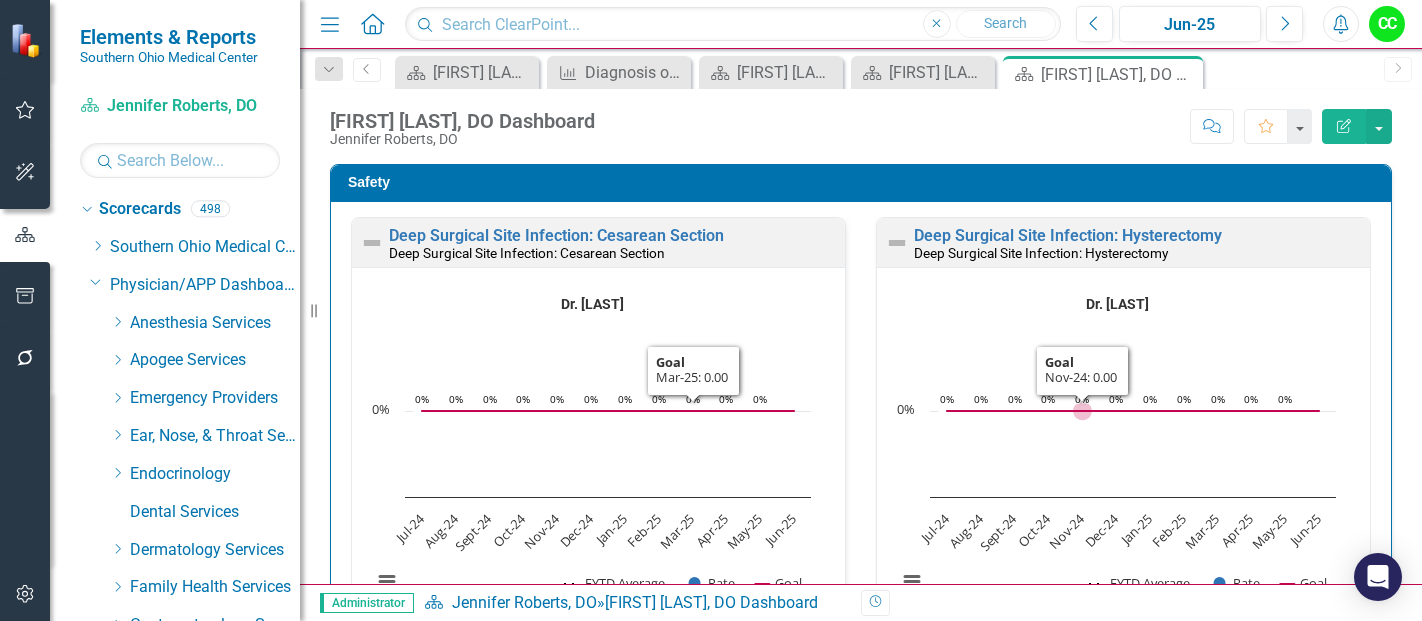 scroll, scrollTop: 0, scrollLeft: 0, axis: both 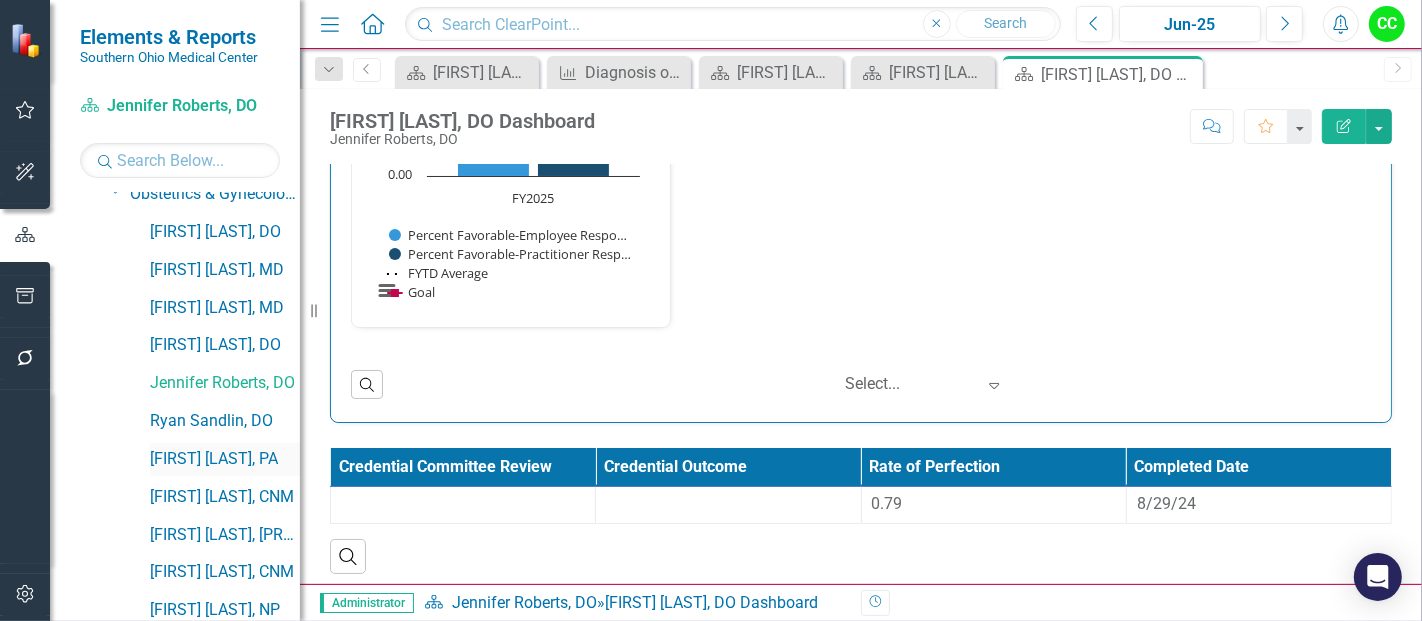 click on "[FIRST] [LAST], PA" at bounding box center [225, 459] 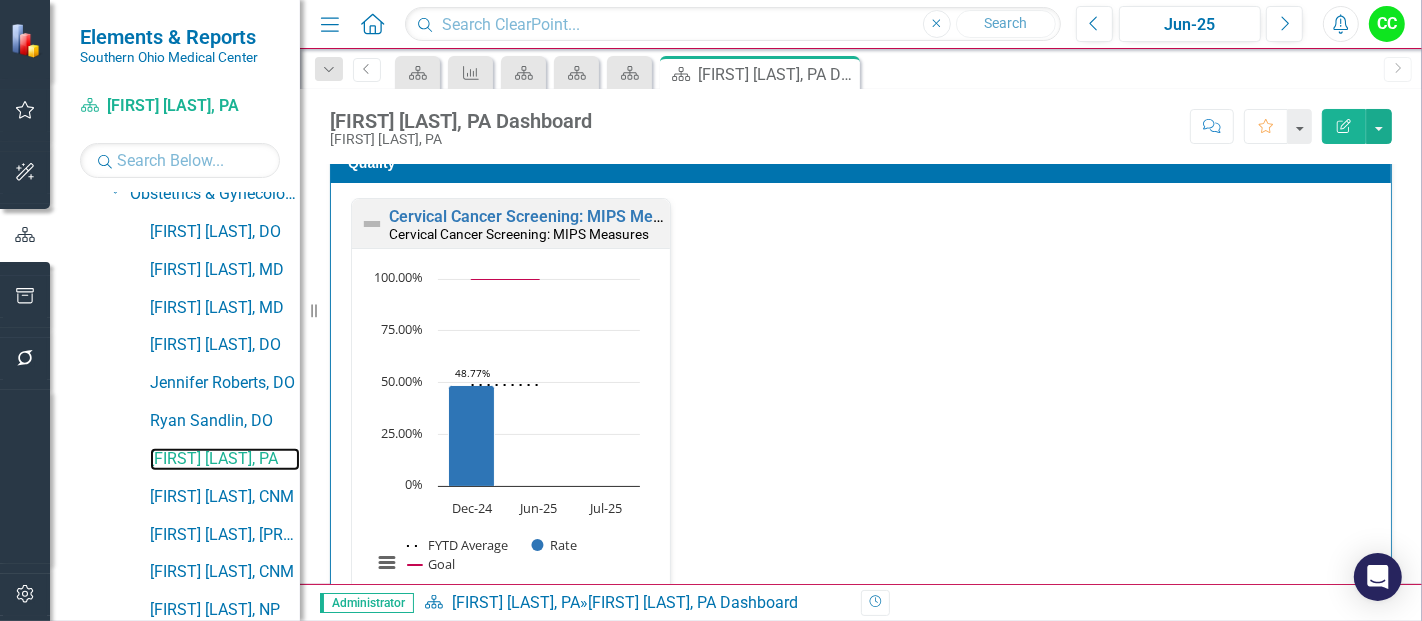 scroll, scrollTop: 568, scrollLeft: 0, axis: vertical 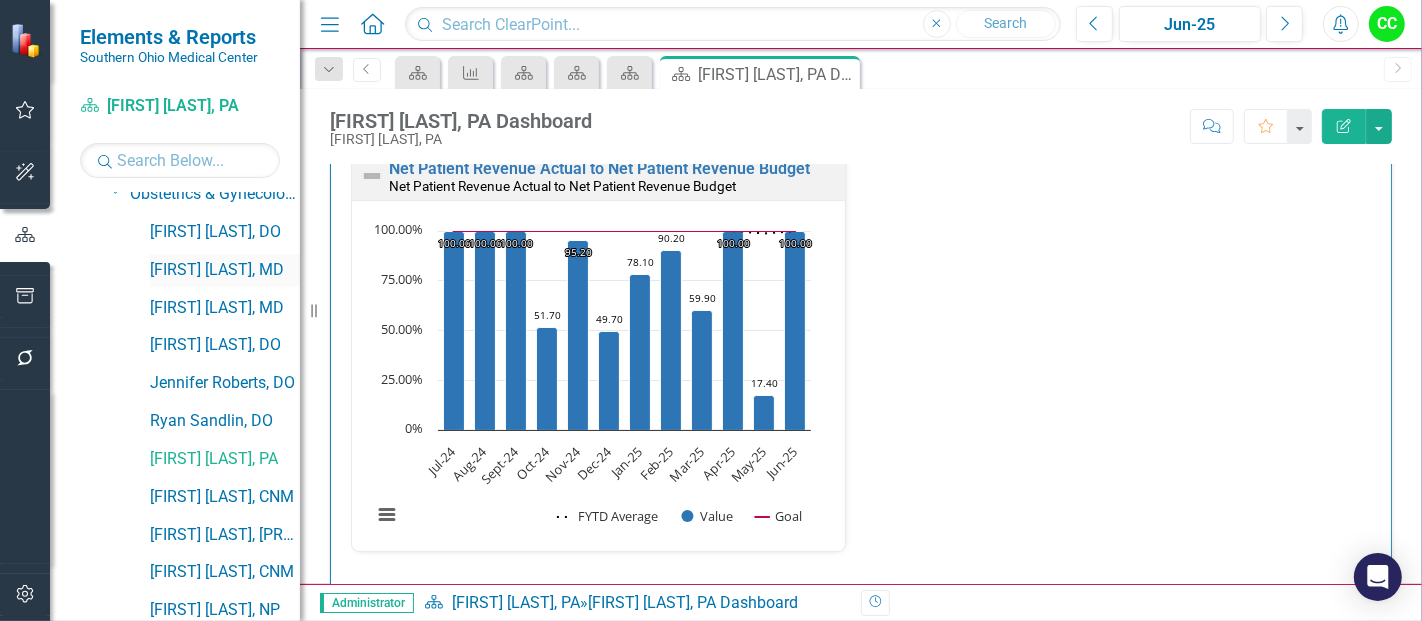 click on "[FIRST] [LAST], MD" at bounding box center [225, 270] 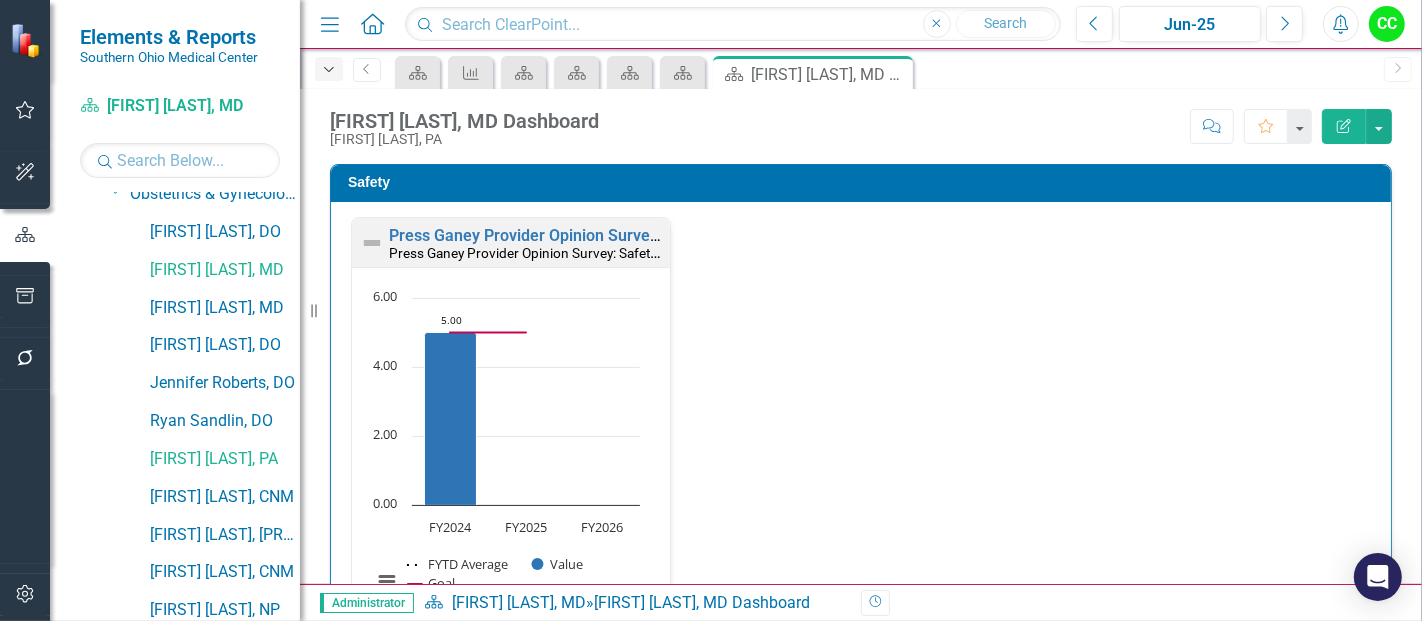 click on "Dropdown" 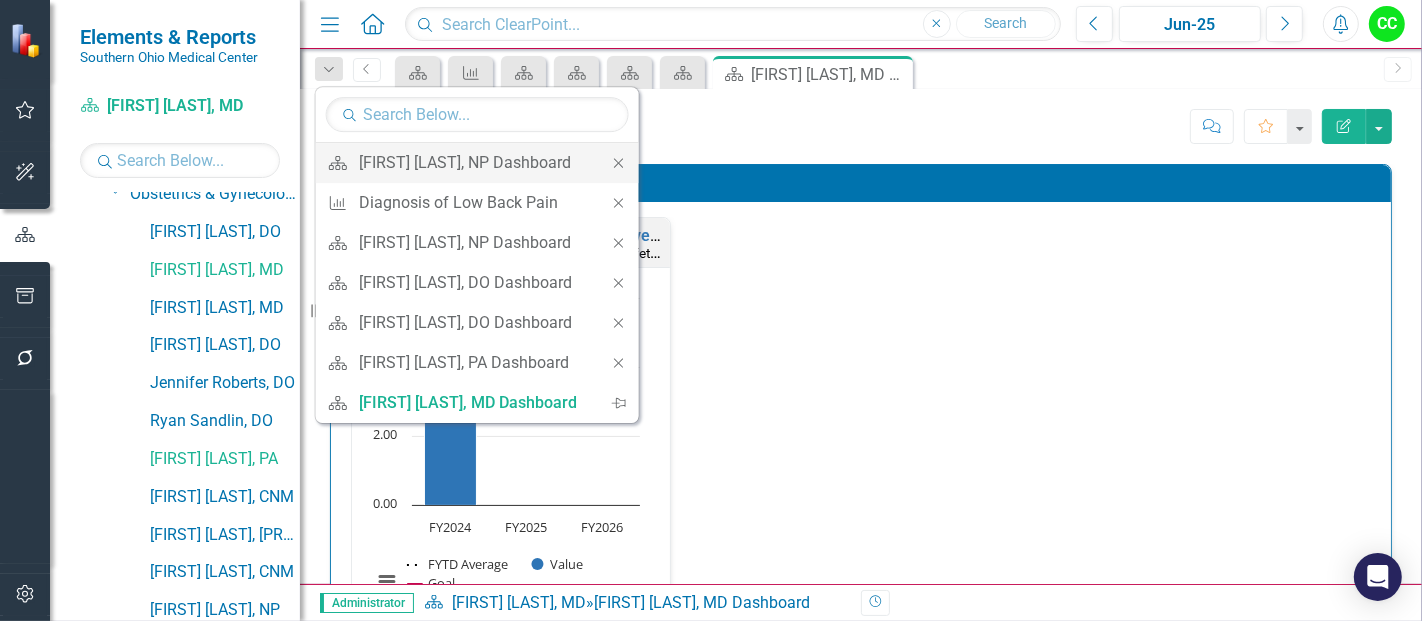 click on "Close" 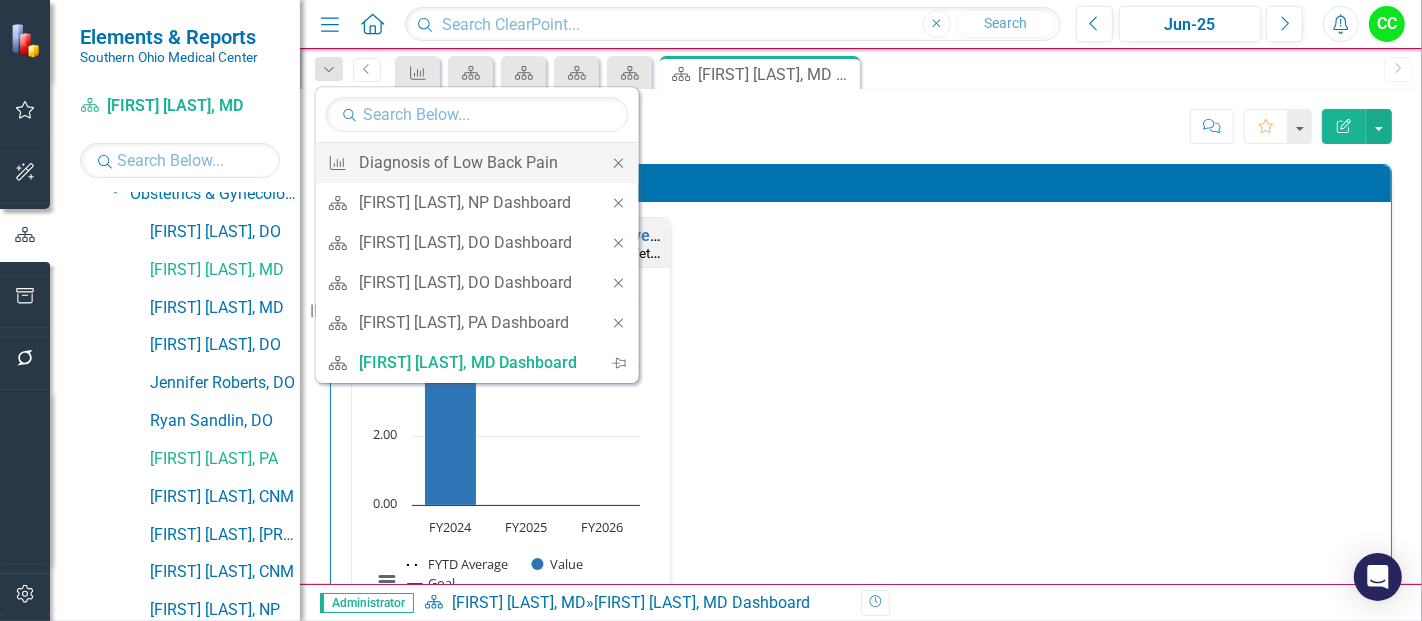 click on "Close" 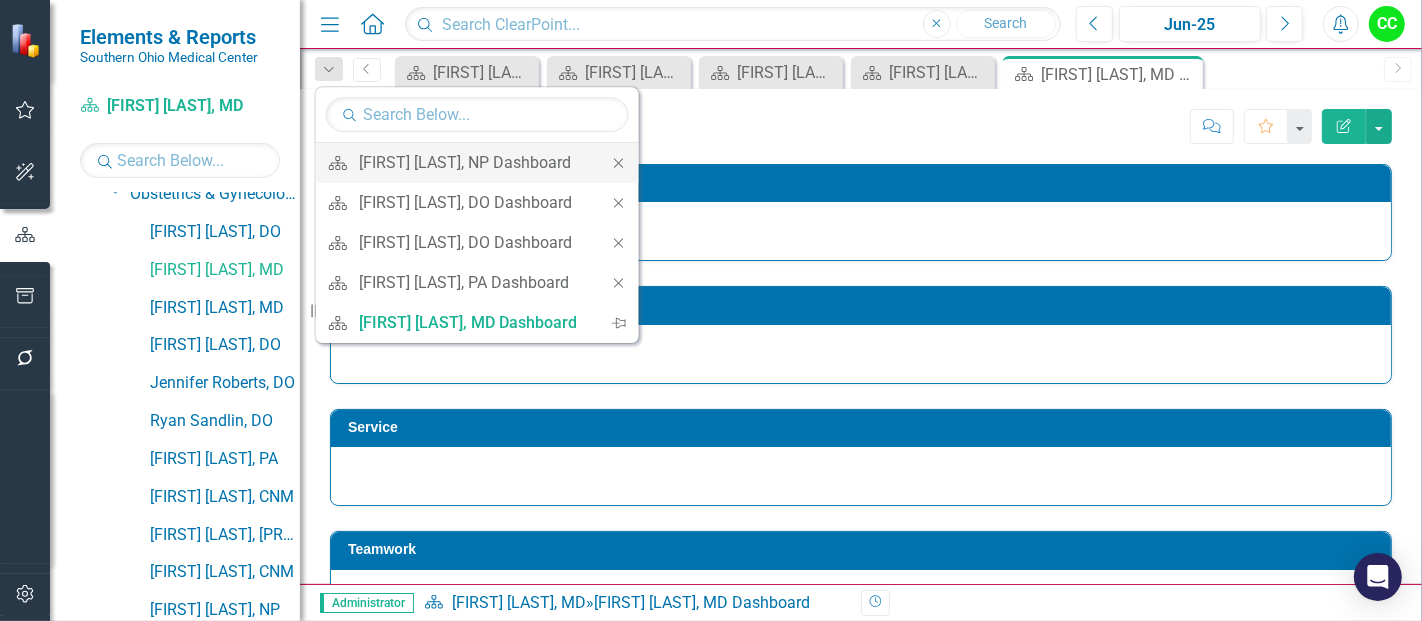 click on "Close" 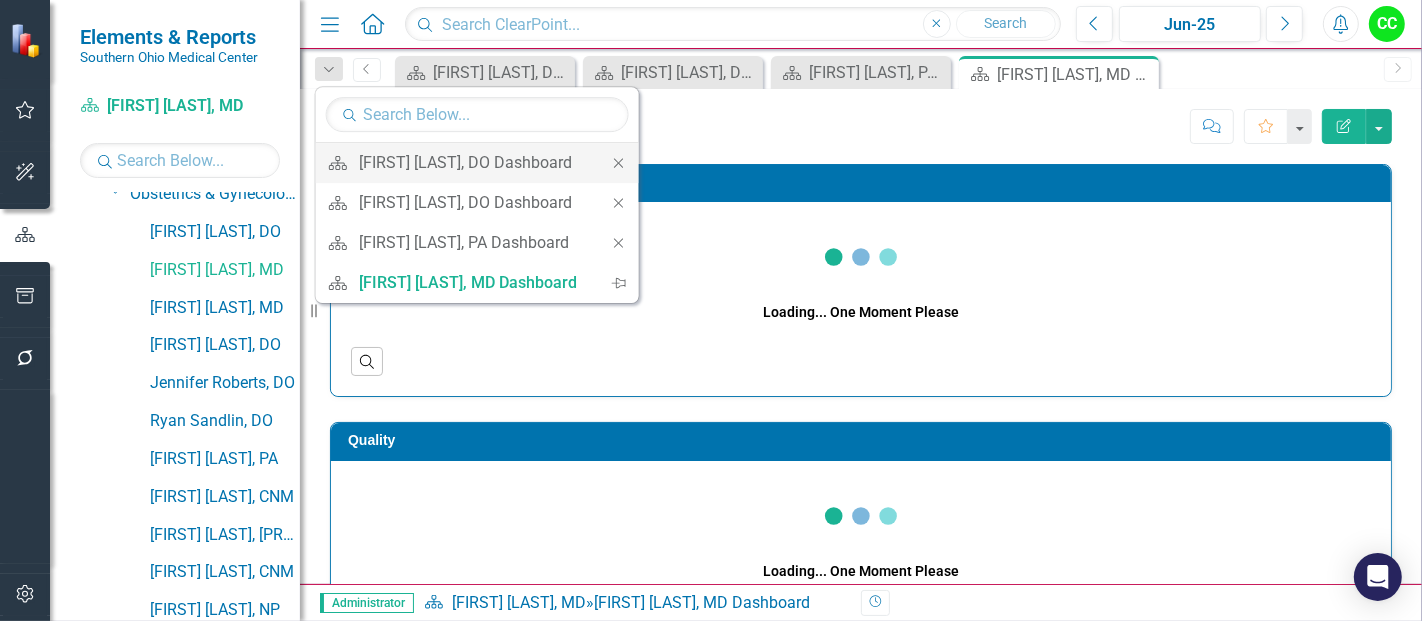 click on "Close" 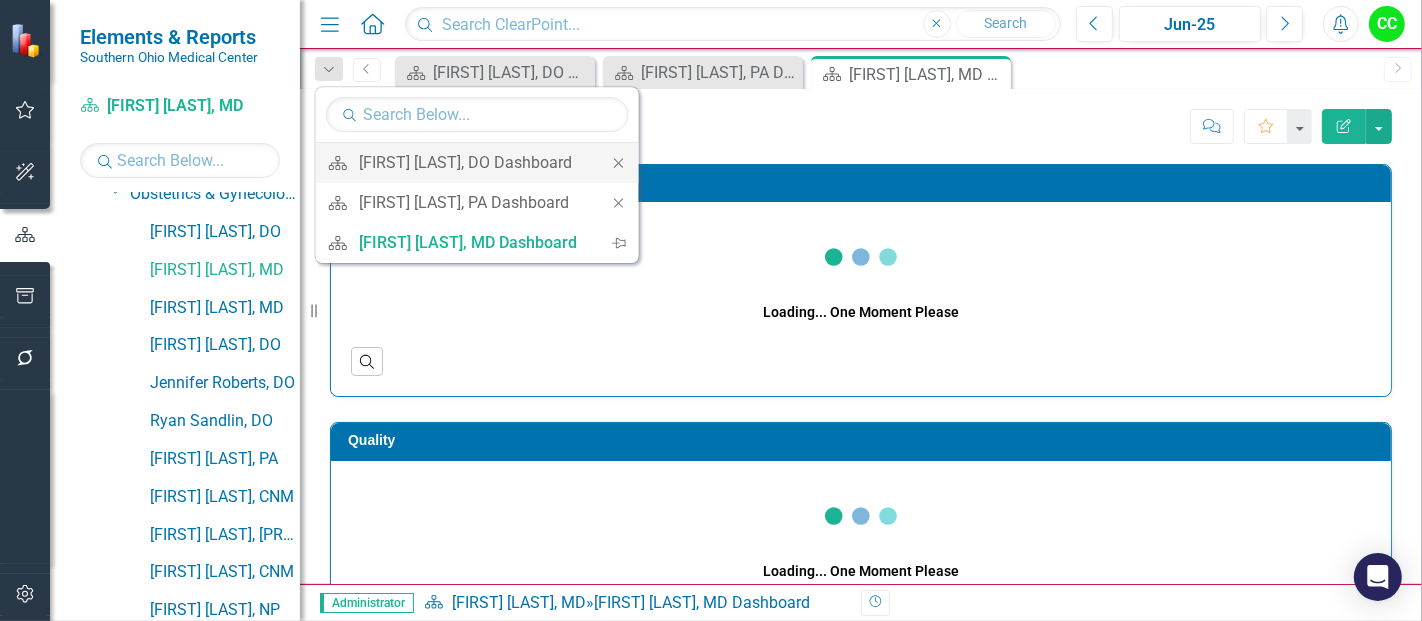 click on "Close" 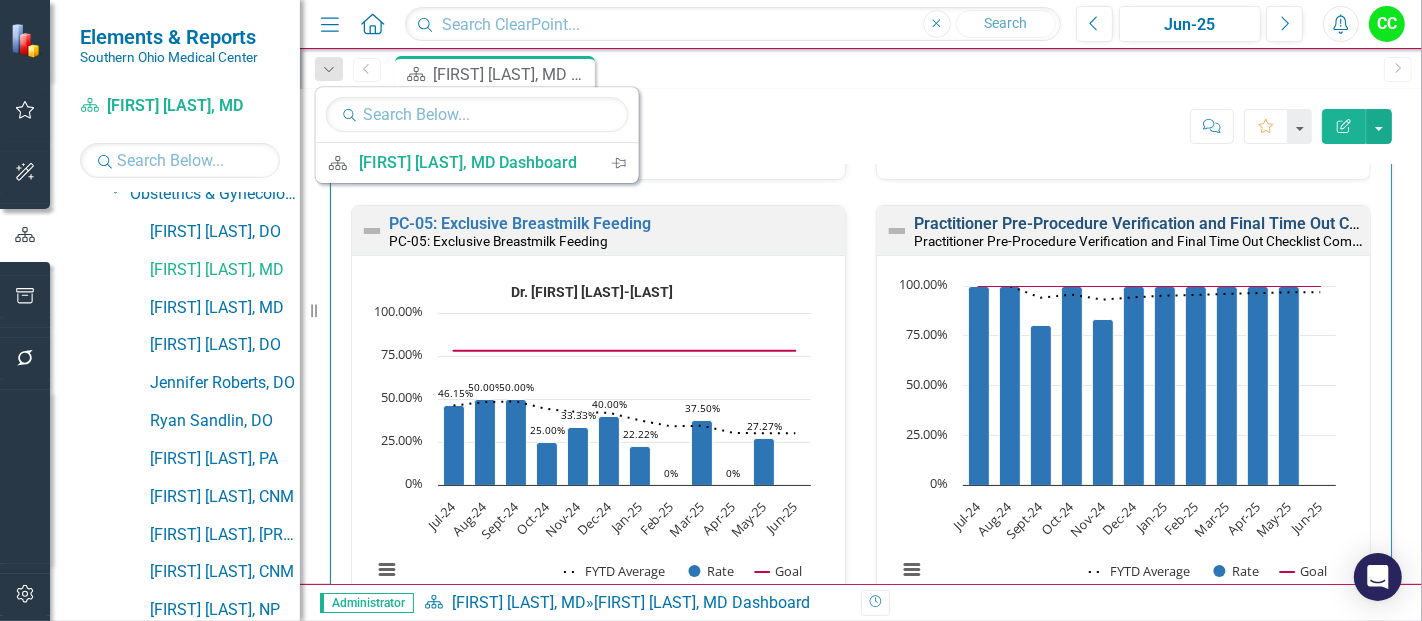 scroll, scrollTop: 1022, scrollLeft: 0, axis: vertical 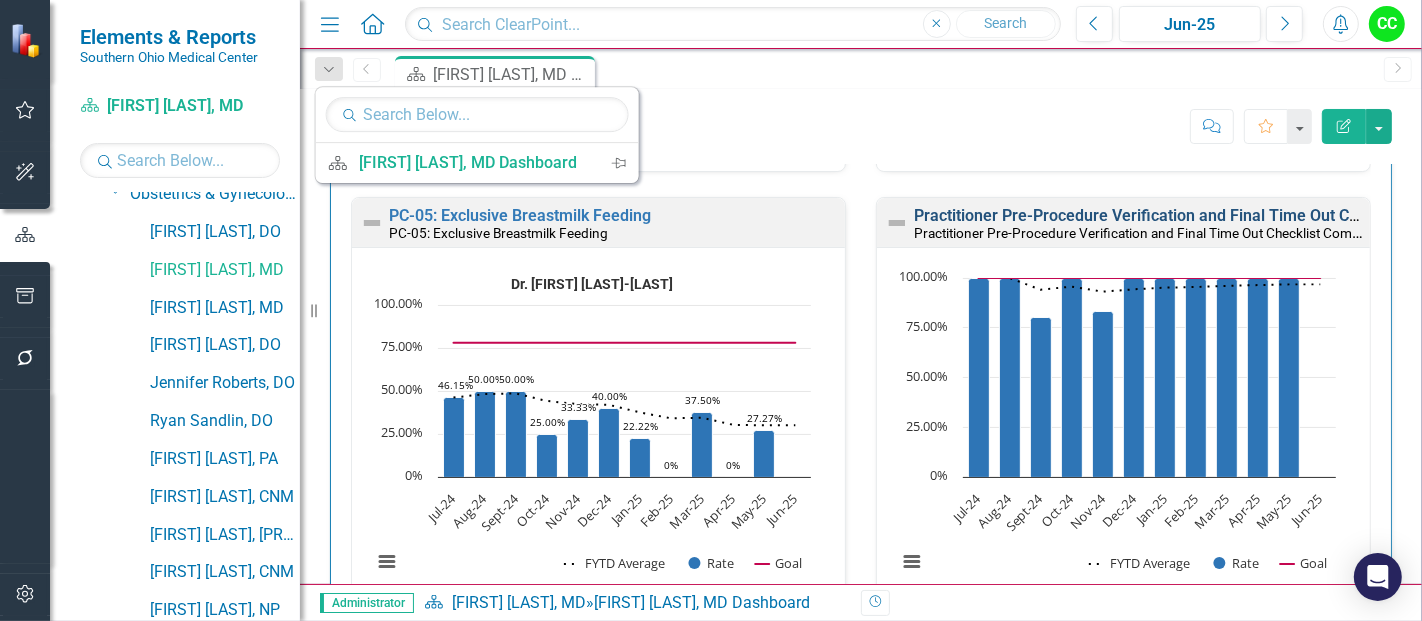 click on "Practitioner Pre-Procedure Verification and Final Time Out Checklist Completed" at bounding box center [1200, 215] 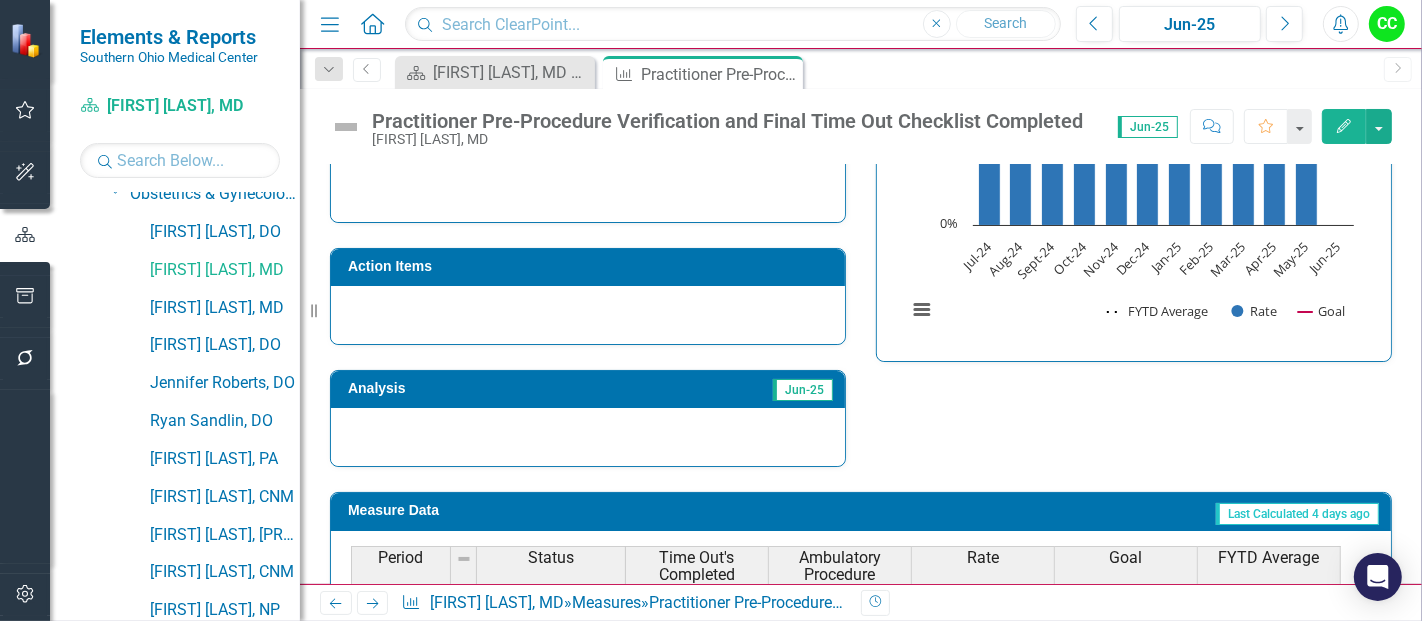 scroll, scrollTop: 931, scrollLeft: 0, axis: vertical 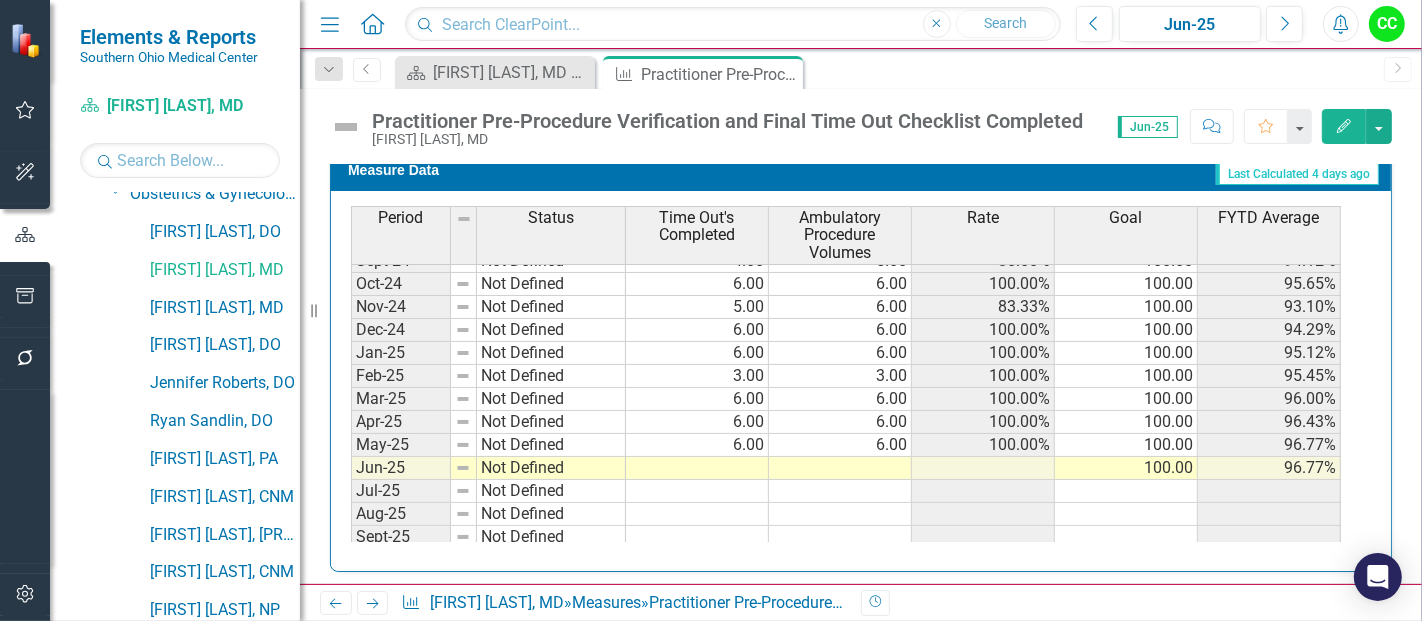 click on "Sep-23 Not Defined 3.00 4.00 75.00% 100.00 75.00% Oct-23 Not Defined 3.00 3.00 100.00% 100.00 85.71% Nov-23 Not Defined 5.00 5.00 100.00% 100.00 91.67% Dec-23 Not Defined 6.00 6.00 100.00% 100.00 94.44% Jan-24 Not Defined 5.00 6.00 83.33% 100.00 91.67% Feb-24 Not Defined 6.00 6.00 100.00% 100.00 93.33% Mar-24 Not Defined 6.00 6.00 100.00% 100.00 94.44% Apr-24 Not Defined 6.00 6.00 100.00% 100.00 95.24% May-24 Not Defined 6.00 6.00 100.00% 100.00 95.83% Jun-24 Not Defined 5.00 6.00 83.33% 100.00 94.44% Jul-24 Not Defined 6.00 6.00 100.00% 100.00 100.00% Aug-24 Not Defined 6.00 6.00 100.00% 100.00 100.00% Sept-24 Not Defined 4.00 5.00 80.00% 100.00 94.12% Oct-24 Not Defined 6.00 6.00 100.00% 100.00 95.65% Nov-24 Not Defined 5.00 6.00 83.33% 100.00 93.10% Dec-24 Not Defined 6.00 6.00 100.00% 100.00 94.29% Jan-25 Not Defined 6.00 6.00 100.00% 100.00 95.12% Feb-25 Not Defined 3.00 3.00 100.00% 100.00 95.45% Mar-25 Not Defined 6.00 6.00 100.00% 100.00 96.00% Apr-25 Not Defined 6.00 6.00 100.00% 100.00 96.43% May-25" at bounding box center [846, 330] 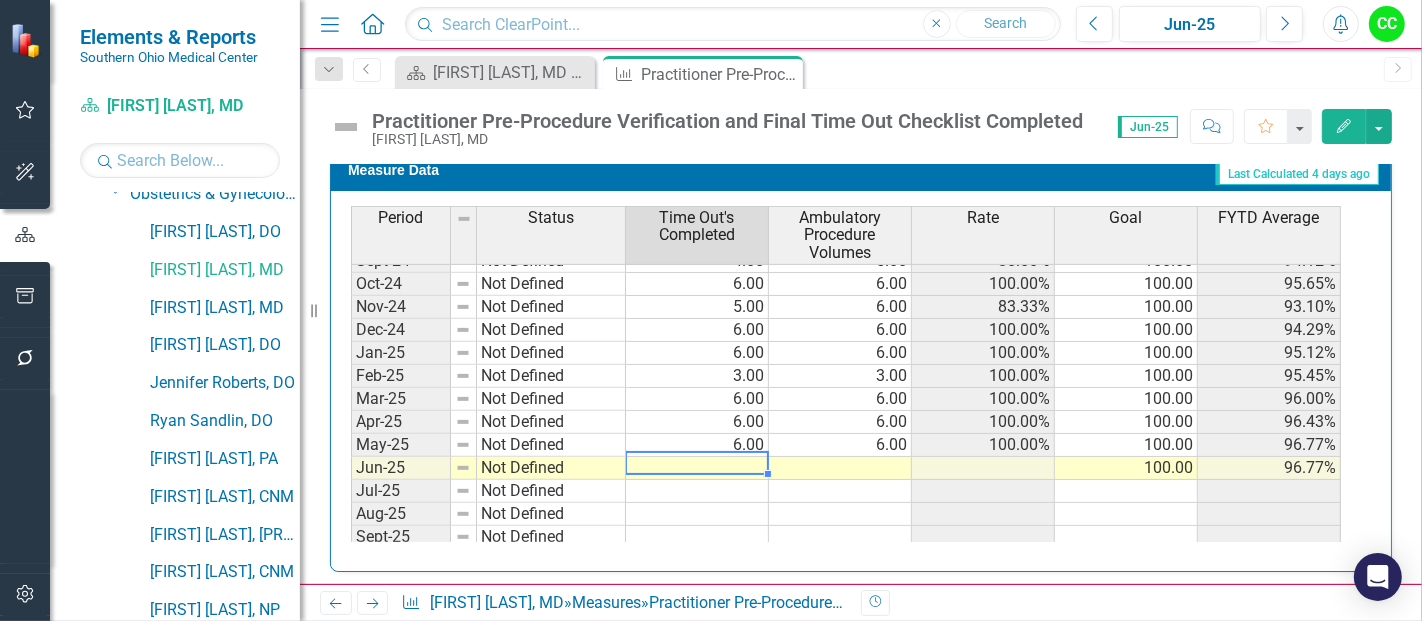 type on "6" 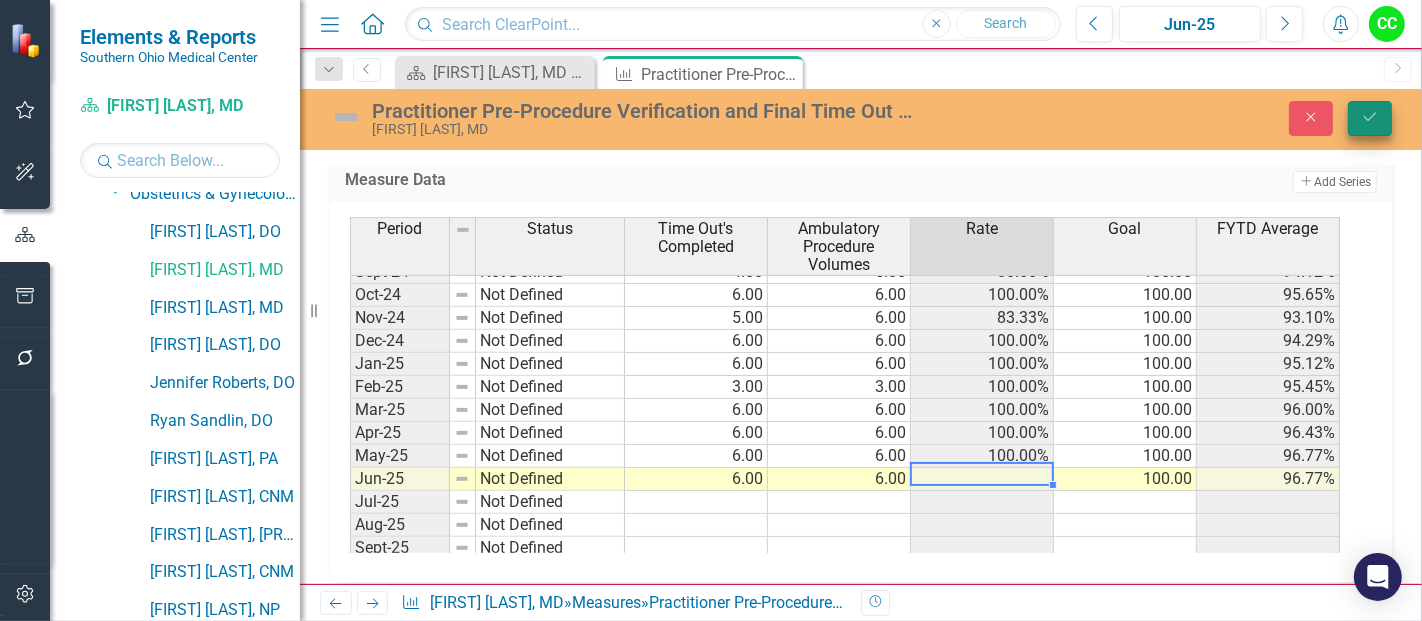 type on "6" 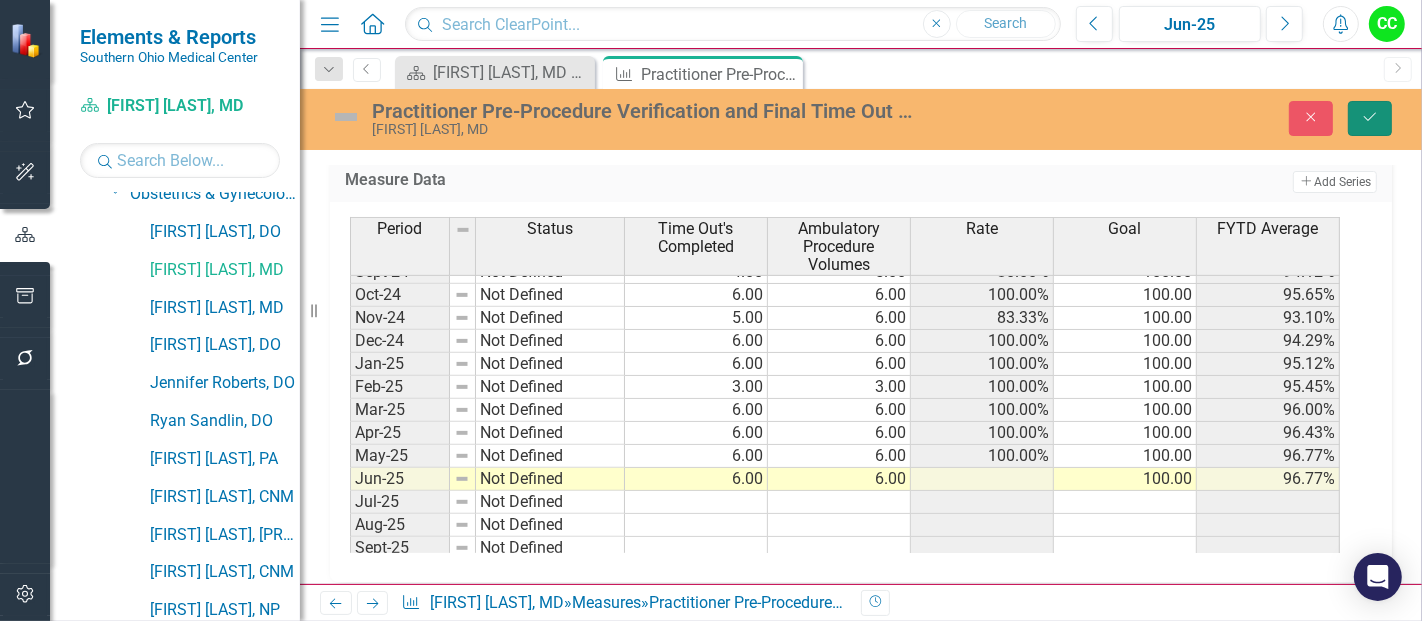 click on "Save" at bounding box center (1370, 118) 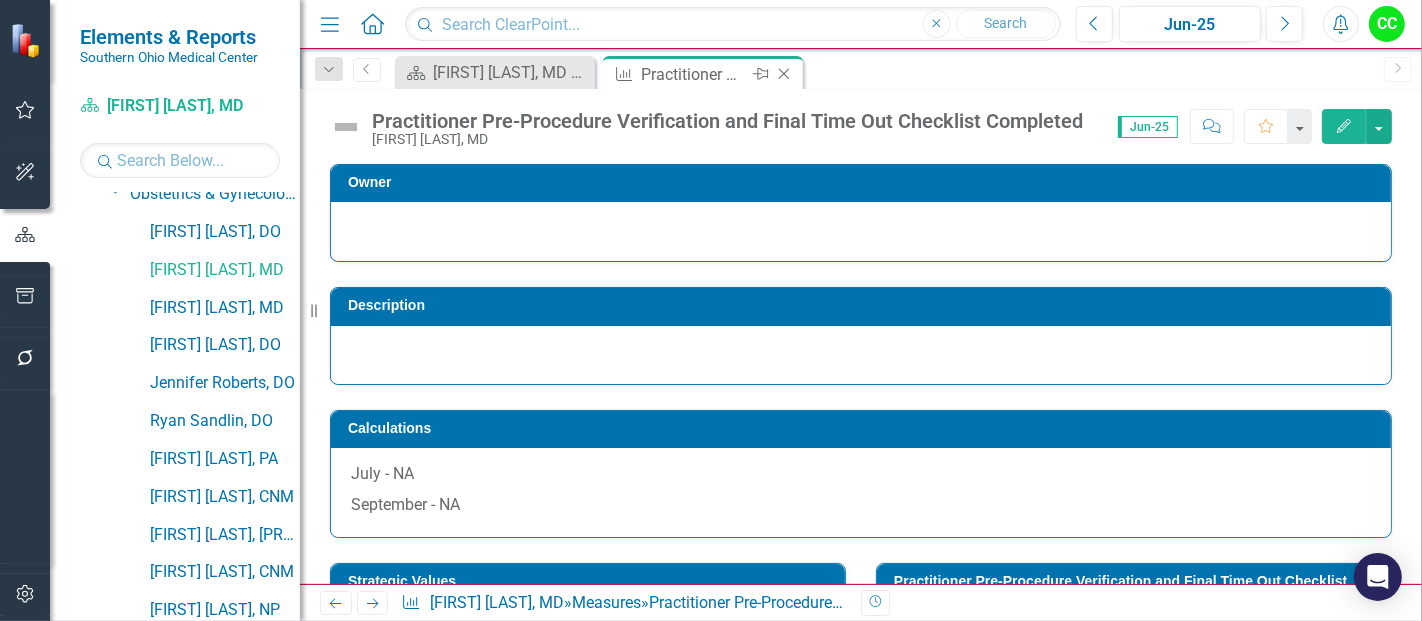 click on "Close" 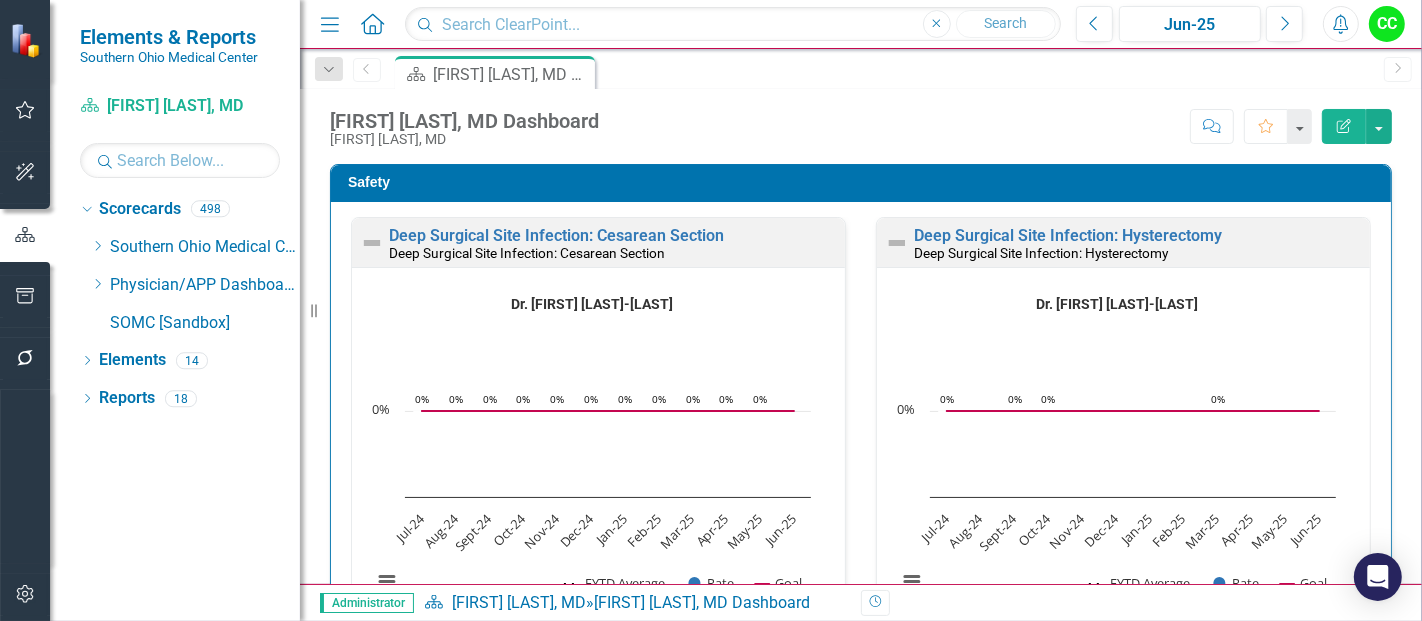 scroll, scrollTop: 0, scrollLeft: 0, axis: both 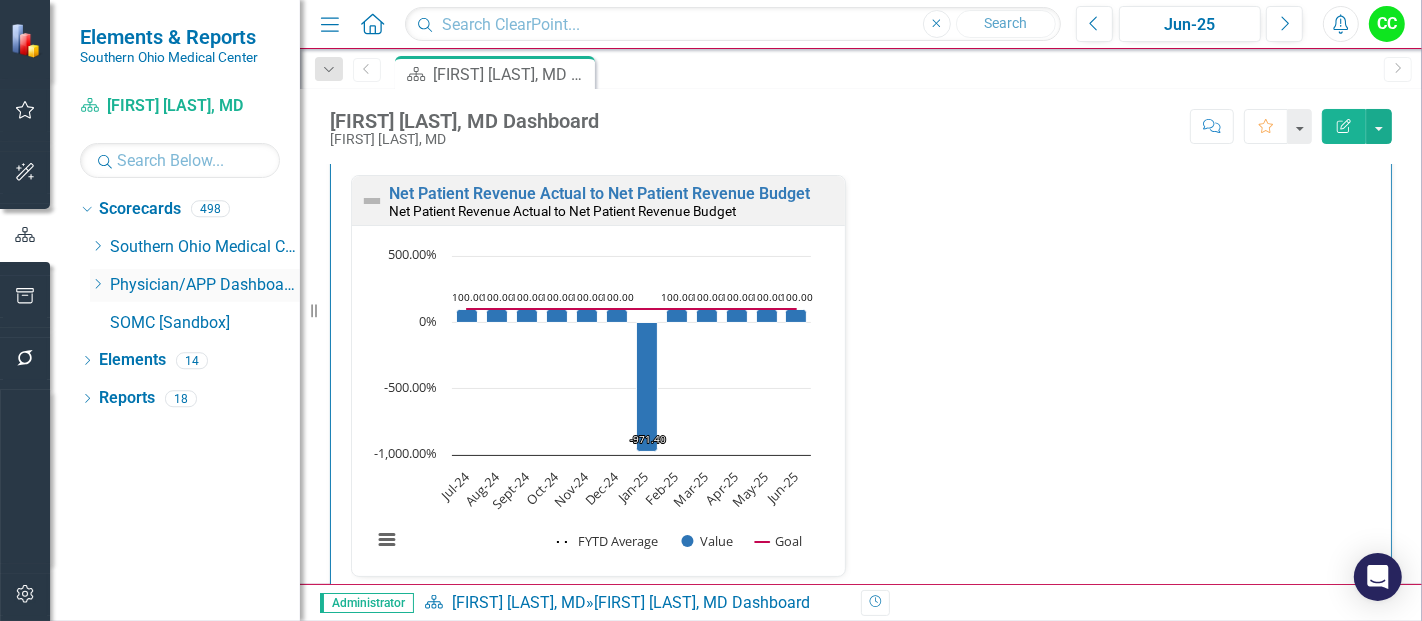 click on "Dropdown" 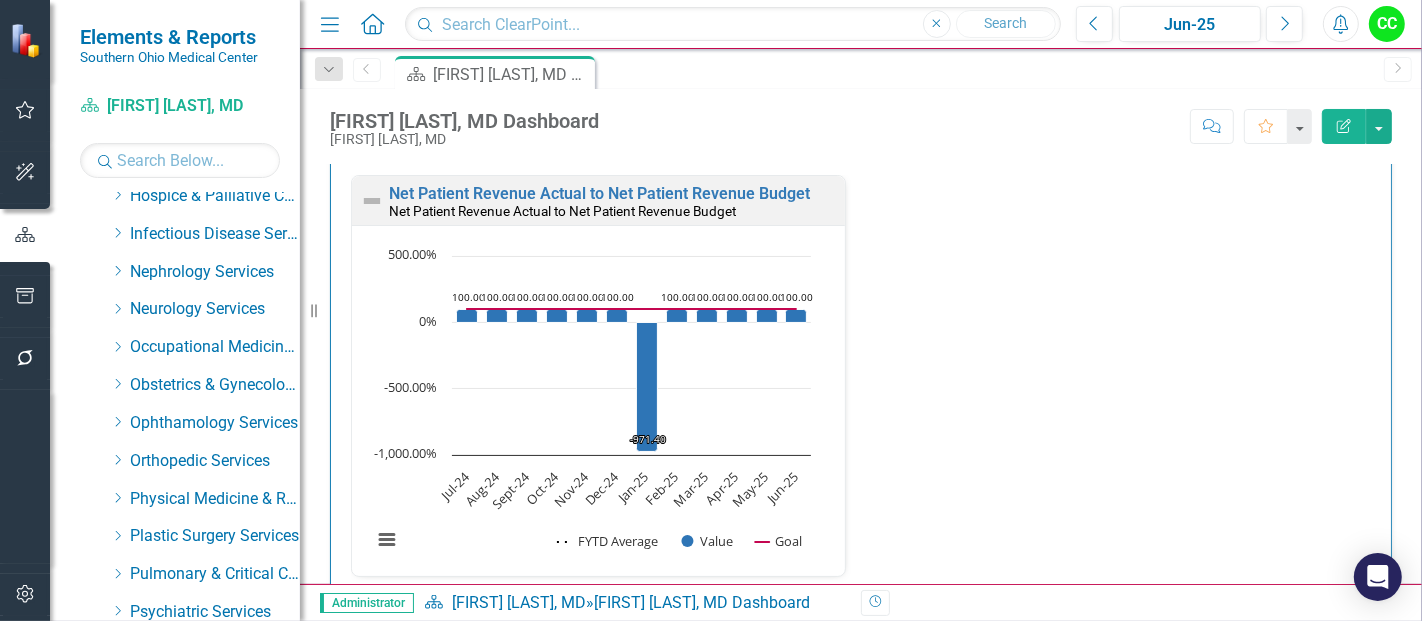 scroll, scrollTop: 579, scrollLeft: 0, axis: vertical 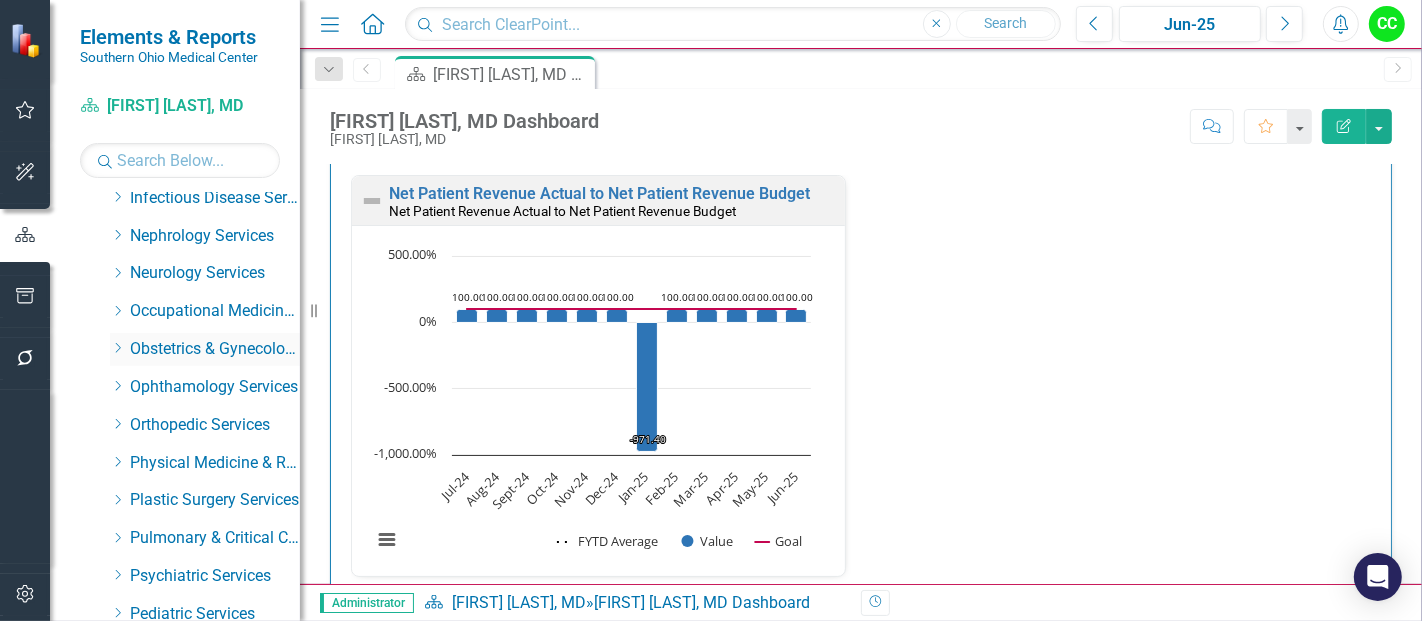 click on "Dropdown" 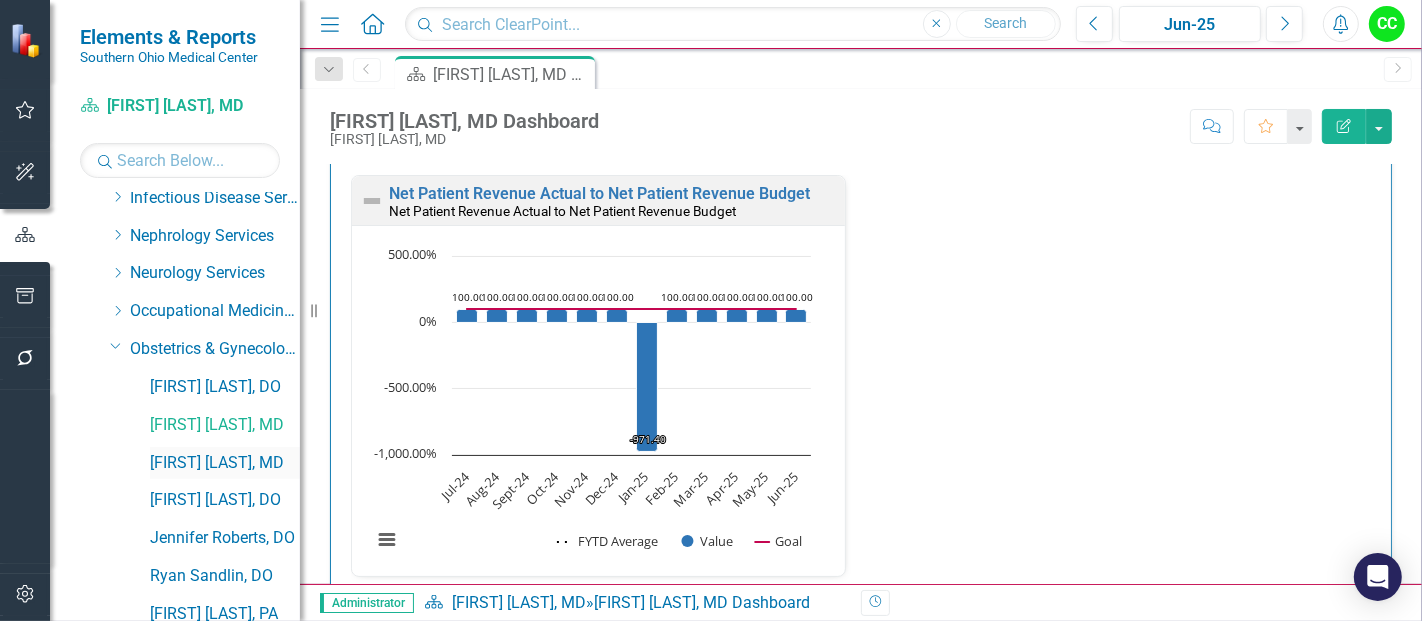 click on "[FIRST] [LAST], MD" at bounding box center [225, 463] 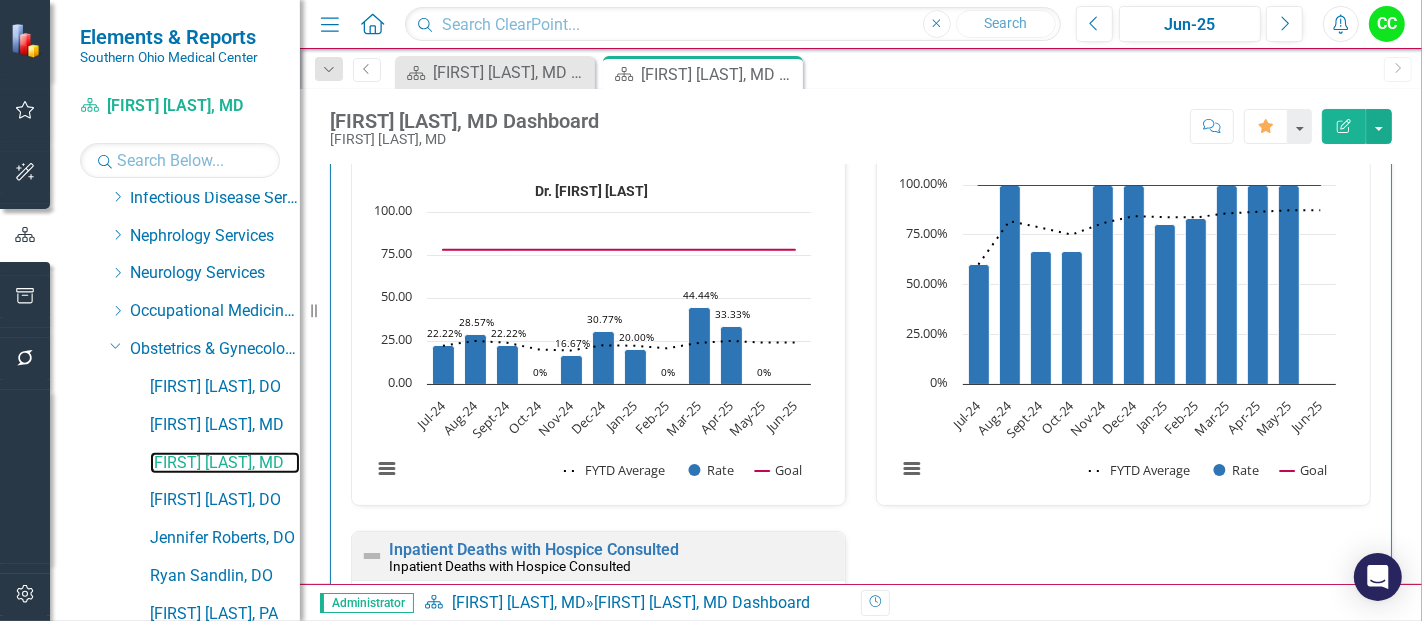 scroll, scrollTop: 1001, scrollLeft: 0, axis: vertical 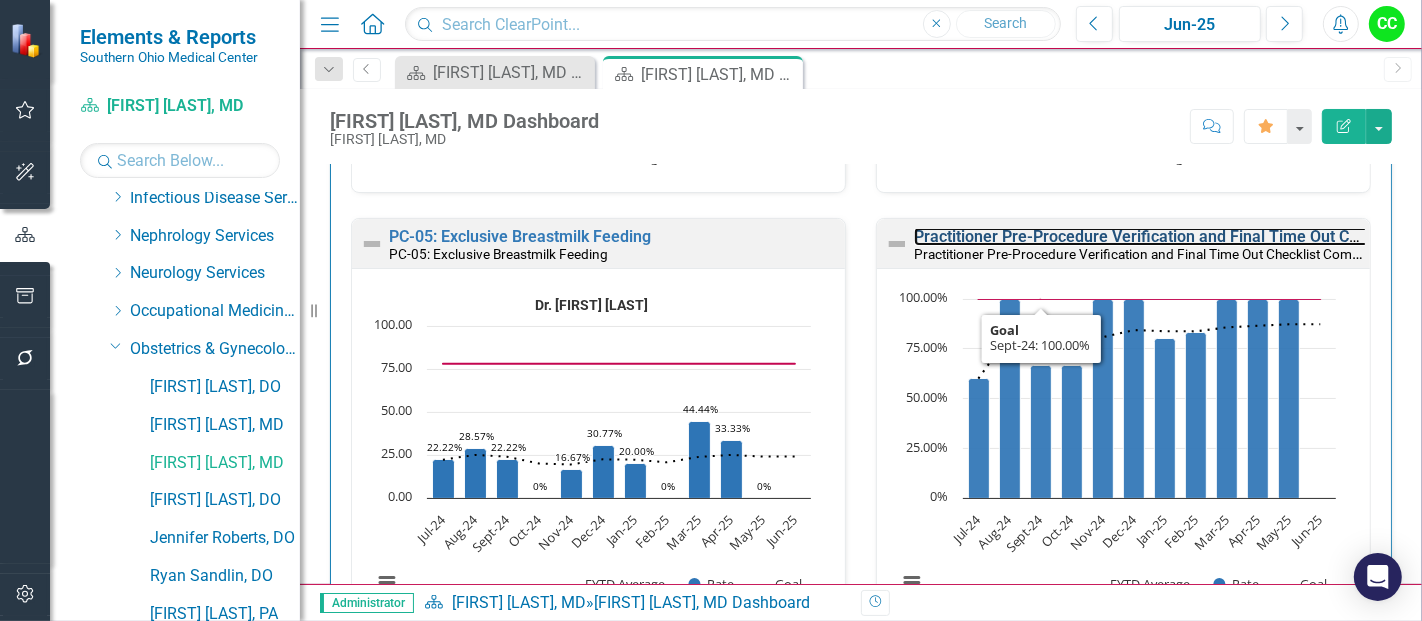 click on "Practitioner Pre-Procedure Verification and Final Time Out Checklist Completed" at bounding box center [1200, 236] 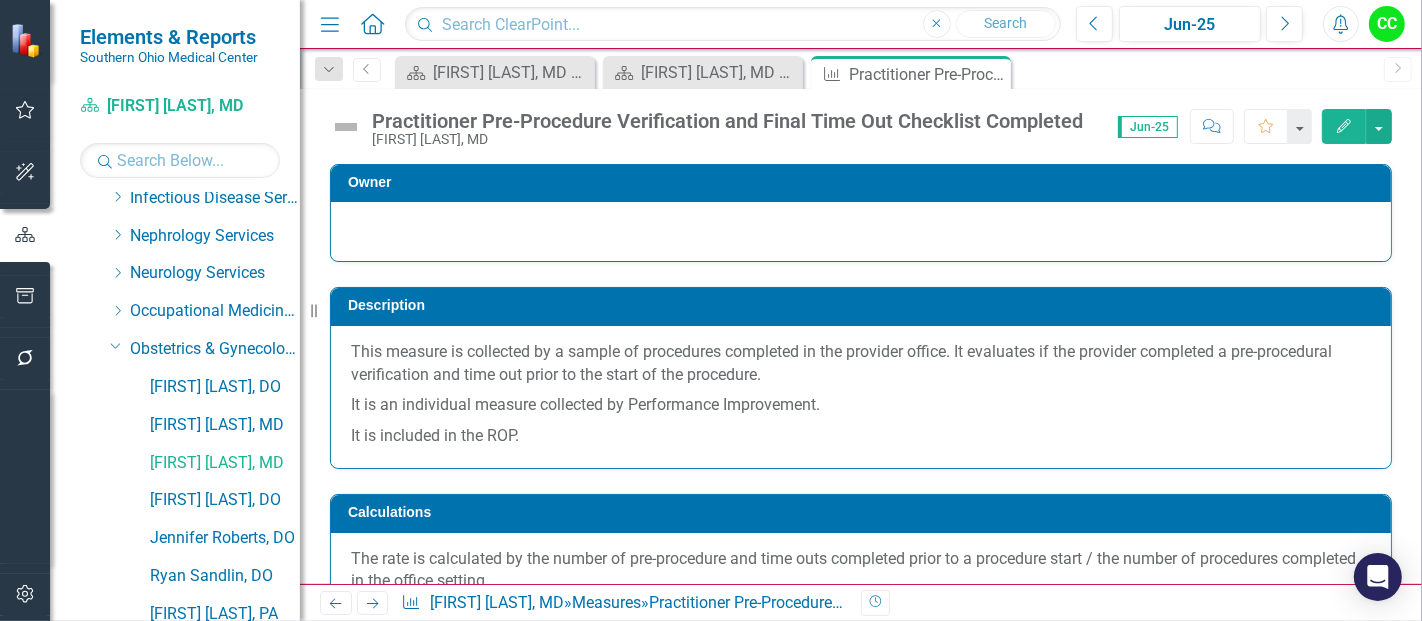 scroll, scrollTop: 1038, scrollLeft: 0, axis: vertical 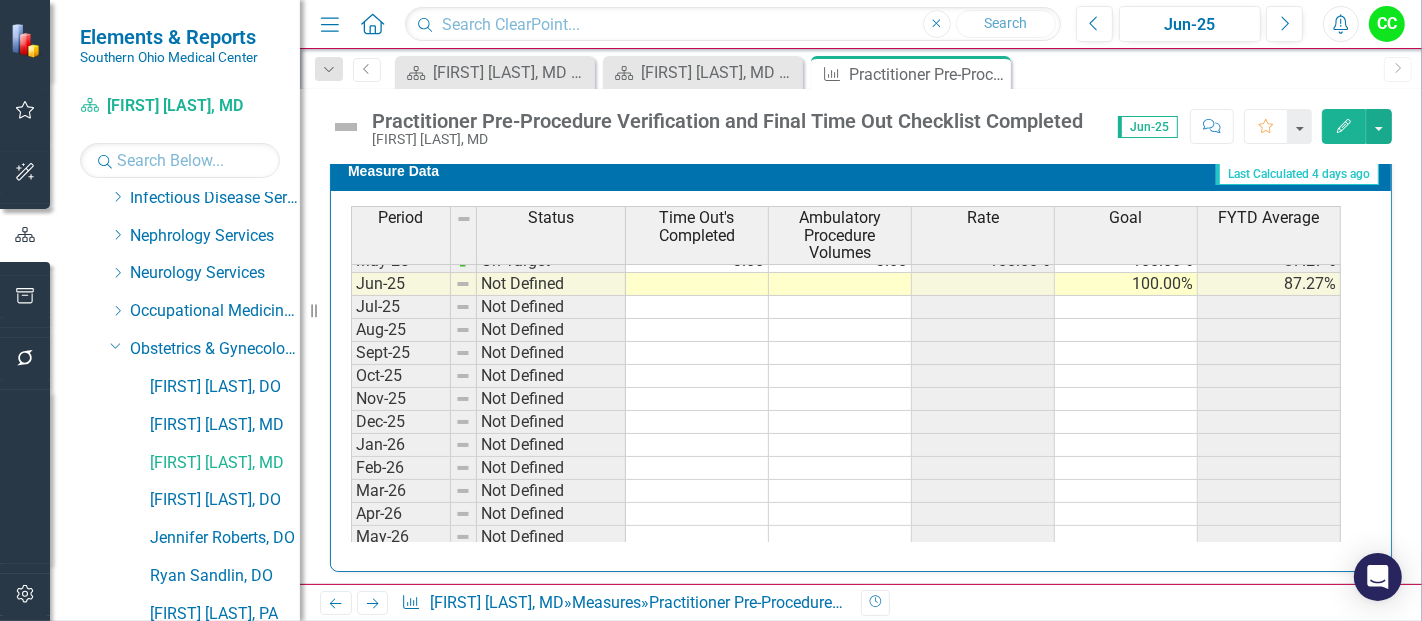 click on "Apr-24 On Target 5.00 5.00 100.00% 100.00% 100.00% May-24 On Target 5.00 5.00 100.00% 100.00% 100.00% Jun-24 On Target 6.00 6.00 100.00% 100.00% 100.00% Jul-24 Below Plan 3.00 5.00 60.00% 100.00% 60.00% Aug-24 On Target 6.00 6.00 100.00% 100.00% 81.82% Sept-24 Below Plan 2.00 3.00 66.67% 100.00% 78.57% Oct-24 Below Plan 4.00 6.00 66.67% 100.00% 75.00% Nov-24 On Target 6.00 6.00 100.00% 100.00% 80.77% Dec-24 On Target 6.00 6.00 100.00% 100.00% 84.38% Jan-25 Below Plan 4.00 5.00 80.00% 100.00% 83.78% Feb-25 Below Plan 5.00 6.00 83.33% 100.00% 83.72% Mar-25 On Target 6.00 6.00 100.00% 100.00% 85.71% Apr-25 On Target 3.00 3.00 100.00% 100.00% 86.54% May-25 On Target 3.00 3.00 100.00% 100.00% 87.27% Jun-25 Not Defined 100.00% 87.27% Jul-25 Not Defined Aug-25 Not Defined Sept-25 Not Defined Oct-25 Not Defined Nov-25 Not Defined Dec-25 Not Defined Jan-26 Not Defined Feb-26 Not Defined Mar-26 Not Defined Apr-26 Not Defined May-26 Not Defined Jun-26 Not Defined" at bounding box center [846, 261] 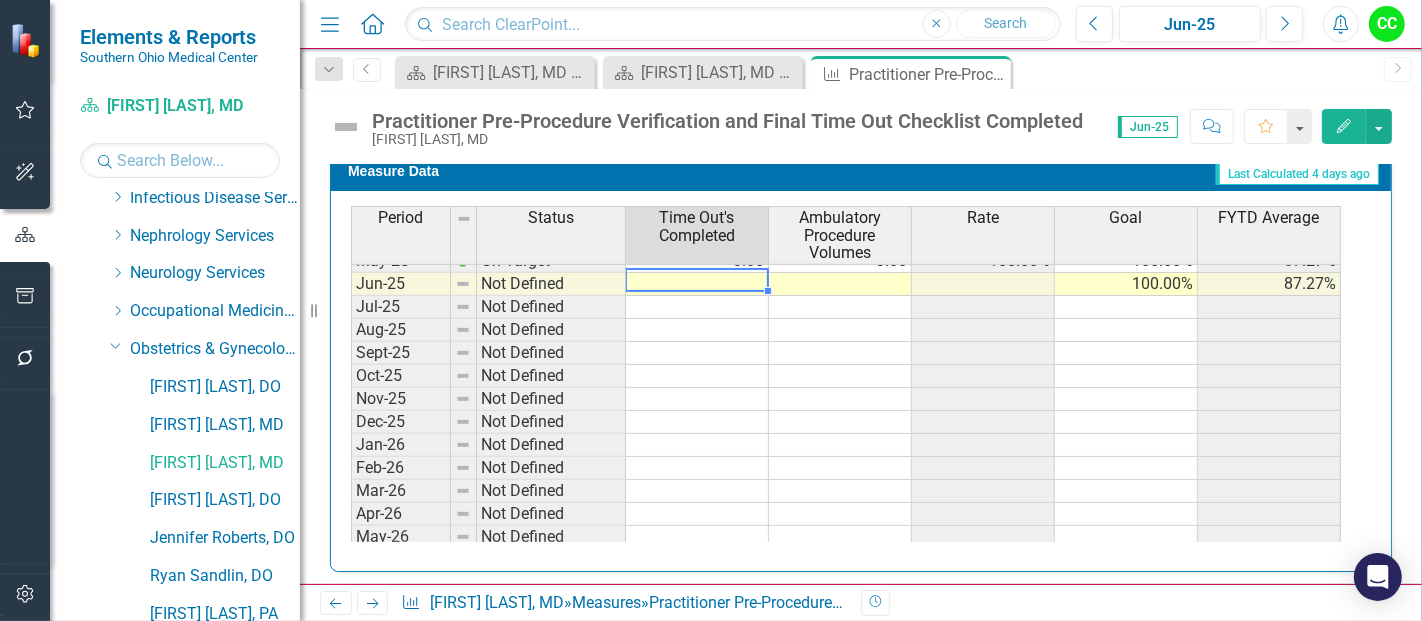 type on "2" 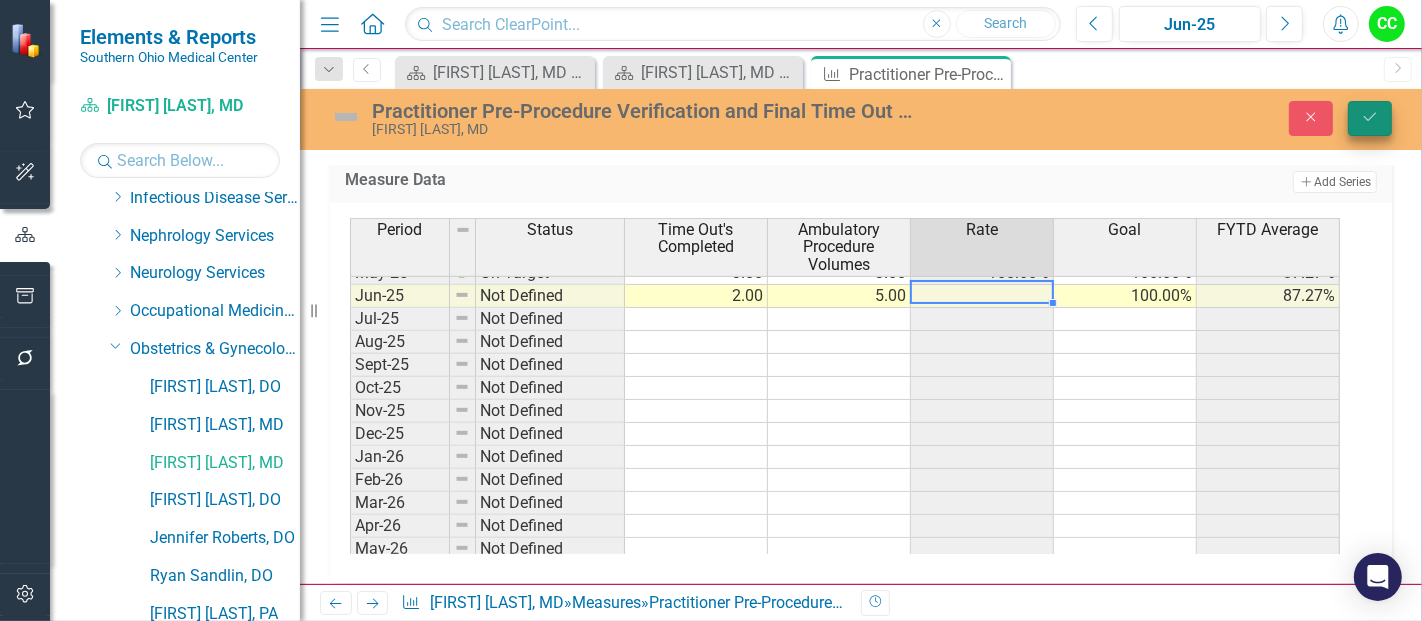 type on "5" 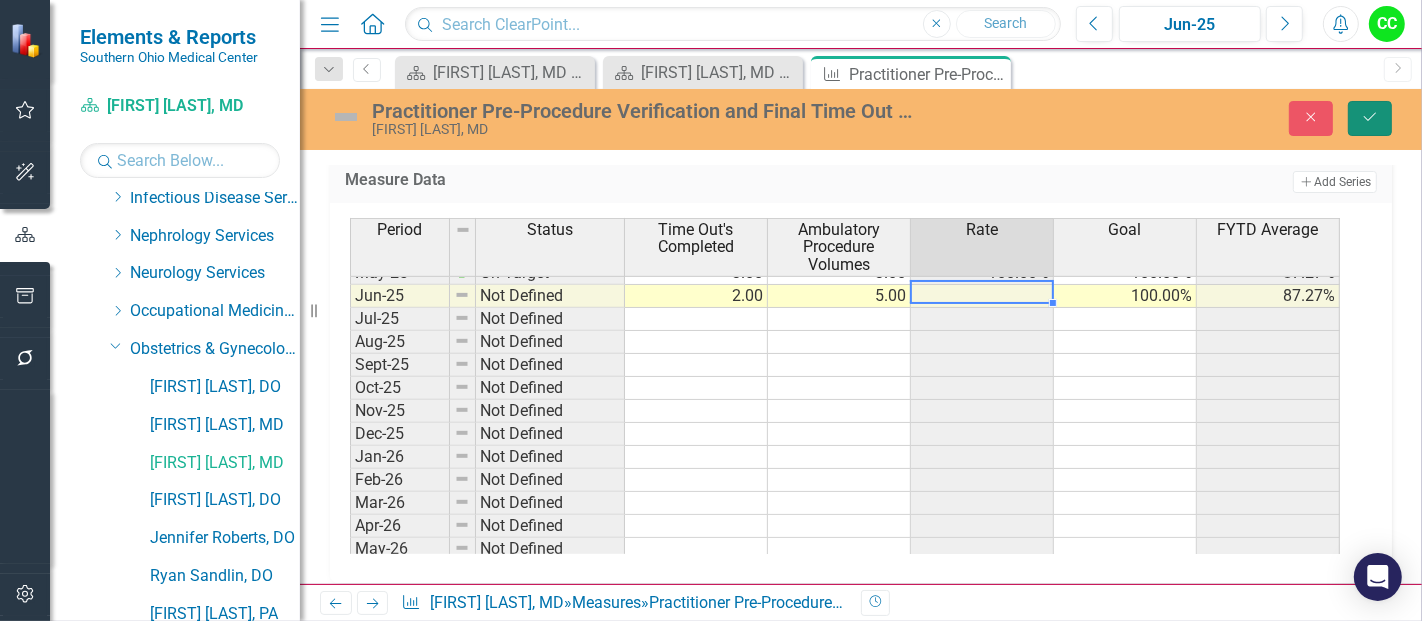 click on "Save" 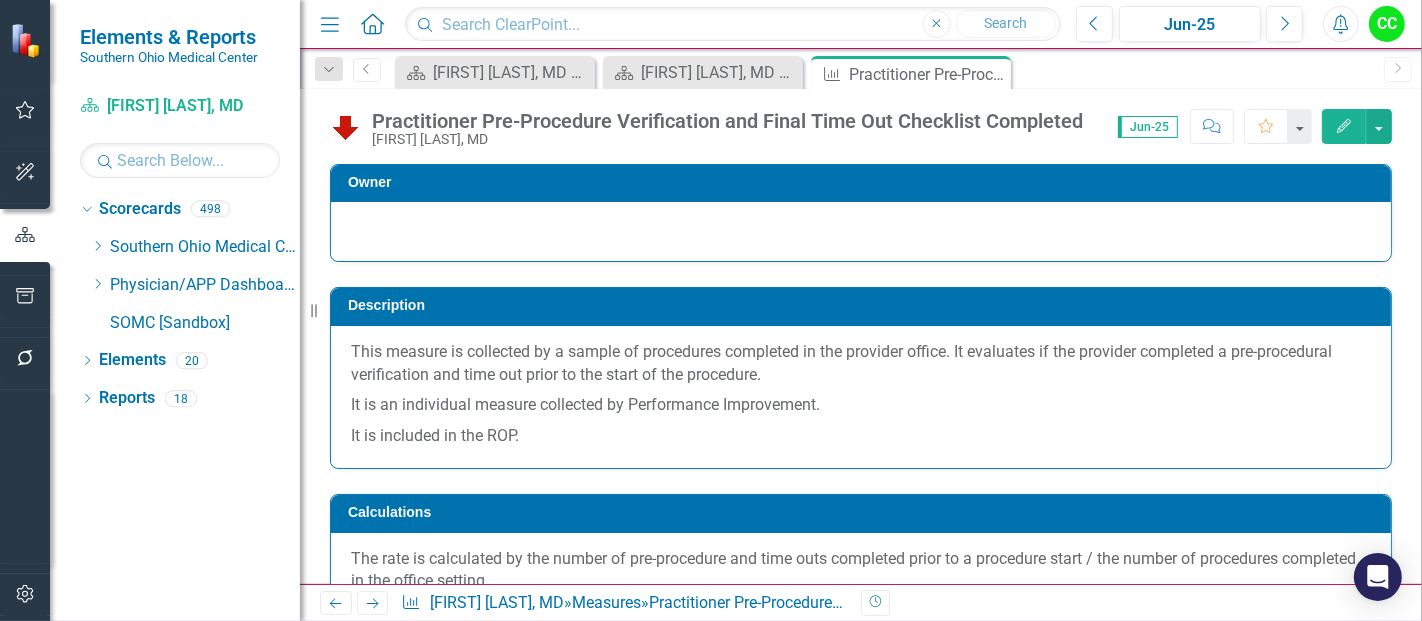scroll, scrollTop: 0, scrollLeft: 0, axis: both 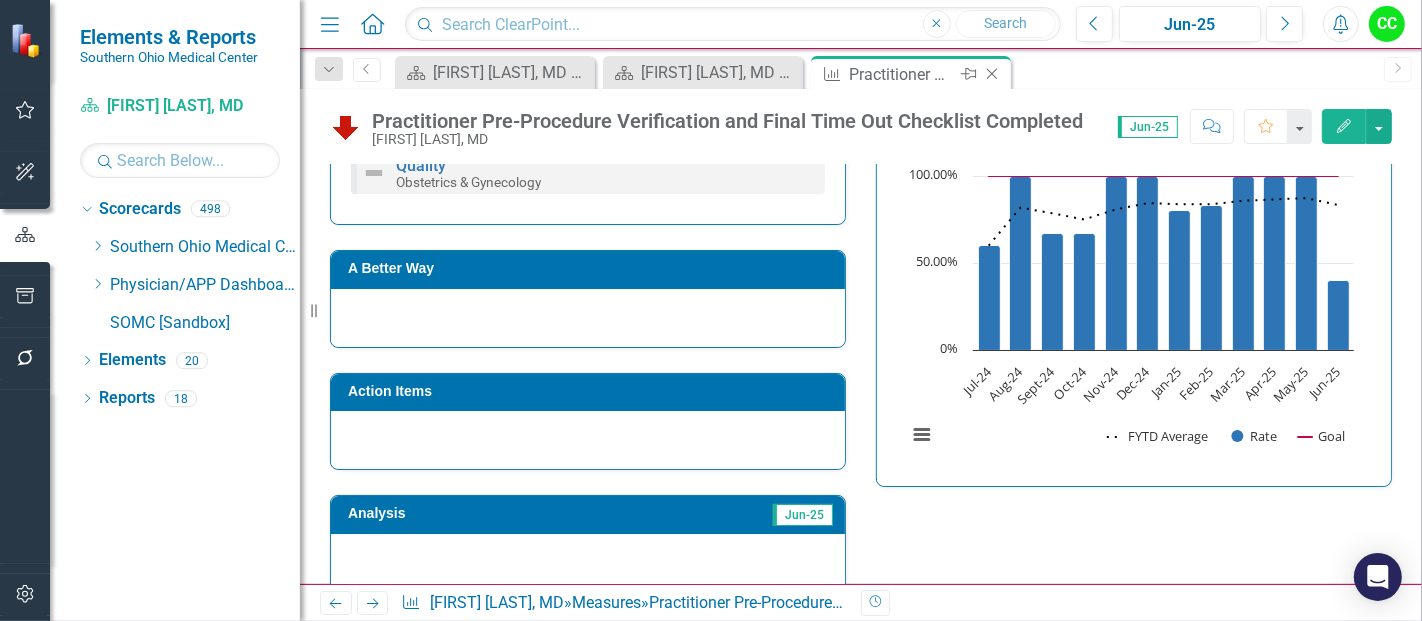 click on "Close" 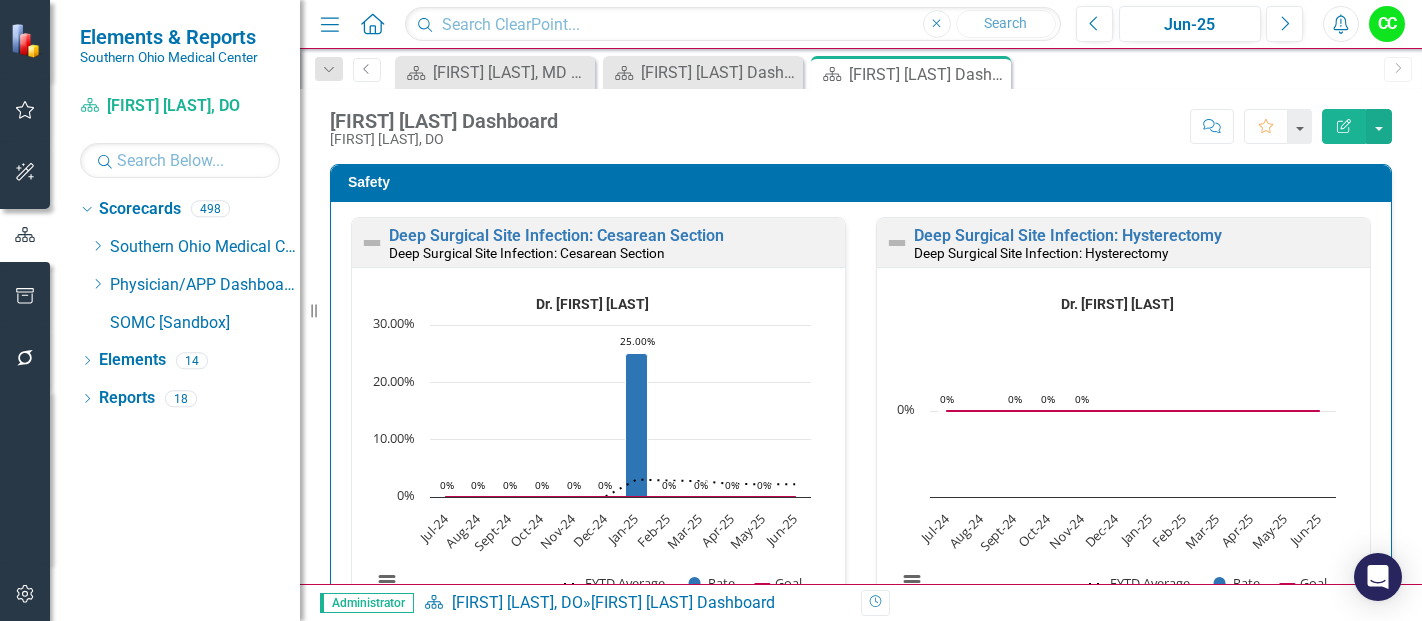 scroll, scrollTop: 0, scrollLeft: 0, axis: both 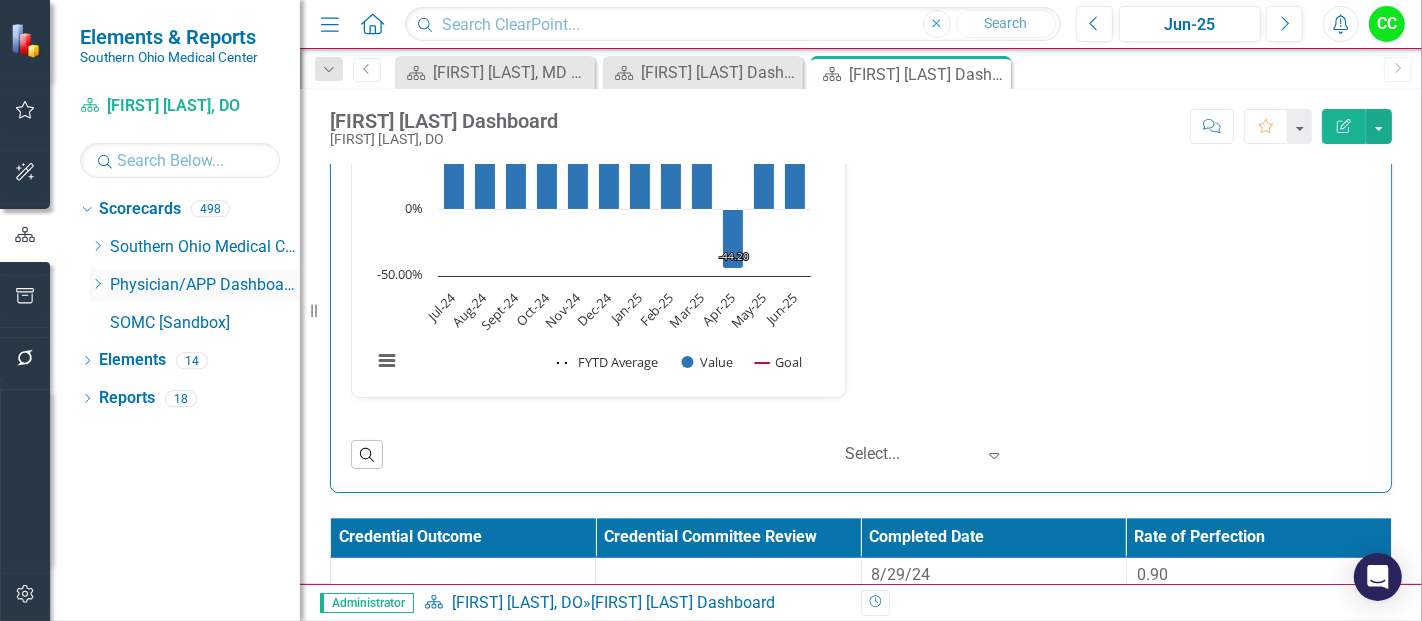 click 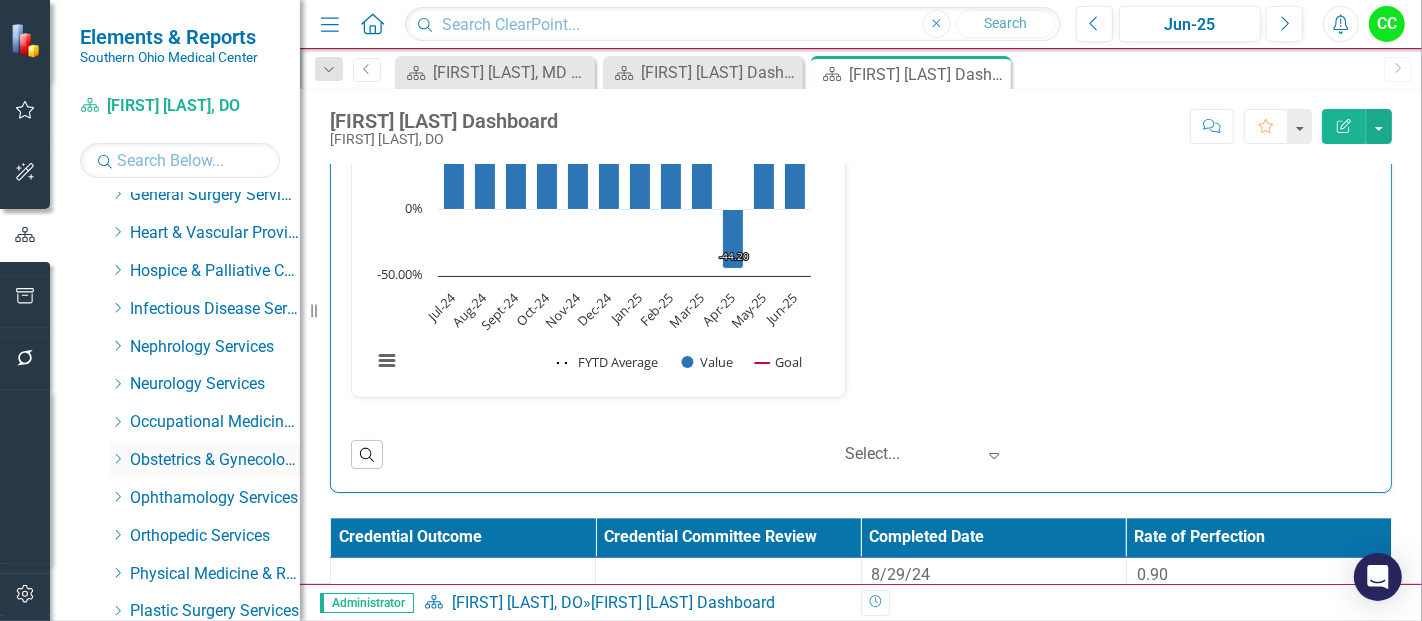 scroll, scrollTop: 468, scrollLeft: 0, axis: vertical 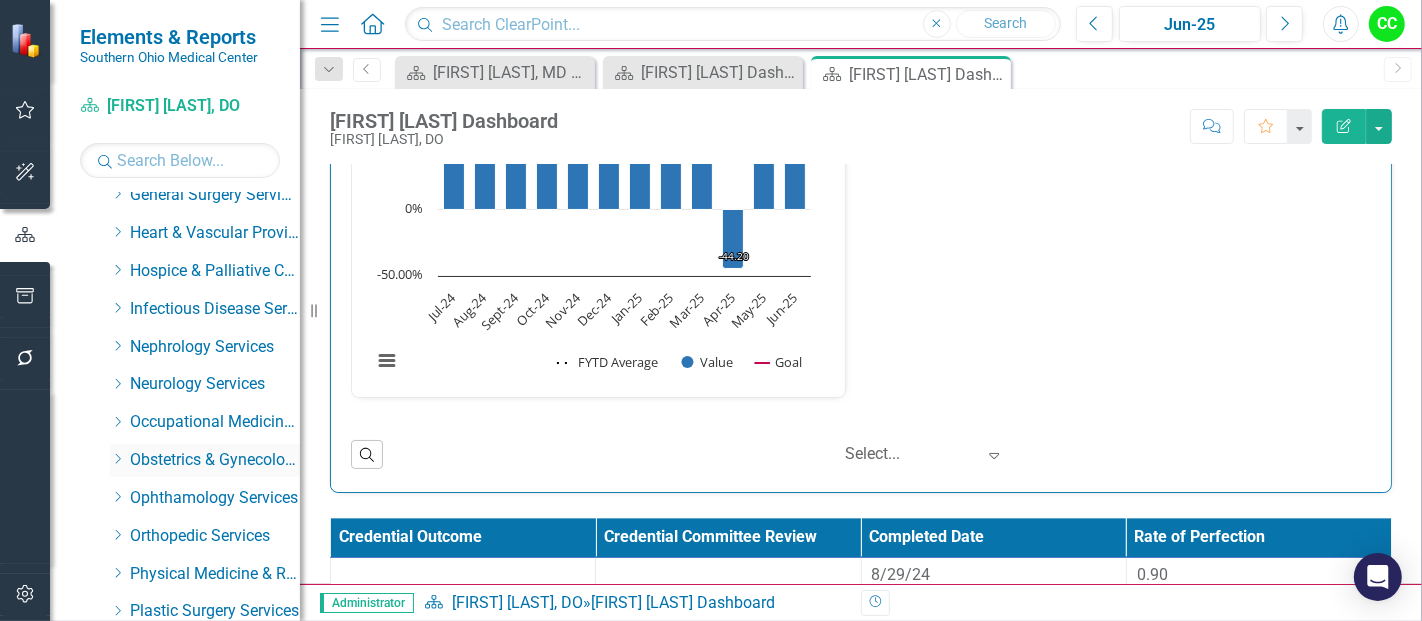 click on "Dropdown Obstetrics & Gynecology" at bounding box center [205, 460] 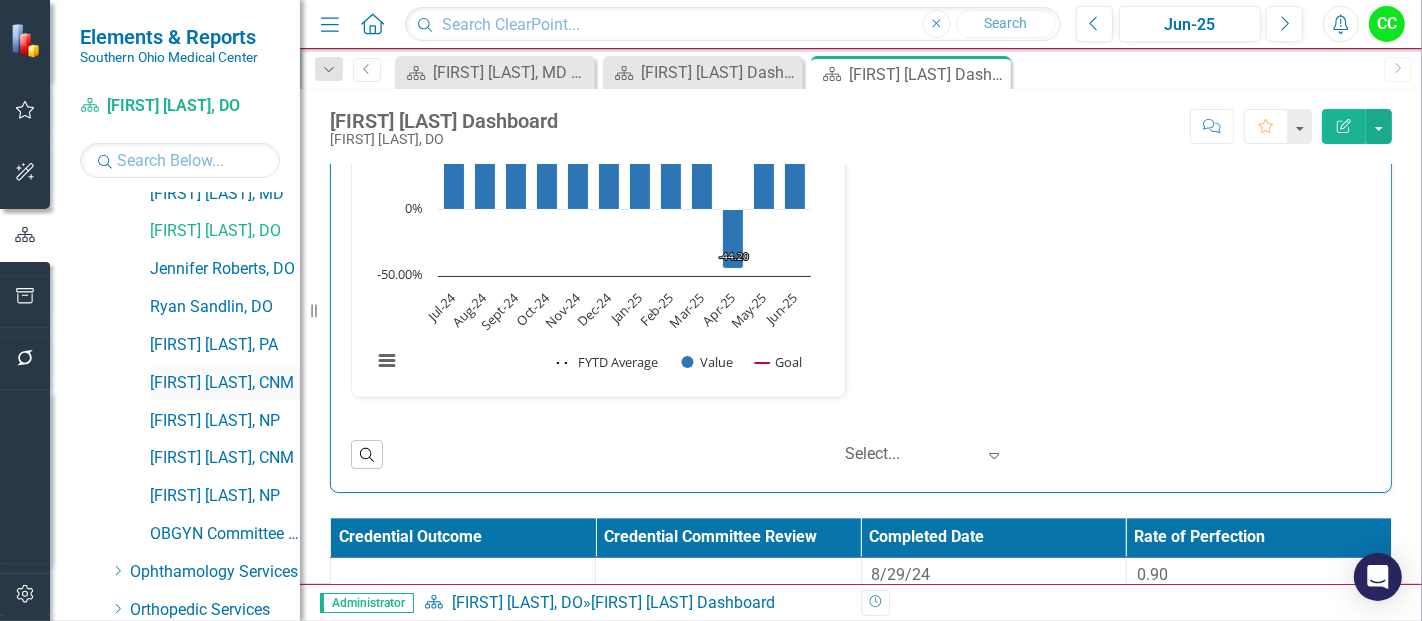 scroll, scrollTop: 850, scrollLeft: 0, axis: vertical 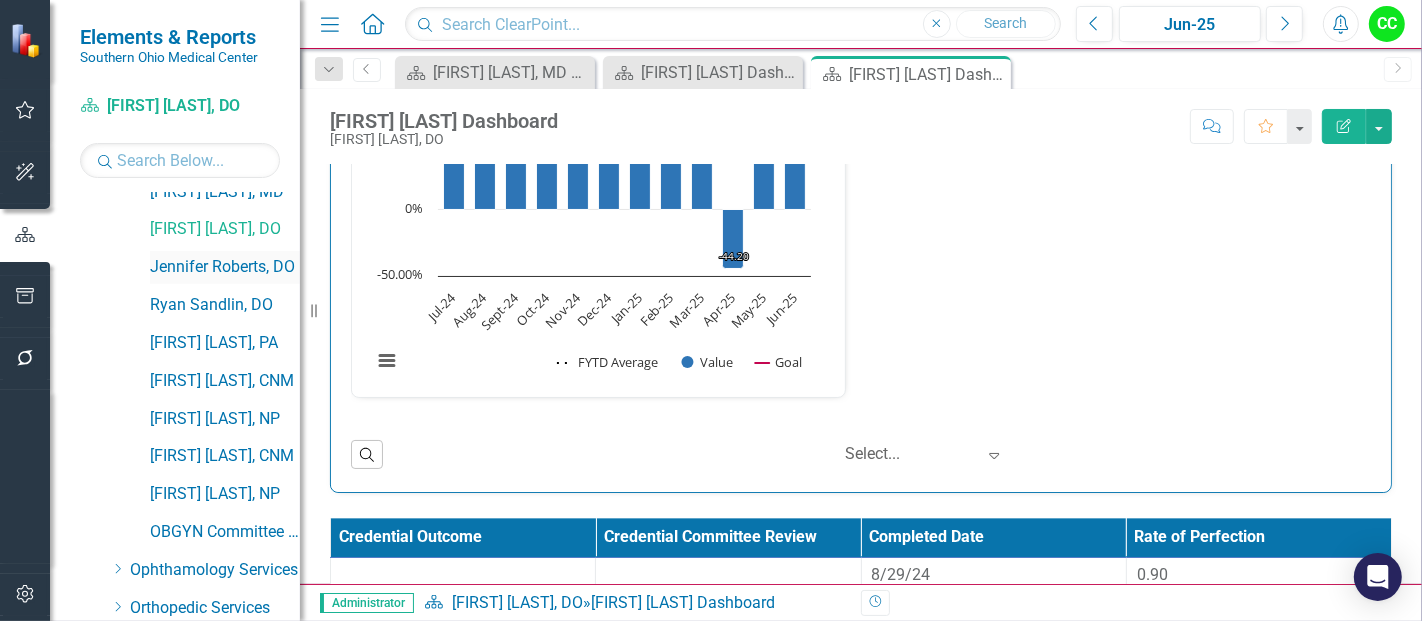 click on "Jennifer Roberts, DO" at bounding box center (225, 267) 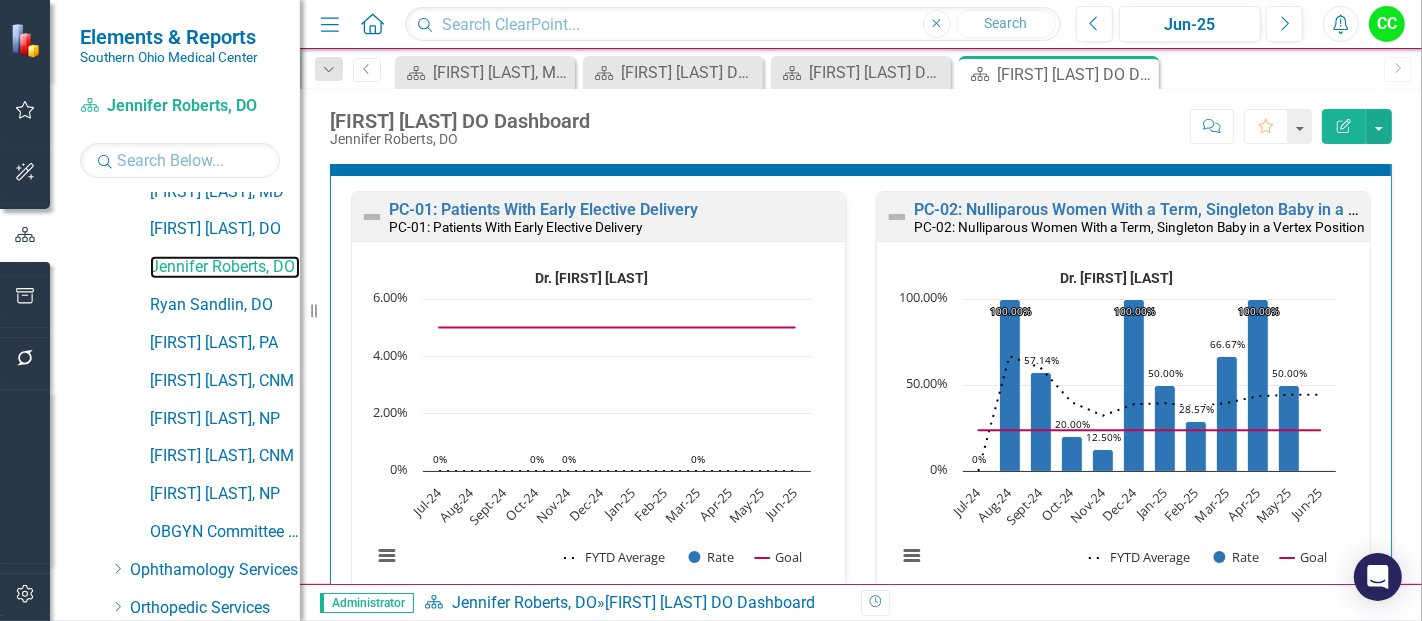 scroll, scrollTop: 600, scrollLeft: 0, axis: vertical 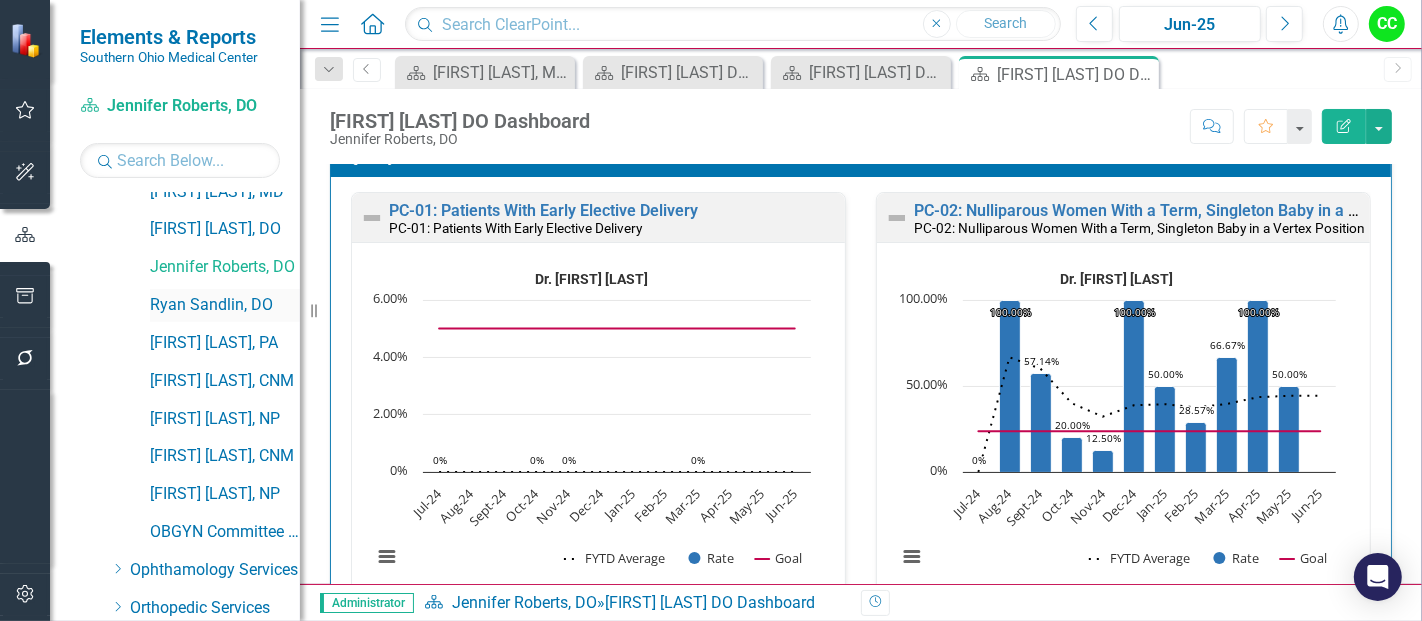 click on "Ryan Sandlin, DO" at bounding box center [225, 305] 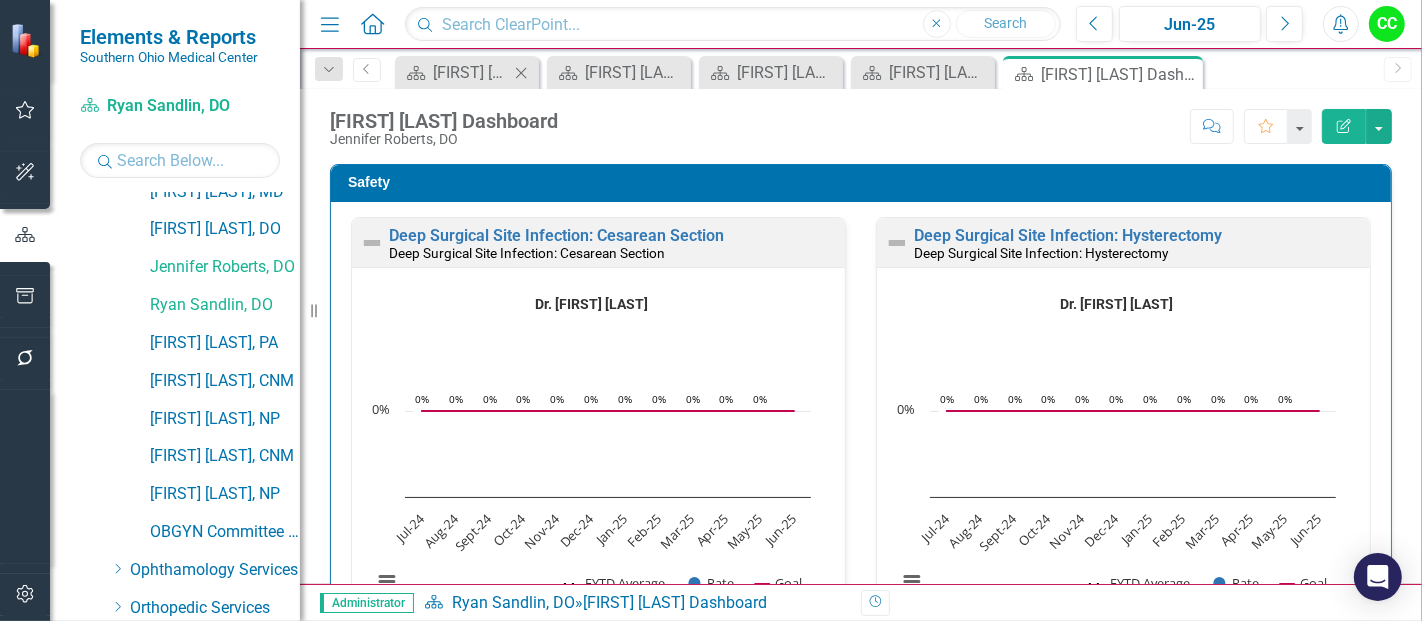 click on "Close" 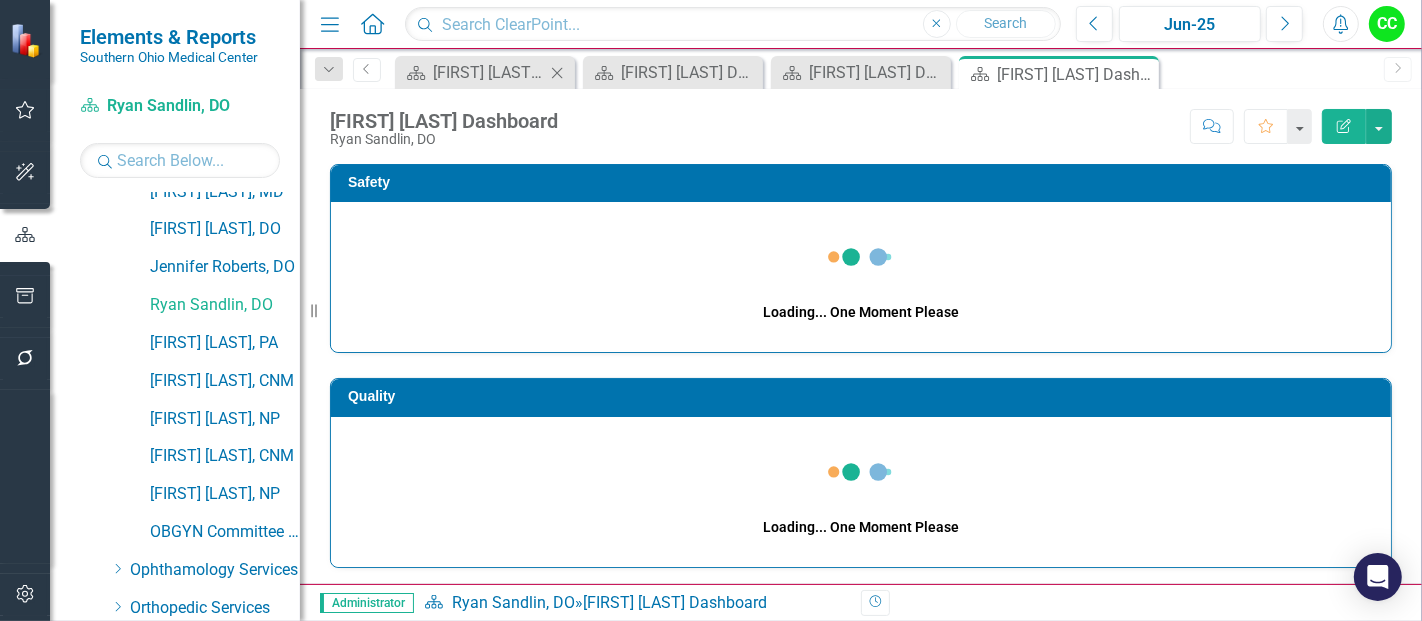 click 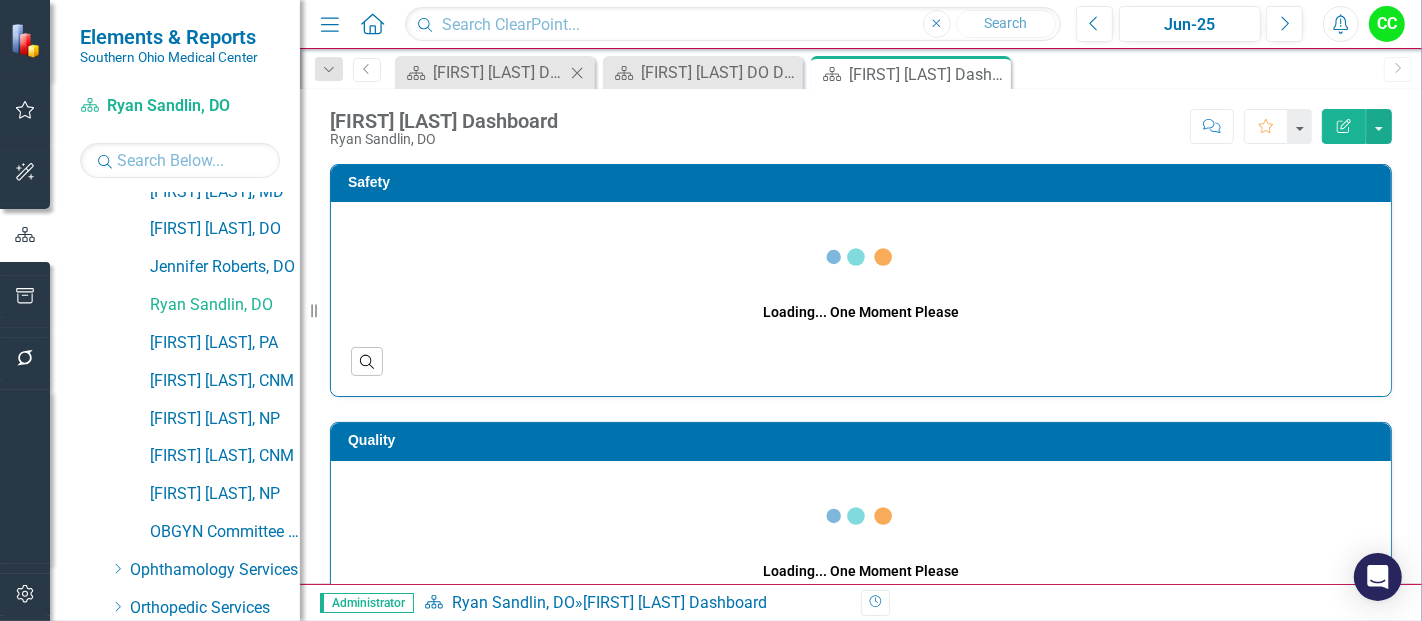 click on "Close" 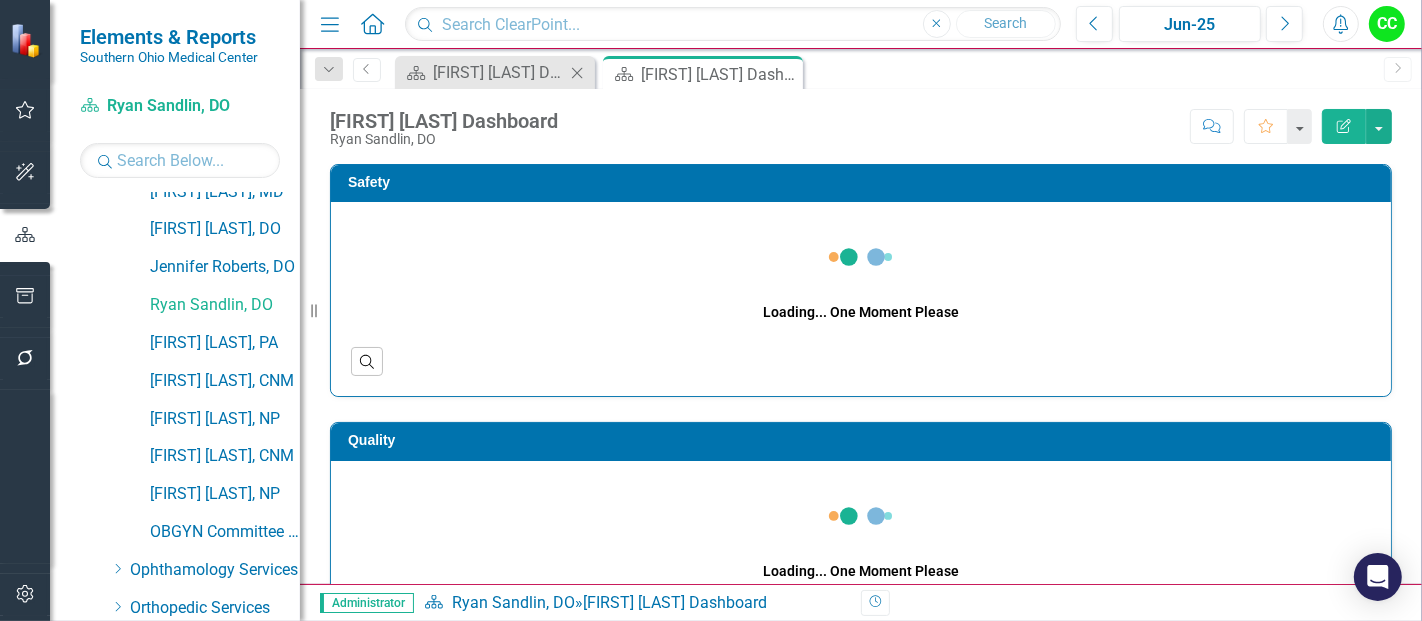click on "Close" 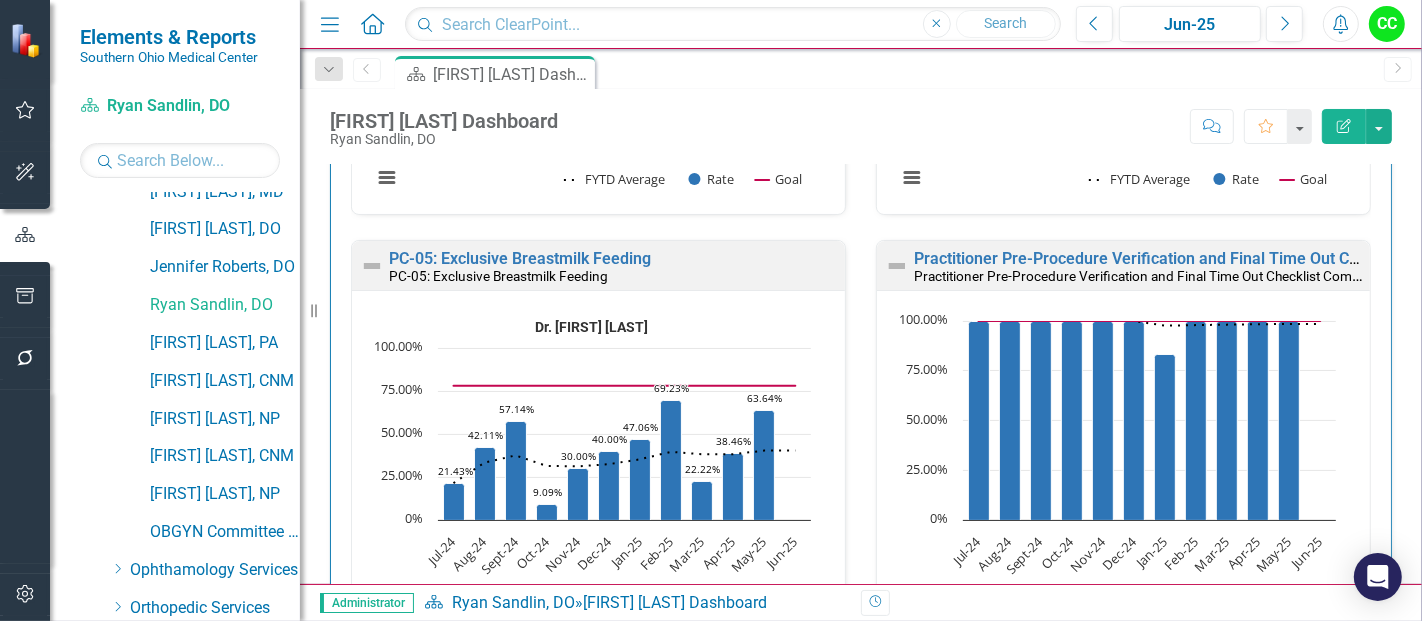 scroll, scrollTop: 982, scrollLeft: 0, axis: vertical 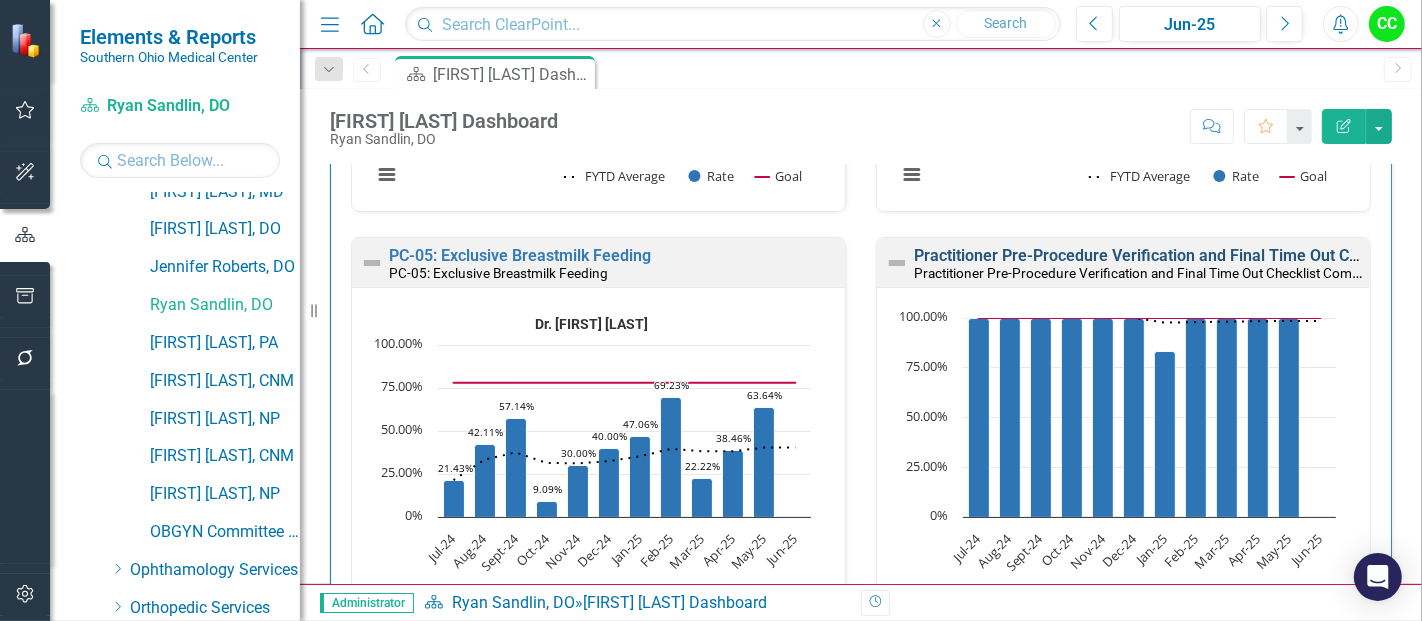 click on "Practitioner Pre-Procedure Verification and Final Time Out Checklist Completed" at bounding box center (1200, 255) 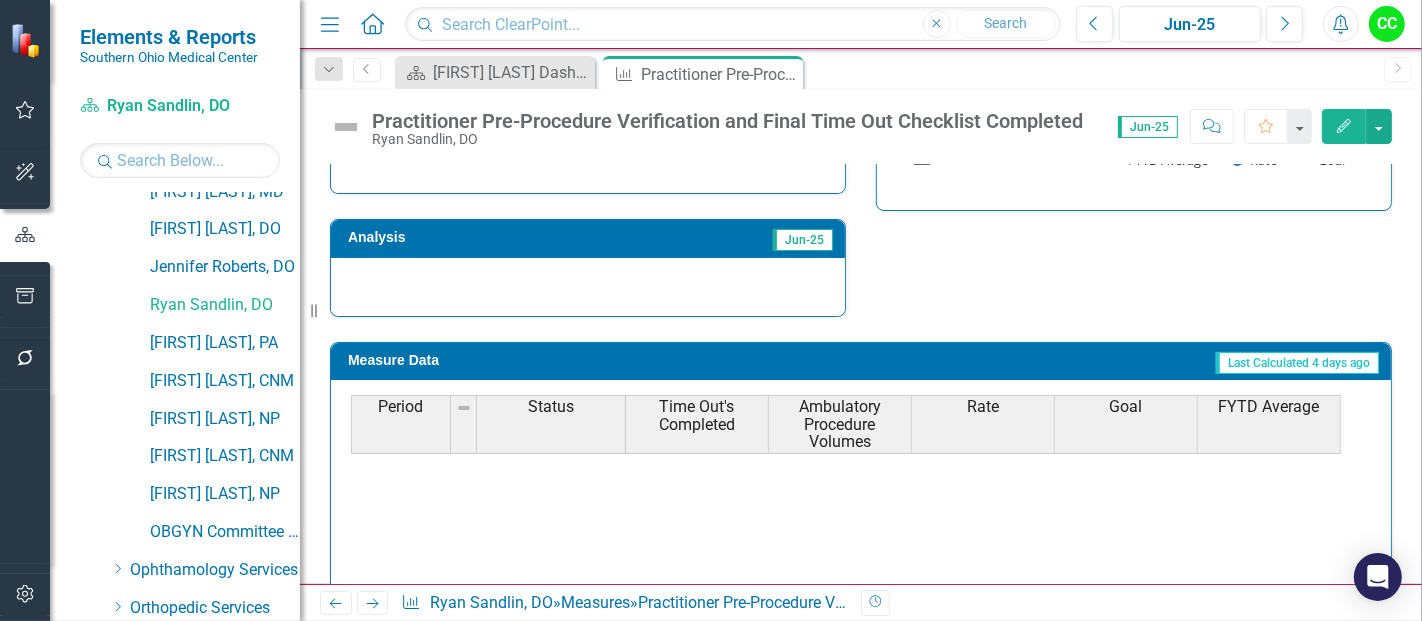 scroll, scrollTop: 902, scrollLeft: 0, axis: vertical 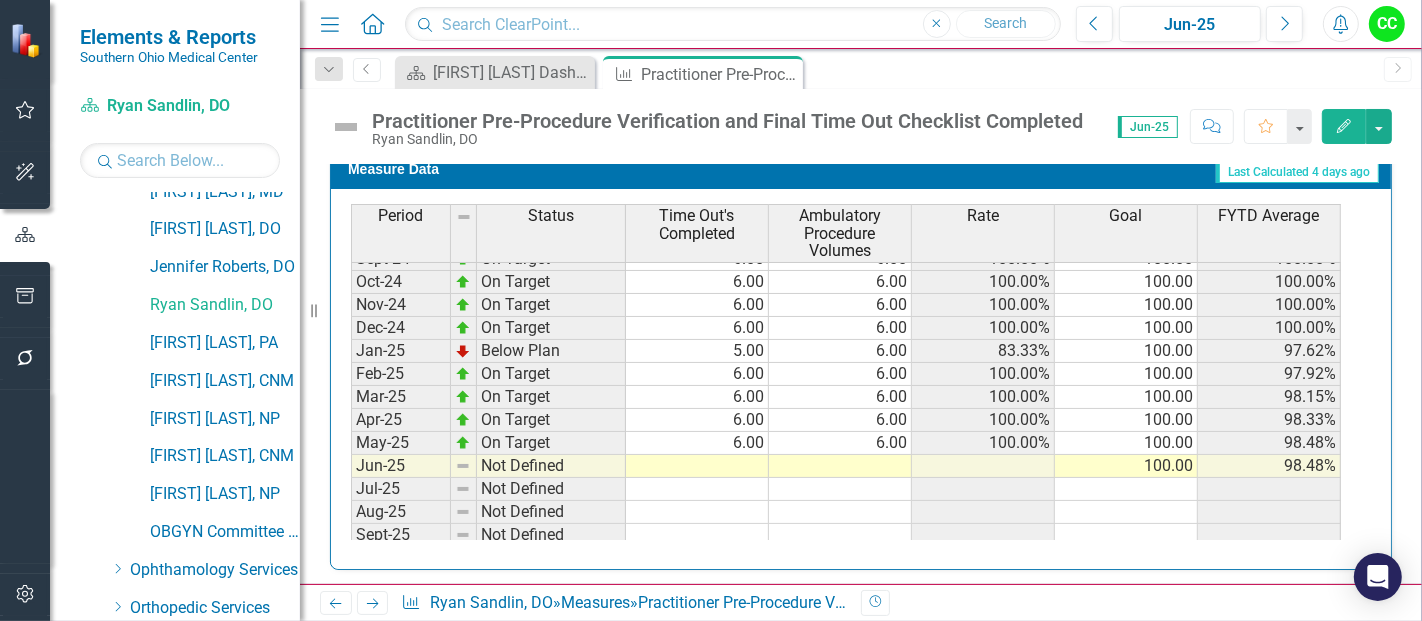 click on "Feb-24 On Target 6.00 6.00 100.00% 100.00 100.00% Mar-24 On Target 6.00 6.00 100.00% 100.00 100.00% Apr-24 On Target 6.00 6.00 100.00% 100.00 100.00% May-24 On Target 6.00 6.00 100.00% 100.00 100.00% Jun-24 On Target 6.00 6.00 100.00% 100.00 100.00% Jul-24 On Target 6.00 6.00 100.00% 100.00 100.00% Aug-24 On Target 6.00 6.00 100.00% 100.00 100.00% Sept-24 On Target 6.00 6.00 100.00% 100.00 100.00% Oct-24 On Target 6.00 6.00 100.00% 100.00 100.00% Nov-24 On Target 6.00 6.00 100.00% 100.00 100.00% Dec-24 On Target 6.00 6.00 100.00% 100.00 100.00% Jan-25 Below Plan 5.00 6.00 83.33% 100.00 97.62% Feb-25 On Target 6.00 6.00 100.00% 100.00 97.92% Mar-25 On Target 6.00 6.00 100.00% 100.00 98.15% Apr-25 On Target 6.00 6.00 100.00% 100.00 98.33% May-25 On Target 6.00 6.00 100.00% 100.00 98.48% Jun-25 Not Defined 100.00 98.48% Jul-25 Not Defined Aug-25 Not Defined Sept-25 Not Defined Oct-25 Not Defined Nov-25 Not Defined Dec-25 Not Defined Jan-26 Not Defined Feb-26 Not Defined Mar-26 Not Defined Apr-26 Not Defined" at bounding box center [846, 420] 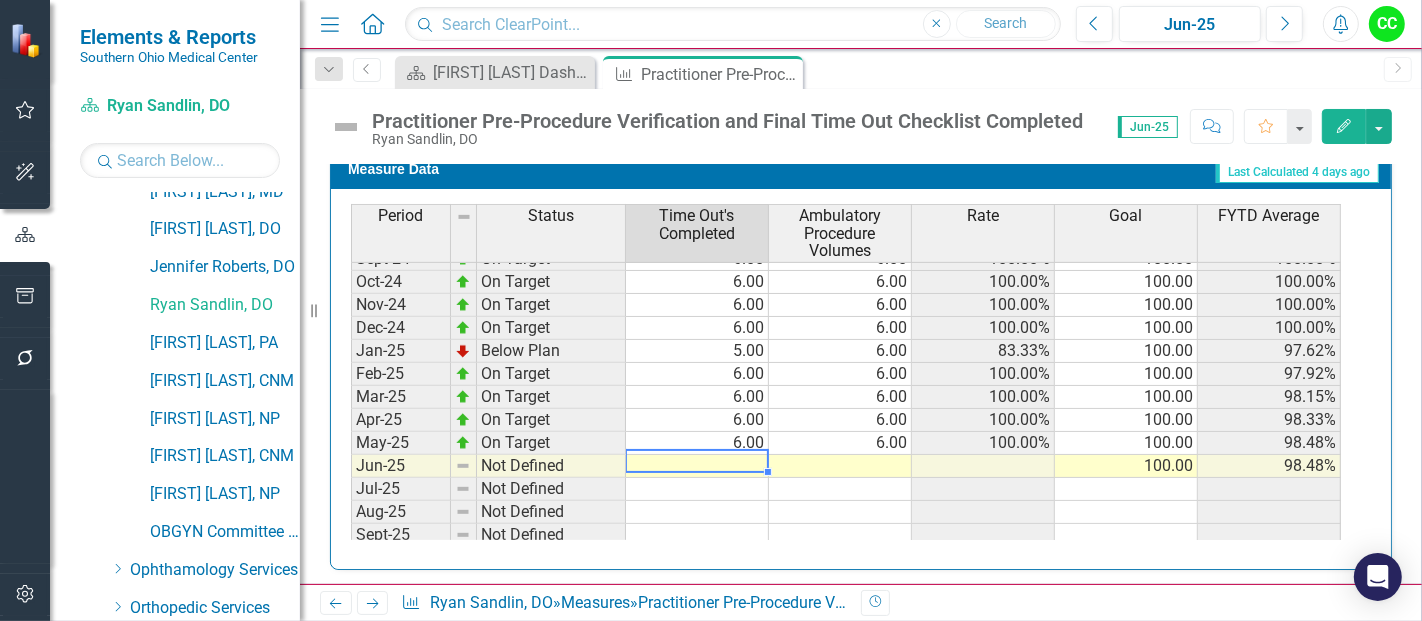 type on "6" 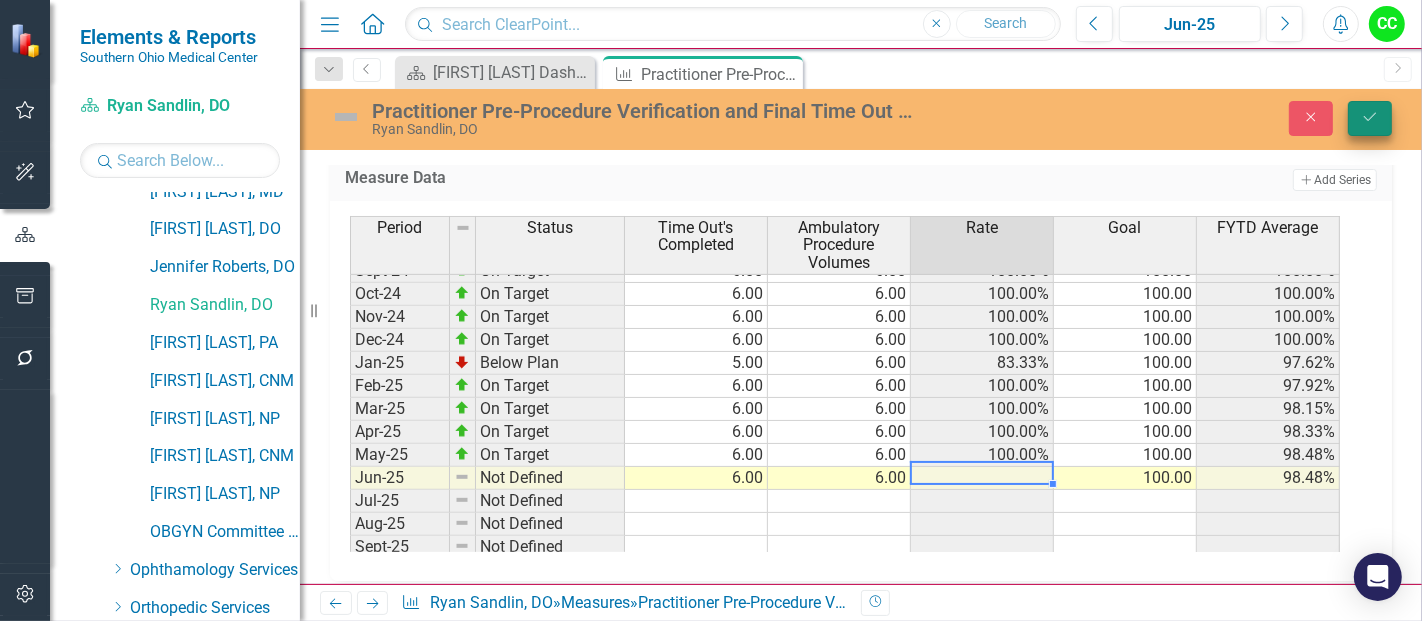 type on "6" 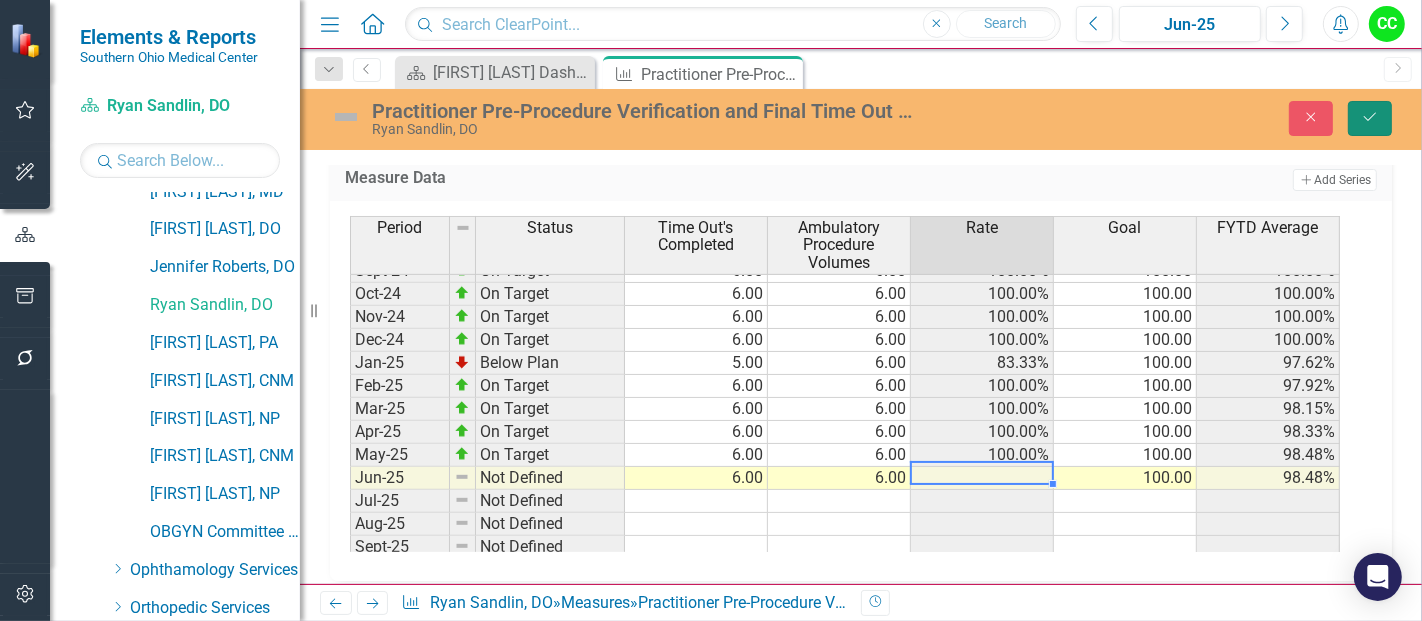 click on "Save" 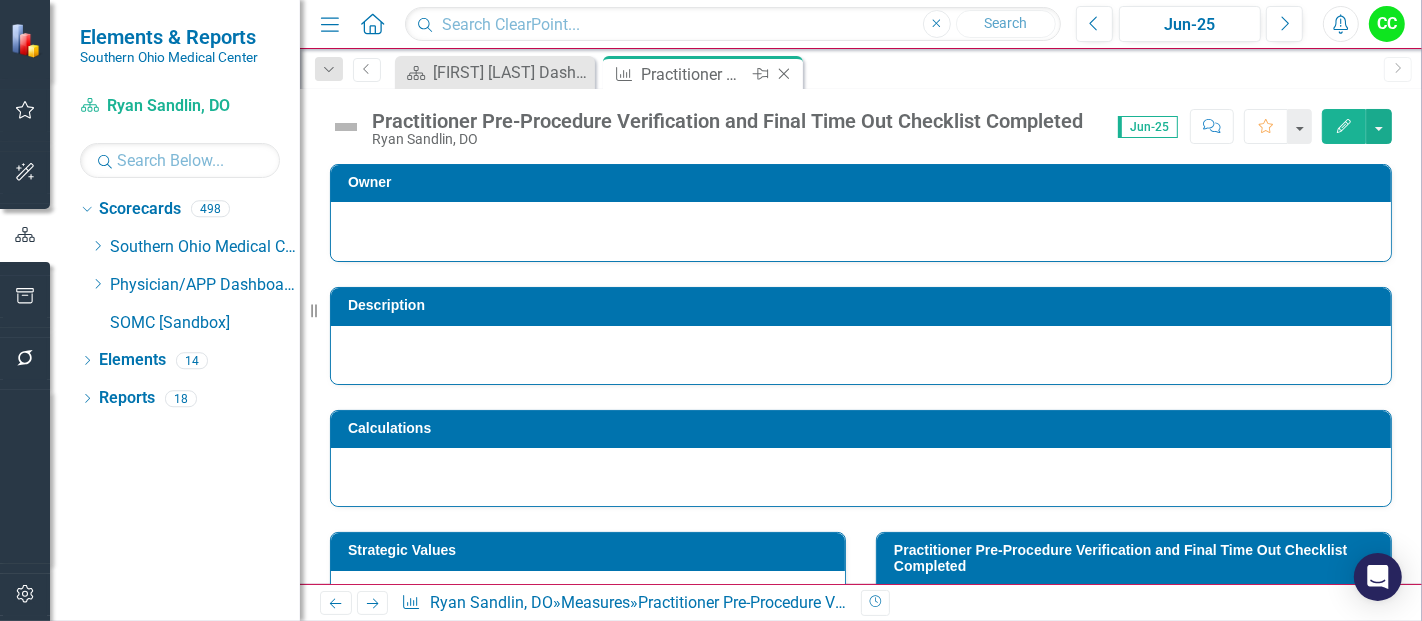 click on "Close" 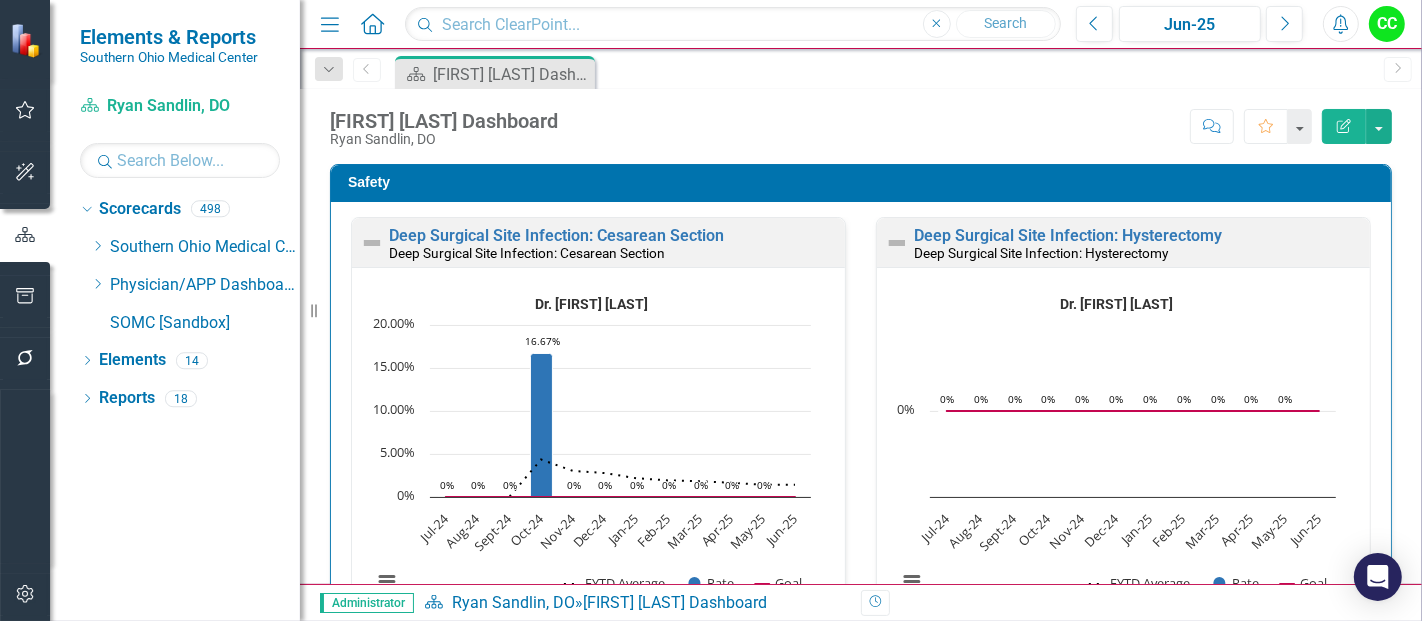 scroll, scrollTop: 0, scrollLeft: 0, axis: both 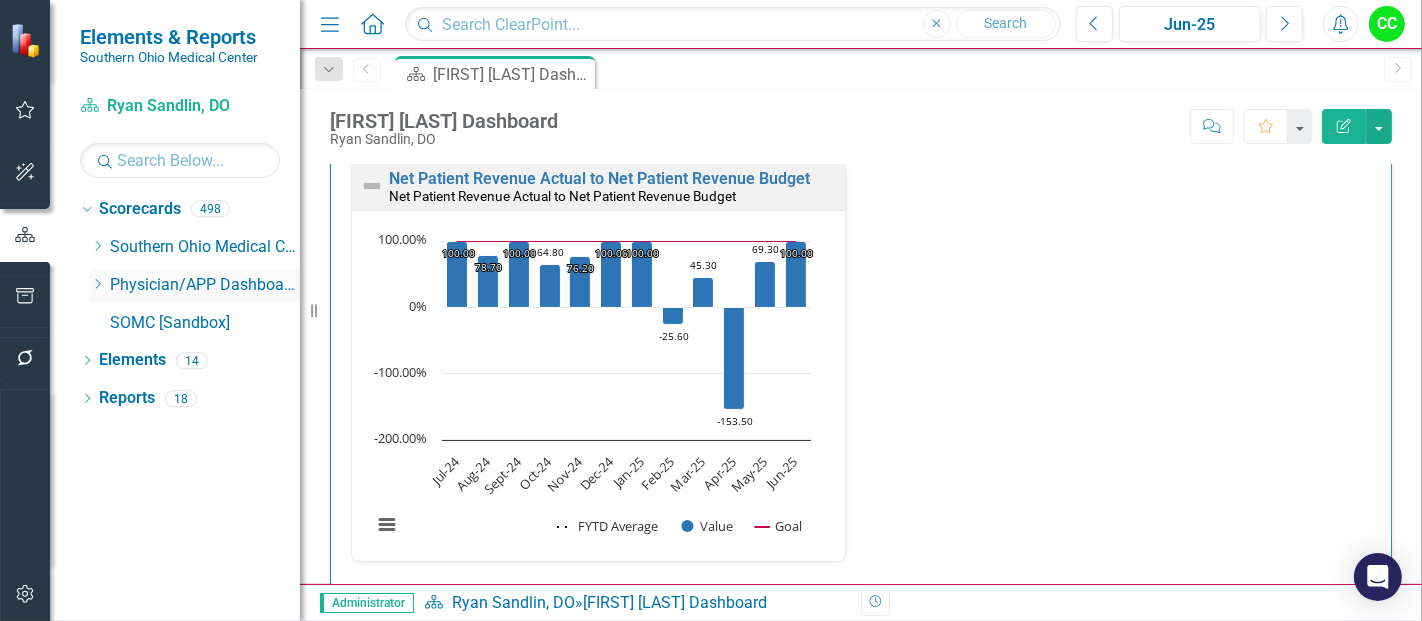 click on "Dropdown" 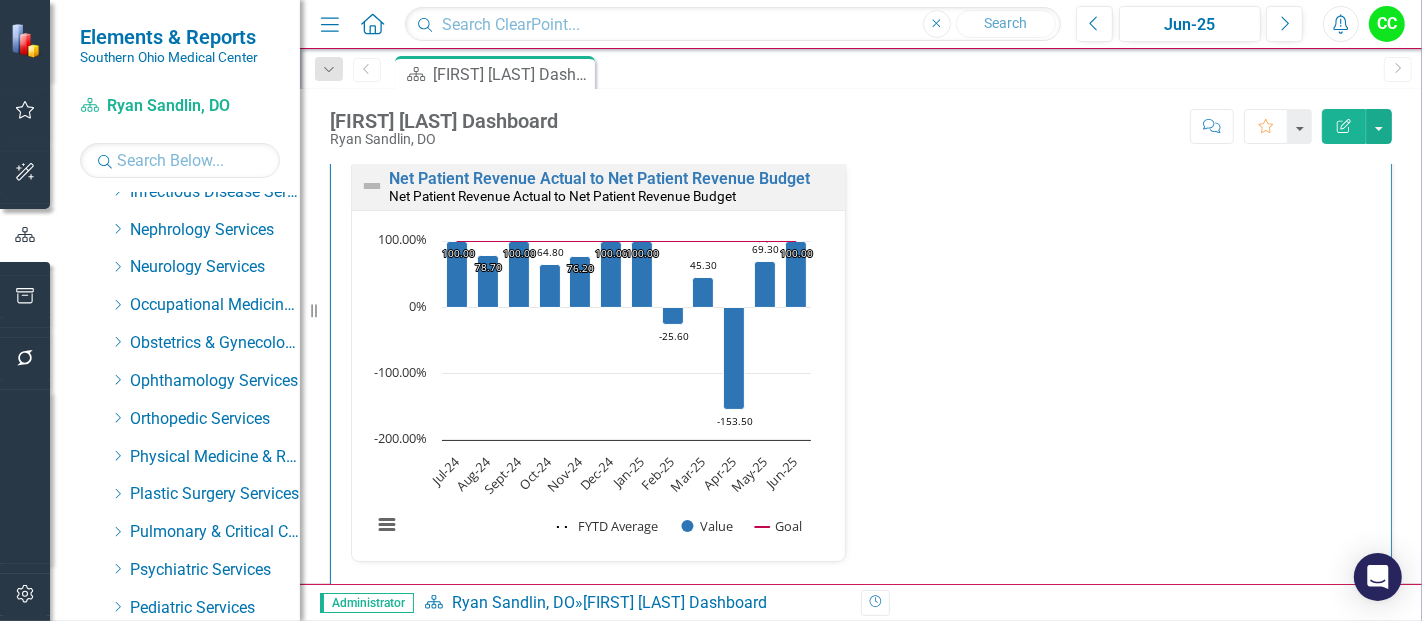 scroll, scrollTop: 626, scrollLeft: 0, axis: vertical 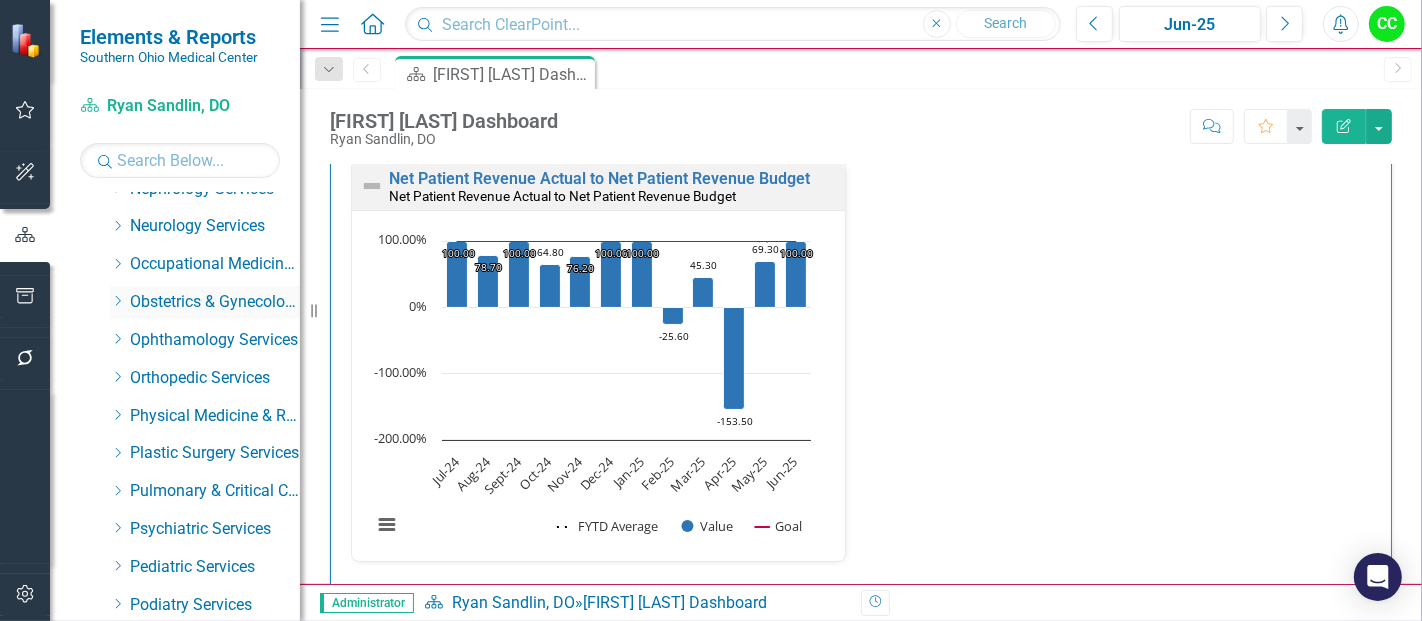 click on "Dropdown" 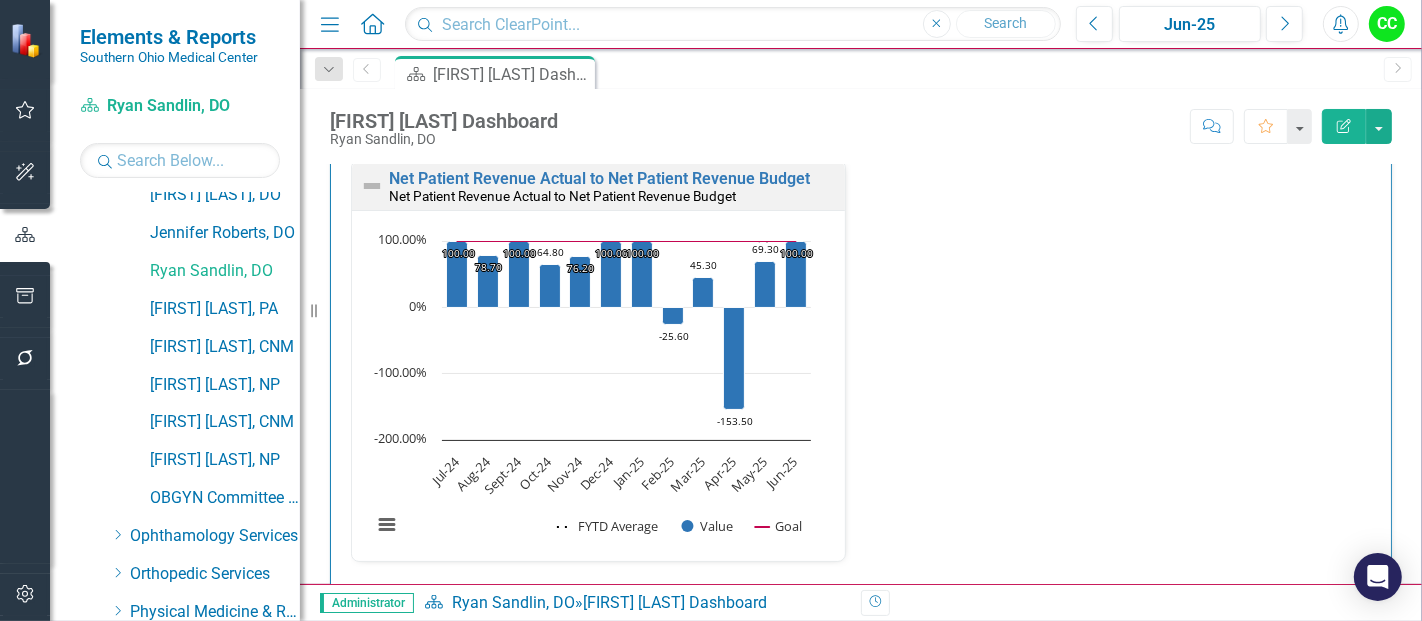 scroll, scrollTop: 888, scrollLeft: 0, axis: vertical 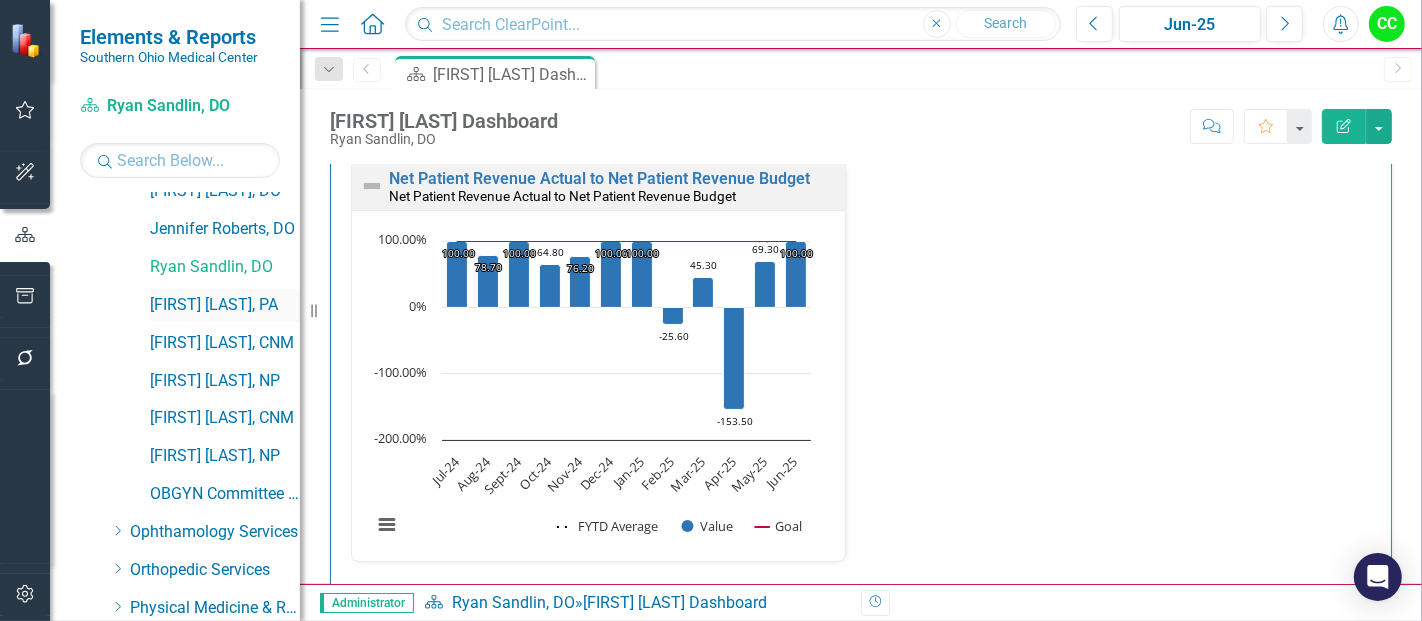 click on "[FIRST] [LAST], PA" at bounding box center (225, 305) 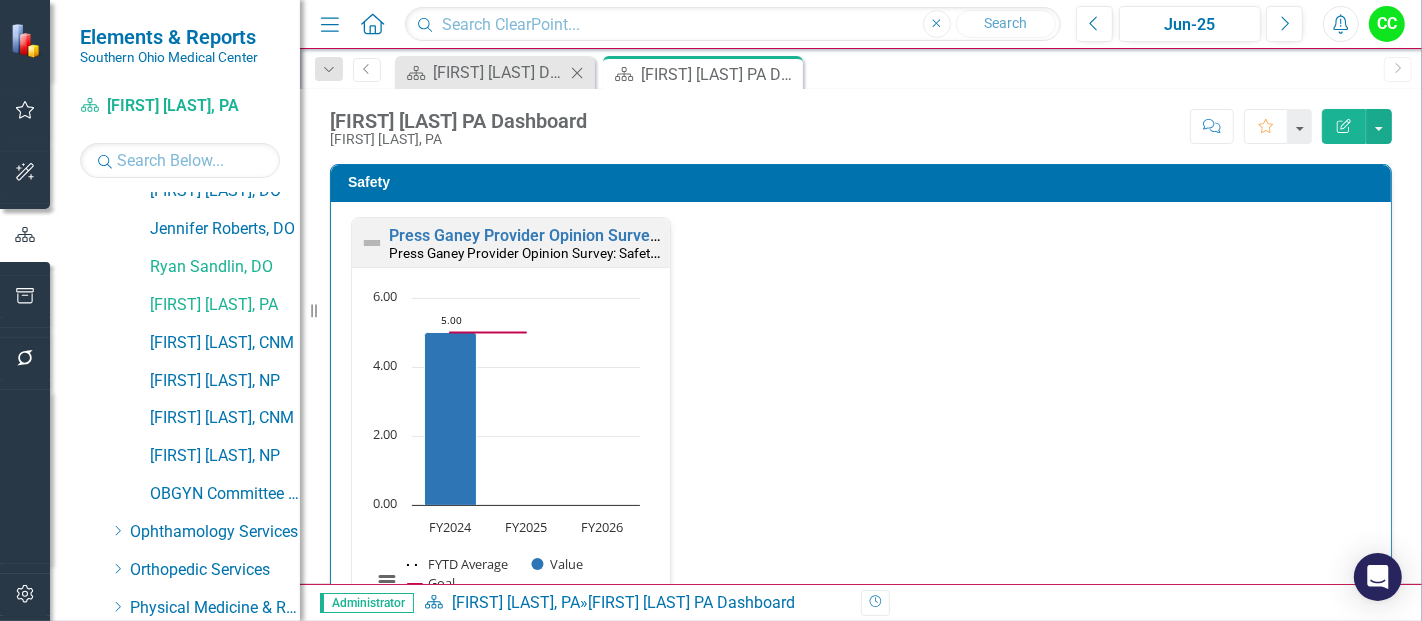 click on "Close" 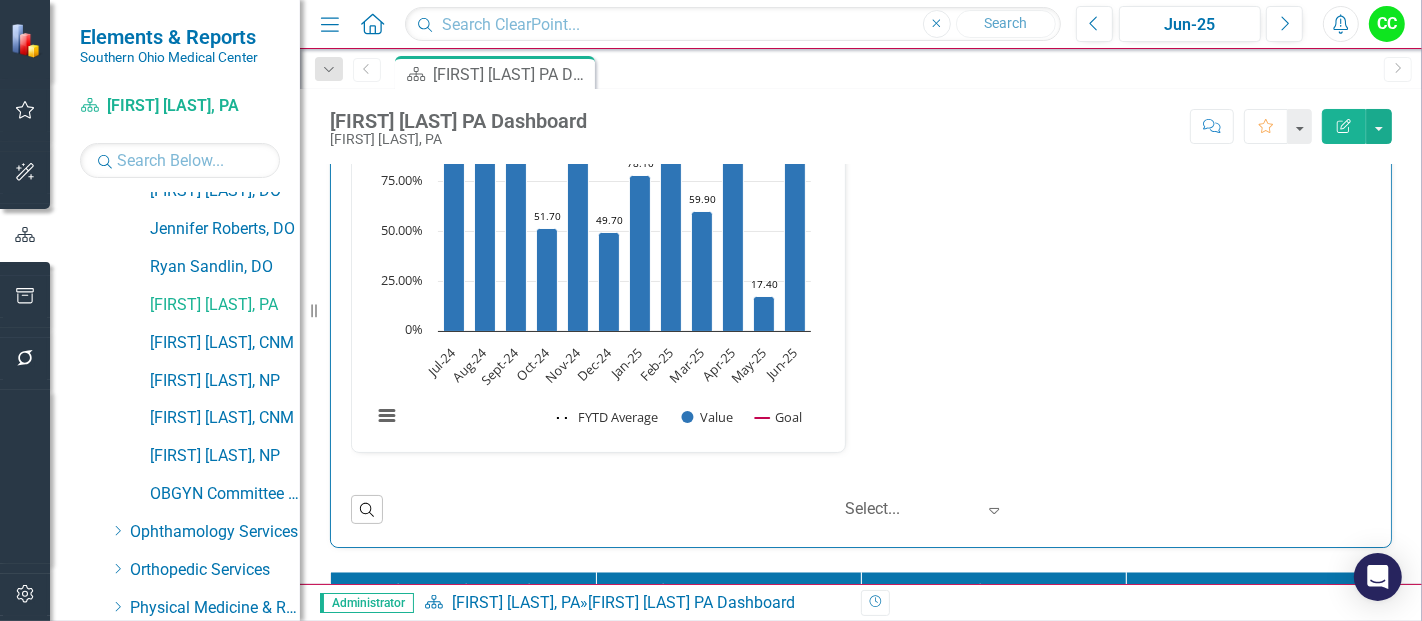 scroll, scrollTop: 2894, scrollLeft: 0, axis: vertical 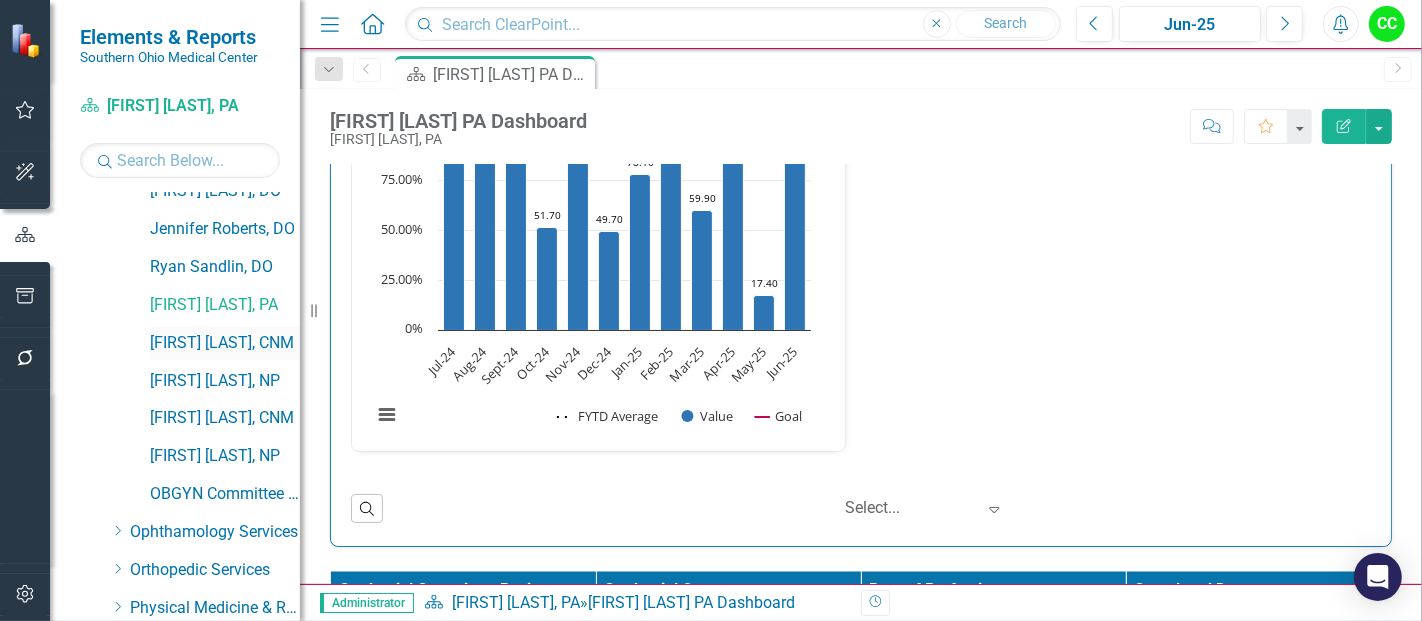 click on "[FIRST] [LAST], CNM" at bounding box center (225, 343) 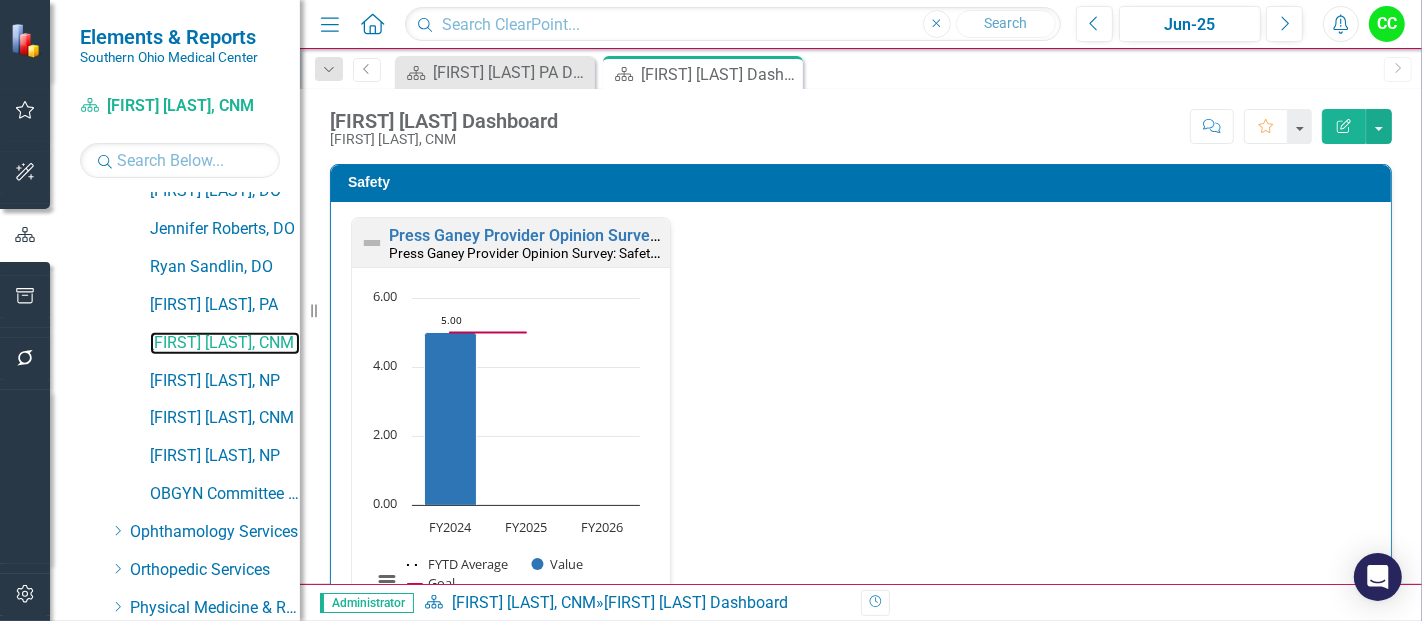 scroll, scrollTop: 1030, scrollLeft: 0, axis: vertical 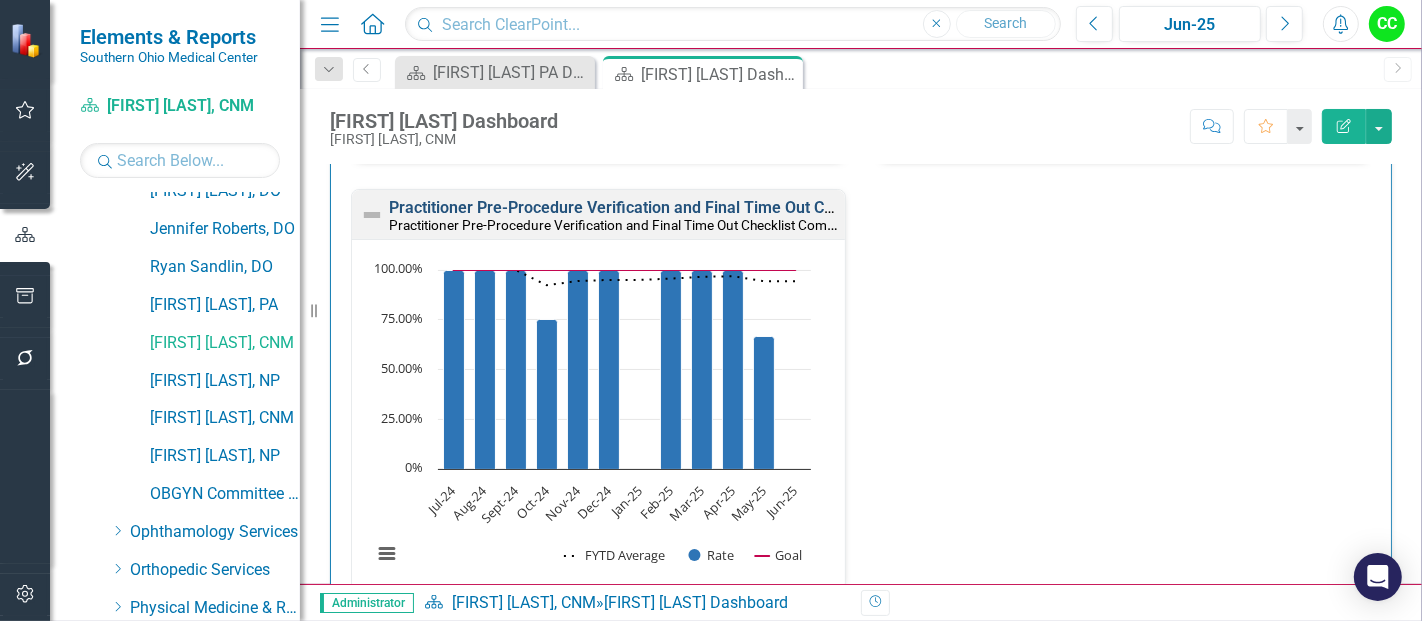click on "Practitioner Pre-Procedure Verification and Final Time Out Checklist Completed" at bounding box center [675, 207] 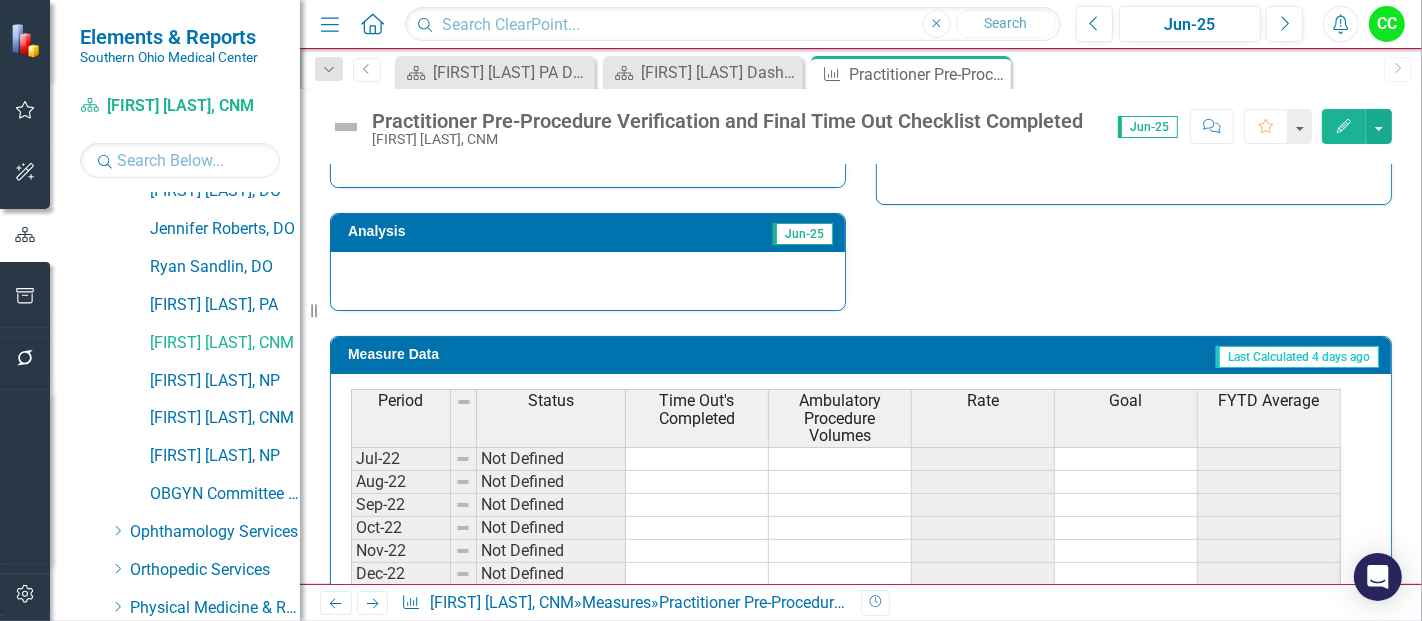 scroll, scrollTop: 900, scrollLeft: 0, axis: vertical 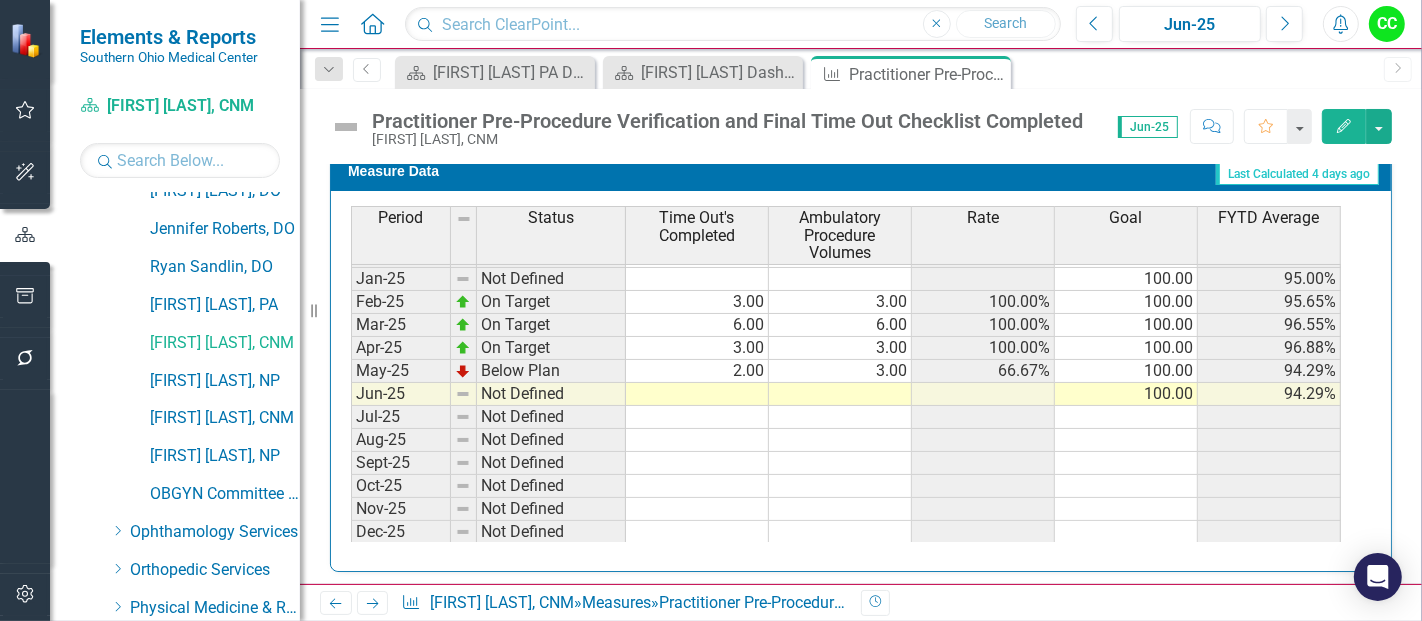 click on "Sep-23 On Target 4.00 4.00 100.00% 100.00 100.00% Oct-23 On Target 5.00 5.00 100.00% 100.00 100.00% Nov-23 Not Defined 100.00 100.00% Dec-23 Not Defined 100.00 100.00% Jan-24 On Target 3.00 3.00 100.00% 100.00 100.00% Feb-24 On Target 1.00 1.00 100.00% 100.00 100.00% Mar-24 On Target 3.00 3.00 100.00% 100.00 100.00% Apr-24 Not Defined 100.00 100.00% May-24 Not Defined 100.00 100.00% Jun-24 On Target 2.00 2.00 100.00% 100.00 100.00% Jul-24 On Target 2.00 2.00 100.00% 100.00 100.00% Aug-24 On Target 5.00 5.00 100.00% 100.00 100.00% Sept-24 On Target 2.00 2.00 100.00% 100.00 100.00% Oct-24 Below Plan 3.00 4.00 75.00% 100.00 92.31% Nov-24 On Target 5.00 5.00 100.00% 100.00 94.44% Dec-24 On Target 2.00 2.00 100.00% 100.00 95.00% Jan-25 Not Defined 100.00 95.00% Feb-25 On Target 3.00 3.00 100.00% 100.00 95.65% Mar-25 On Target 6.00 6.00 100.00% 100.00 96.55% Apr-25 On Target 3.00 3.00 100.00% 100.00 96.88% May-25 Below Plan 2.00 3.00 66.67% 100.00 94.29% Jun-25 Not Defined 100.00 94.29% Jul-25 Not Defined Aug-25" at bounding box center (846, 256) 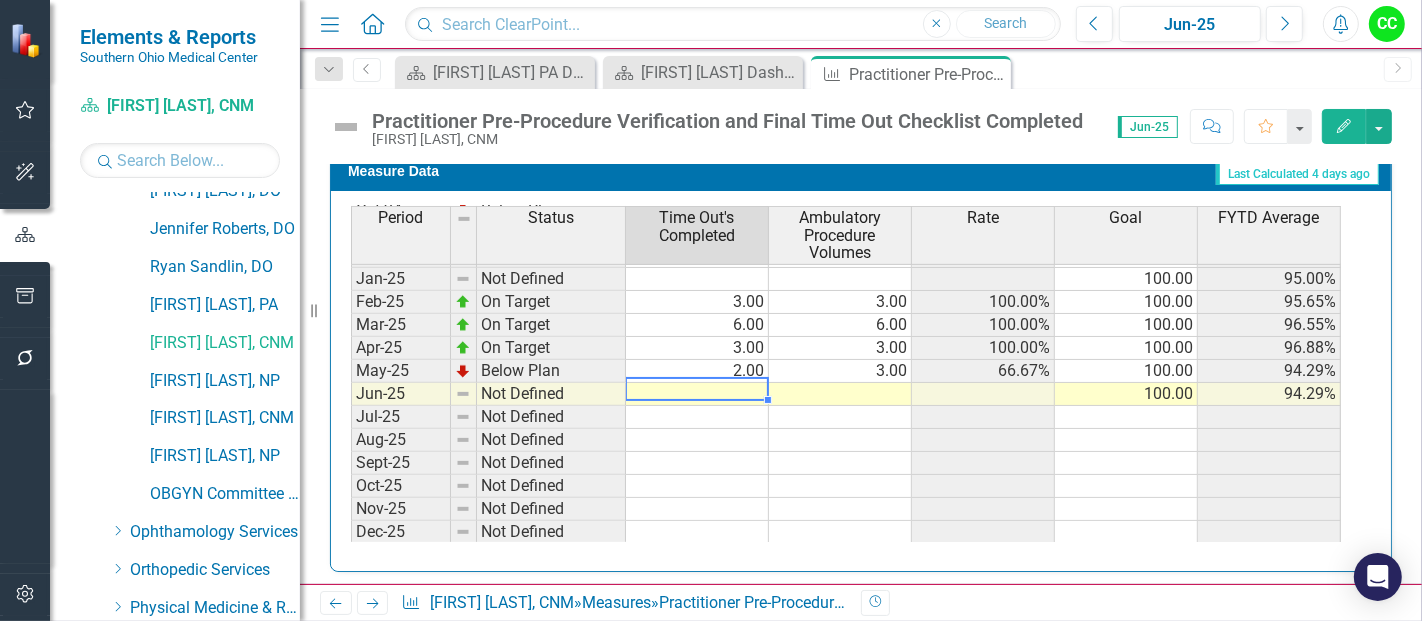 type on "6" 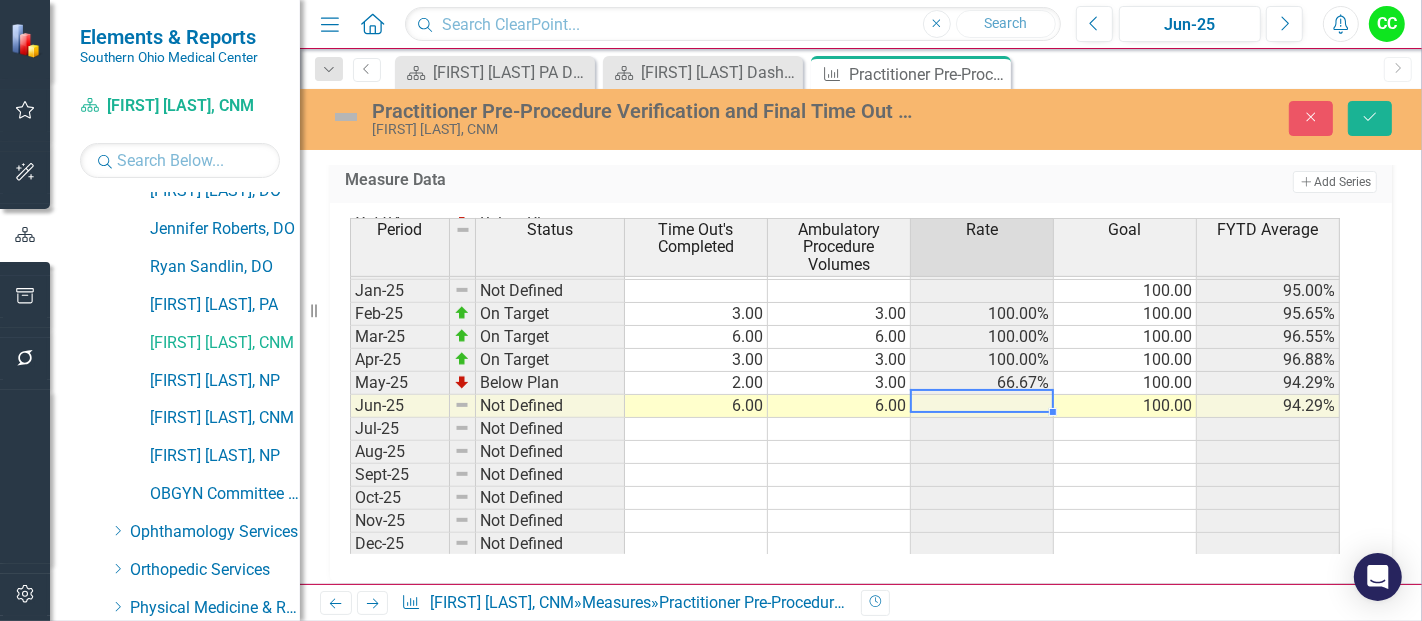type on "6" 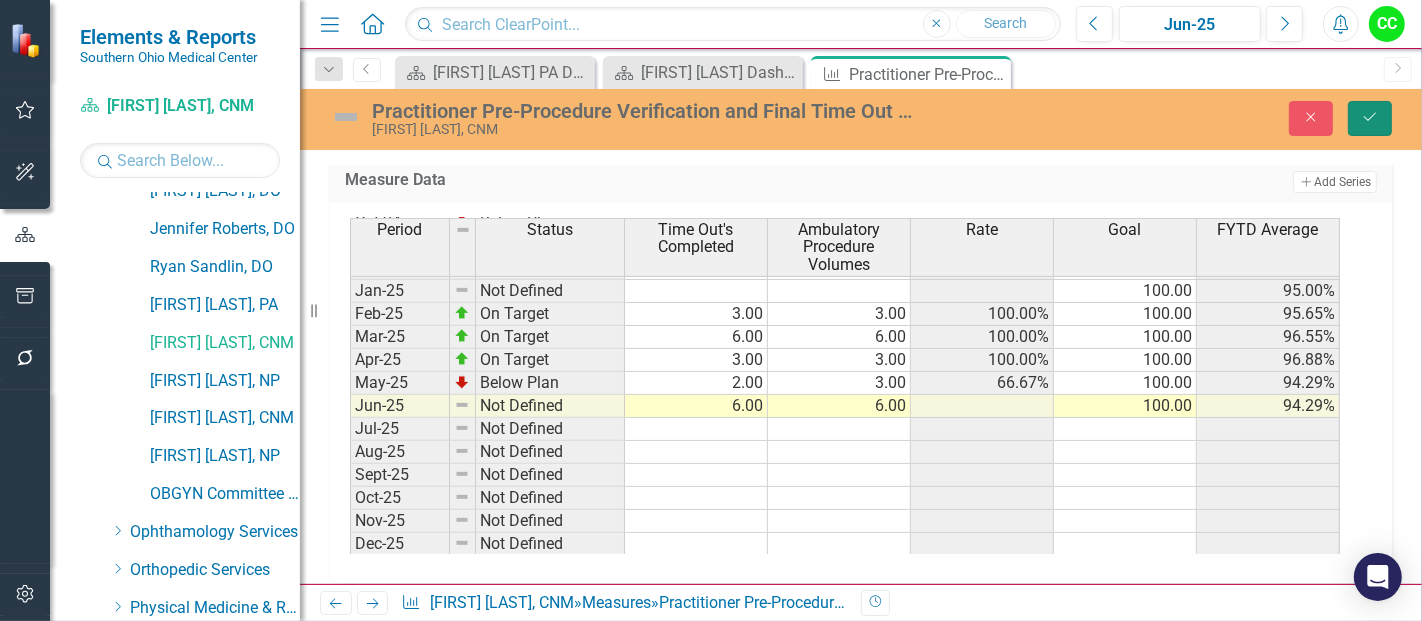 click on "Save" 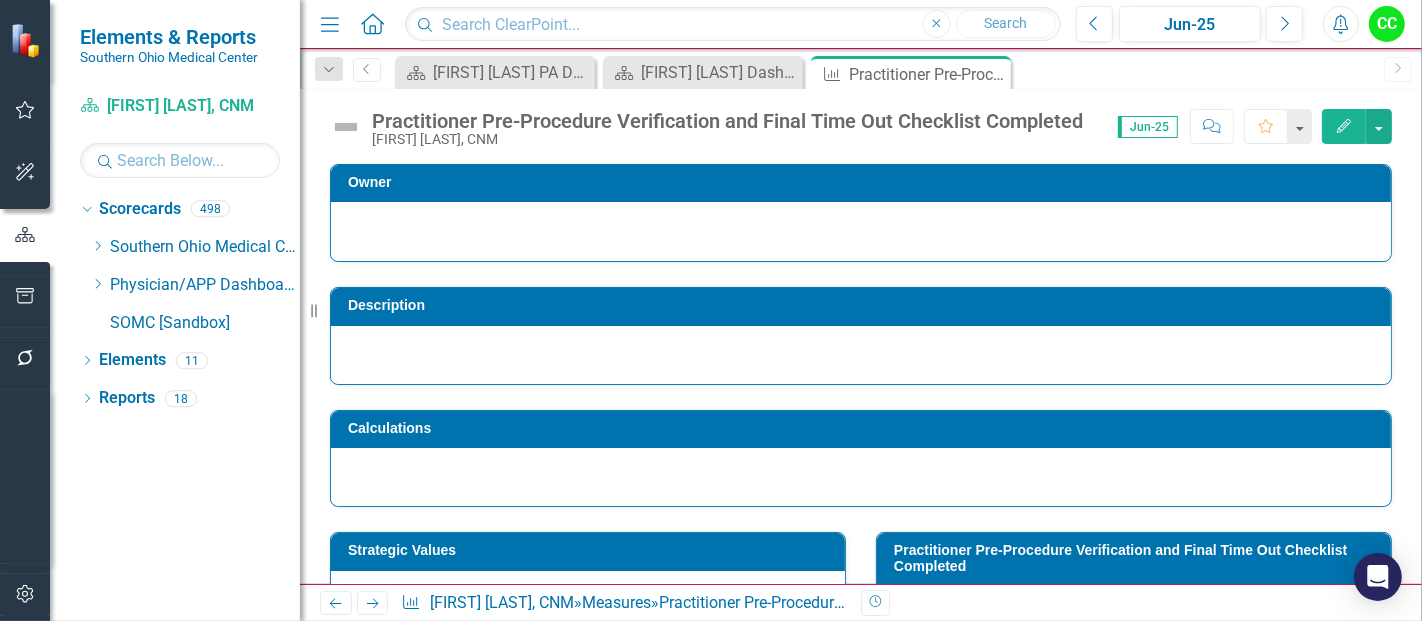 scroll, scrollTop: 0, scrollLeft: 0, axis: both 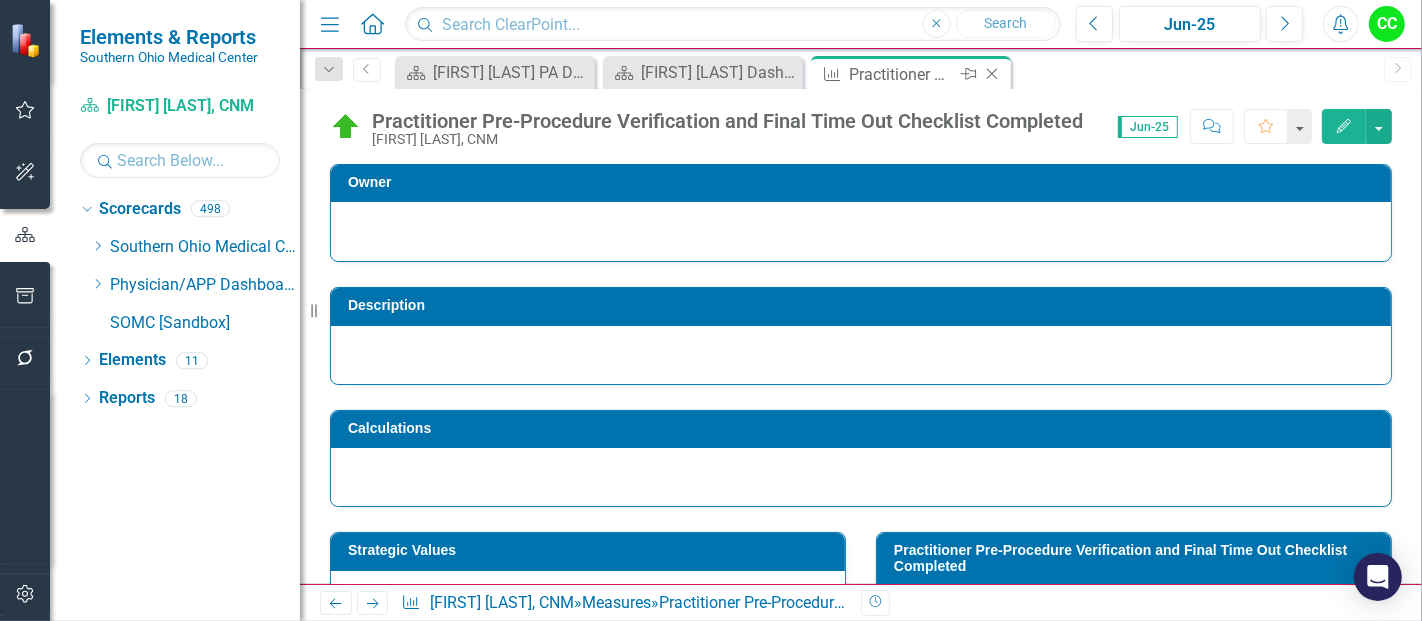 click on "Close" 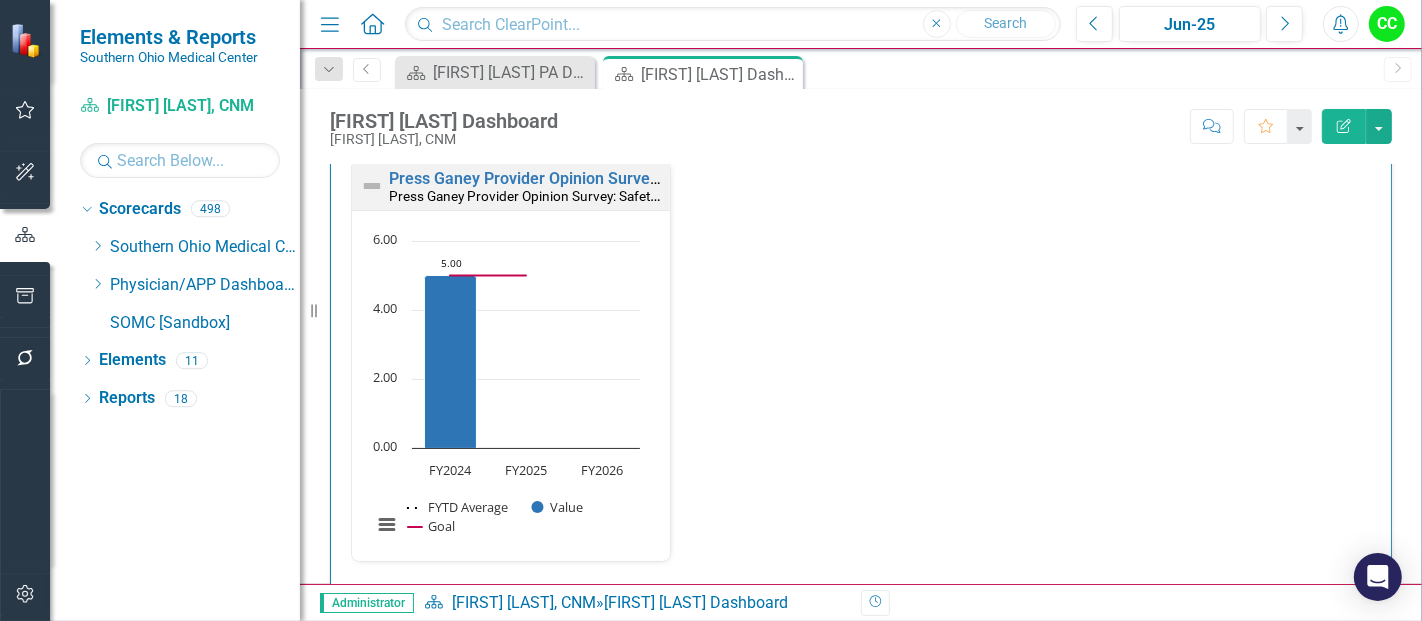 scroll, scrollTop: 0, scrollLeft: 0, axis: both 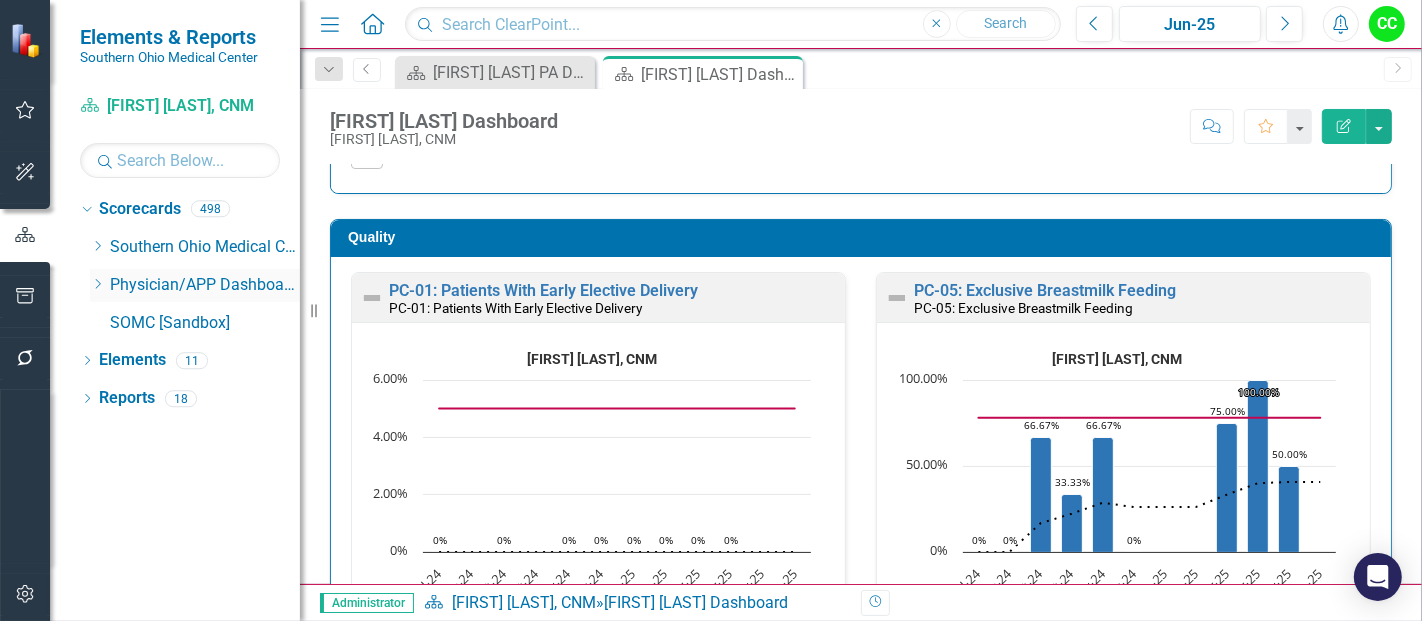 click on "Dropdown" at bounding box center (100, 285) 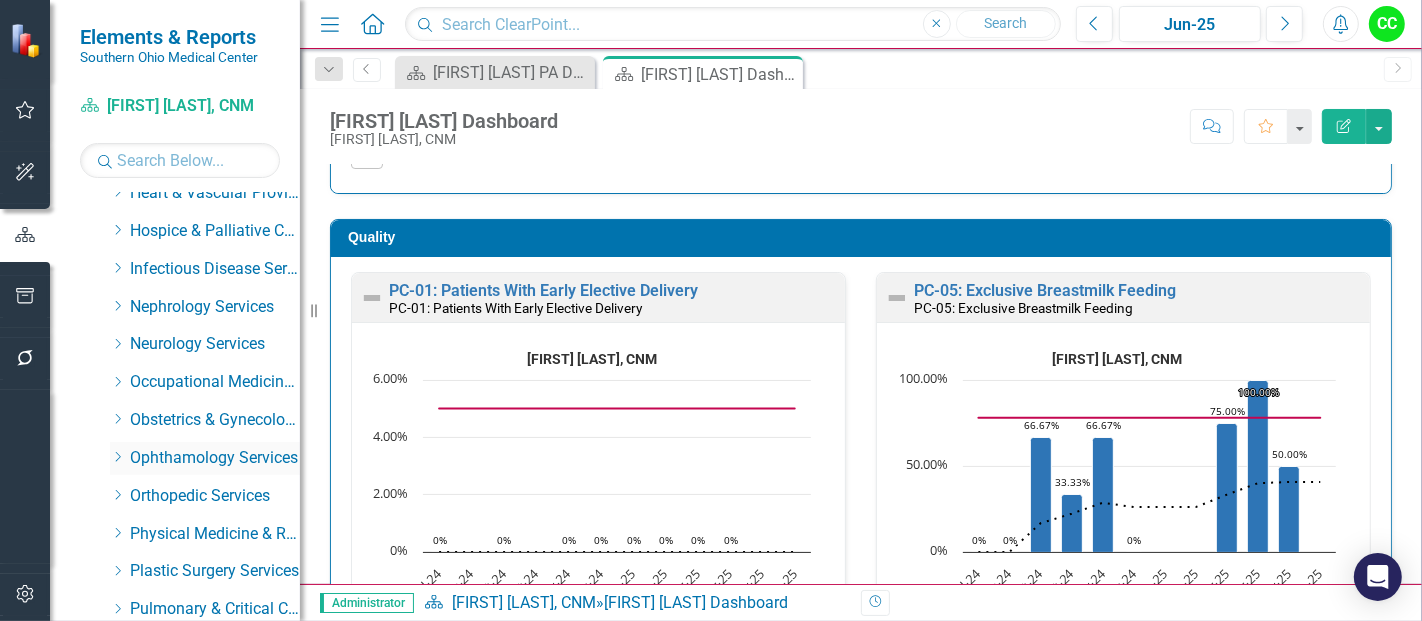scroll, scrollTop: 511, scrollLeft: 0, axis: vertical 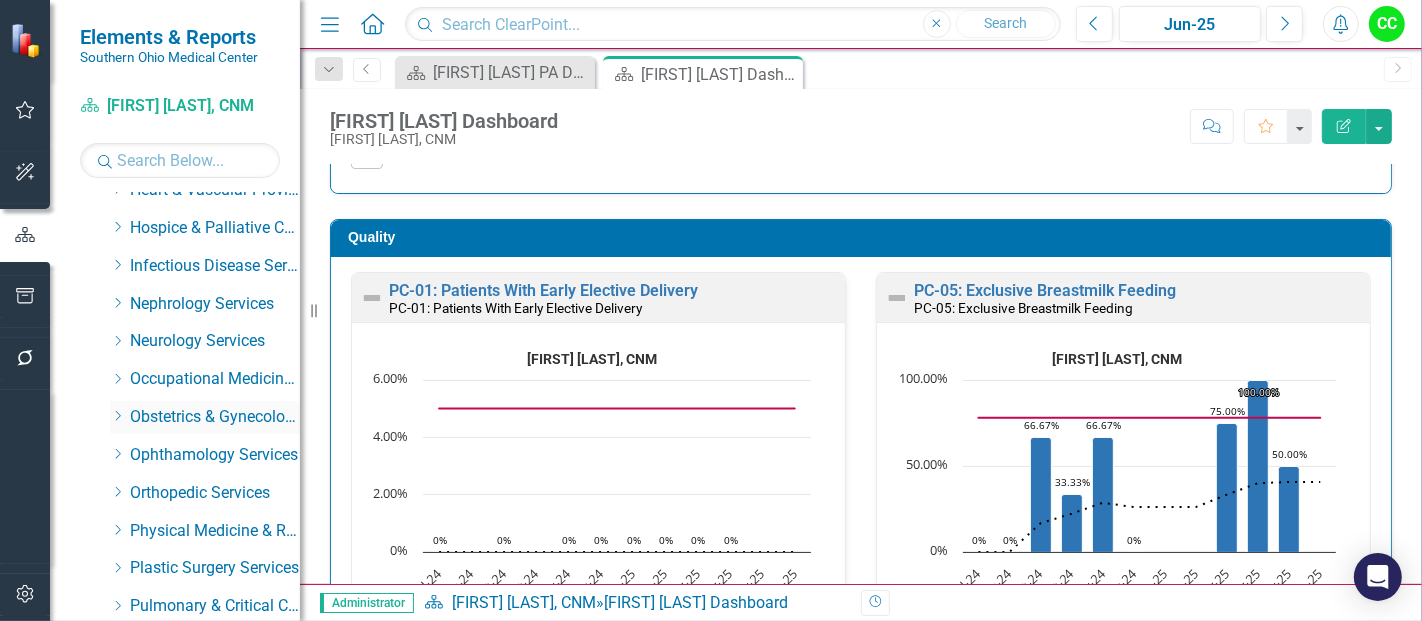 click 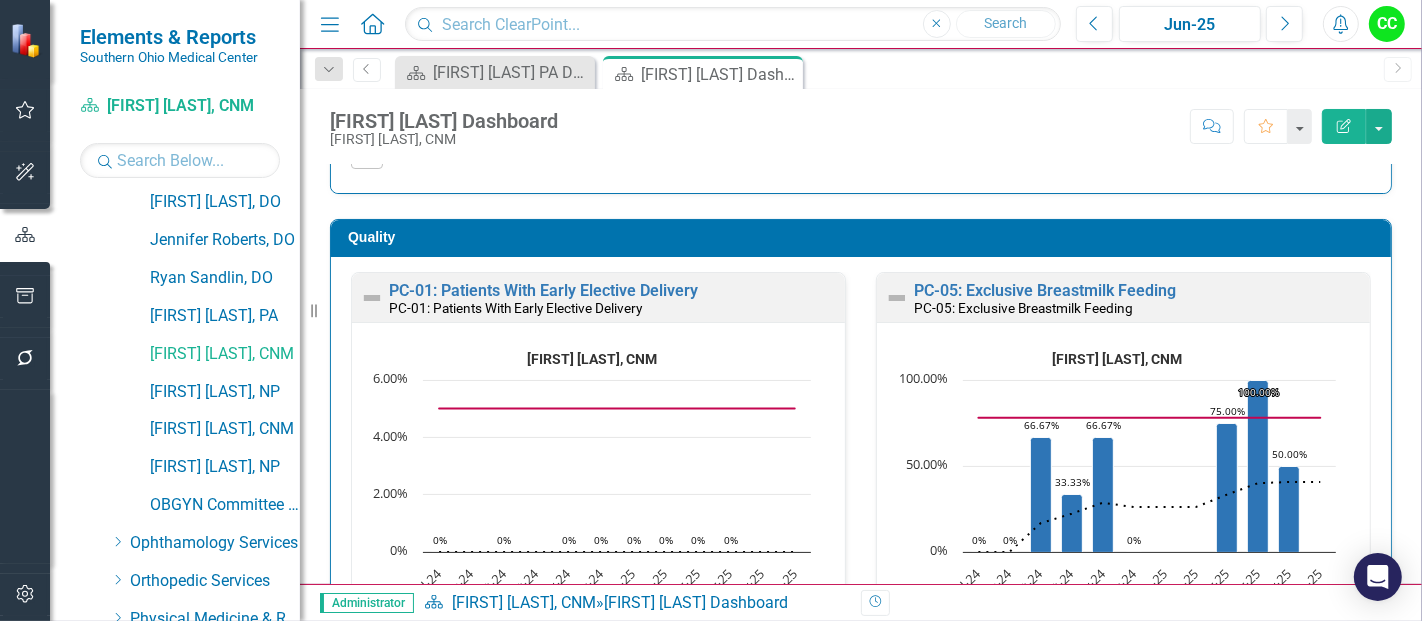 scroll, scrollTop: 877, scrollLeft: 0, axis: vertical 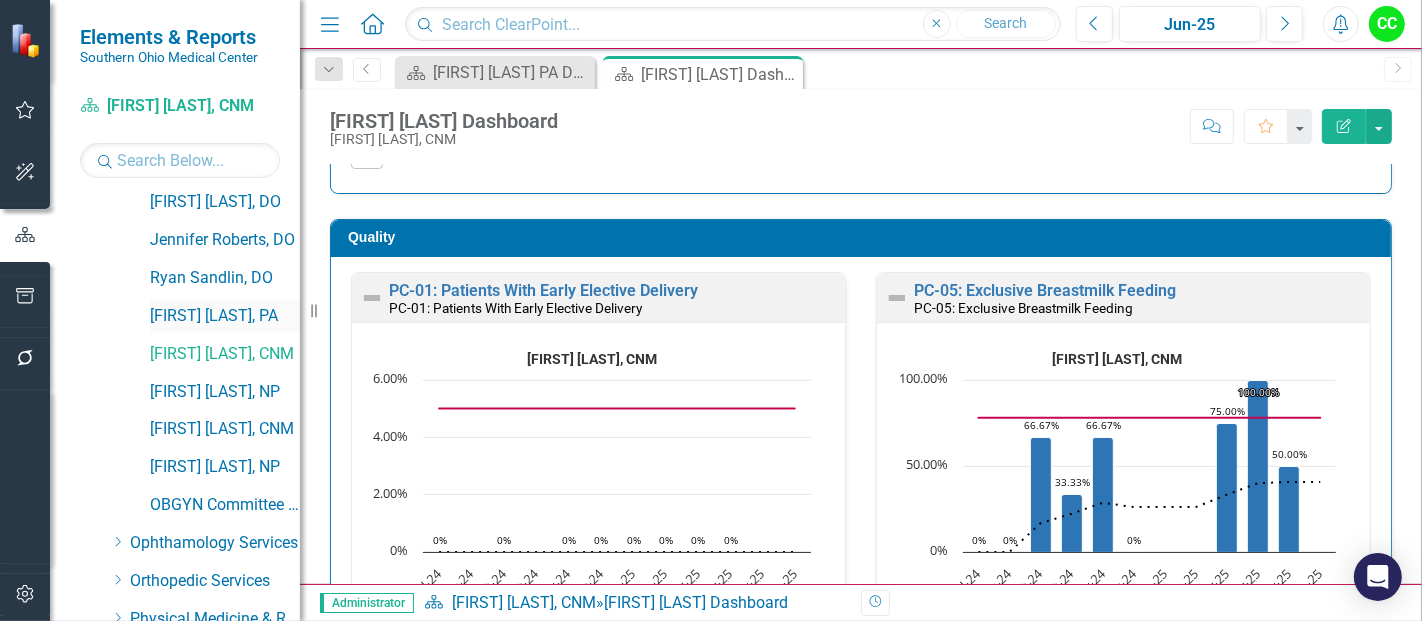 click on "[FIRST] [LAST], PA" at bounding box center [225, 316] 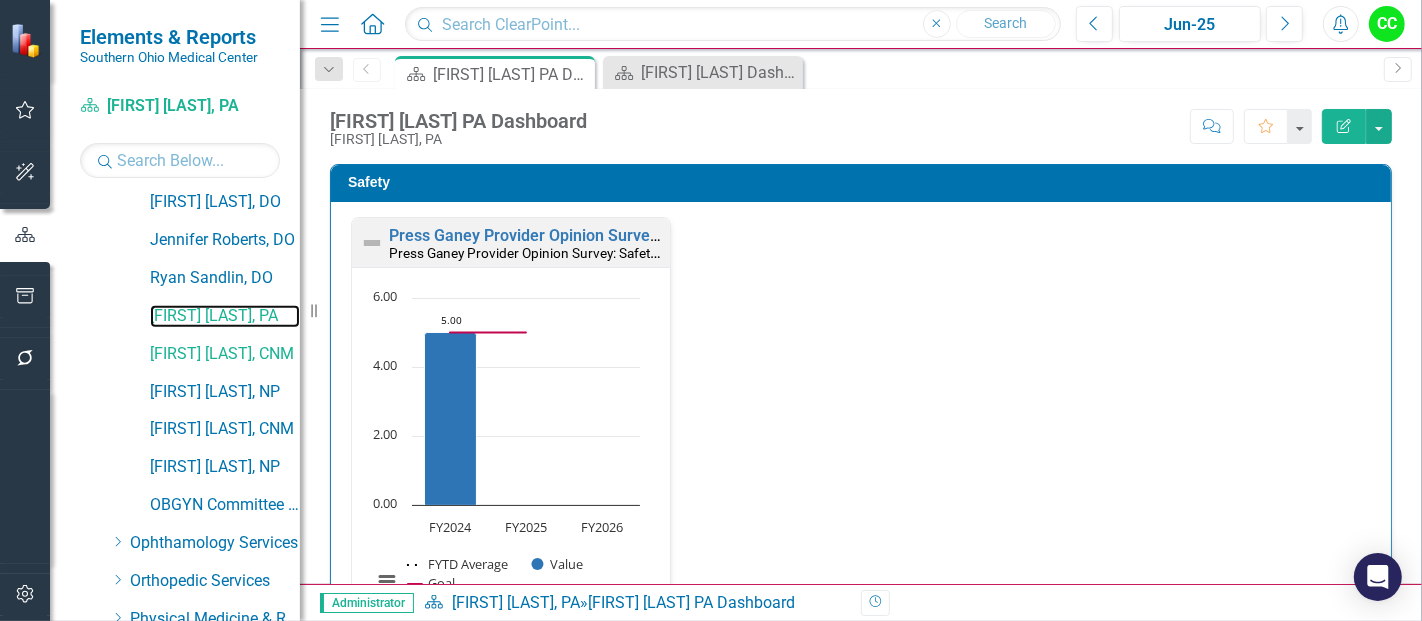 scroll, scrollTop: 1, scrollLeft: 0, axis: vertical 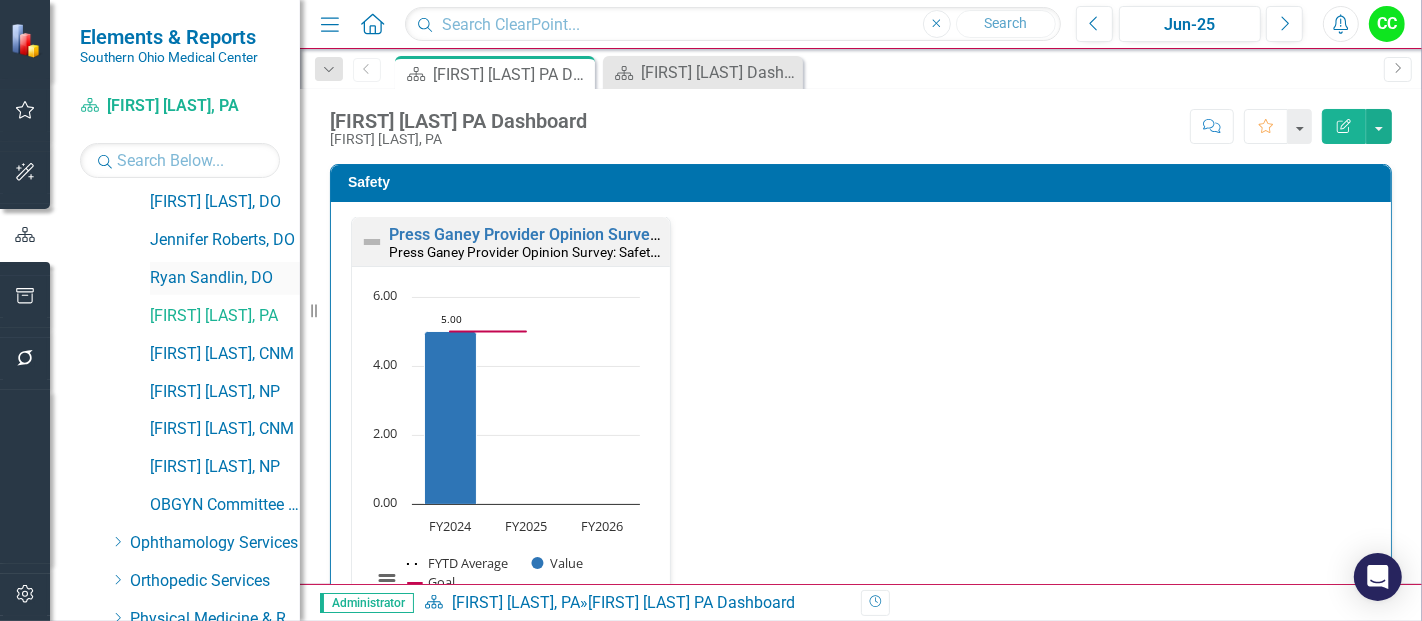 click on "Ryan Sandlin, DO" at bounding box center (225, 278) 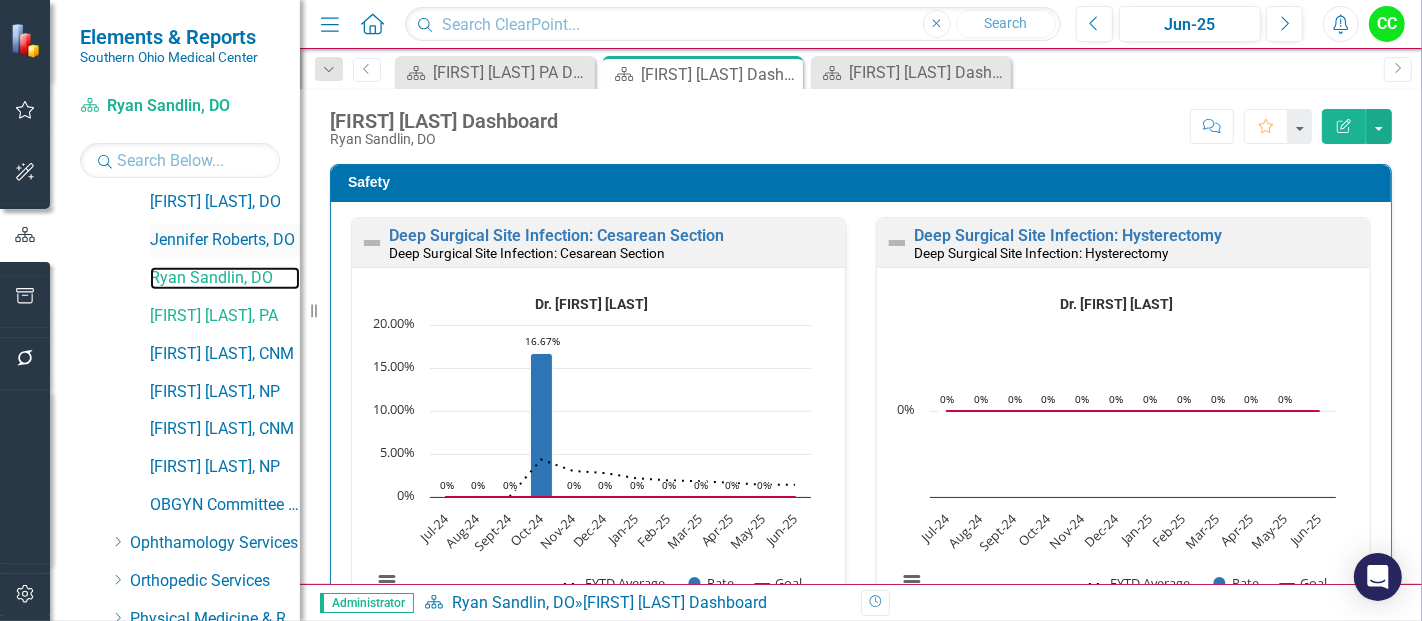 scroll, scrollTop: 0, scrollLeft: 0, axis: both 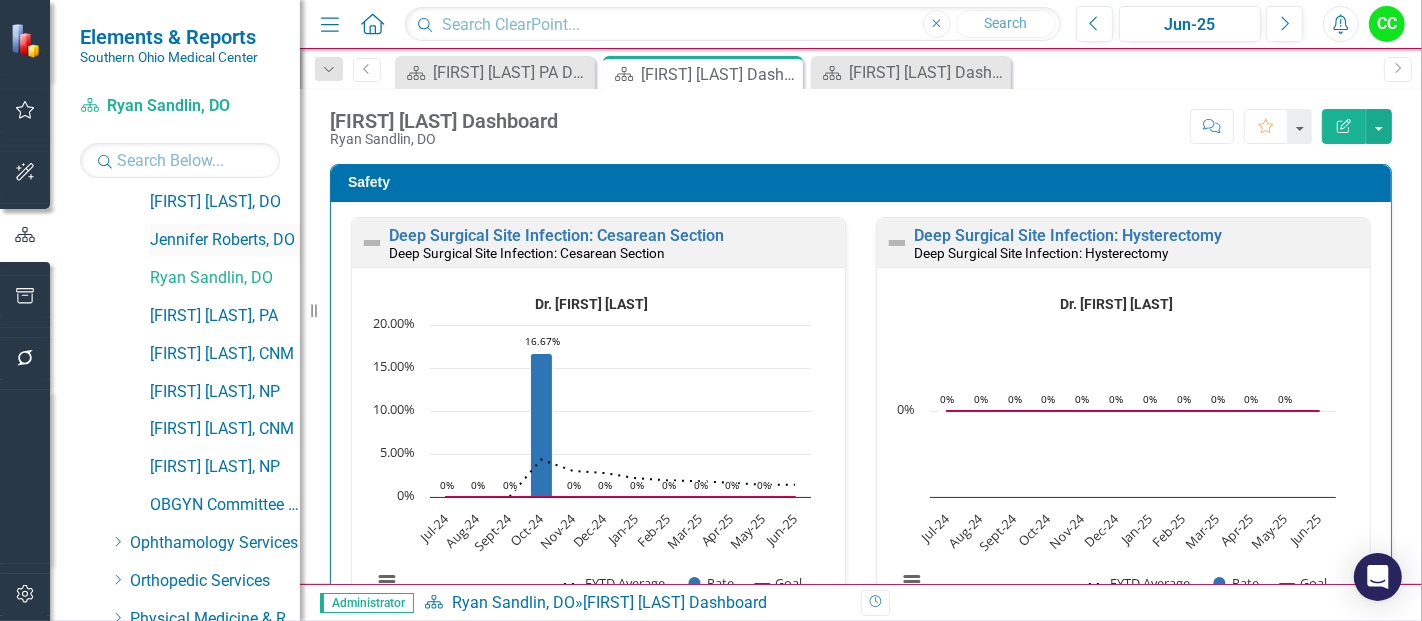 click on "Jennifer Roberts, DO" at bounding box center (225, 240) 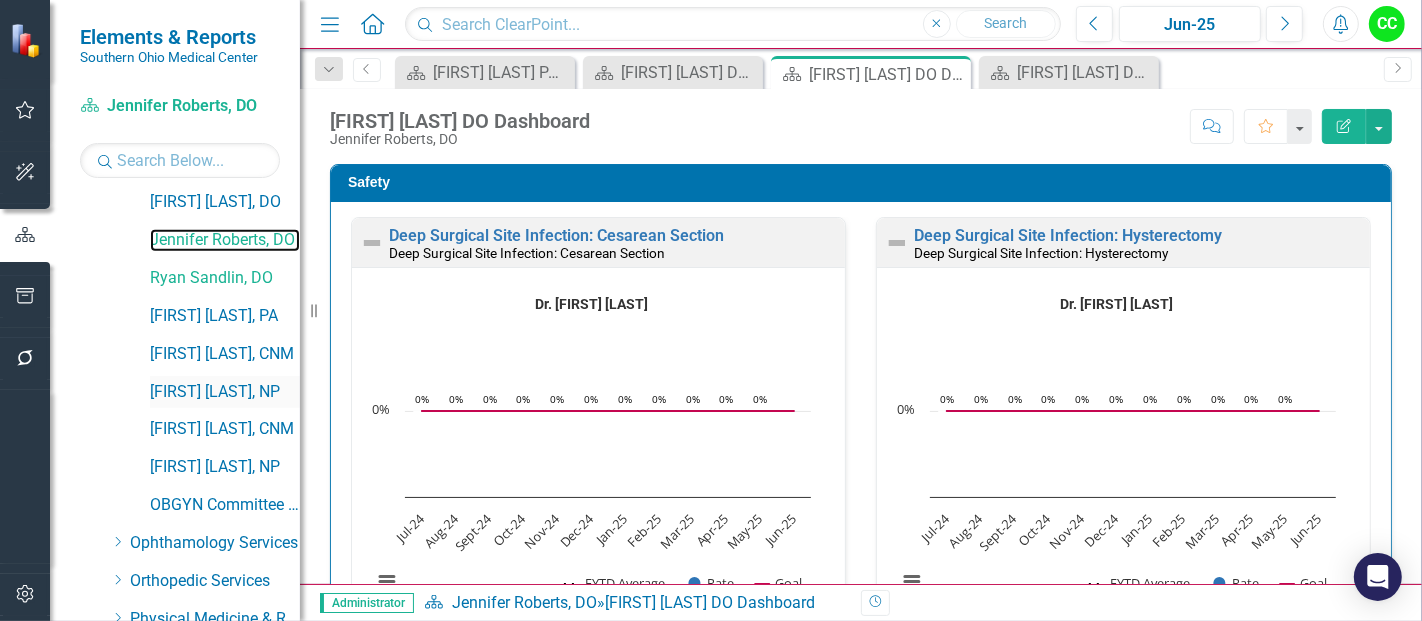 scroll, scrollTop: 902, scrollLeft: 0, axis: vertical 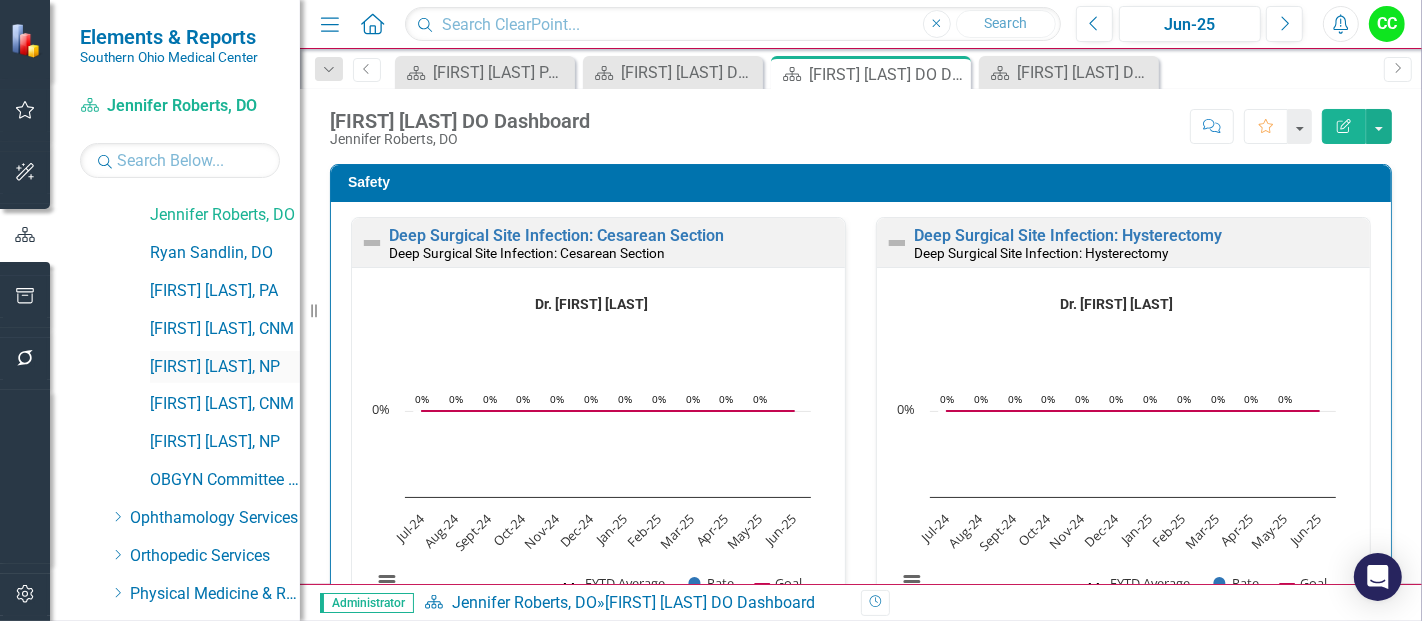 click on "[FIRST] [LAST], [PROFESSION]" at bounding box center (225, 367) 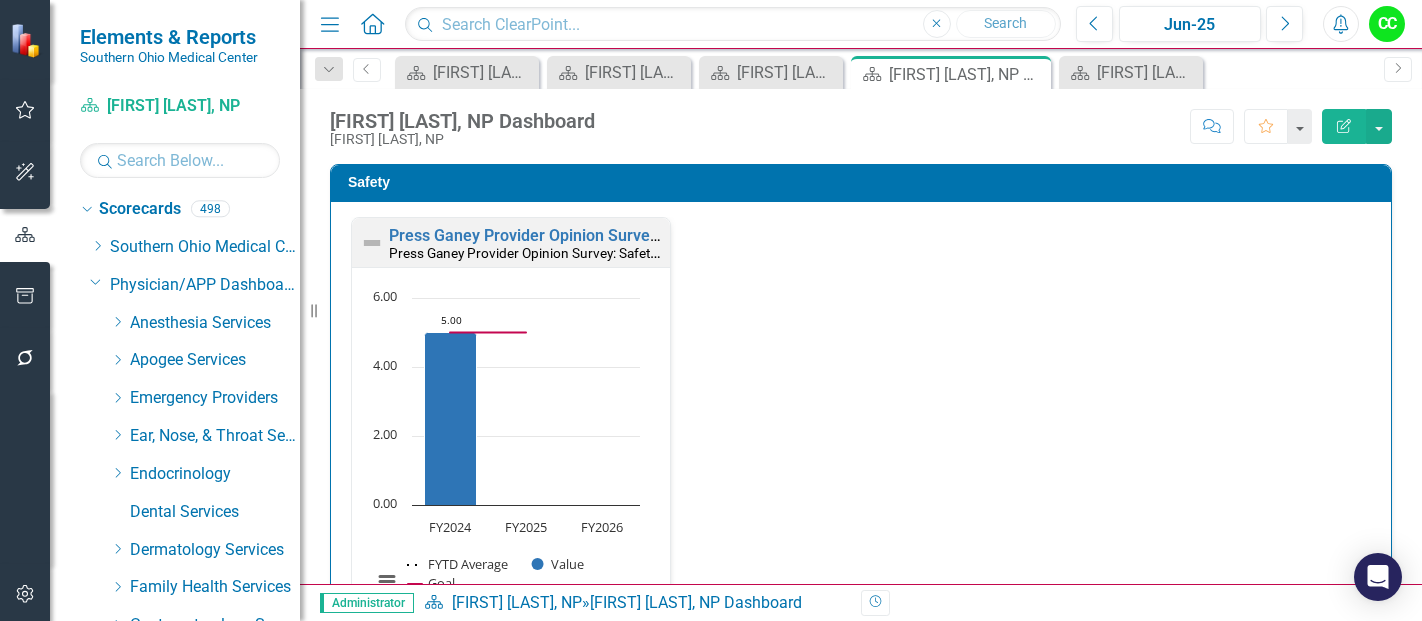 drag, startPoint x: 0, startPoint y: 0, endPoint x: 1421, endPoint y: 298, distance: 1451.9108 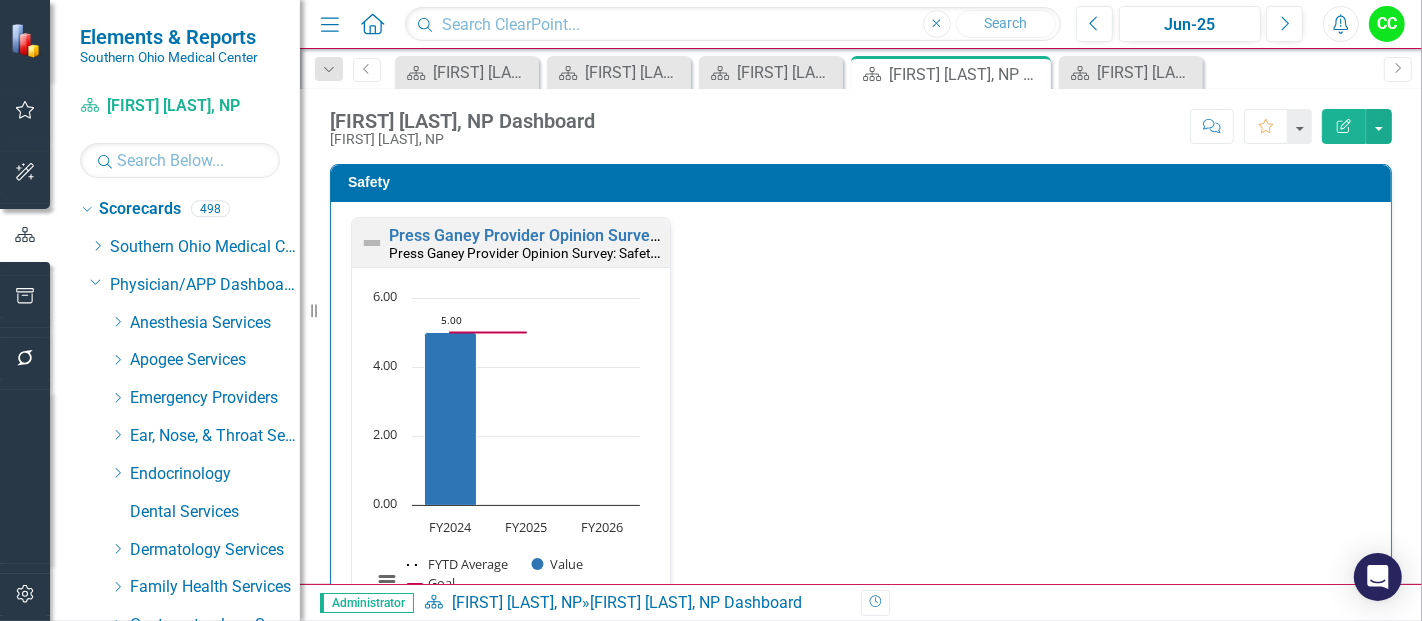 scroll, scrollTop: 592, scrollLeft: 0, axis: vertical 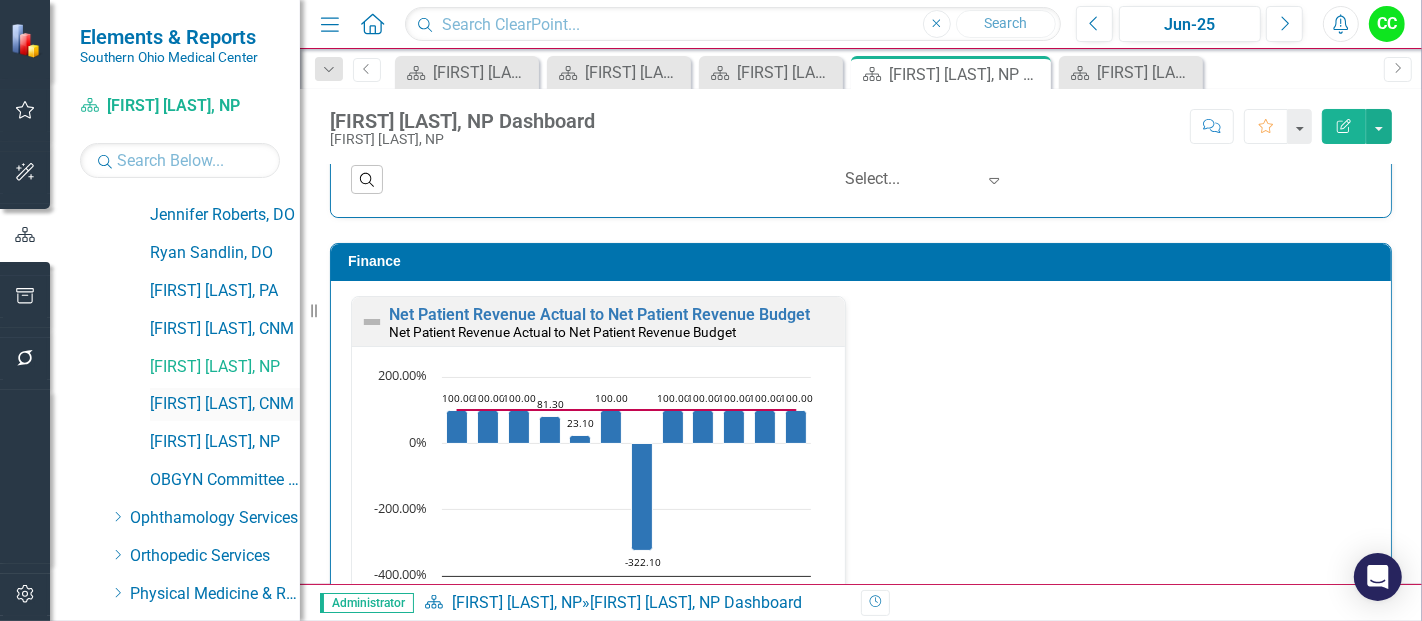 click on "[FIRST] [LAST], [PROFESSION]" at bounding box center [225, 404] 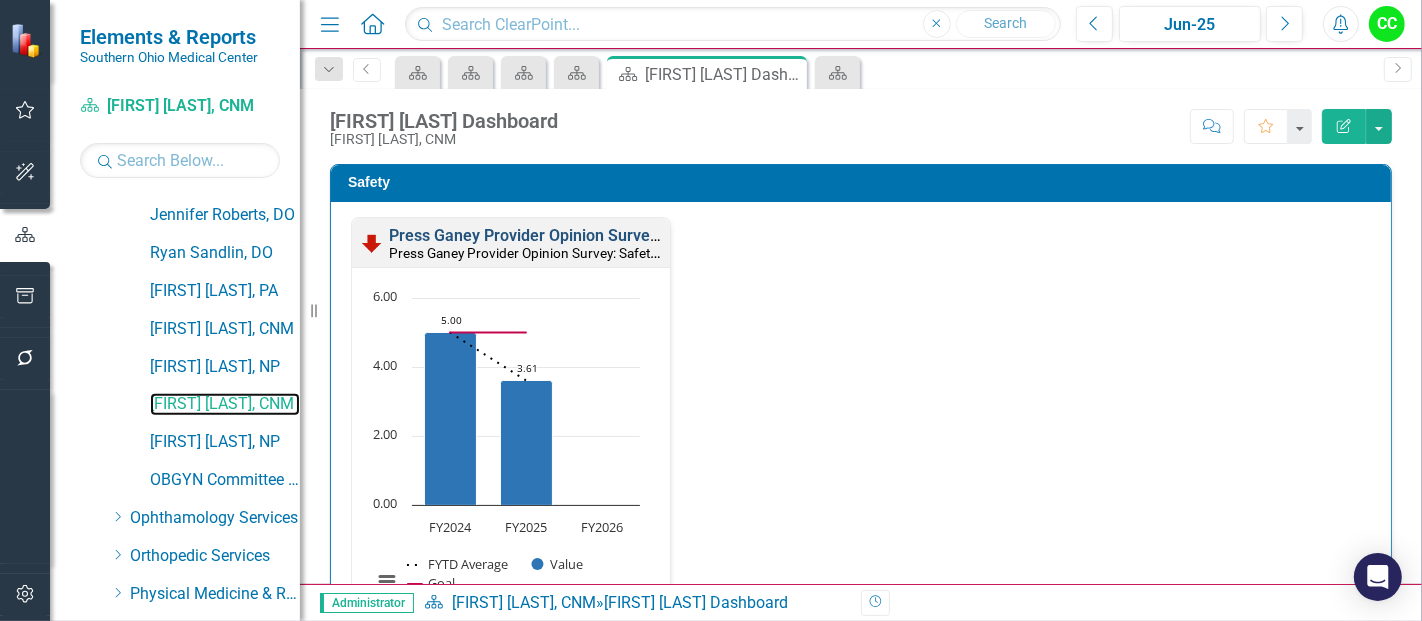 scroll, scrollTop: 1, scrollLeft: 0, axis: vertical 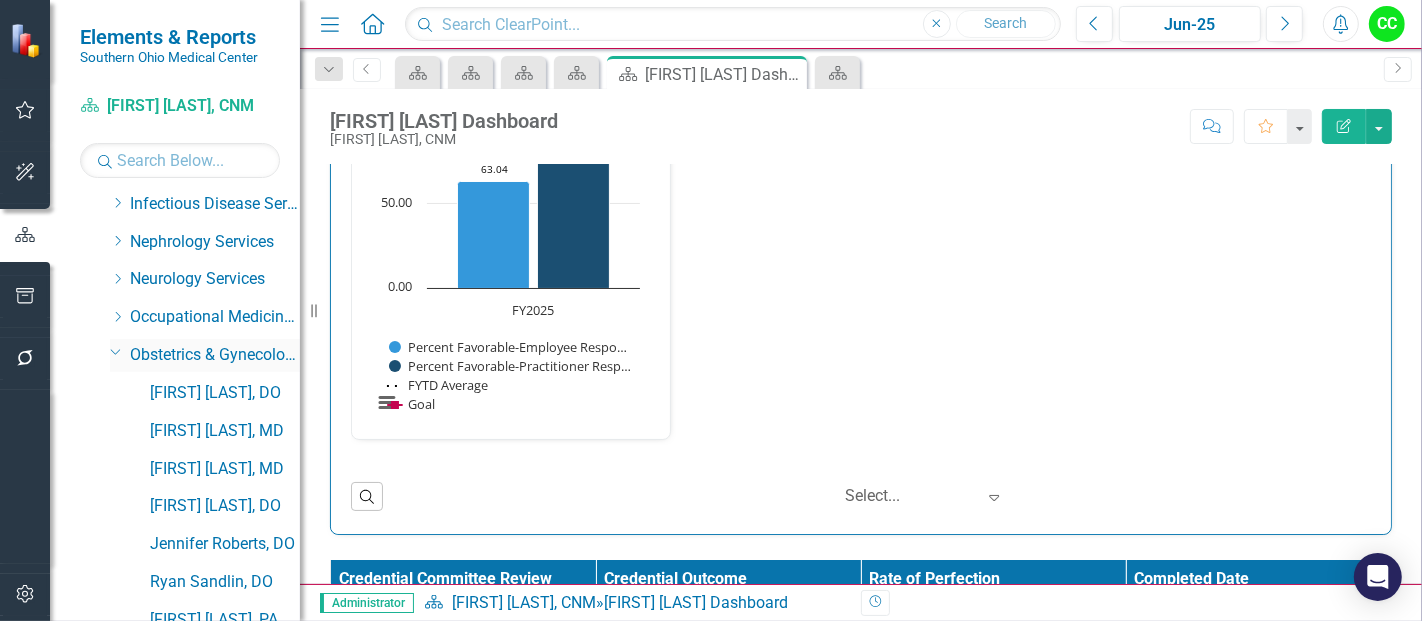 click on "Dropdown" 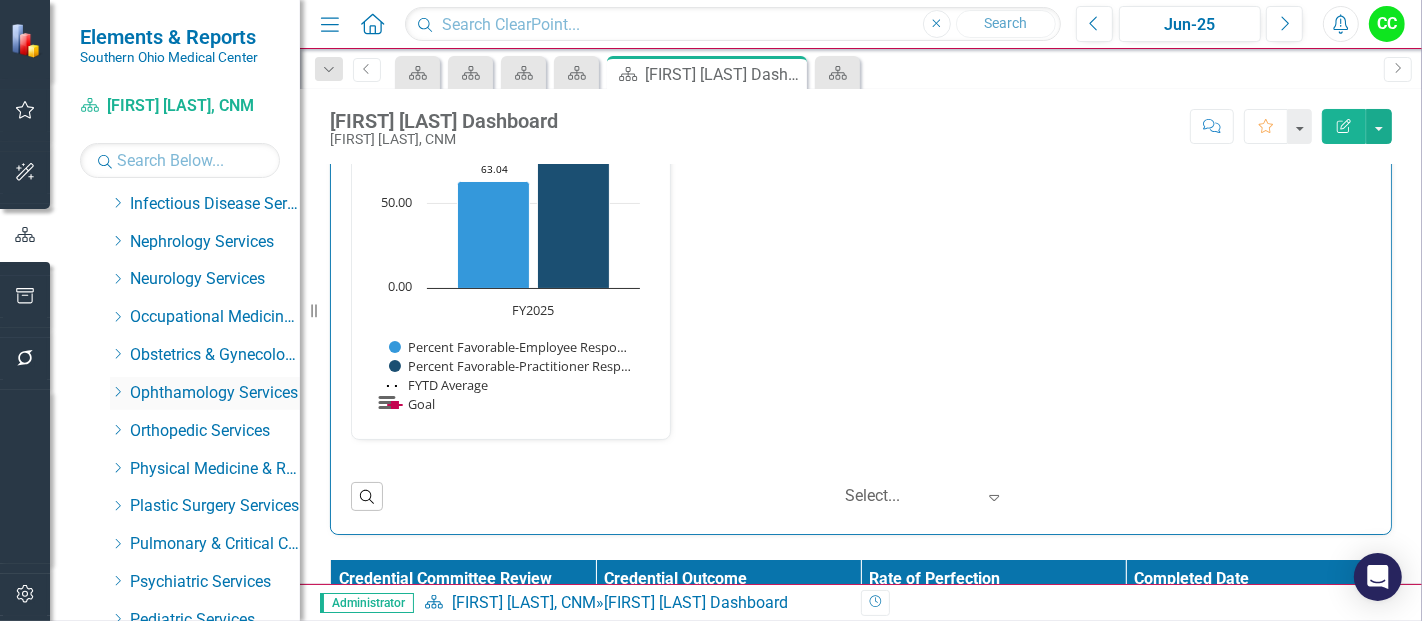scroll, scrollTop: 615, scrollLeft: 0, axis: vertical 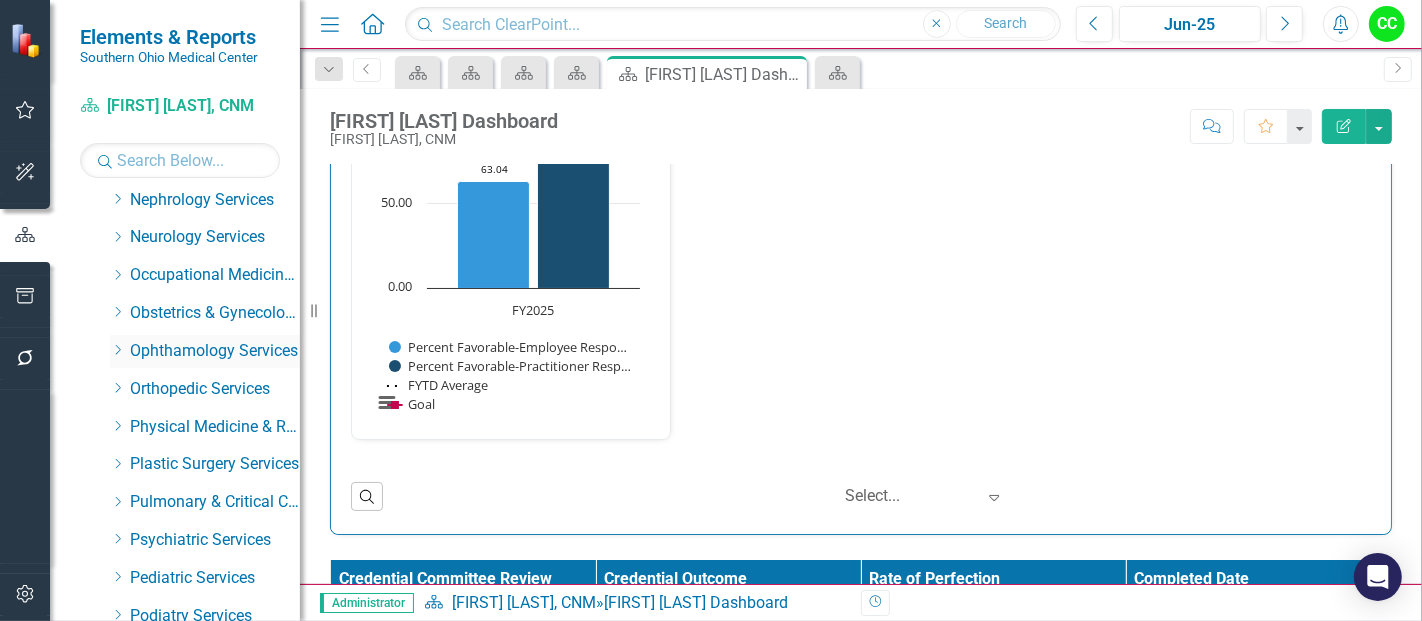 click on "Dropdown" 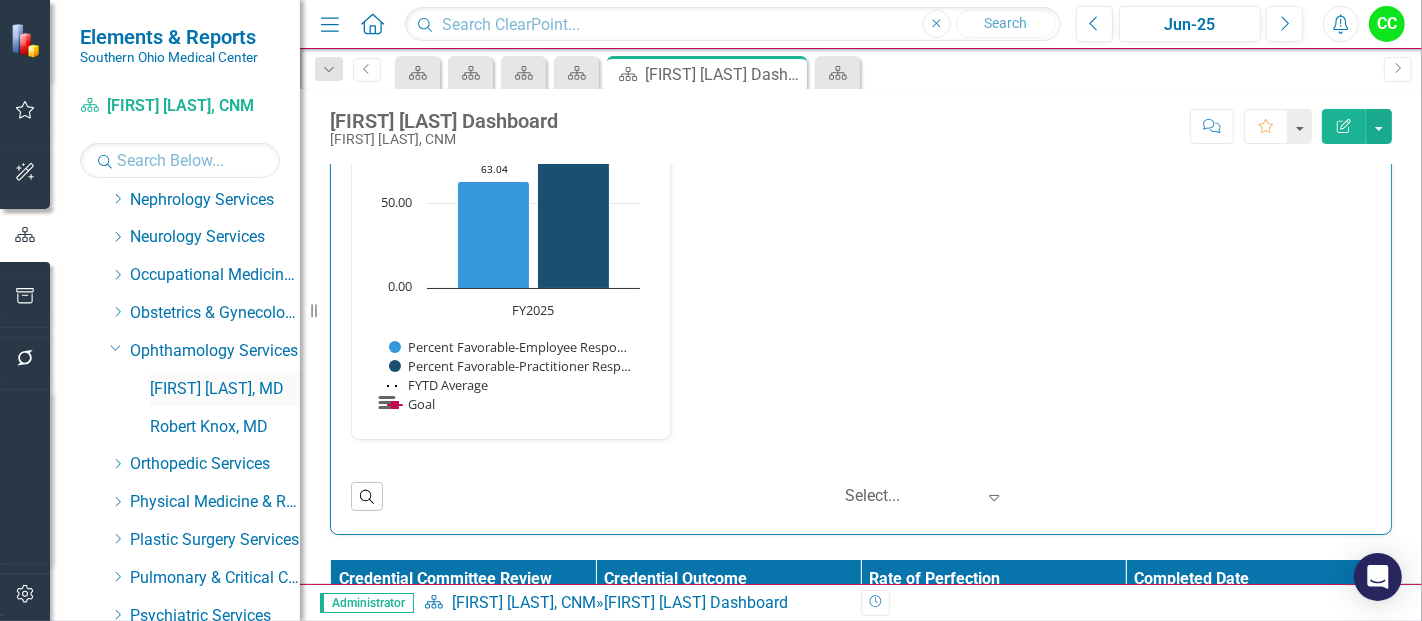 click on "[FIRST] [LAST], MD" at bounding box center (225, 389) 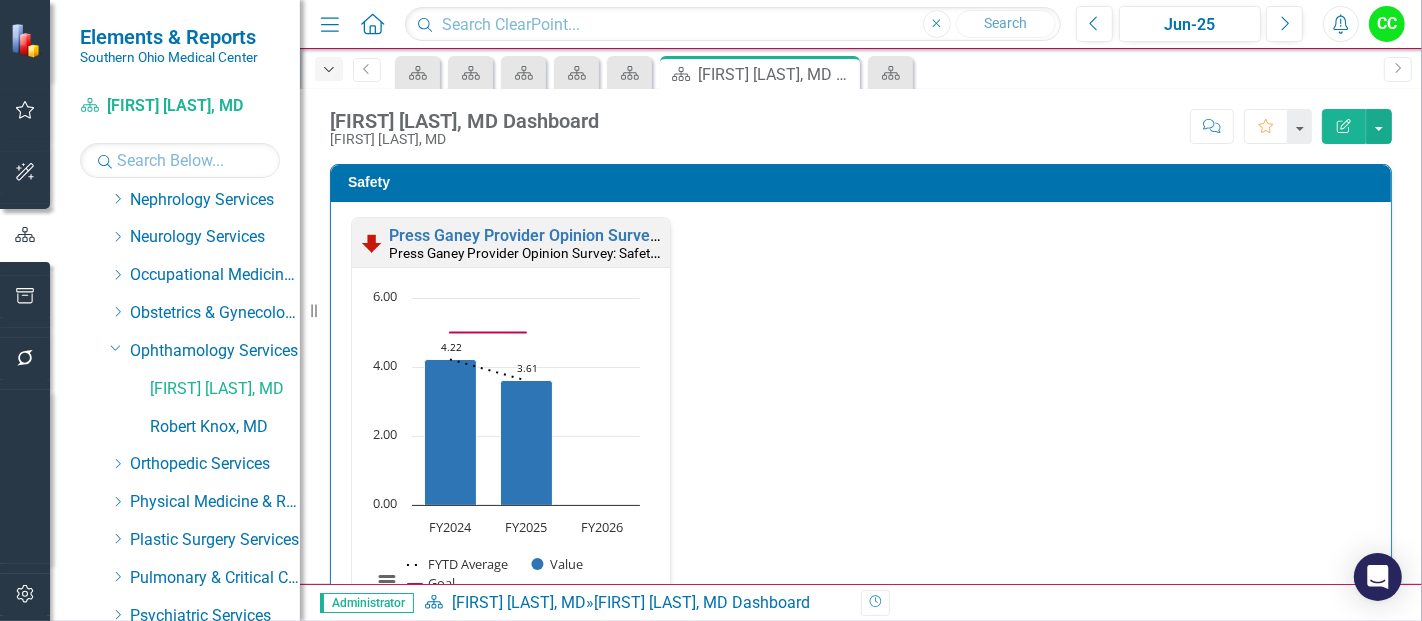 click on "Dropdown" at bounding box center [329, 69] 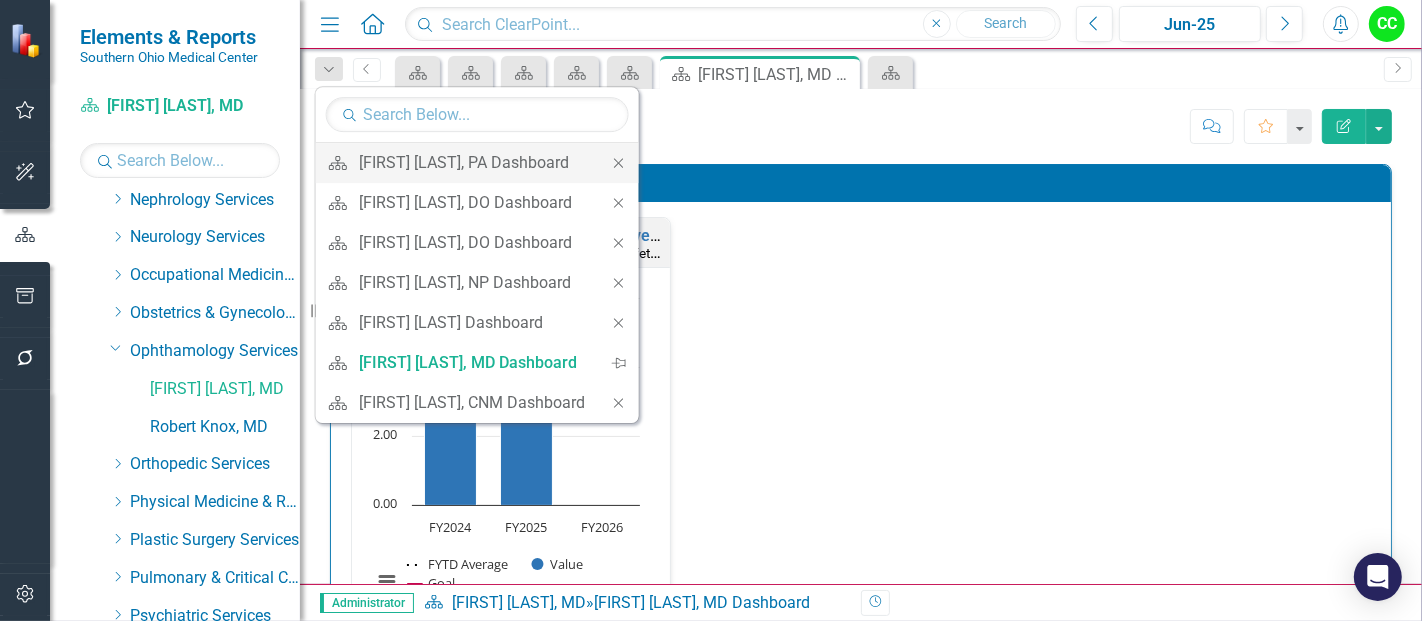 click on "Close" 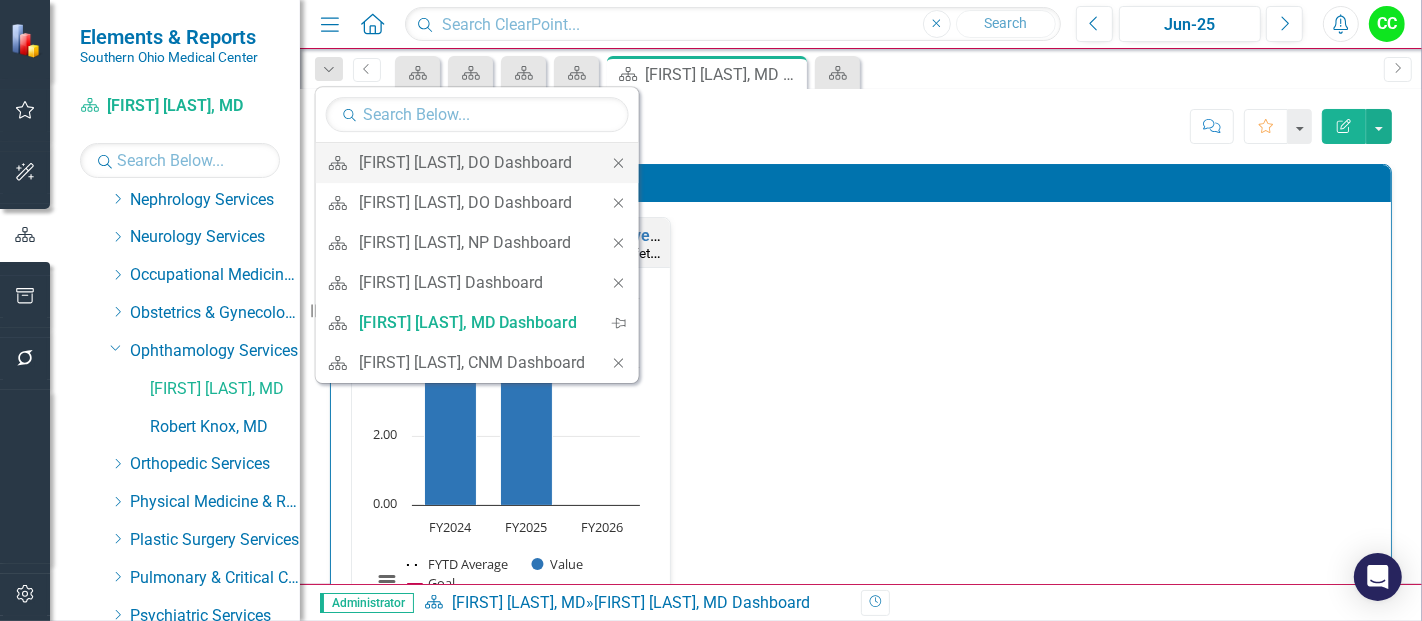 click on "Close" 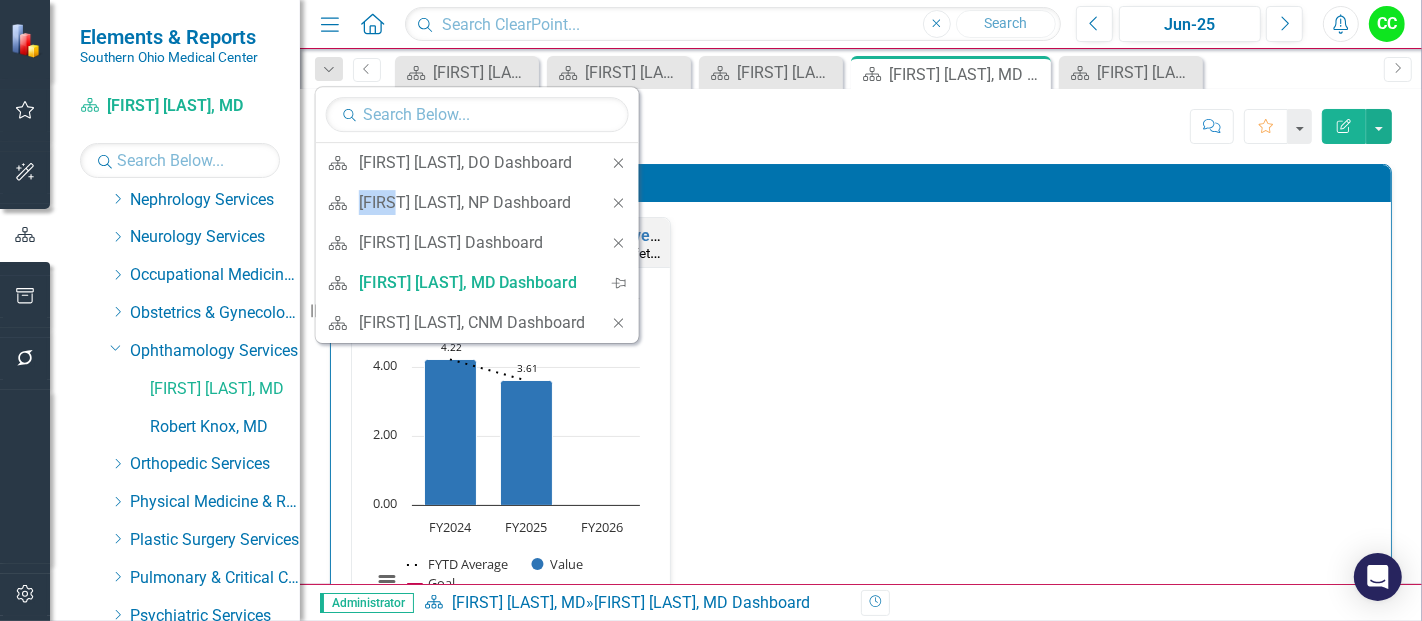 click on "Close" 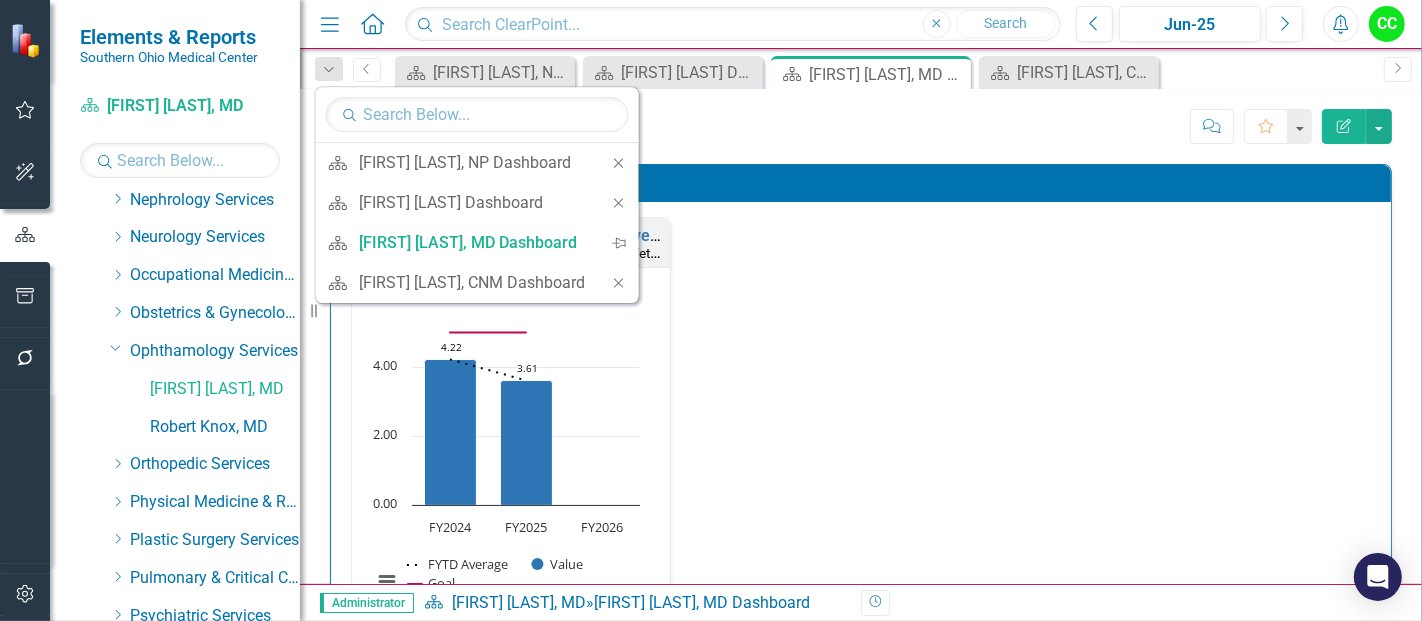 click on "Close" 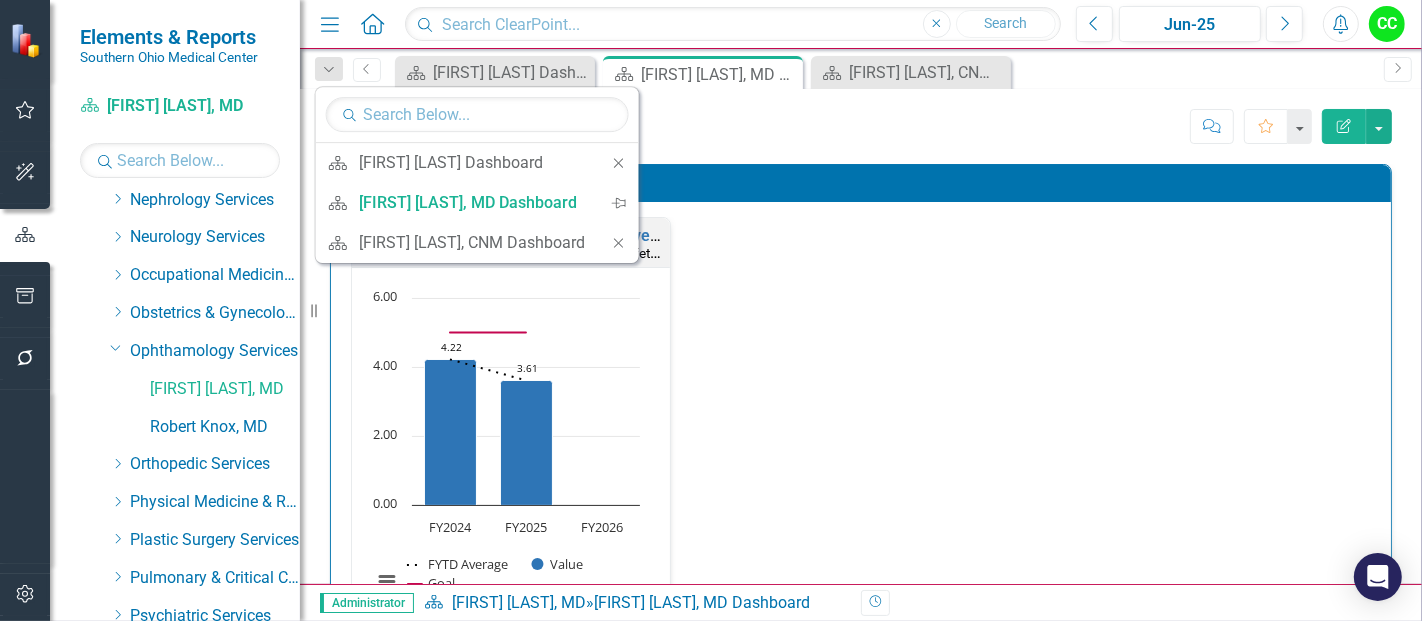click on "Close" 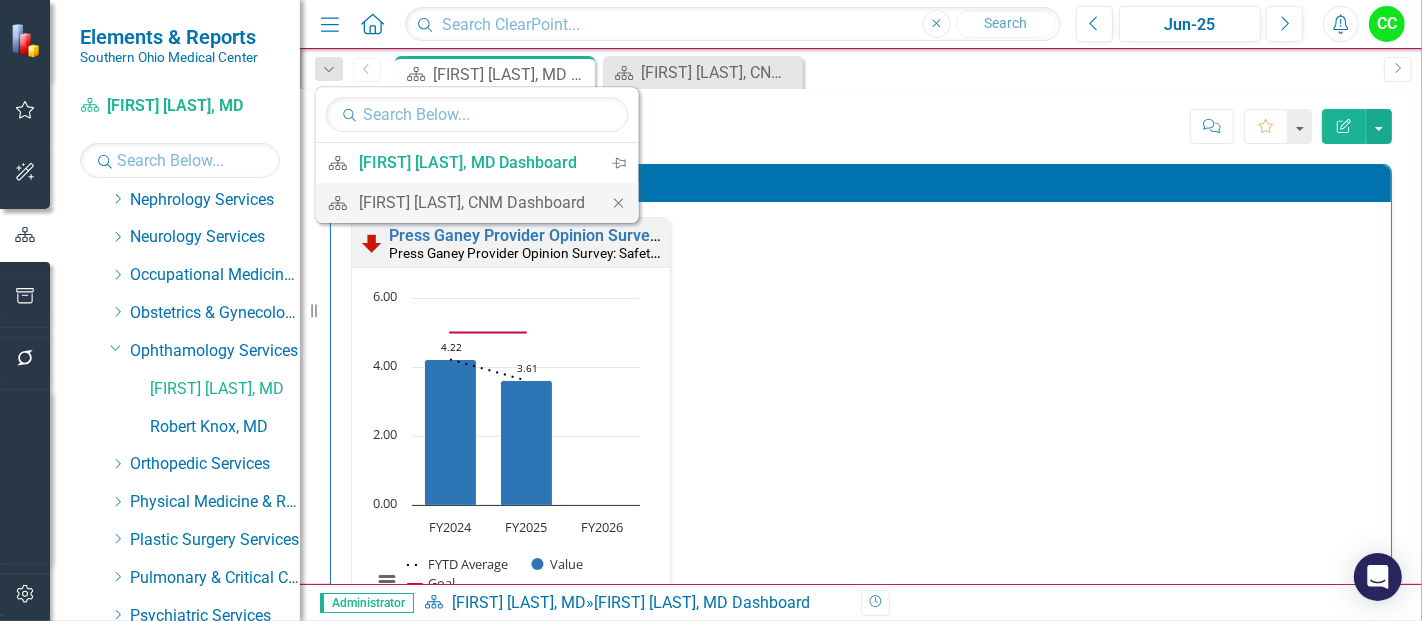 click on "Close" at bounding box center [619, 203] 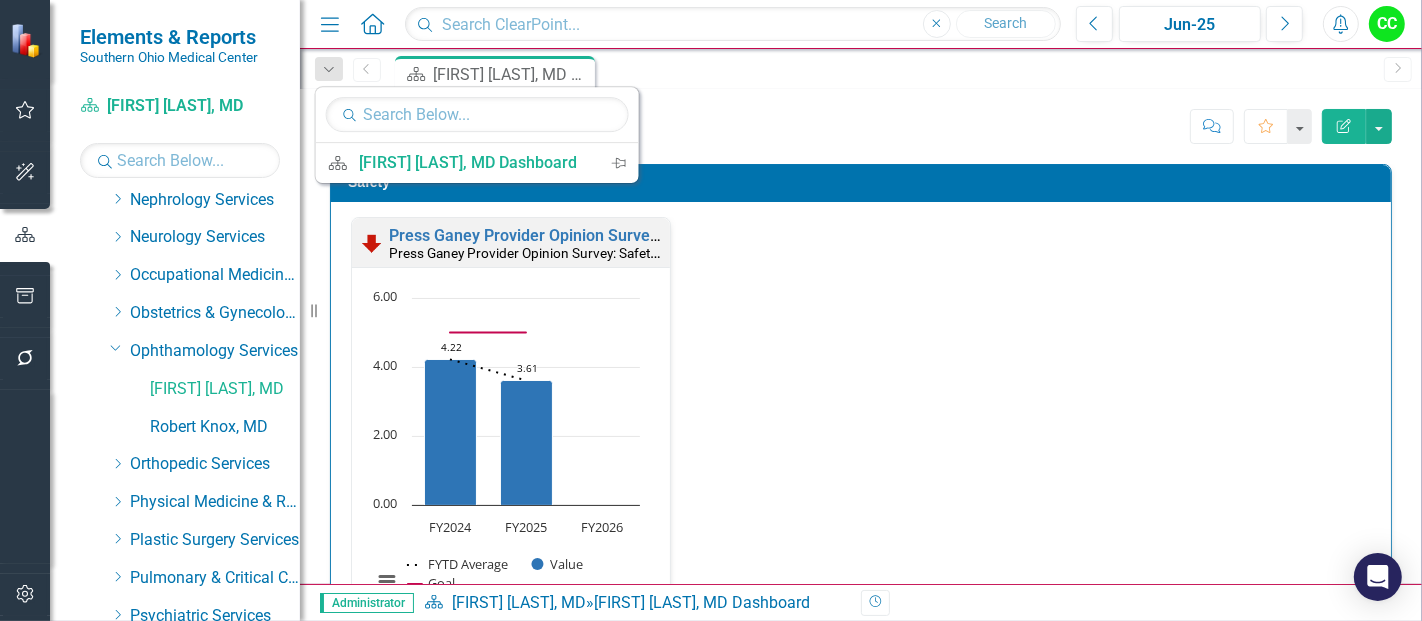 click on "Press Ganey Provider Opinion Survey: Safety Survey Results Press Ganey Provider Opinion Survey: Safety Survey Results Loading... Chart Combination chart with 3 data series. Press Ganey Provider Opinion Survey: Safety Survey Results (Chart Type: Line Chart)
Plot Bands
FY2024
FYTD Average: 4.22	Value: 4.22	Goal: 5.00
FY2025
FYTD Average: 3.61	Value: 3.61	Goal: 5.00
FY2026
FYTD Average: No Value	Value: No Value	Goal: No Value The chart has 1 X axis displaying categories.  The chart has 1 Y axis displaying values. Data ranges from 3.61 to 5. Created with Highcharts 11.4.8 Chart context menu 4.22 ​ 4.22 3.61 ​ 3.61 FYTD Average Value Goal FY2024 FY2025 FY2026 0.00 2.00 4.00 6.00 Value ​ FY2024: 4.22 ​ End of interactive chart." at bounding box center [861, 430] 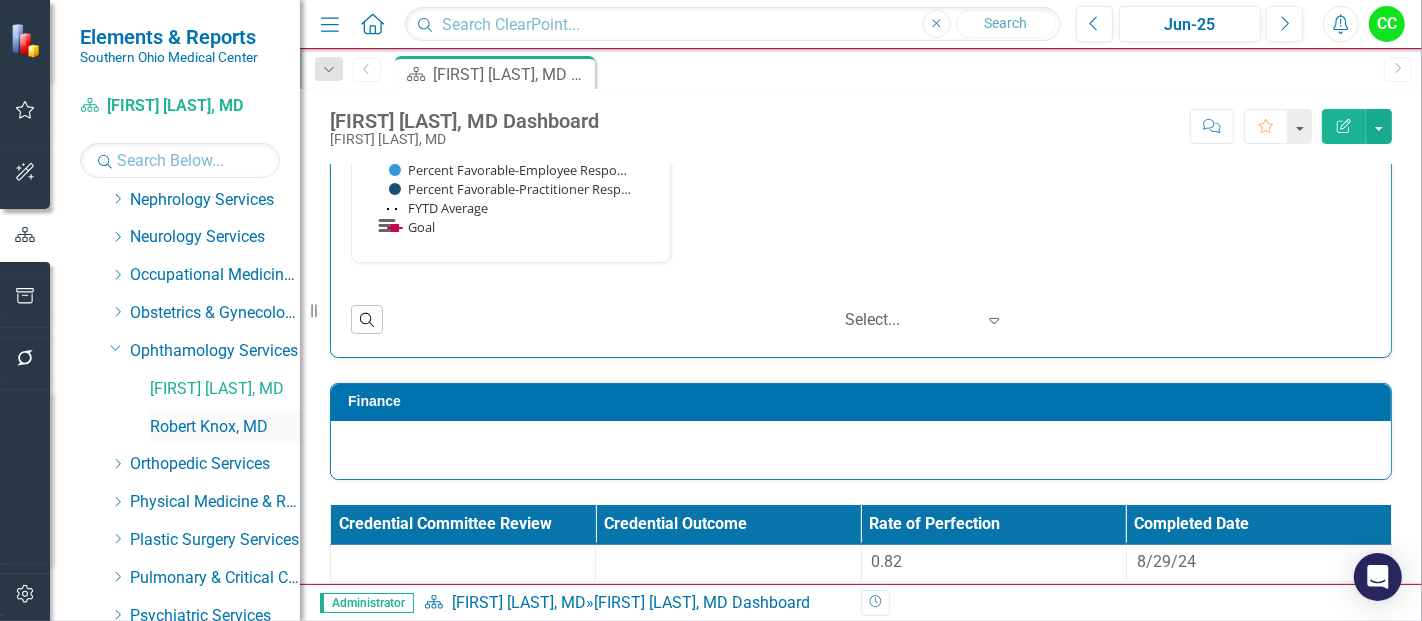 scroll, scrollTop: 2082, scrollLeft: 0, axis: vertical 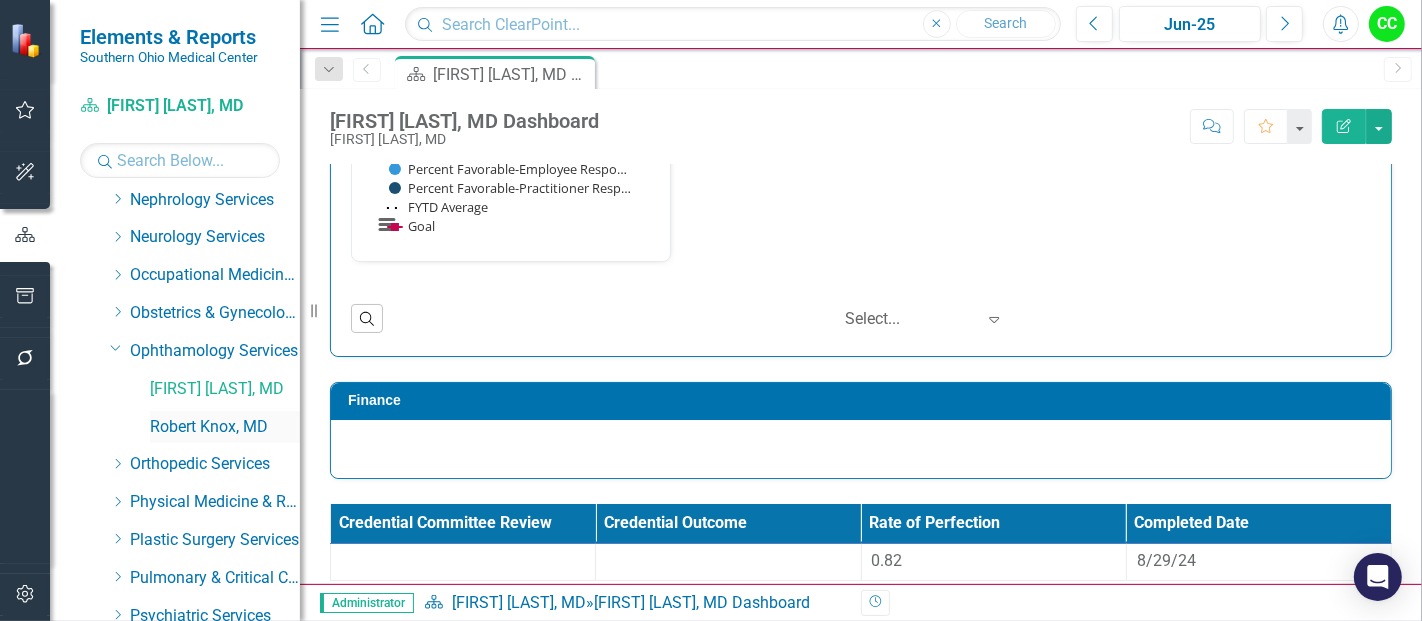 click on "Robert Knox, MD" at bounding box center [225, 427] 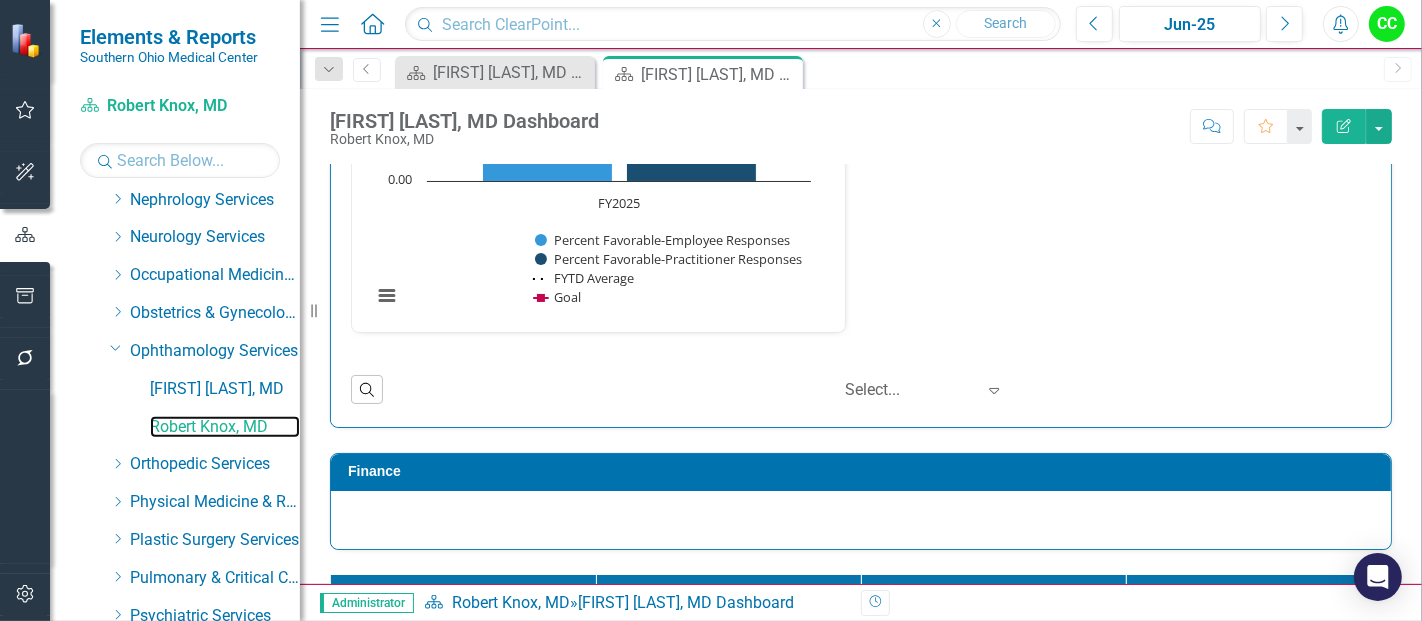 scroll, scrollTop: 2139, scrollLeft: 0, axis: vertical 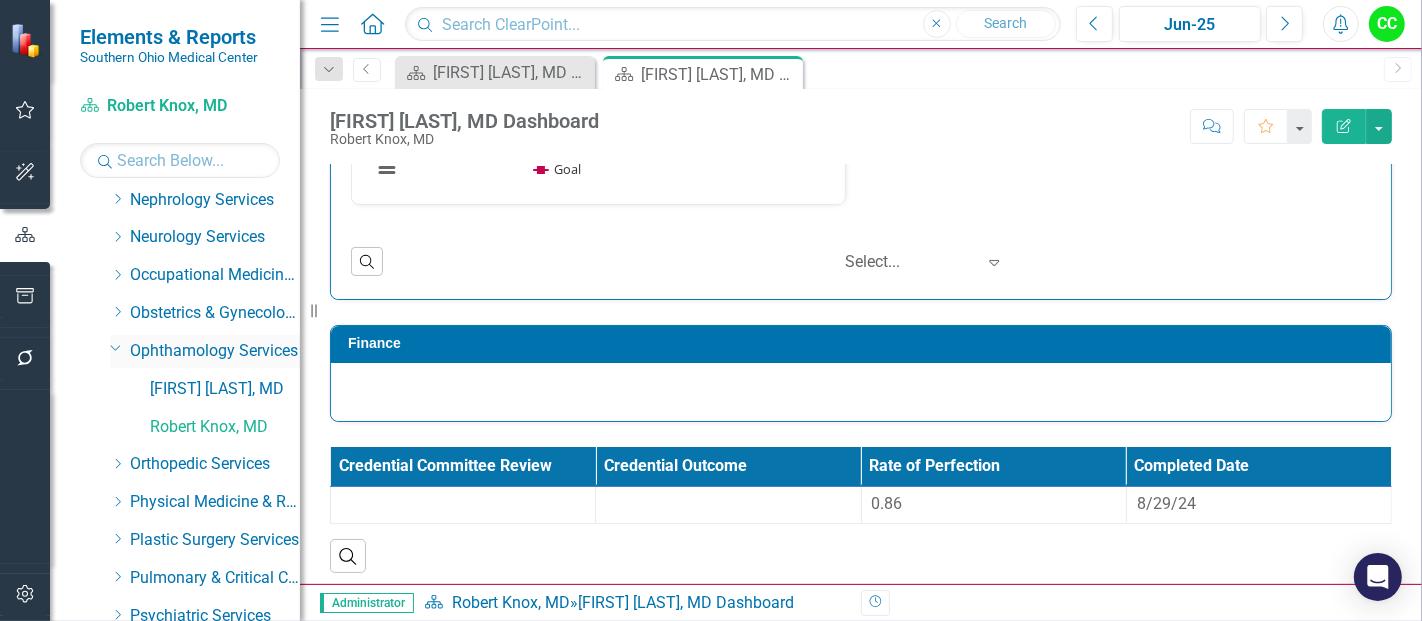 click on "Dropdown" 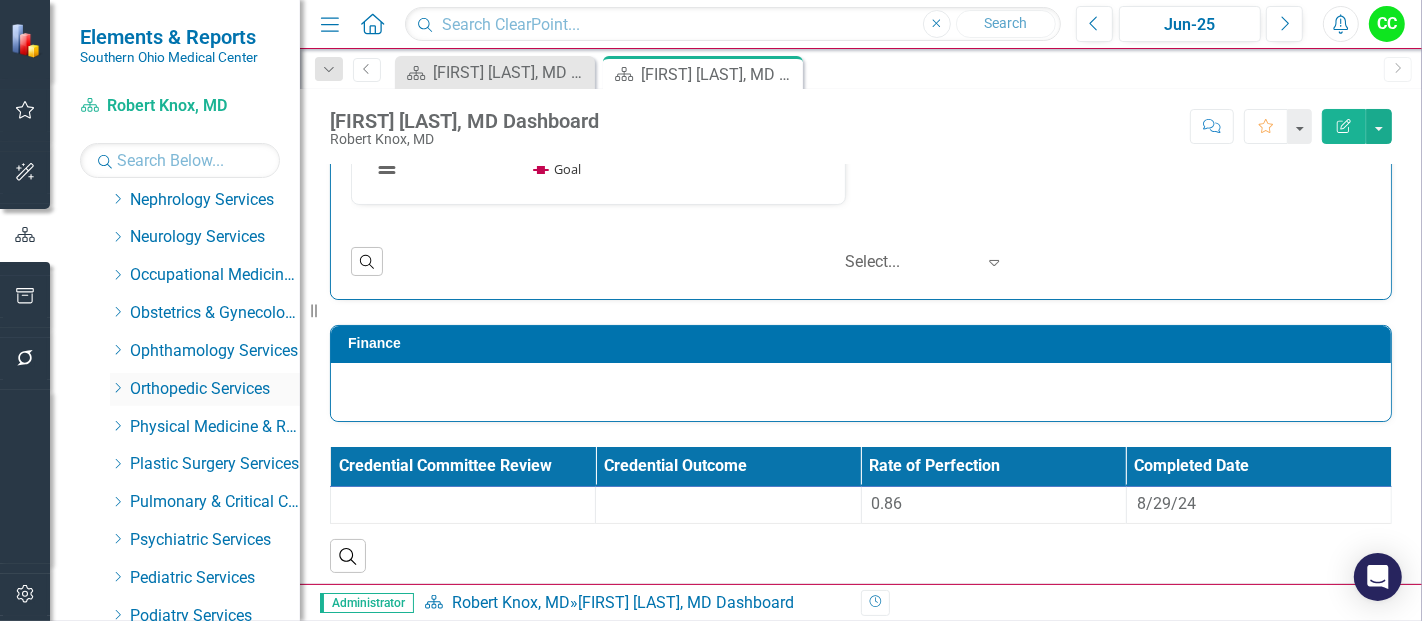 click on "Dropdown" 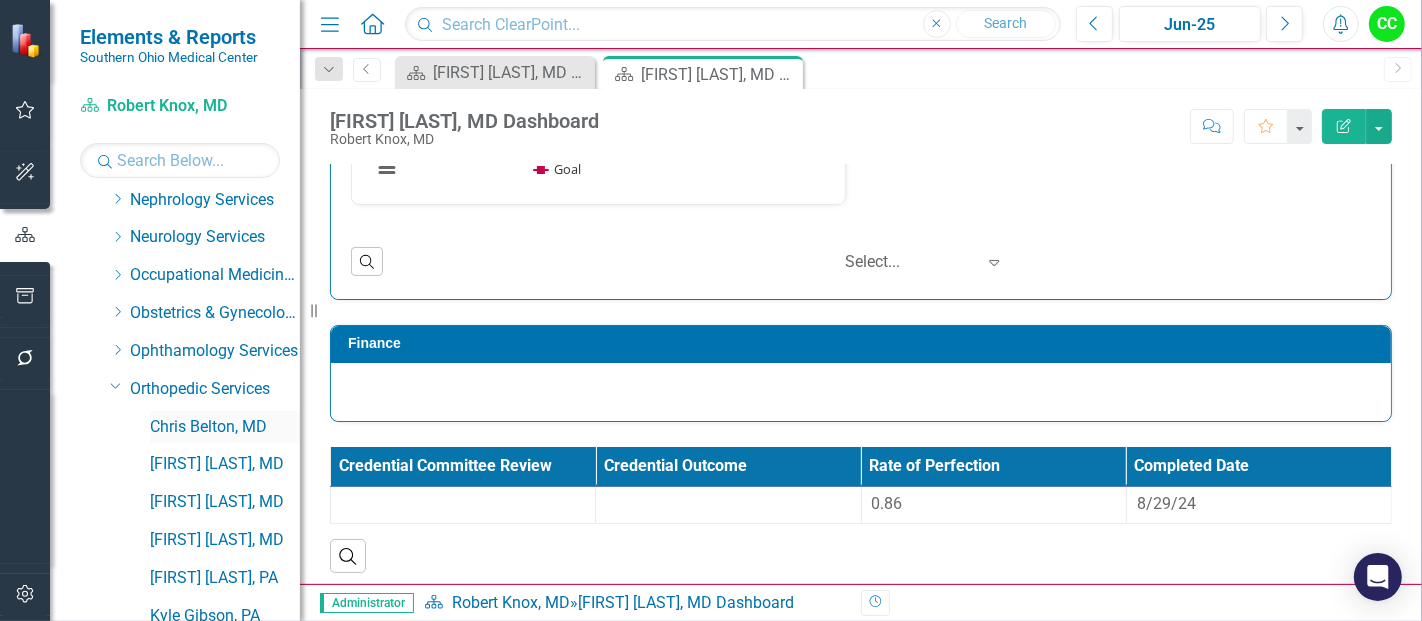 click on "Chris Belton, MD" at bounding box center [225, 427] 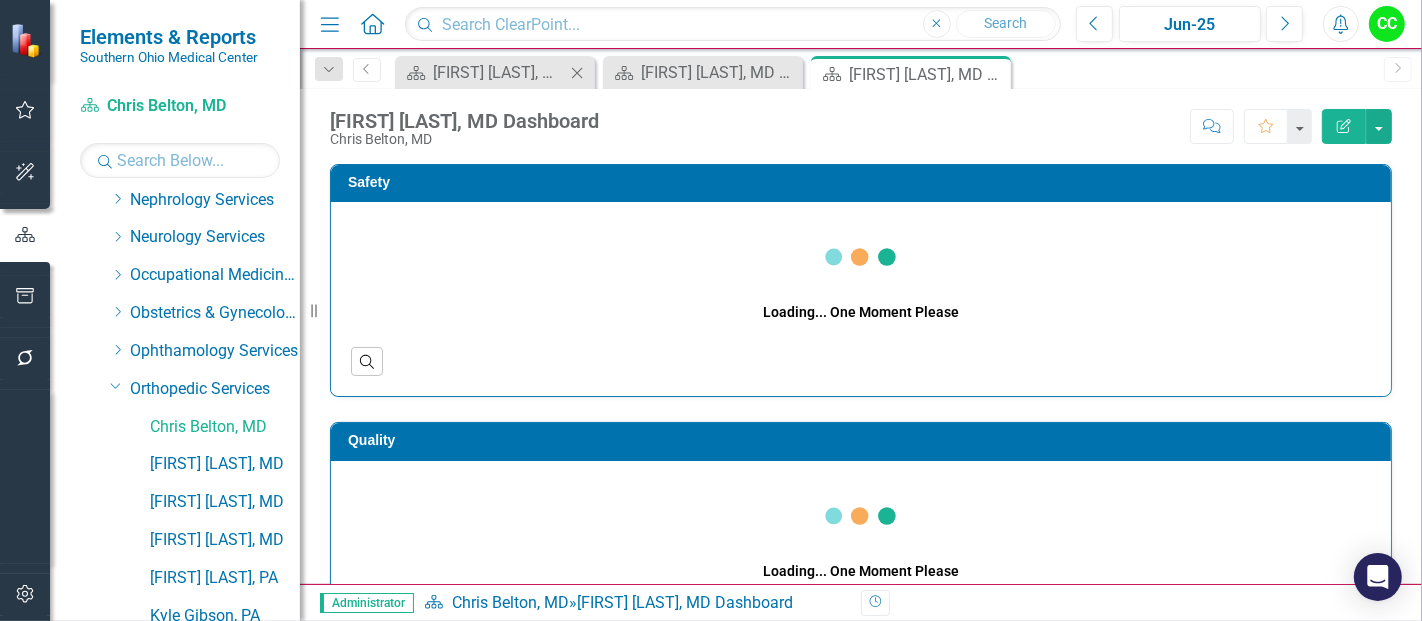 click on "Close" 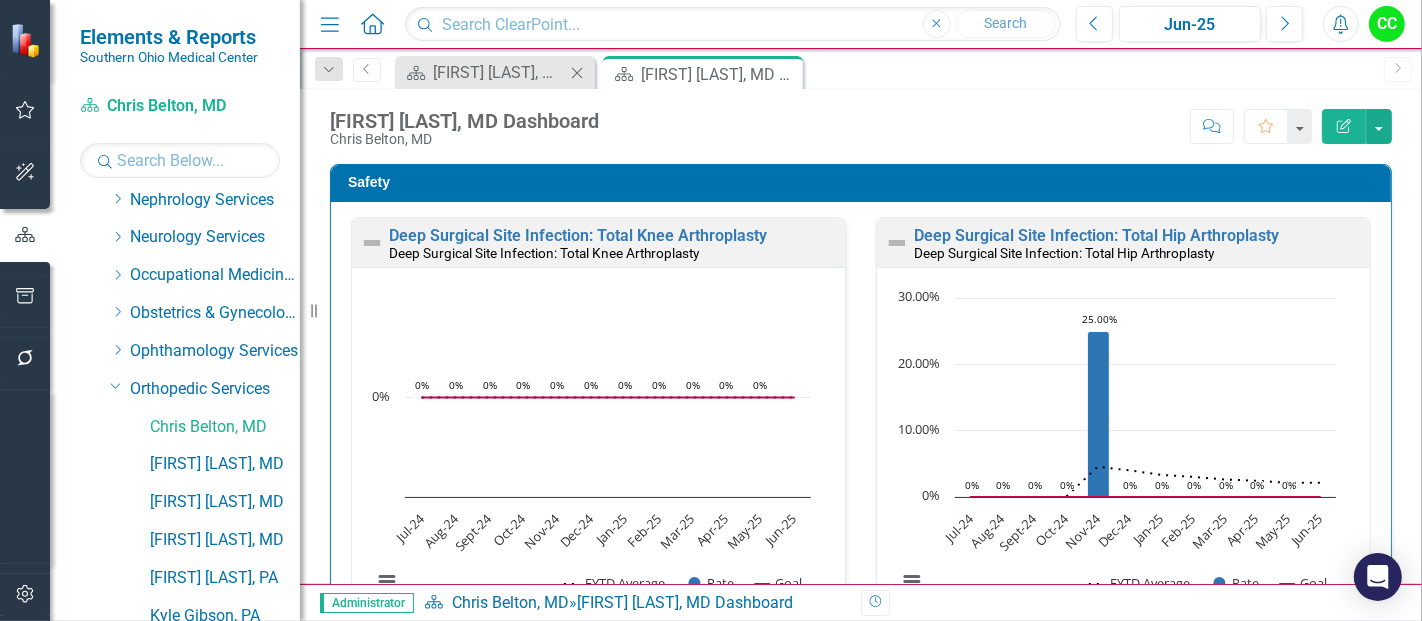 click on "Close" 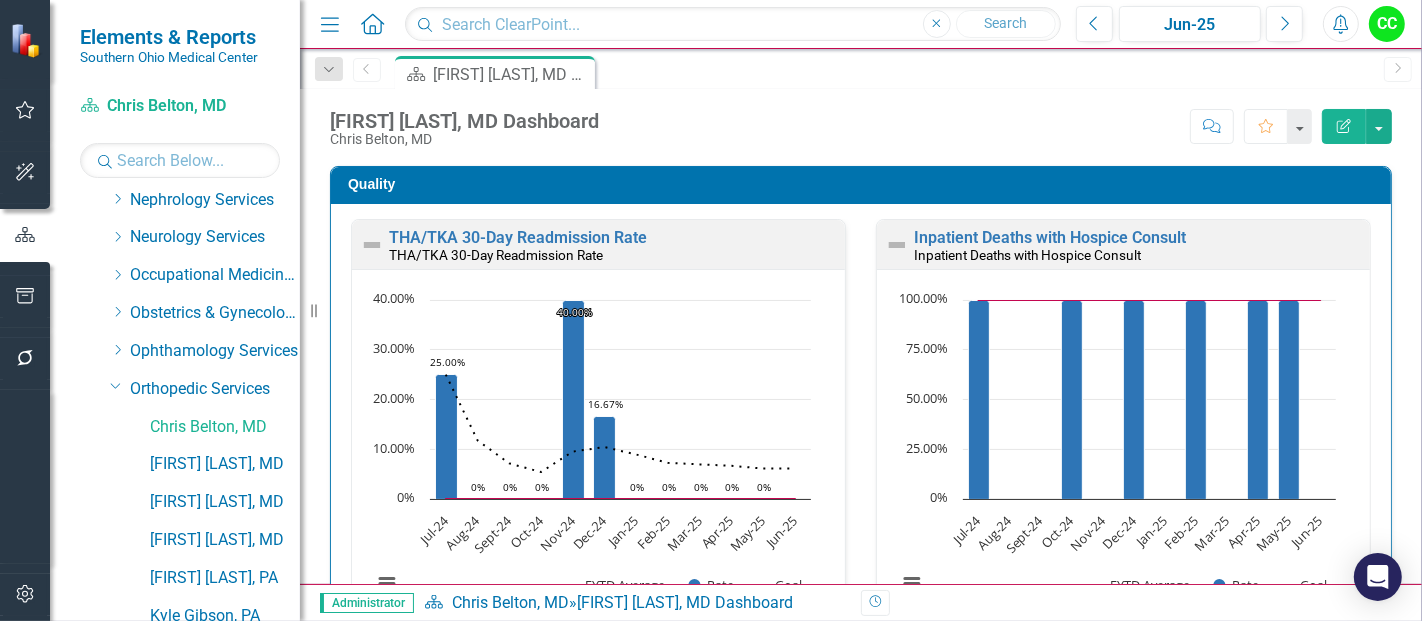 scroll, scrollTop: 572, scrollLeft: 0, axis: vertical 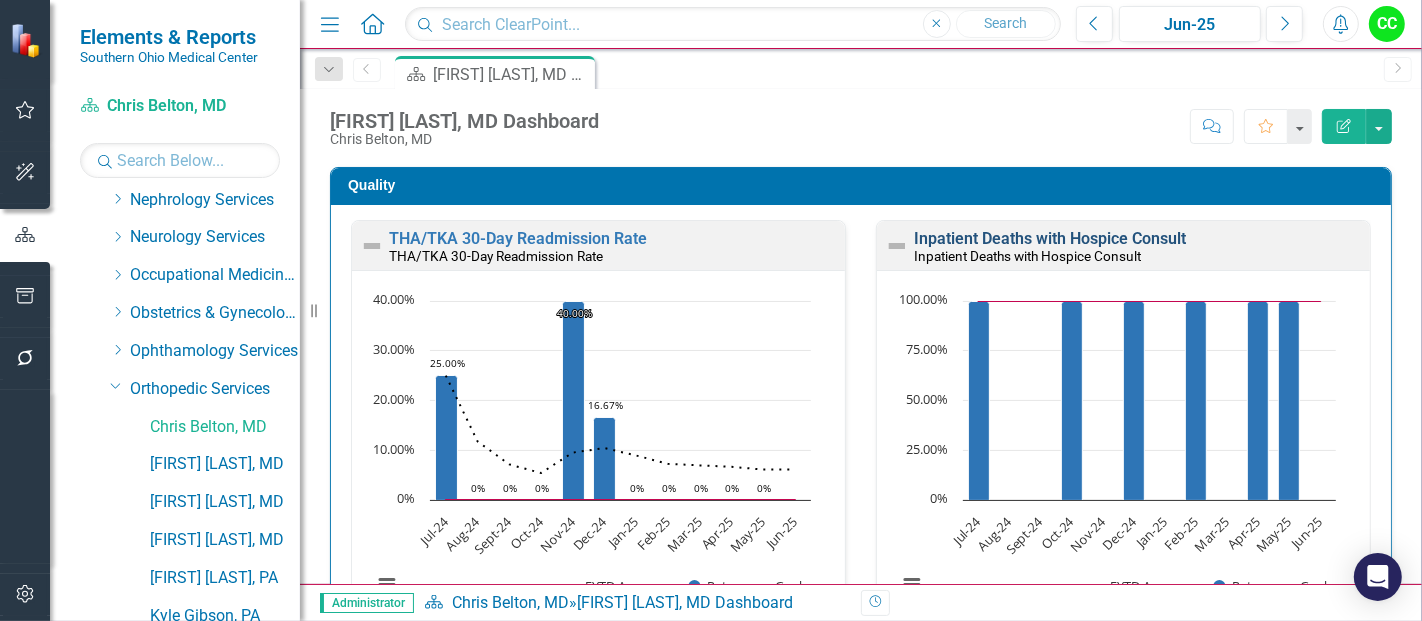 click on "Inpatient Deaths with Hospice Consult" at bounding box center [1050, 238] 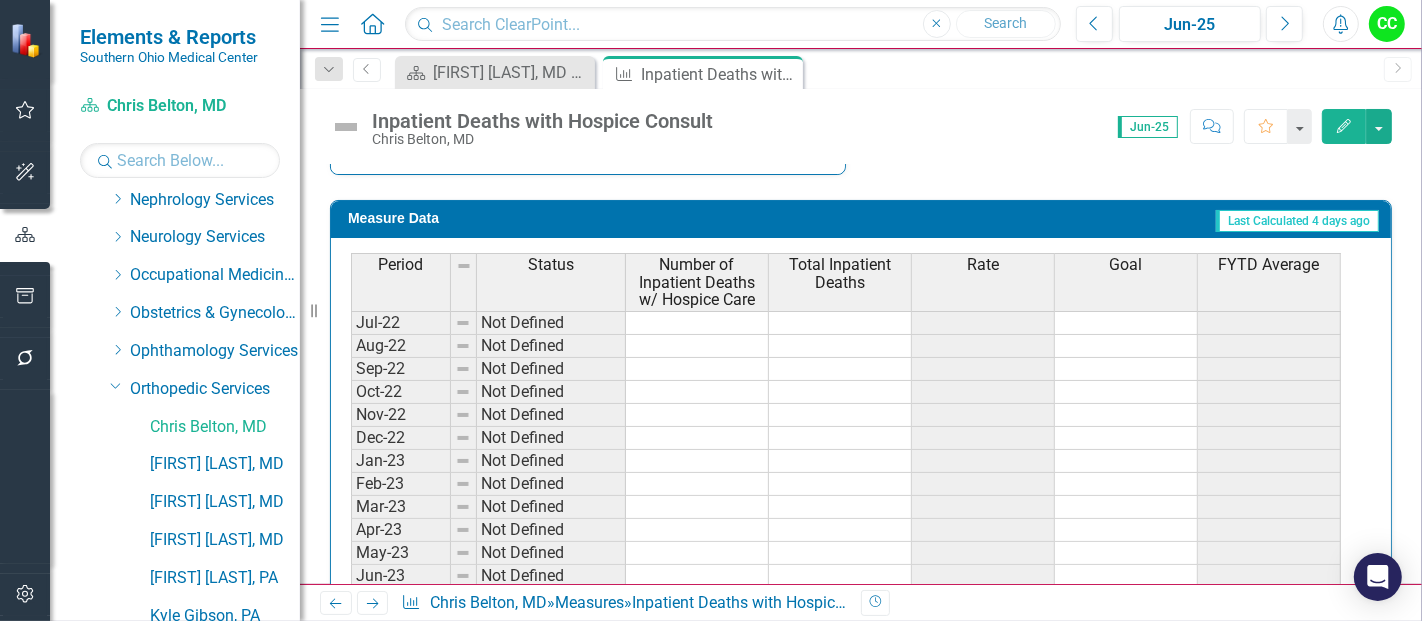 scroll, scrollTop: 900, scrollLeft: 0, axis: vertical 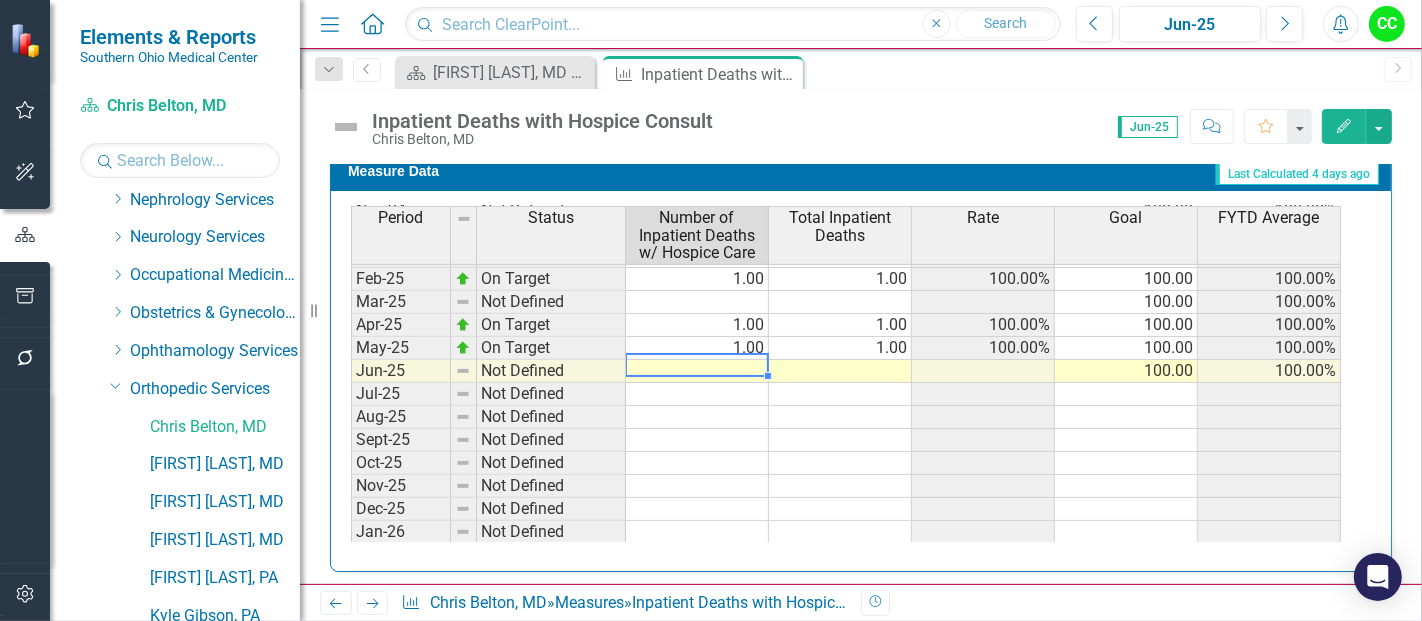 click on "Aug-23 Not Defined 100.00 Sep-23 Not Defined 100.00 Oct-23 On Target 2.00 2.00 100.00% 100.00 100.00% Nov-23 On Target 1.00 1.00 100.00% 100.00 100.00% Dec-23 Not Defined 100.00 100.00% Jan-24 Not Defined 100.00 100.00% Feb-24 Not Defined 100.00 100.00% Mar-24 On Target 2.00 2.00 100.00% 100.00 100.00% Apr-24 Not Defined 100.00 100.00% May-24 Not Defined 100.00 100.00% Jun-24 On Target 1.00 1.00 100.00% 100.00 100.00% Jul-24 On Target 1.00 1.00 100.00% 100.00 100.00% Aug-24 Not Defined 100.00 100.00% Sept-24 Not Defined 100.00 100.00% Oct-24 On Target 1.00 1.00 100.00% 100.00 100.00% Nov-24 Not Defined 100.00 100.00% Dec-24 On Target 1.00 1.00 100.00% 100.00 100.00% Jan-25 Not Defined 100.00 100.00% Feb-25 On Target 1.00 1.00 100.00% 100.00 100.00% Mar-25 Not Defined 100.00 100.00% Apr-25 On Target 1.00 1.00 100.00% 100.00 100.00% May-25 On Target 1.00 1.00 100.00% 100.00 100.00% Jun-25 Not Defined 100.00 100.00% Jul-25 Not Defined Aug-25 Not Defined Sept-25 Not Defined Oct-25 Not Defined Nov-25 Not Defined" at bounding box center (846, 210) 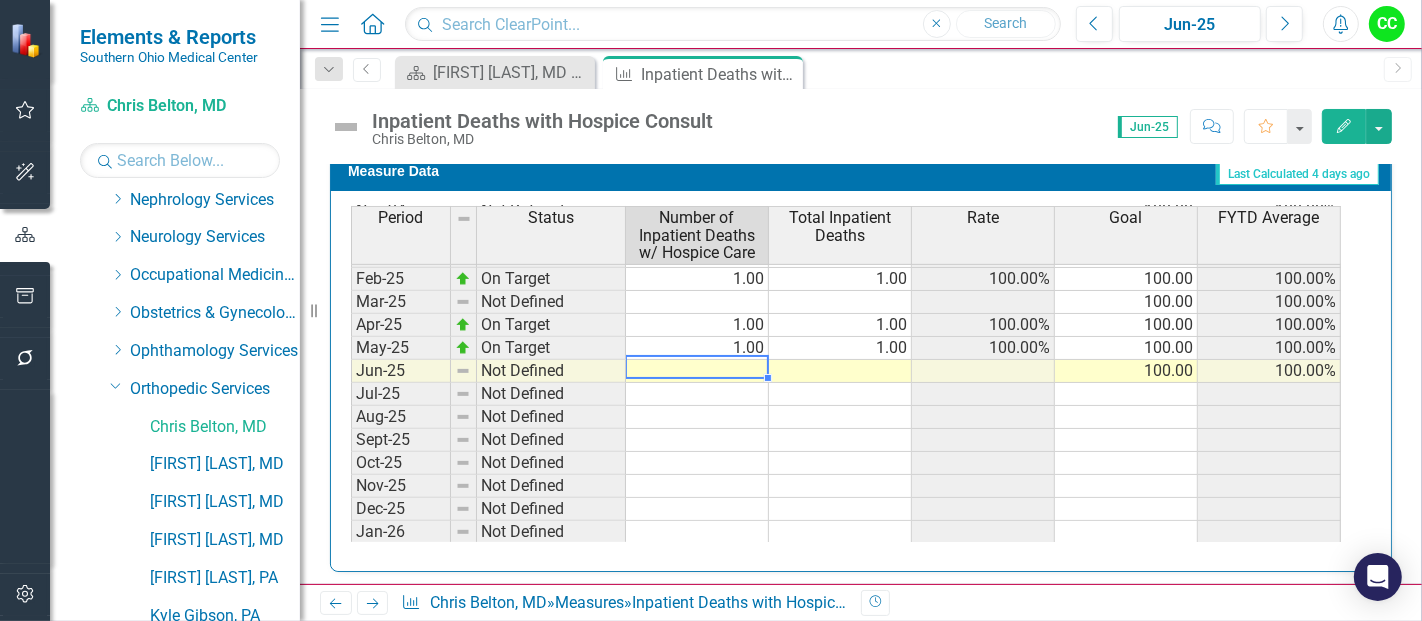 type on "1" 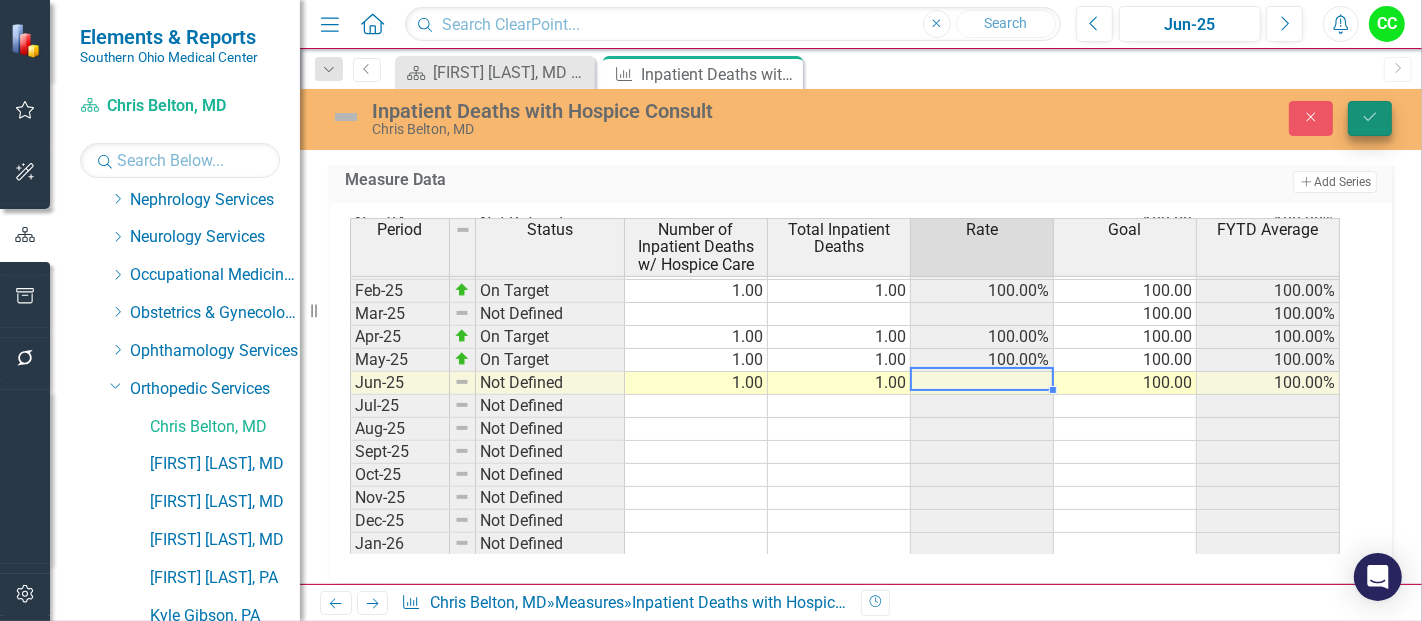 type on "1" 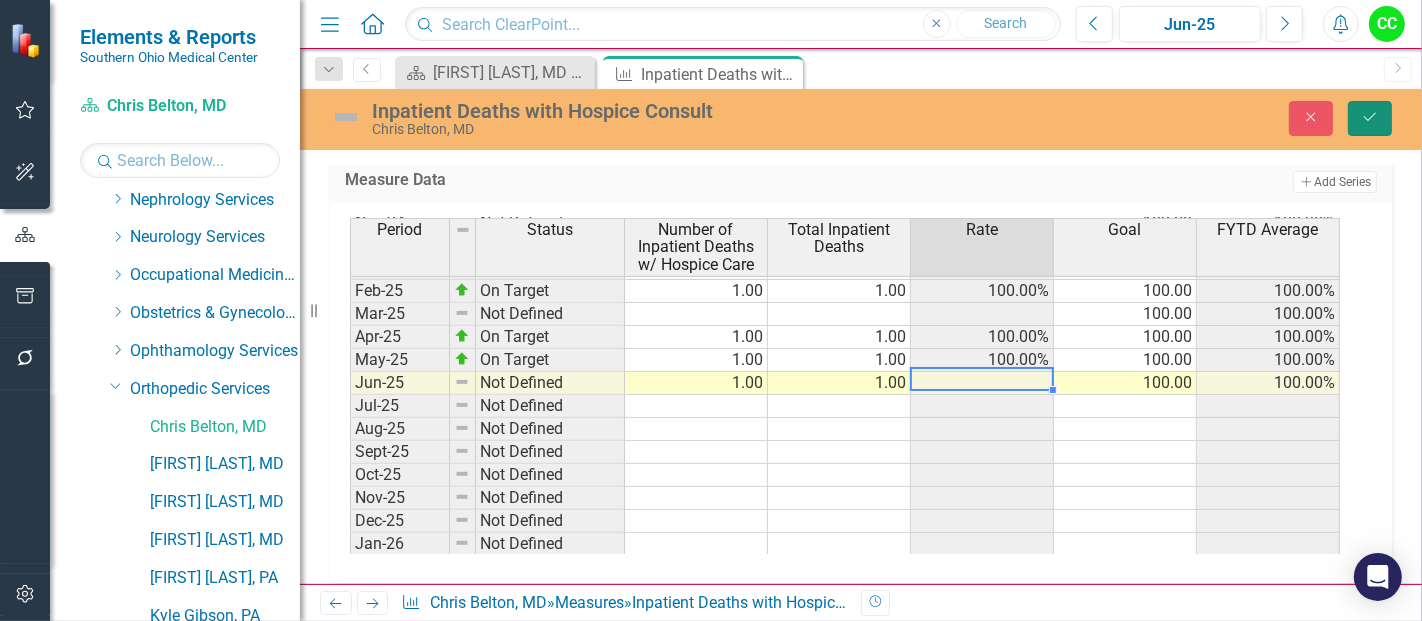 click on "Save" at bounding box center [1370, 118] 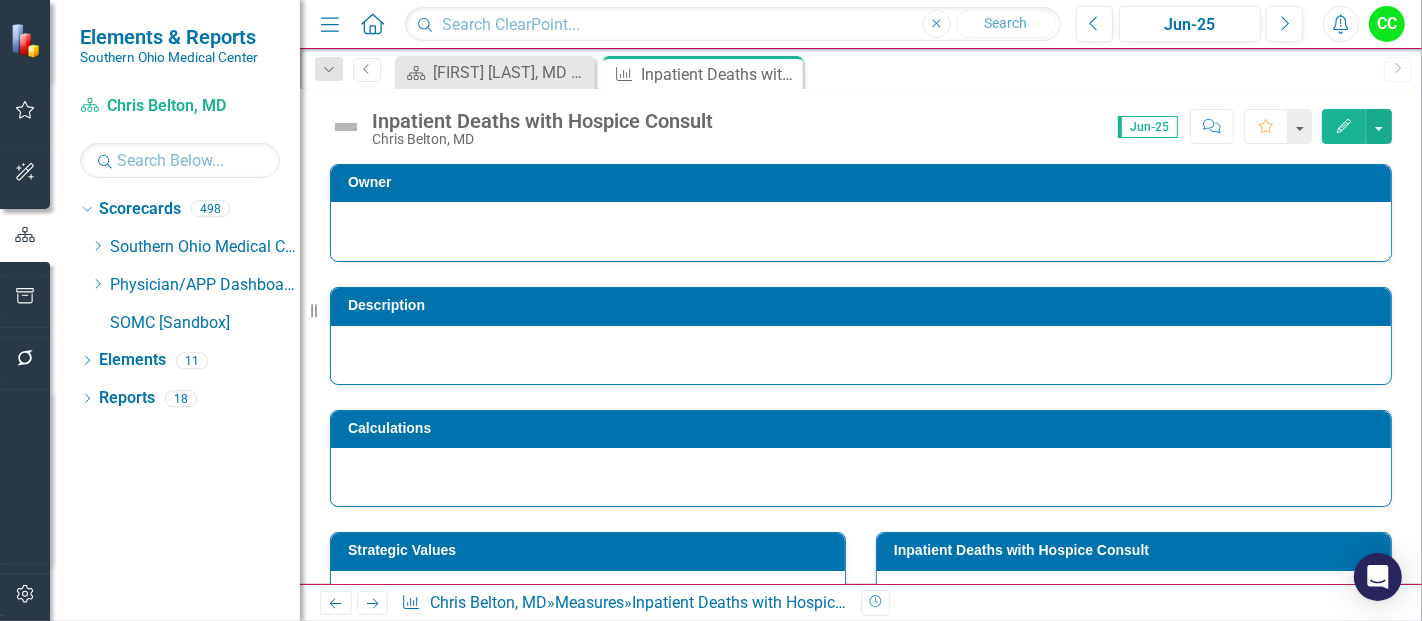 scroll, scrollTop: 633, scrollLeft: 0, axis: vertical 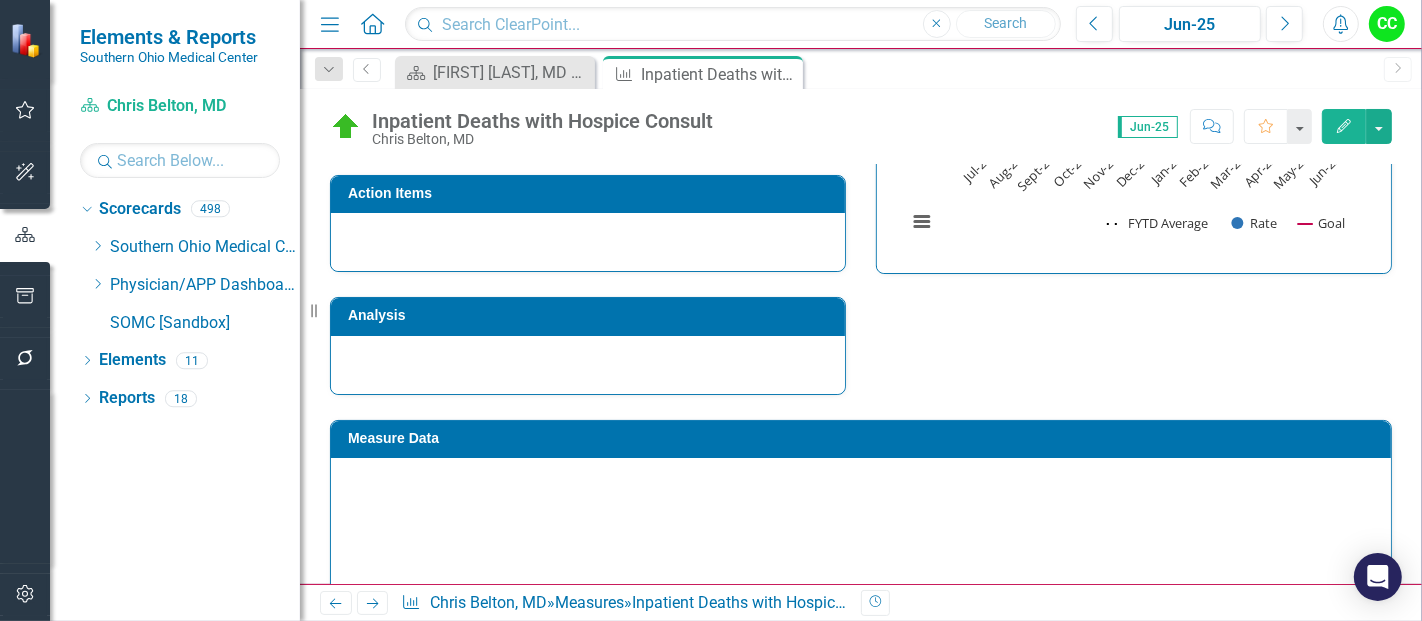 click on "Close" 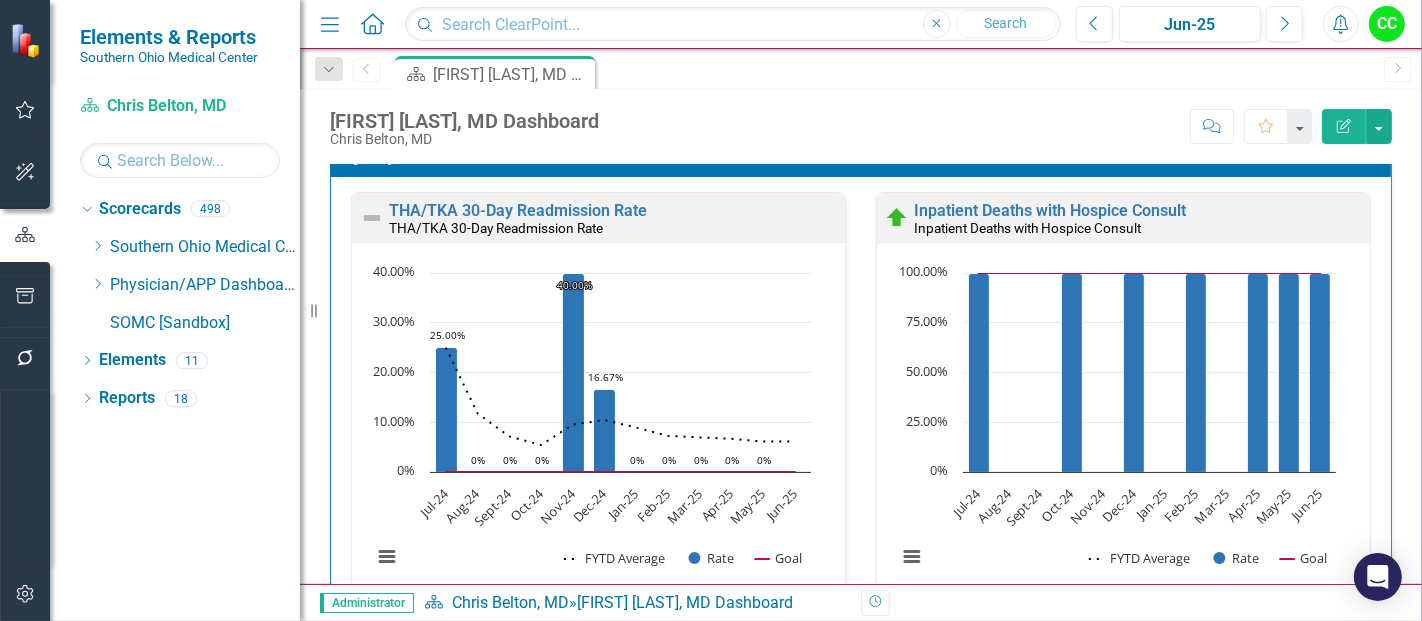 scroll, scrollTop: 601, scrollLeft: 0, axis: vertical 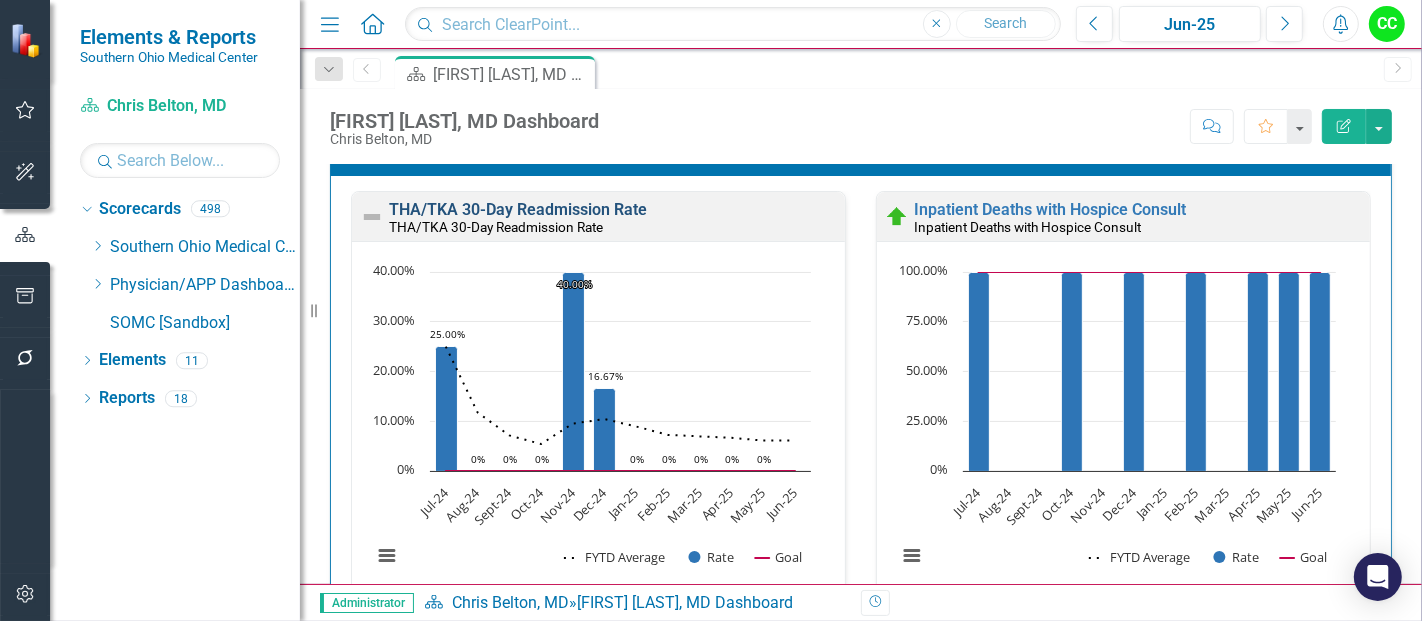 click on "THA/TKA 30-Day Readmission Rate" at bounding box center [518, 209] 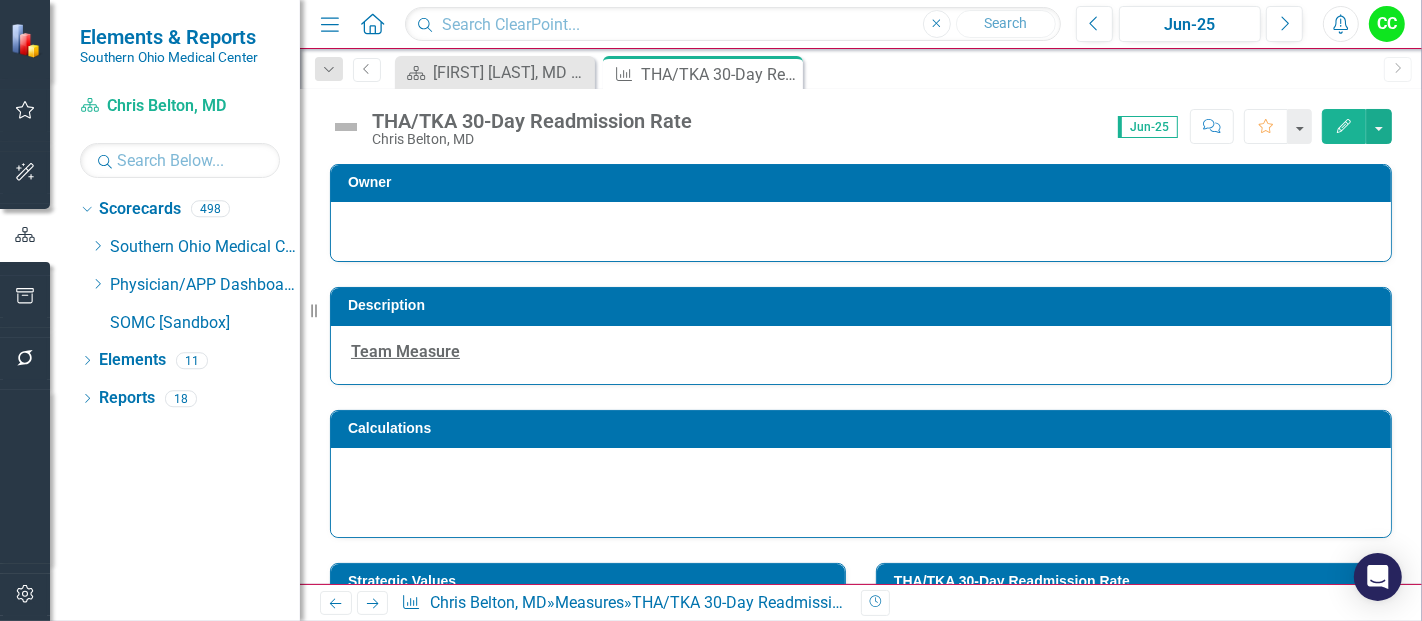 scroll, scrollTop: 796, scrollLeft: 0, axis: vertical 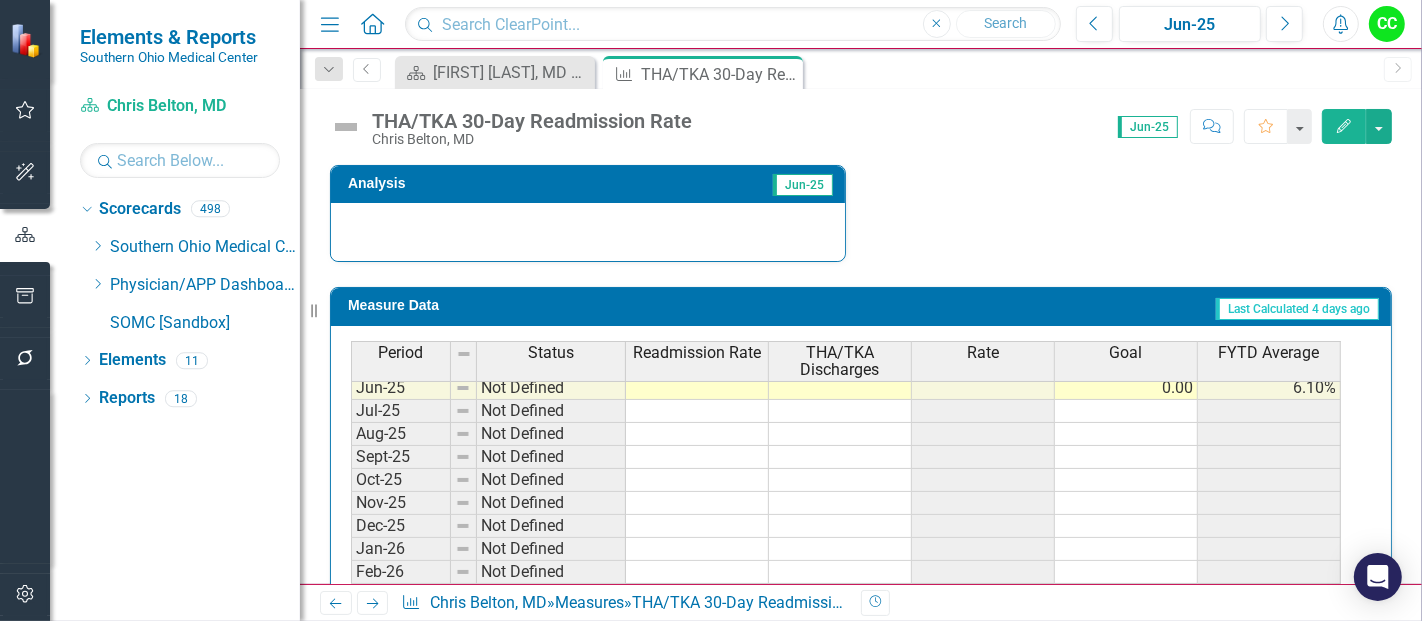 click on "Dec-23 Below Plan 3.00 8.00 37.50% 0.00 14.00% Jan-24 On Target 0.00 5.00 0% 0.00 12.73% Feb-24 Below Plan 2.00 11.00 18.18% 0.00 13.64% Mar-24 On Target 0.00 10.00 0% 0.00 11.84% Apr-24 On Target 0.00 7.00 0% 0.00 10.84% May-24 Below Plan 1.00 11.00 9.09% 0.00 10.64% Jun-24 Below Plan 1.00 10.00 10.00% 0.00 10.58% Jul-24 Below Plan 2.00 8.00 25.00% 0.00 25.00% Aug-24 On Target 0.00 9.00 0% 0.00 11.76% Sept-24 On Target 0.00 11.00 0% 0.00 7.14% Oct-24 On Target 0.00 9.00 0% 0.00 5.41% Nov-24 Below Plan 2.00 5.00 40.00% 0.00 9.52% Dec-24 Below Plan 1.00 6.00 16.67% 0.00 10.42% Jan-25 On Target 0.00 8.00 0% 0.00 8.93% Feb-25 On Target 0.00 13.00 0% 0.00 7.25% Mar-25 On Target 0.00 3.00 0% 0.00 6.94% Apr-25 On Target 0.00 3.00 0% 0.00 6.67% May-25 On Target 0.00 7.00 0% 0.00 6.10% Jun-25 Not Defined 0.00 6.10% Jul-25 Not Defined Aug-25 Not Defined Sept-25 Not Defined Oct-25 Not Defined Nov-25 Not Defined Dec-25 Not Defined Jan-26 Not Defined Feb-26 Not Defined Mar-26 Not Defined Apr-26 Not Defined May-26 Jun-26" at bounding box center (846, 319) 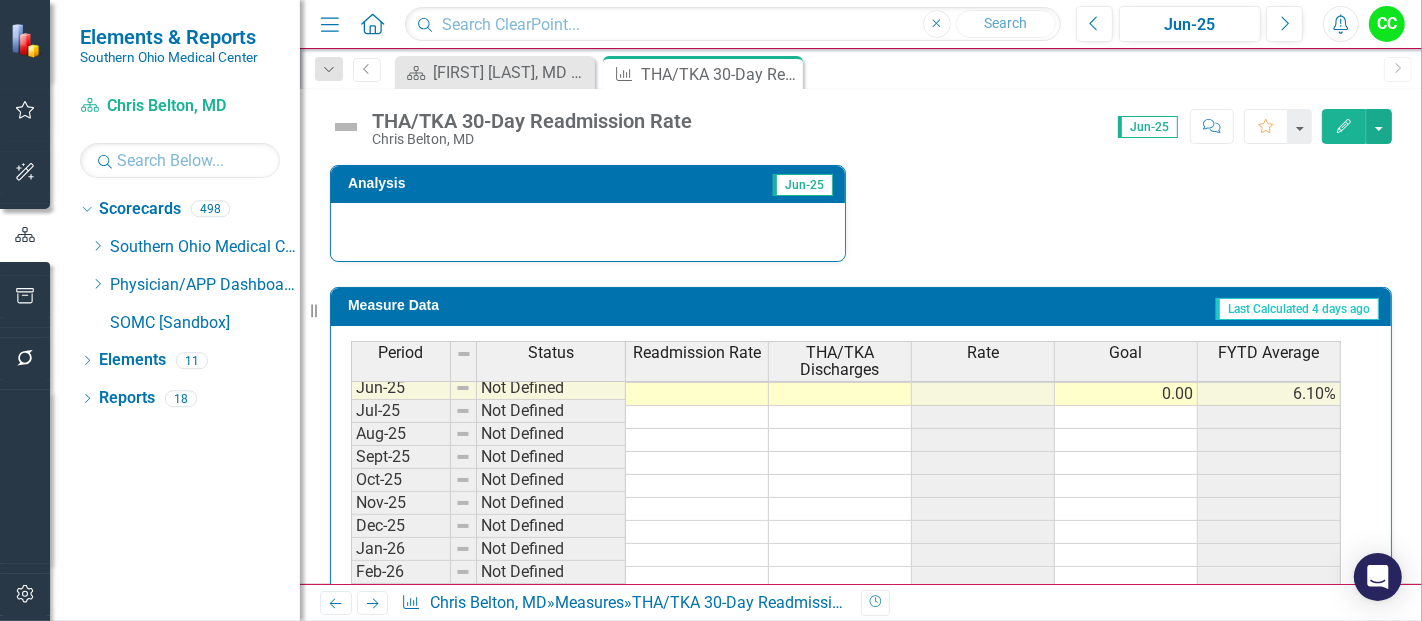 scroll, scrollTop: 805, scrollLeft: 0, axis: vertical 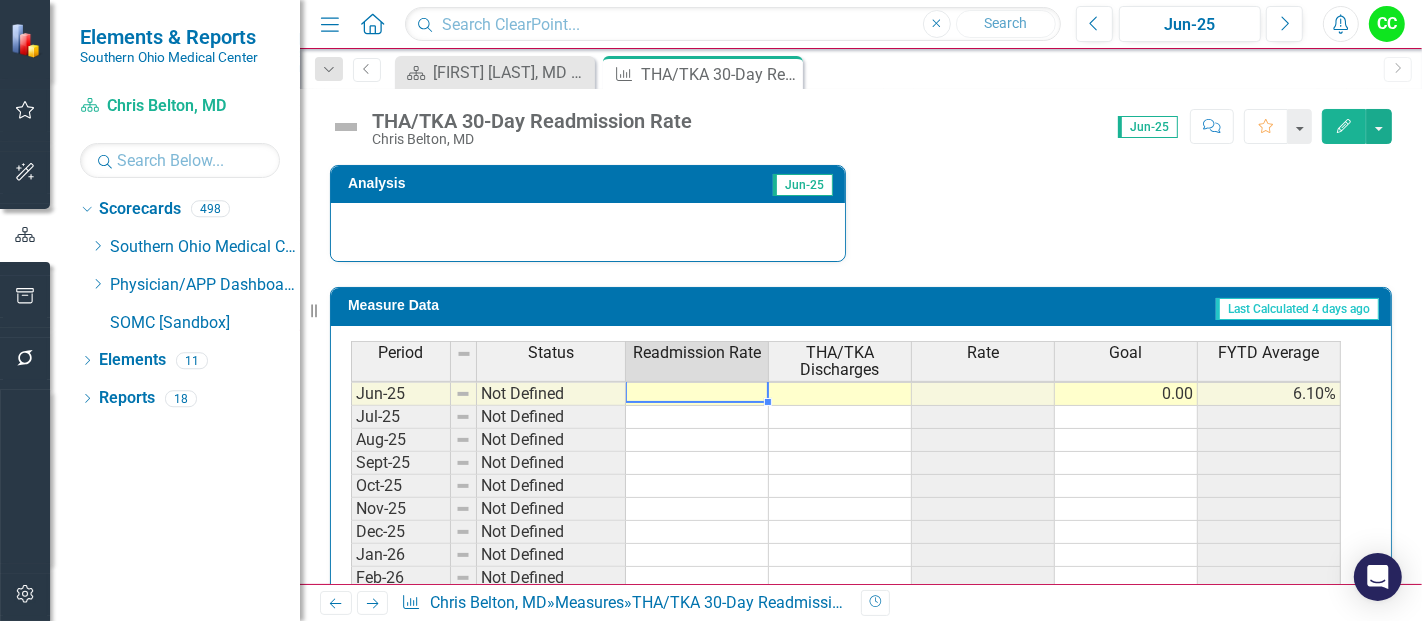 type on "1" 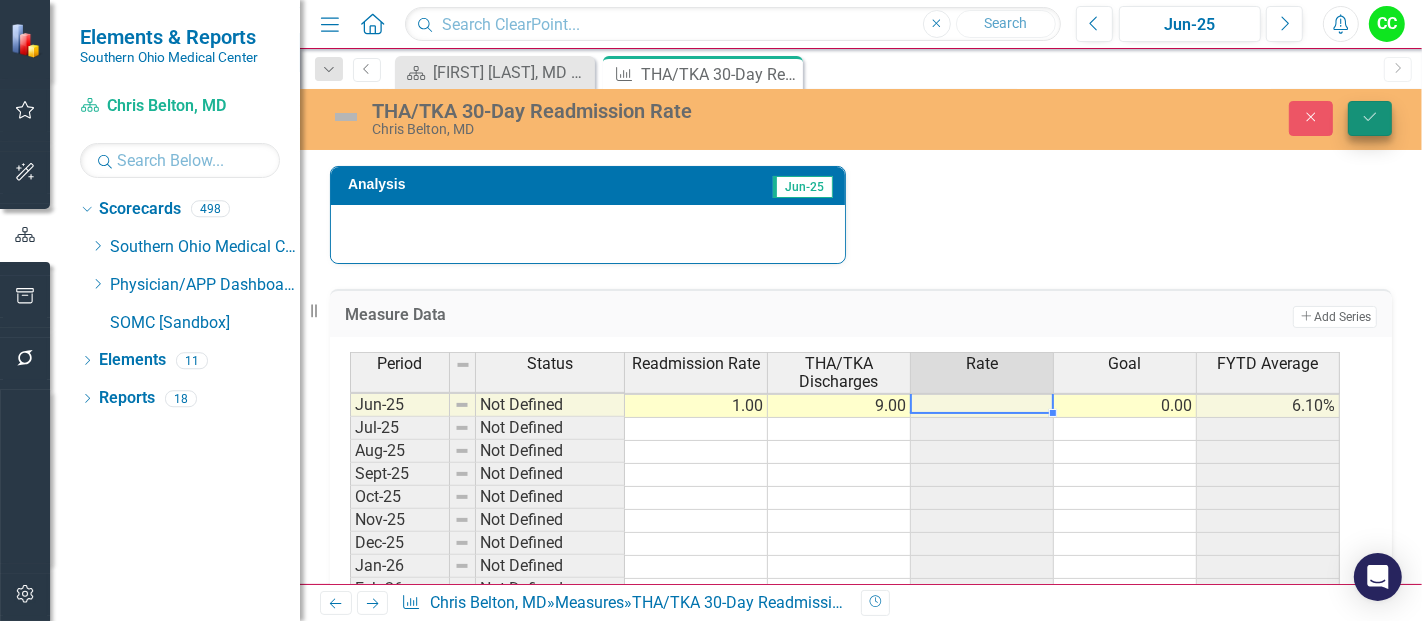 type on "9" 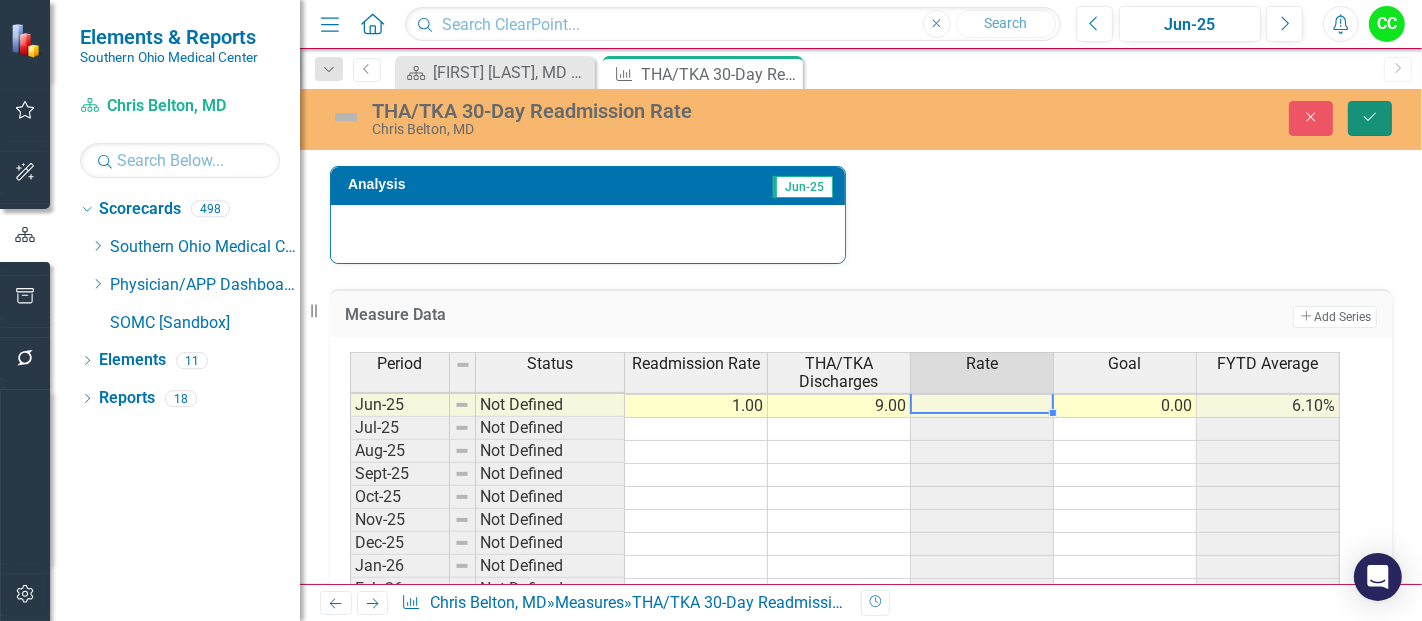 click on "Save" at bounding box center [1370, 118] 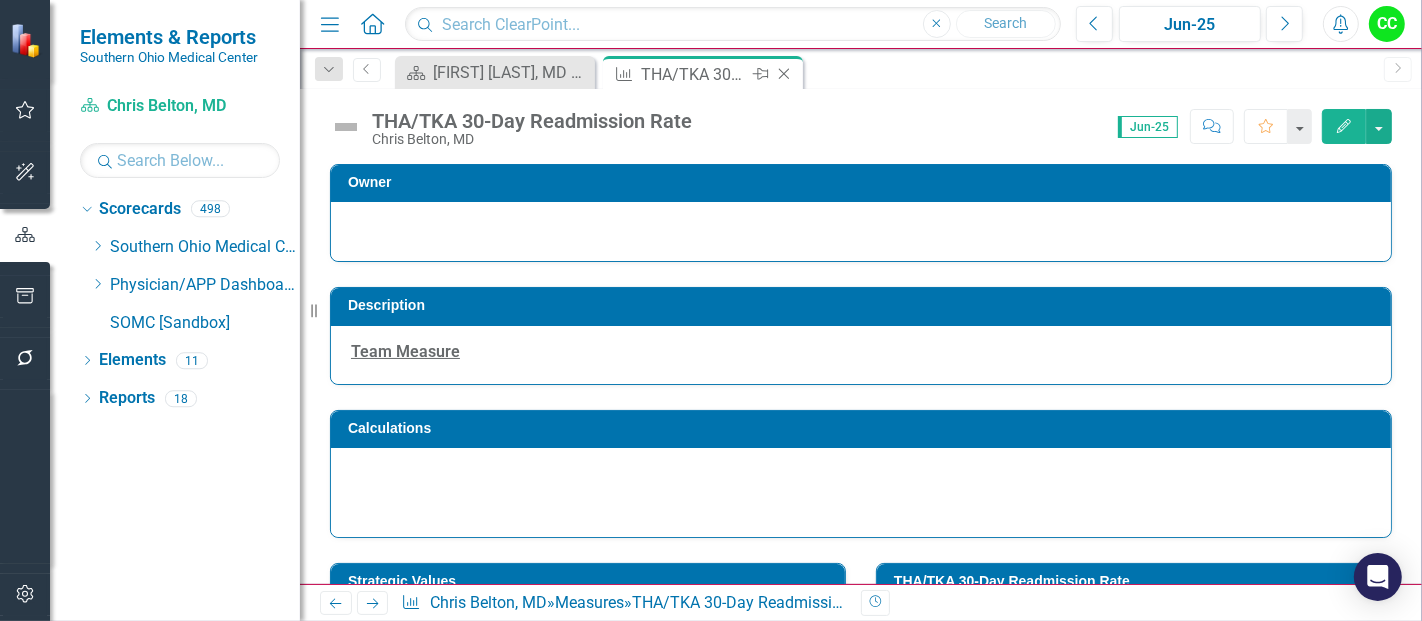 scroll, scrollTop: 402, scrollLeft: 0, axis: vertical 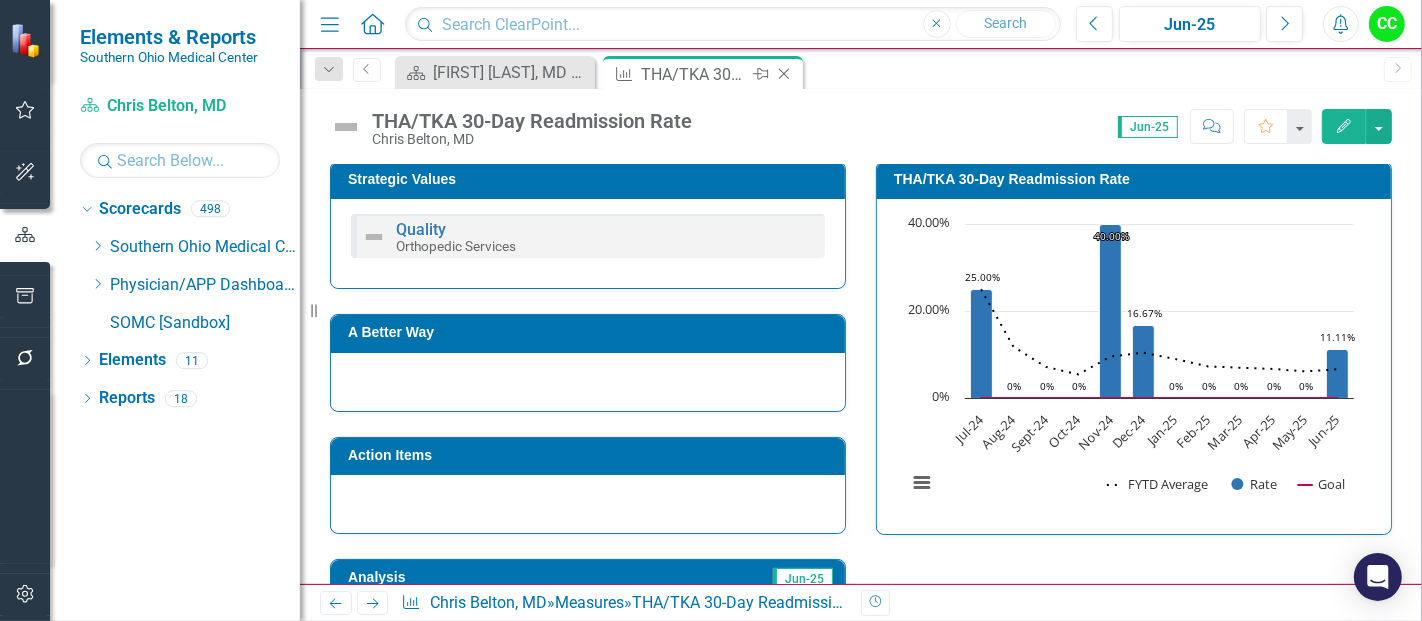 click on "Close" 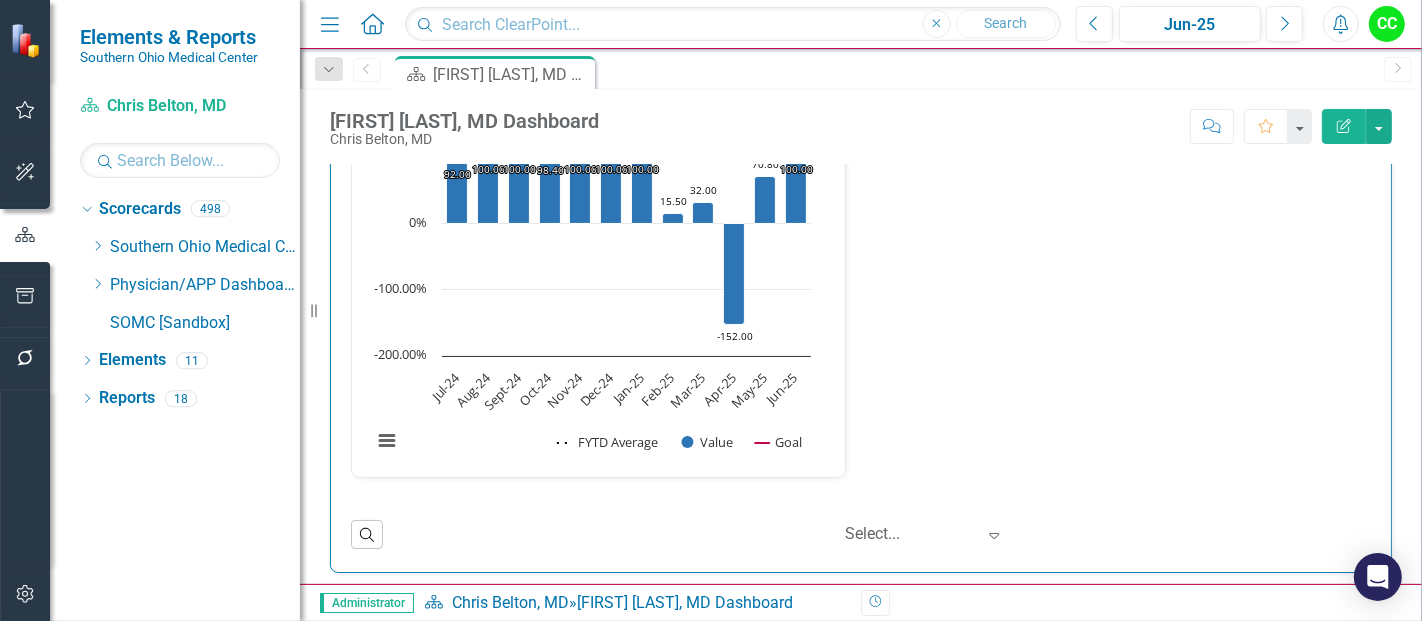 scroll, scrollTop: 2872, scrollLeft: 0, axis: vertical 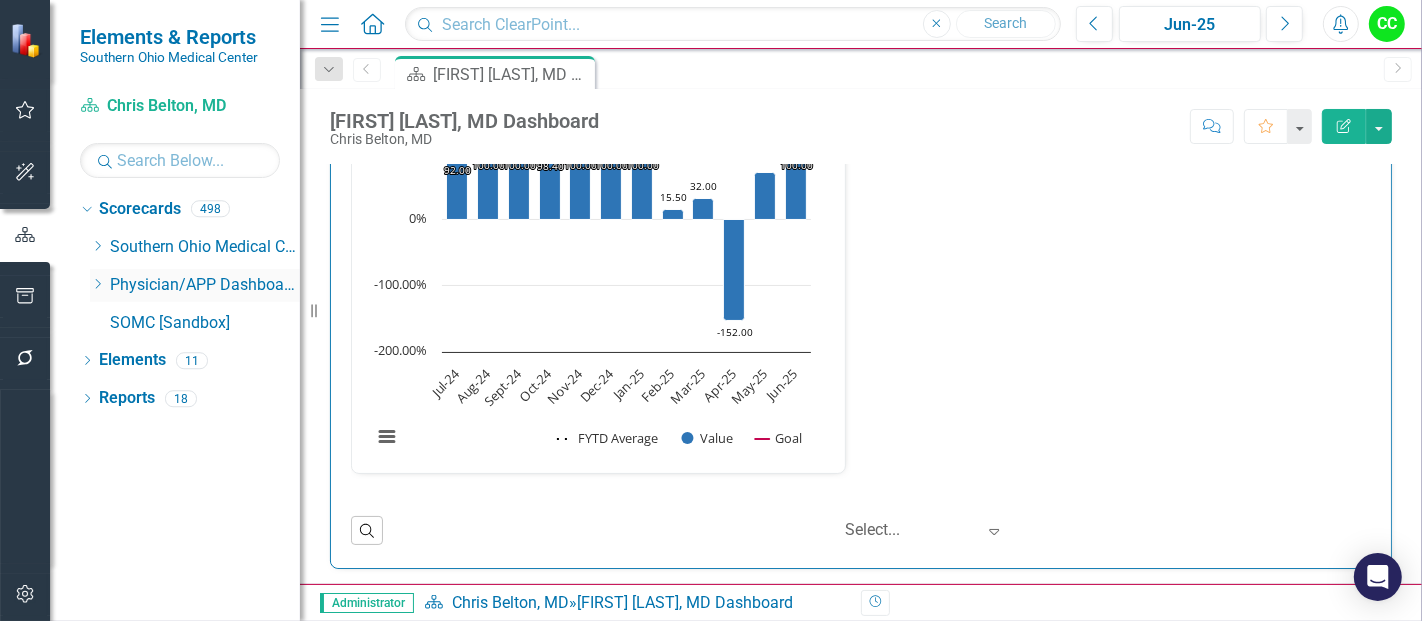 click 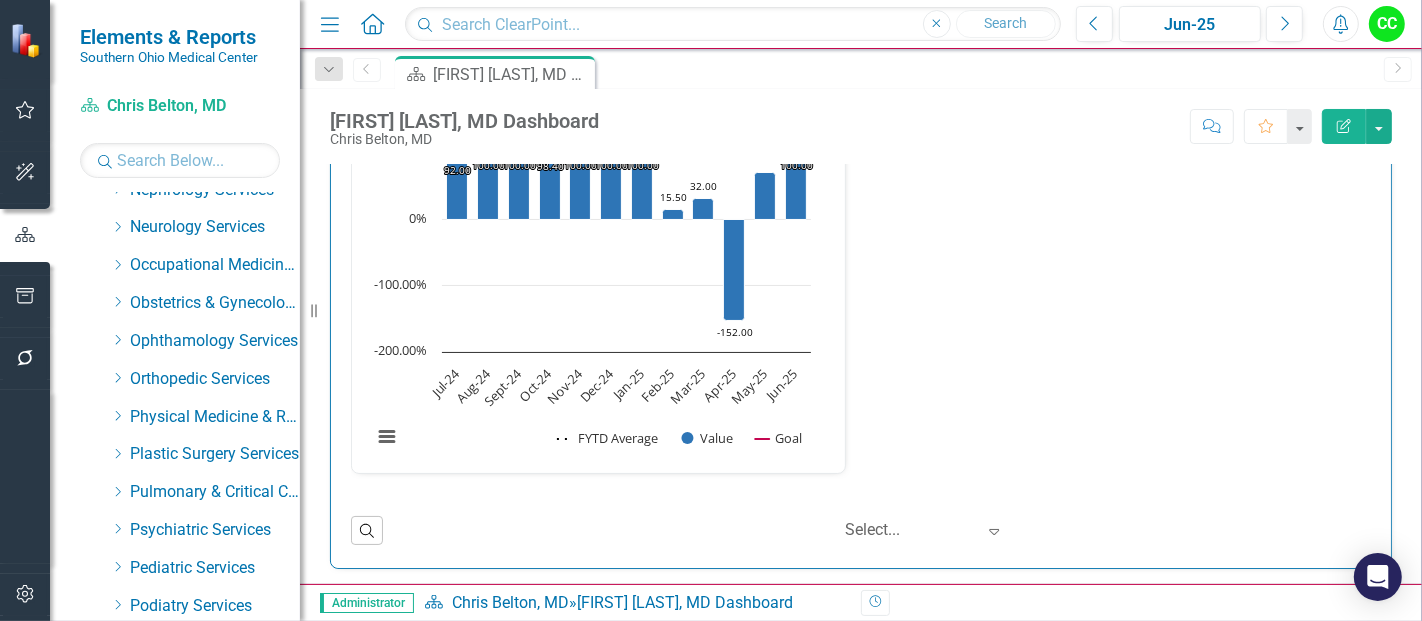 scroll, scrollTop: 631, scrollLeft: 0, axis: vertical 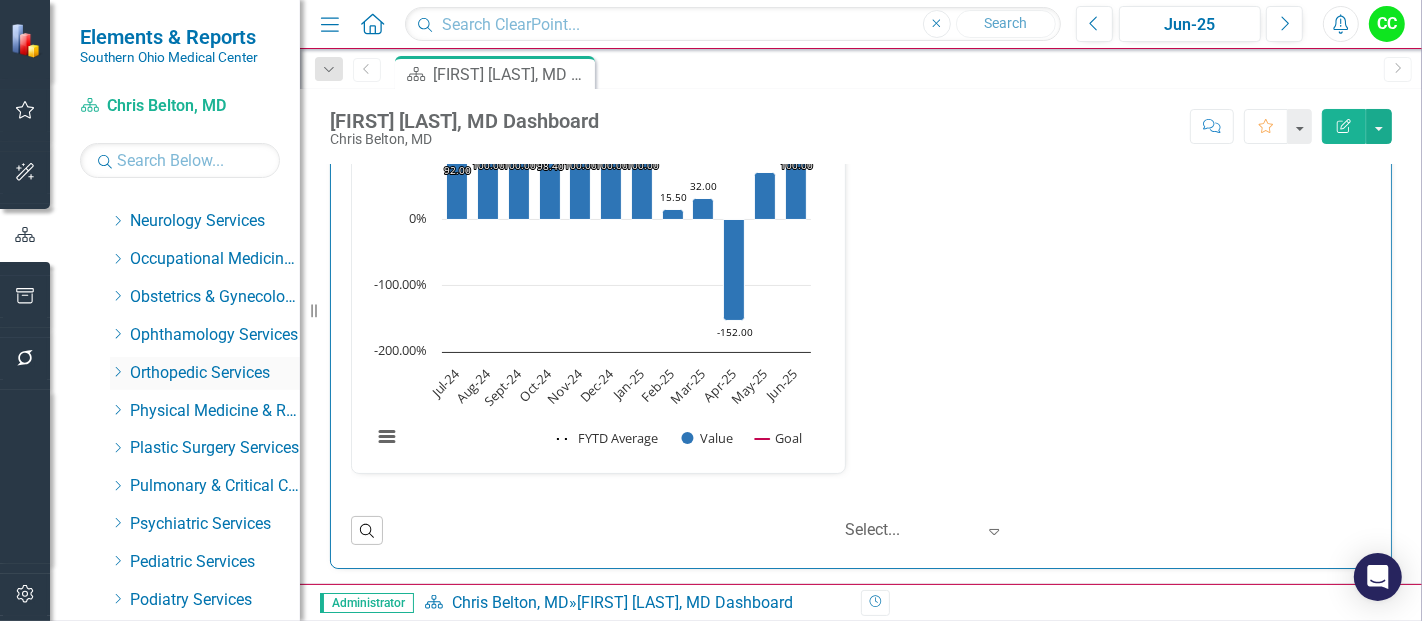 click on "Dropdown" 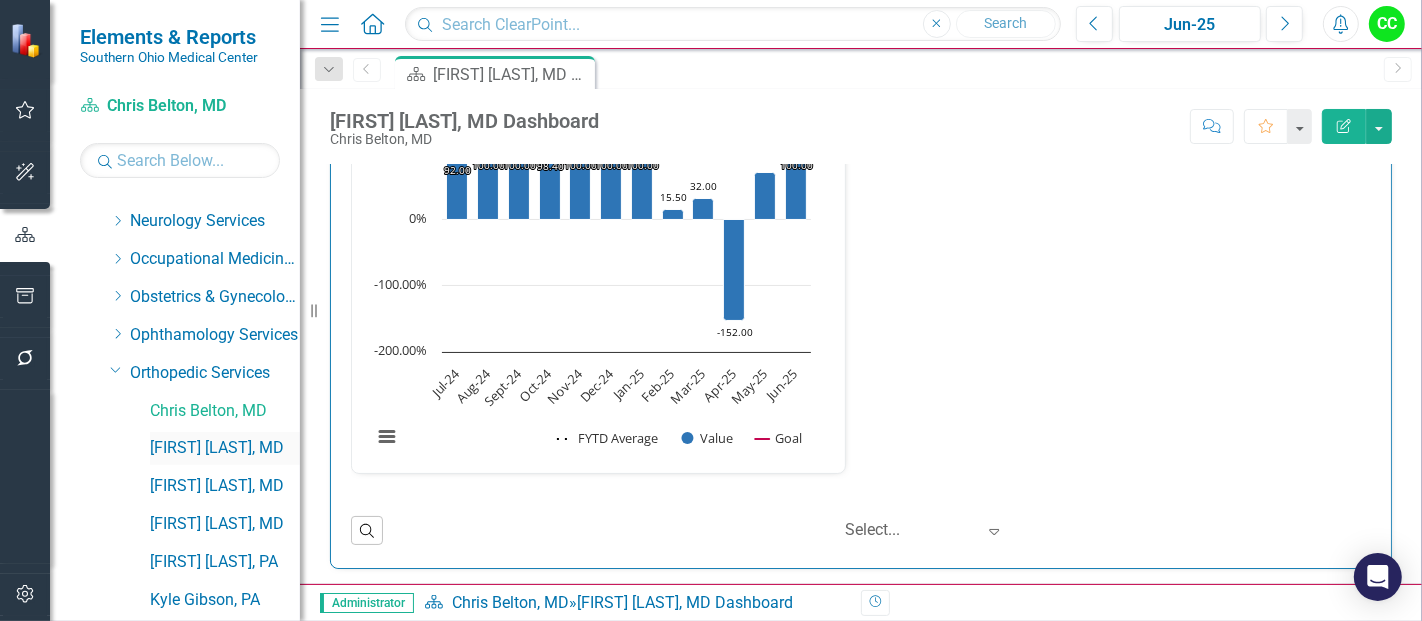 click on "[FIRST] [LAST], MD" at bounding box center [225, 448] 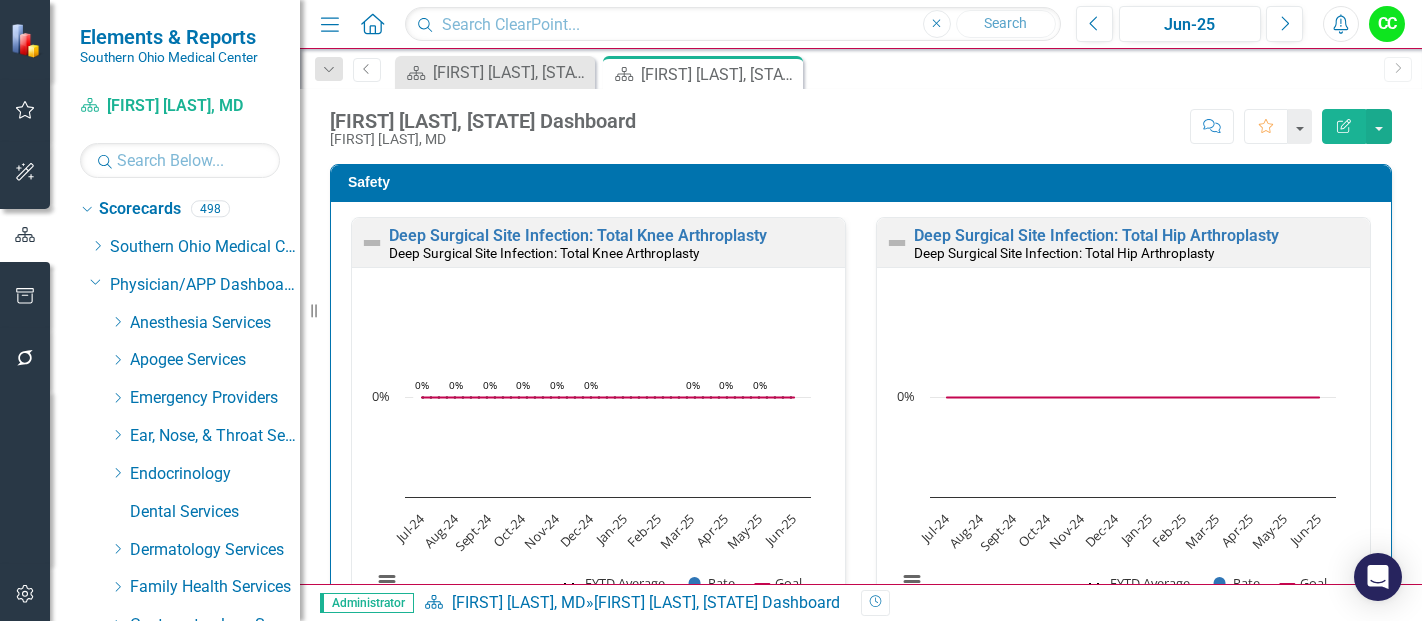 scroll, scrollTop: 0, scrollLeft: 0, axis: both 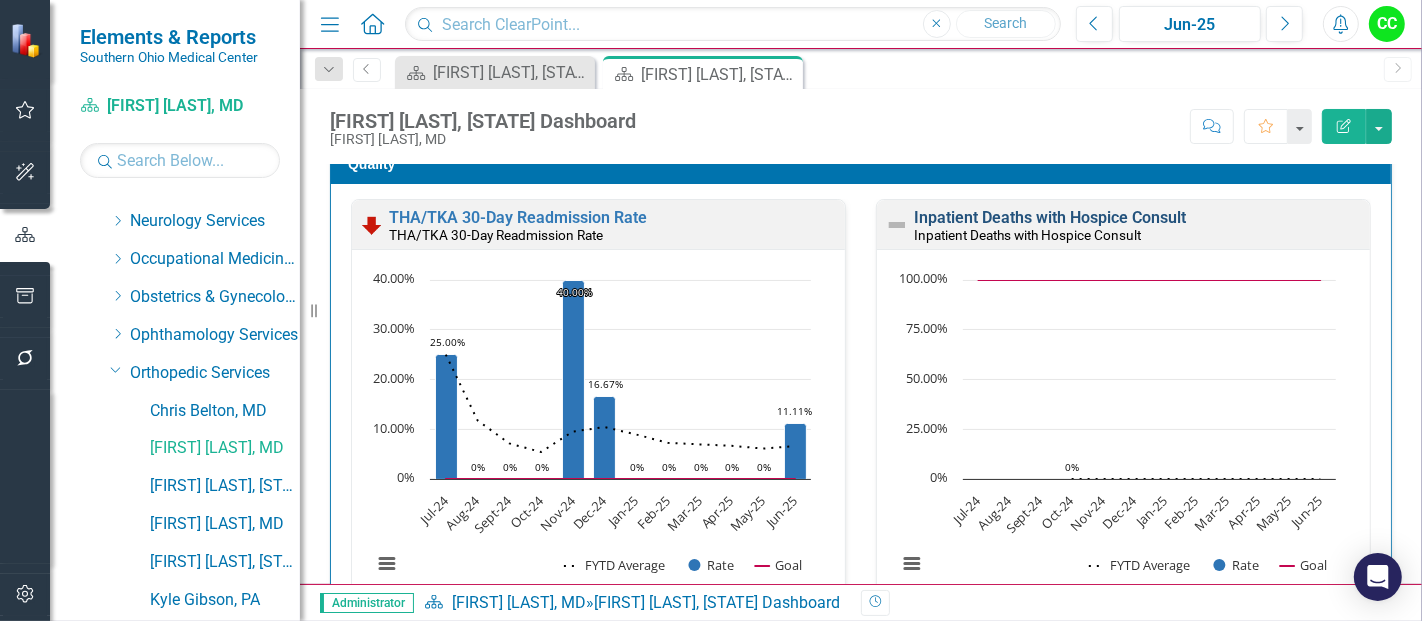click on "Inpatient Deaths with Hospice Consult" at bounding box center (1050, 217) 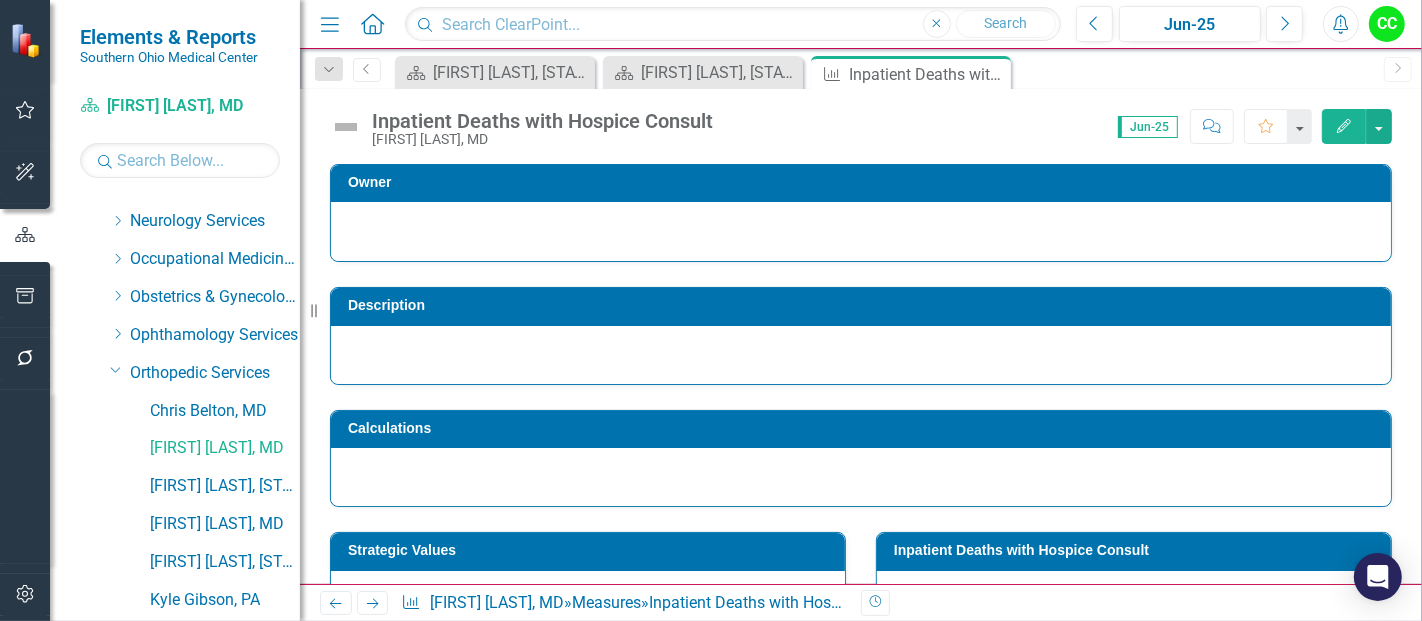 scroll, scrollTop: 866, scrollLeft: 0, axis: vertical 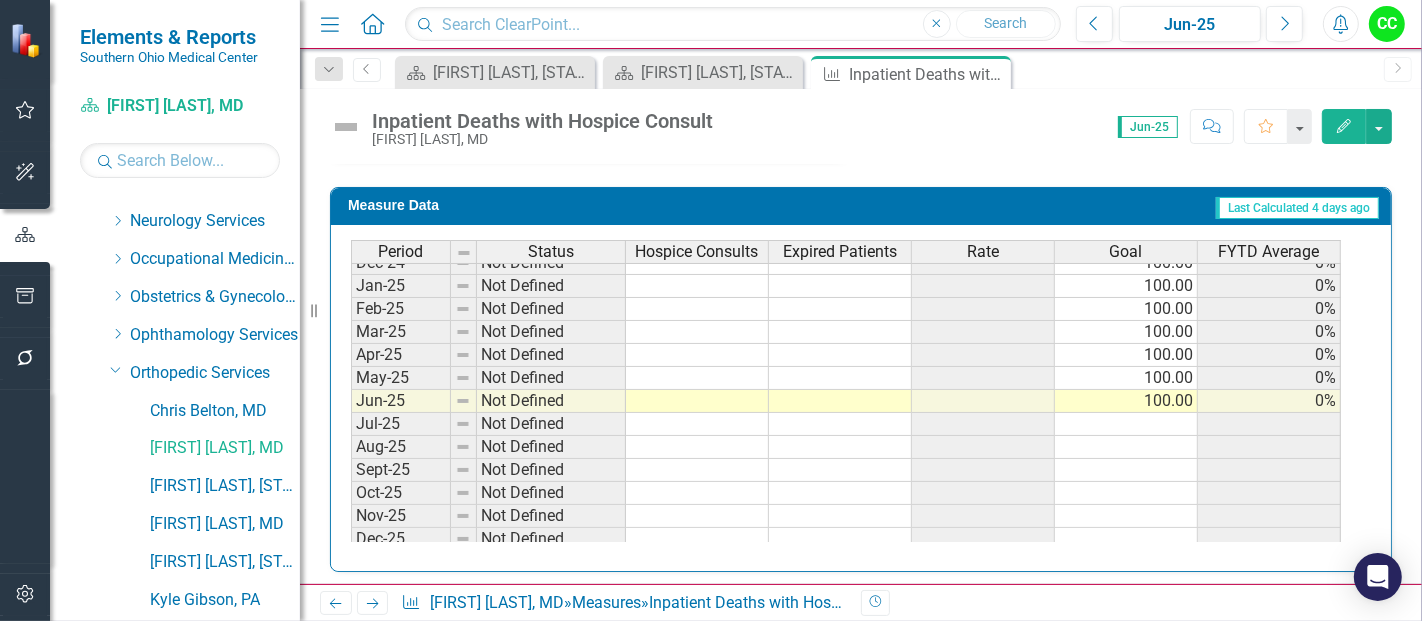 click on "Oct-23 On Target 1.00 1.00 100.00% 100.00 100.00% Nov-23 On Target 2.00 2.00 100.00% 100.00 100.00% Dec-23 Not Defined 100.00 100.00% Jan-24 Not Defined 100.00 100.00% Feb-24 On Target 1.00 1.00 100.00% 100.00 100.00% Mar-24 Not Defined 100.00 100.00% Apr-24 Not Defined 100.00 100.00% May-24 On Target 1.00 1.00 100.00% 100.00 100.00% Jun-24 Not Defined 100.00 100.00% Jul-24 Not Defined 100.00 Aug-24 Not Defined 100.00 Sept-24 Not Defined 100.00 Oct-24 Below Plan 0.00 1.00 0% 100.00 0% Nov-24 Not Defined 100.00 0% Dec-24 Not Defined 100.00 0% Jan-25 Not Defined 100.00 0% Feb-25 Not Defined 100.00 0% Mar-25 Not Defined 100.00 0% Apr-25 Not Defined 100.00 0% May-25 Not Defined 100.00 0% Jun-25 Not Defined 100.00 0% Jul-25 Not Defined Aug-25 Not Defined Sept-25 Not Defined Oct-25 Not Defined Nov-25 Not Defined Dec-25 Not Defined Jan-26 Not Defined Feb-26 Not Defined Mar-26 Not Defined Apr-26 Not Defined" at bounding box center [846, 286] 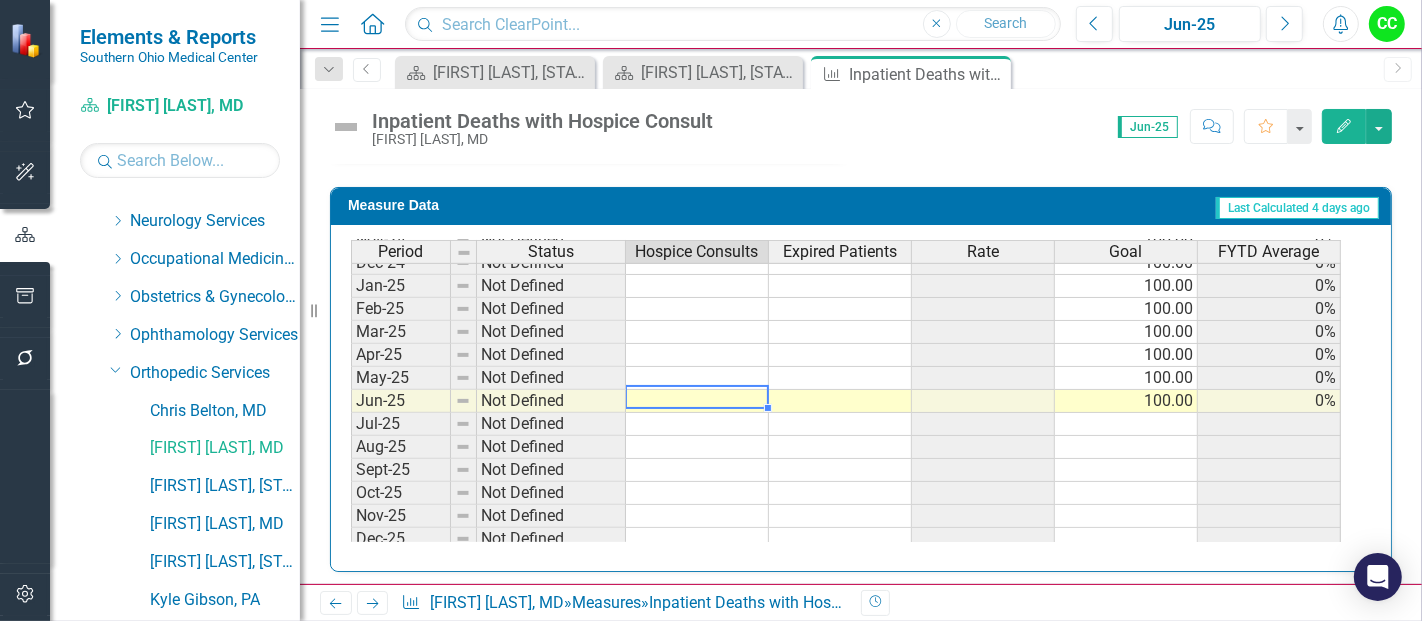 type on "1" 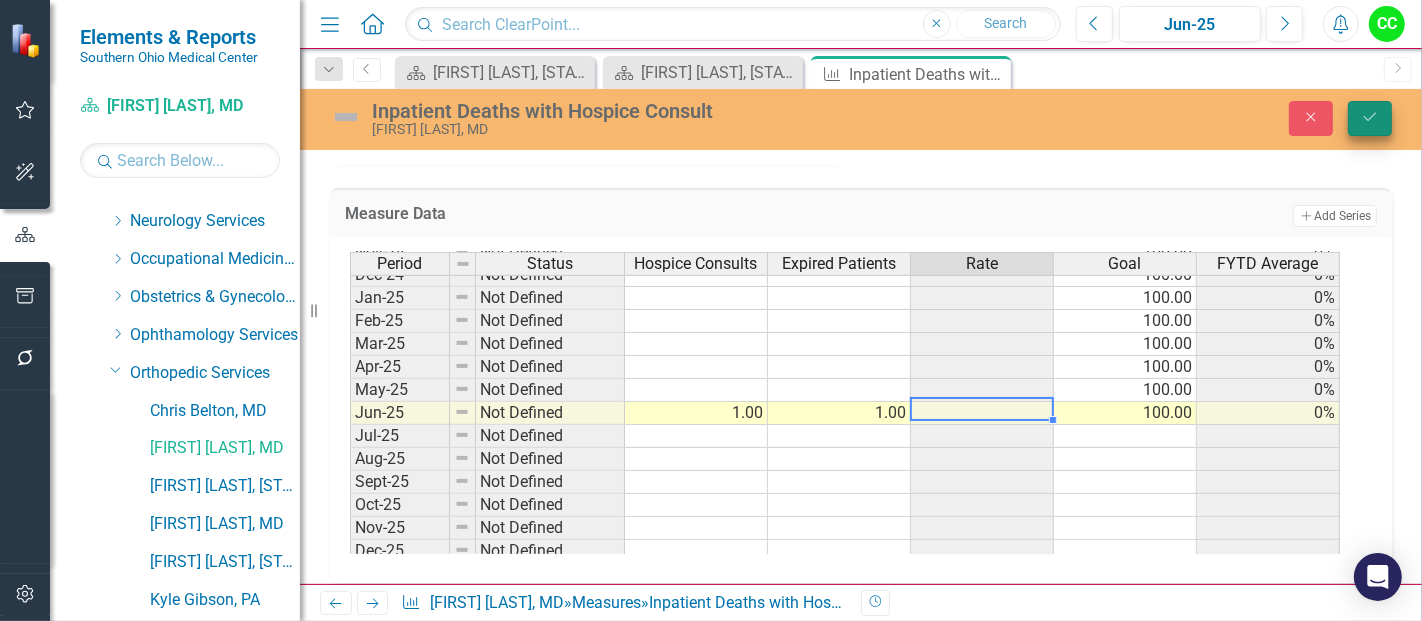 type on "1" 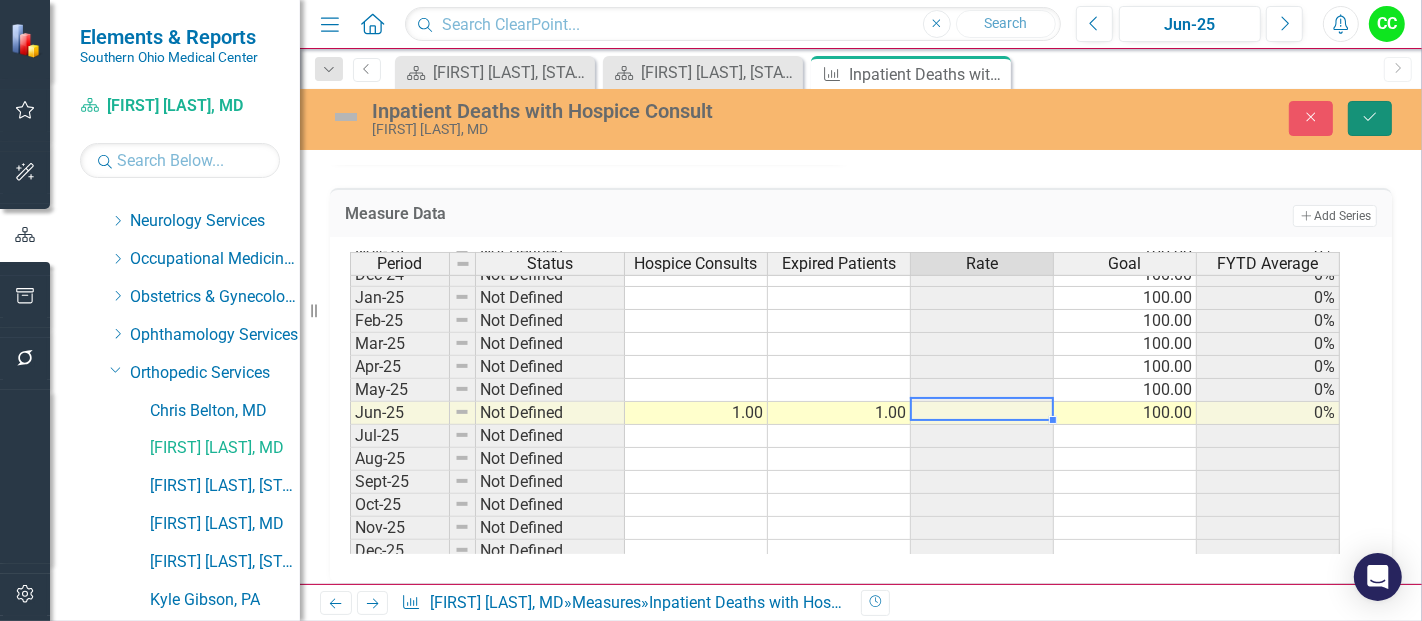 click on "Save" 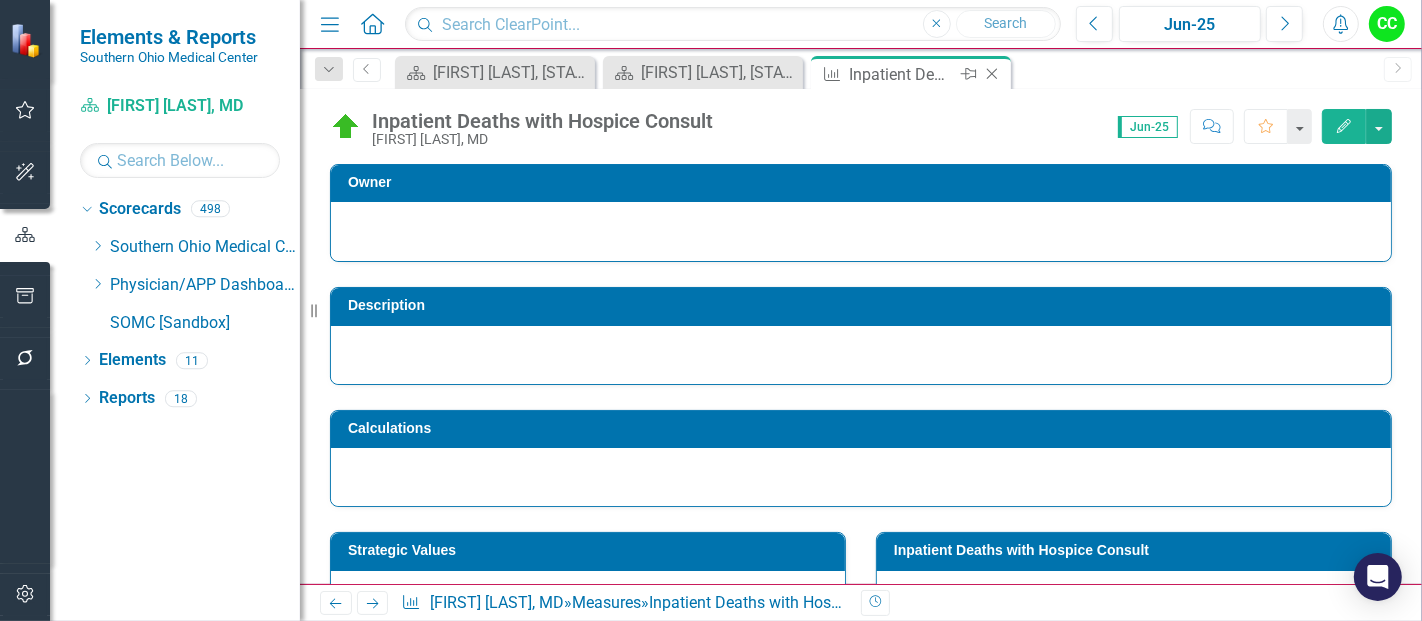 scroll, scrollTop: 0, scrollLeft: 0, axis: both 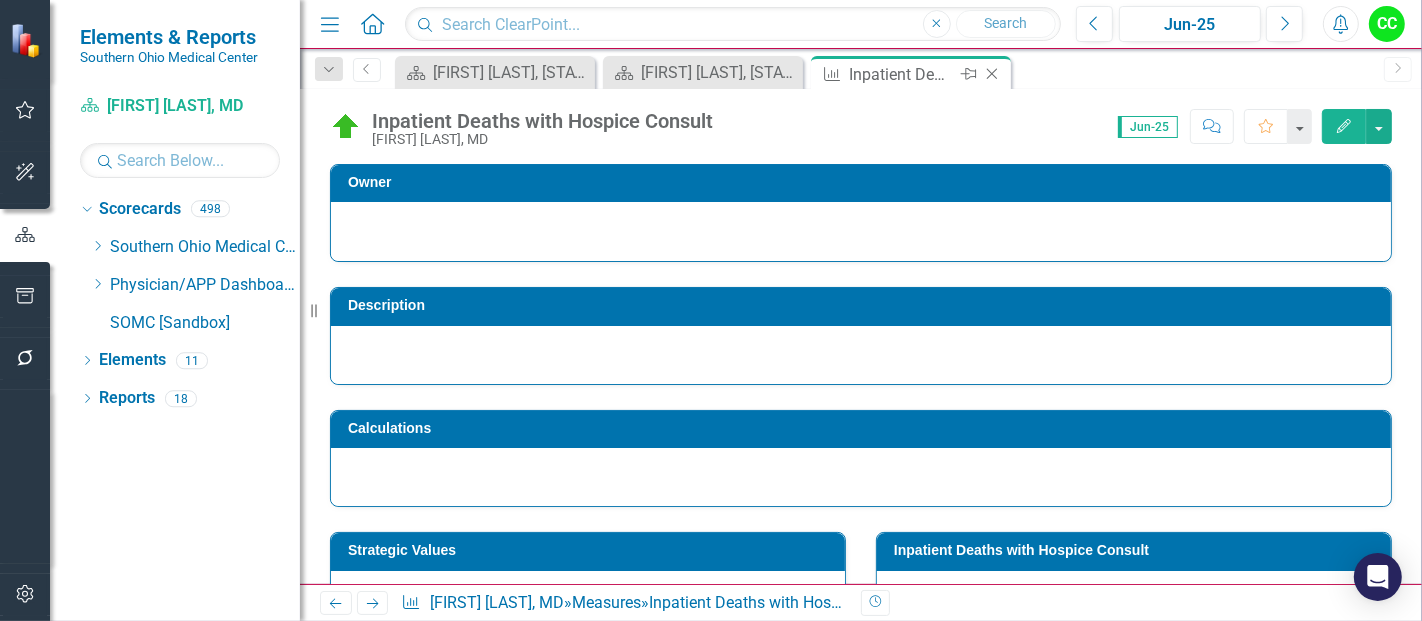 click on "Close" 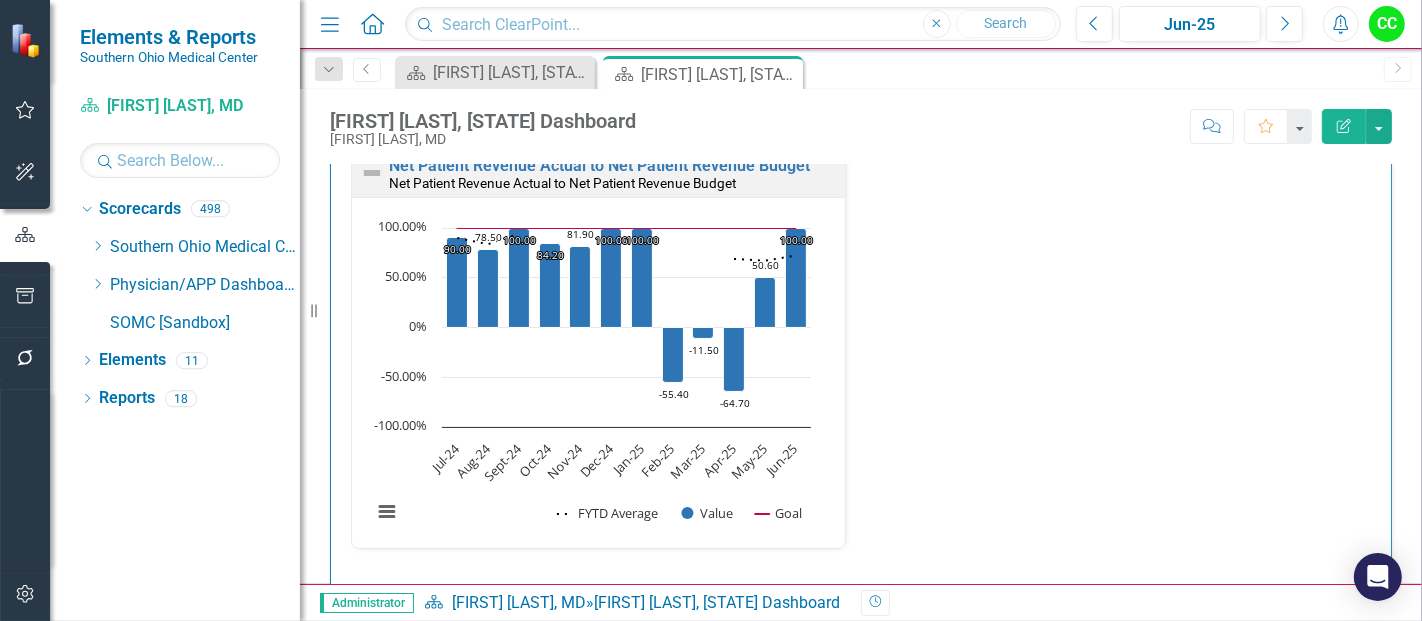 scroll, scrollTop: 2912, scrollLeft: 0, axis: vertical 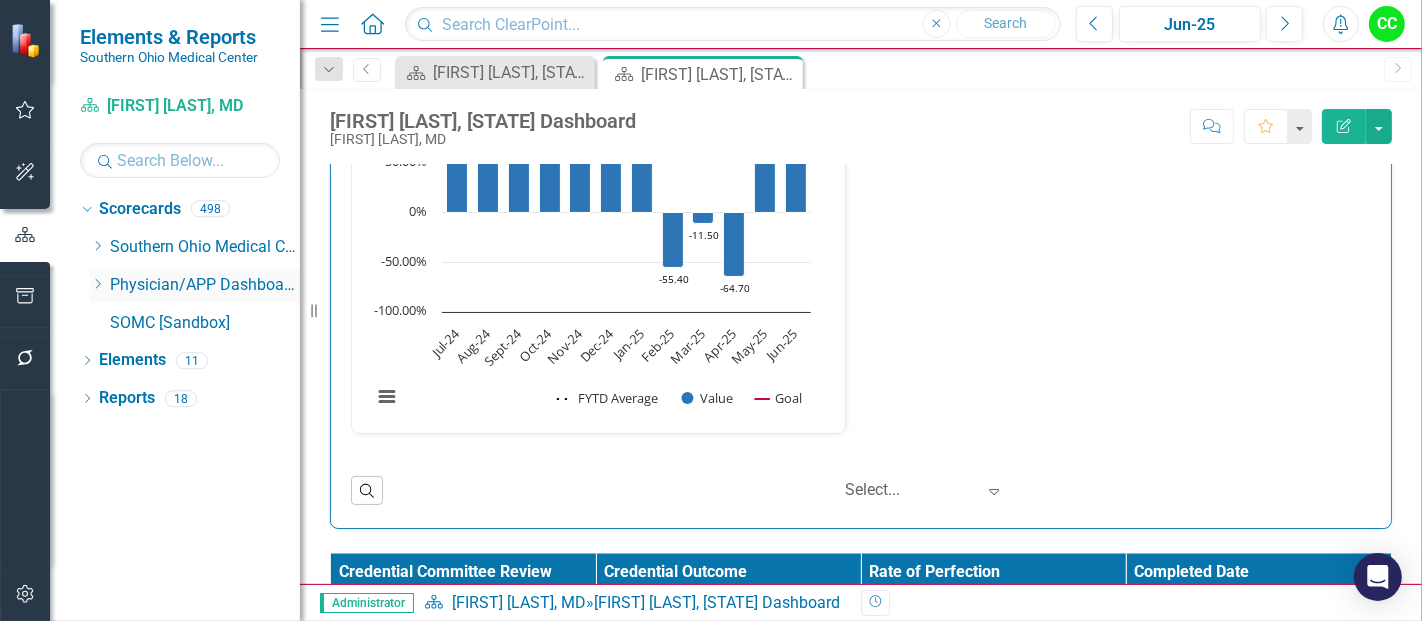 click on "Dropdown" 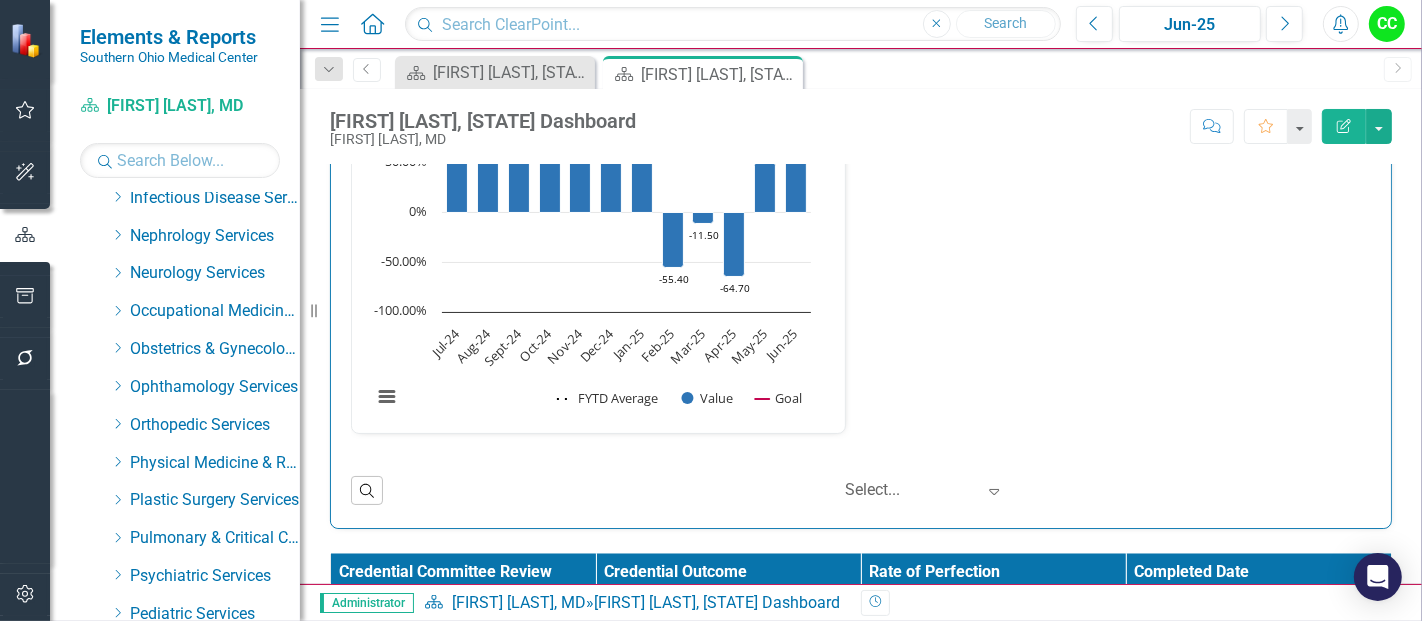 scroll, scrollTop: 580, scrollLeft: 0, axis: vertical 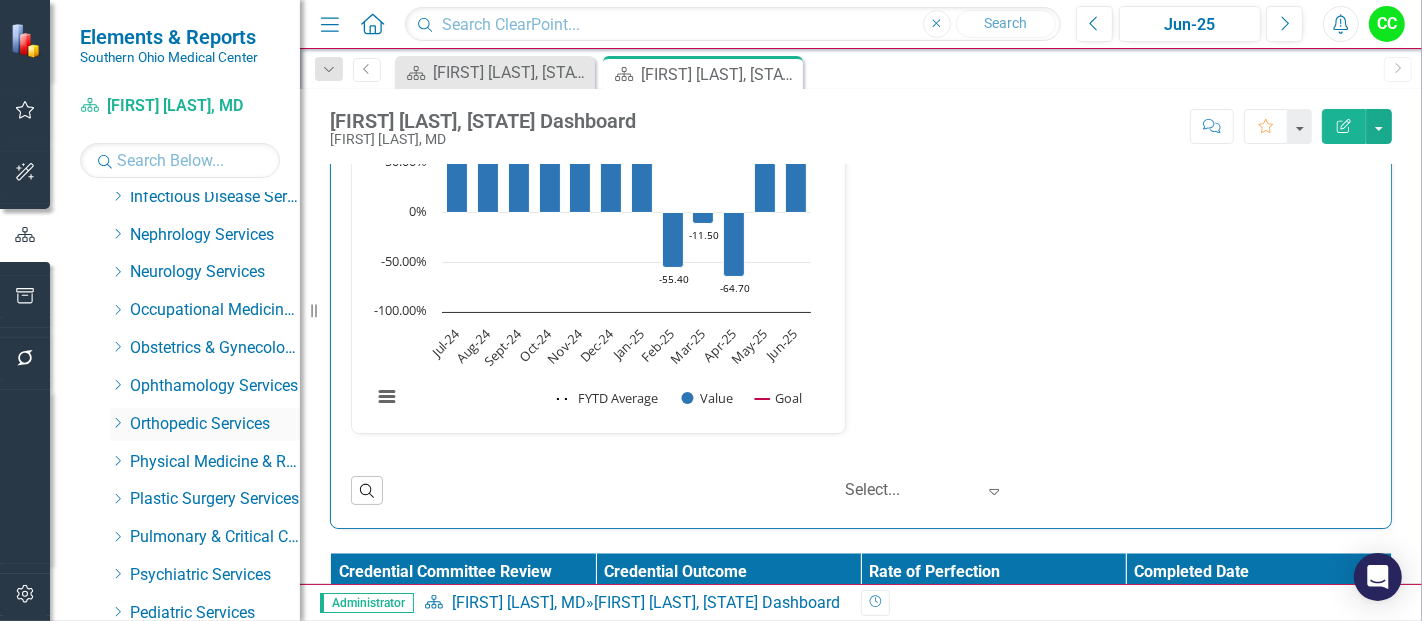click 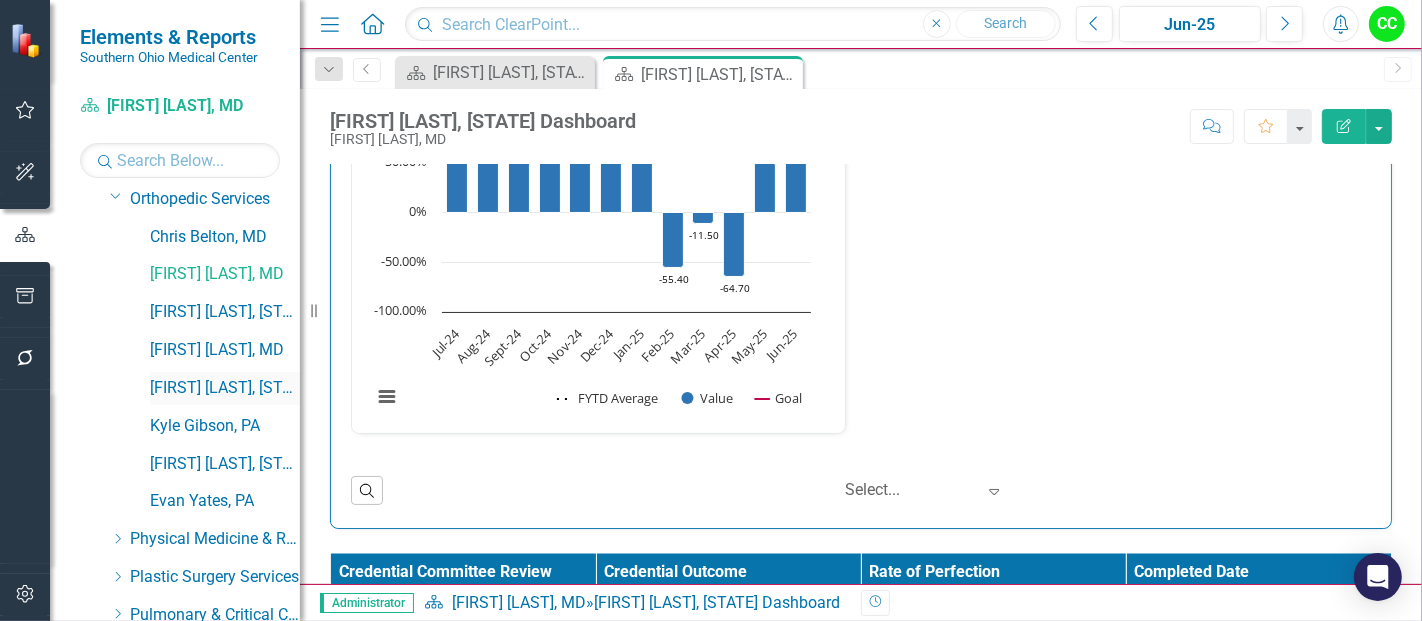 scroll, scrollTop: 806, scrollLeft: 0, axis: vertical 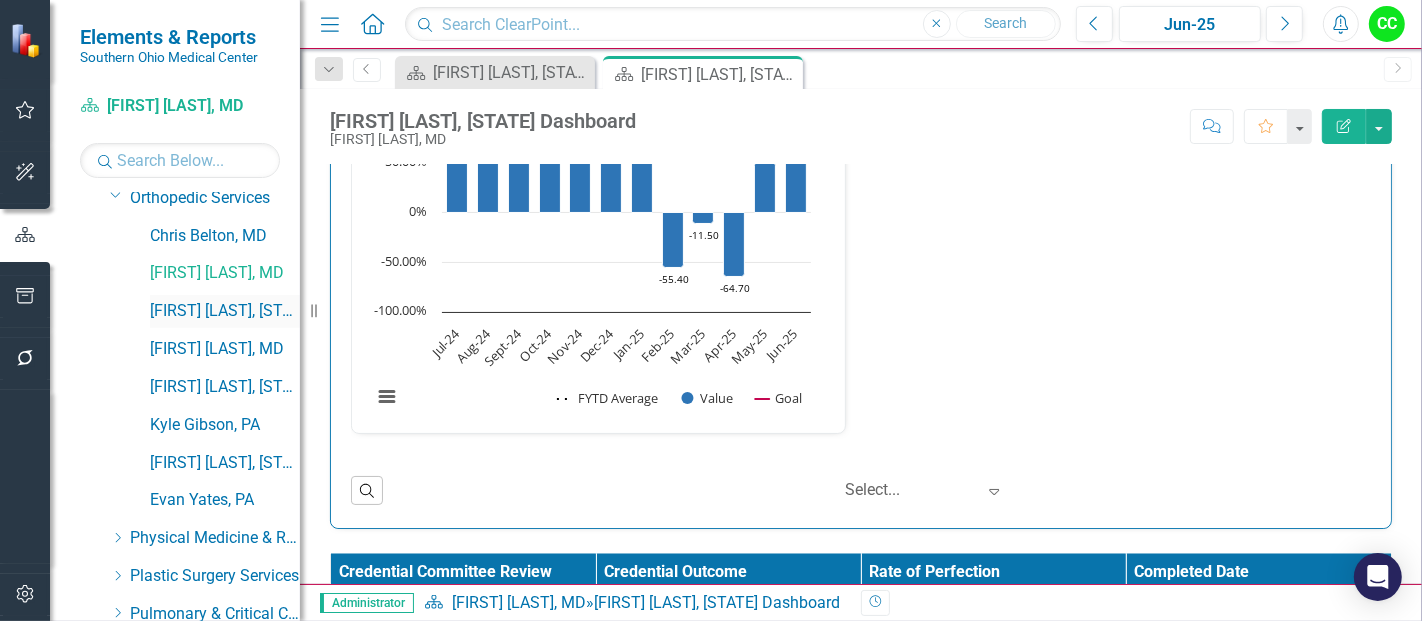 click on "[FIRST] [LAST], MD" at bounding box center (225, 311) 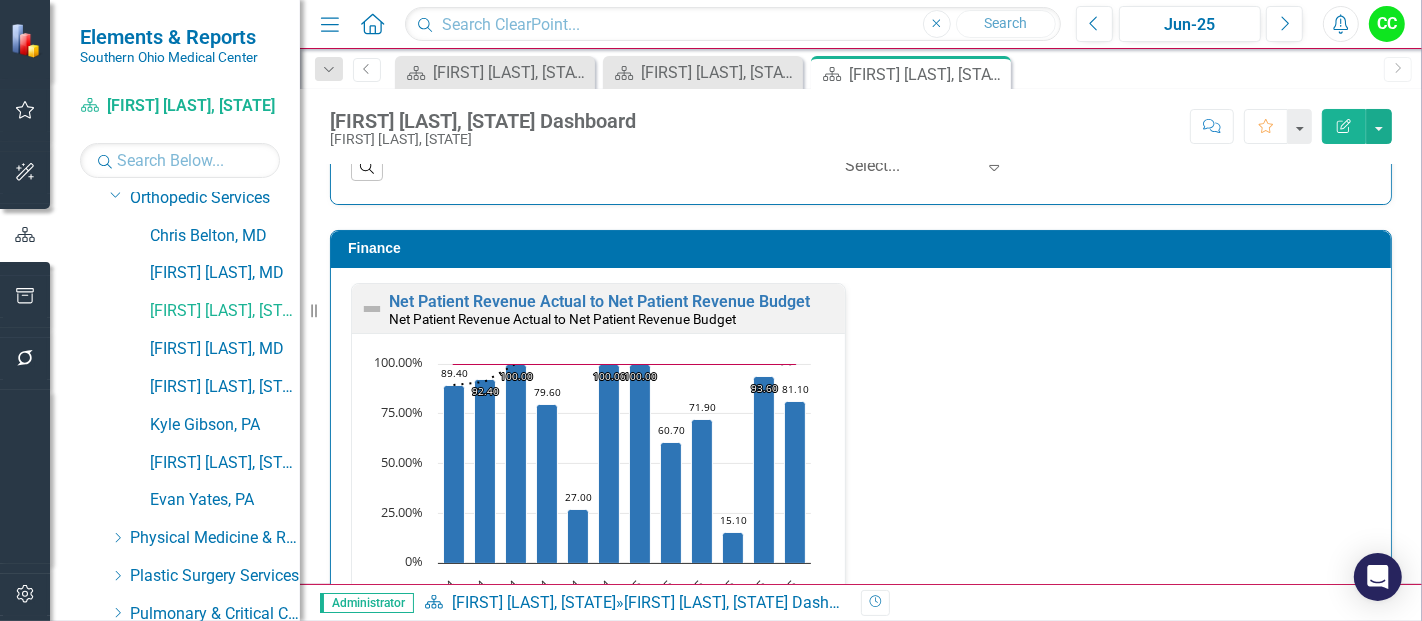 scroll, scrollTop: 2874, scrollLeft: 0, axis: vertical 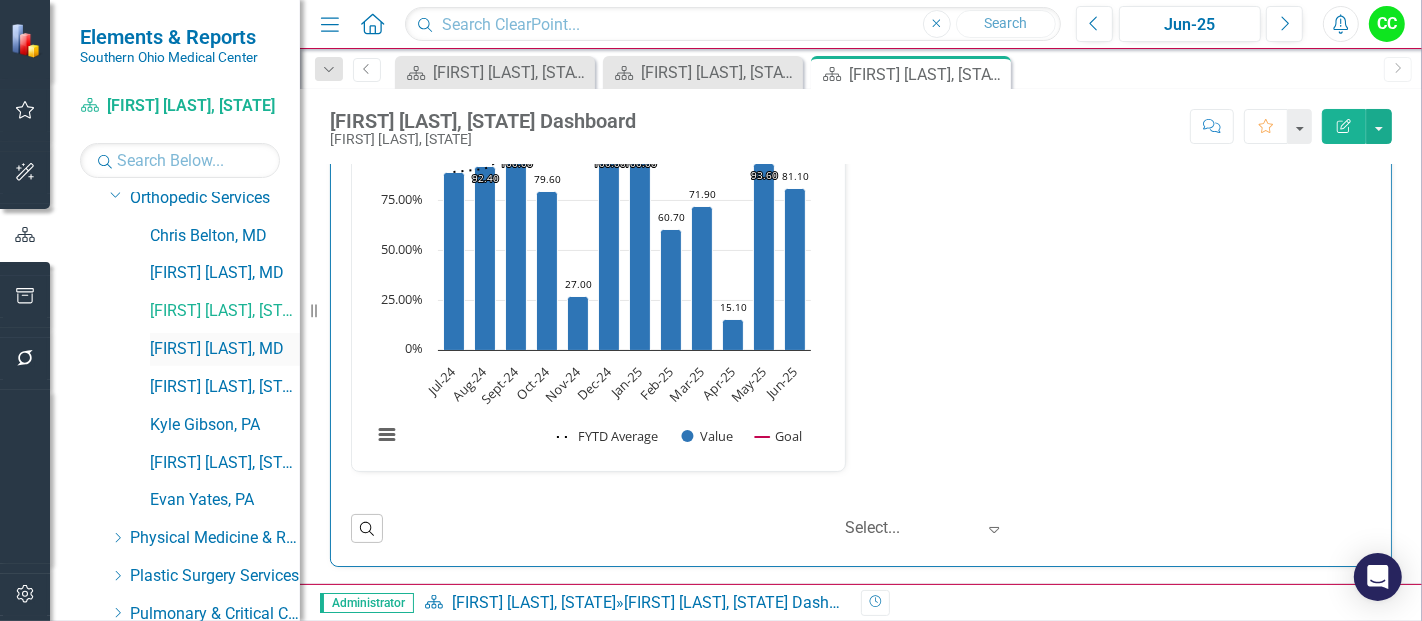 click on "[FIRST] [LAST], MD" at bounding box center (225, 349) 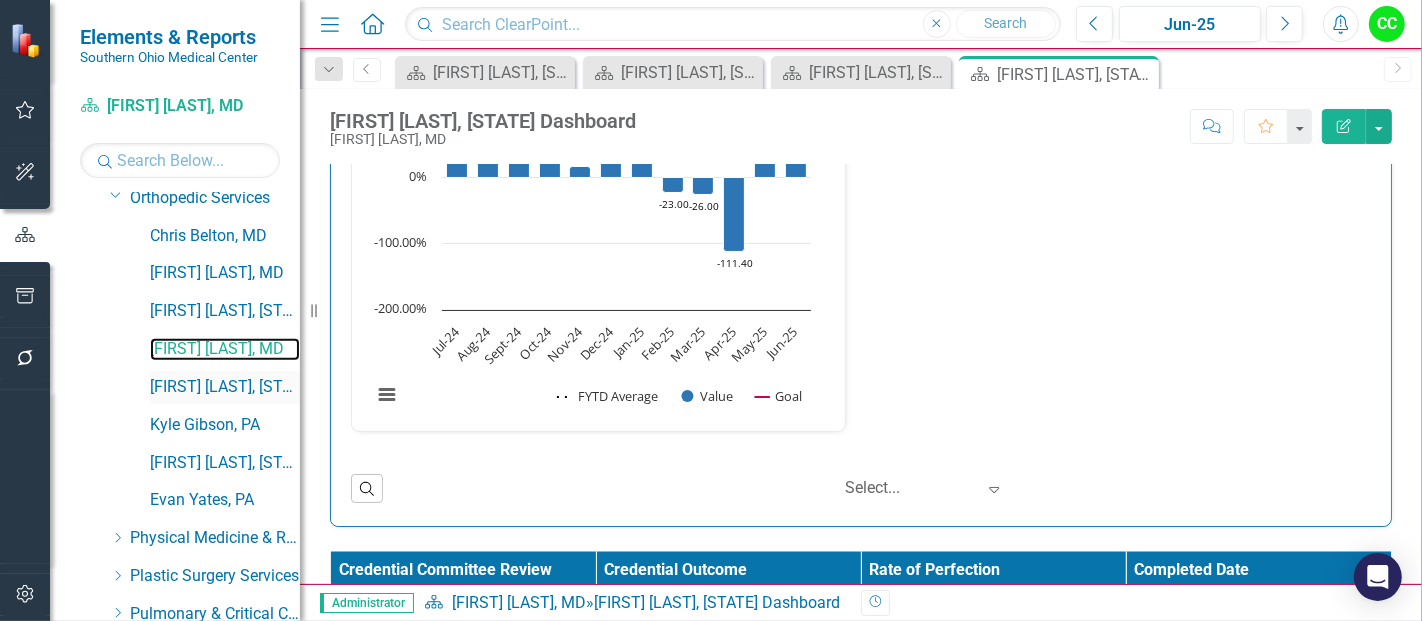 scroll, scrollTop: 2915, scrollLeft: 0, axis: vertical 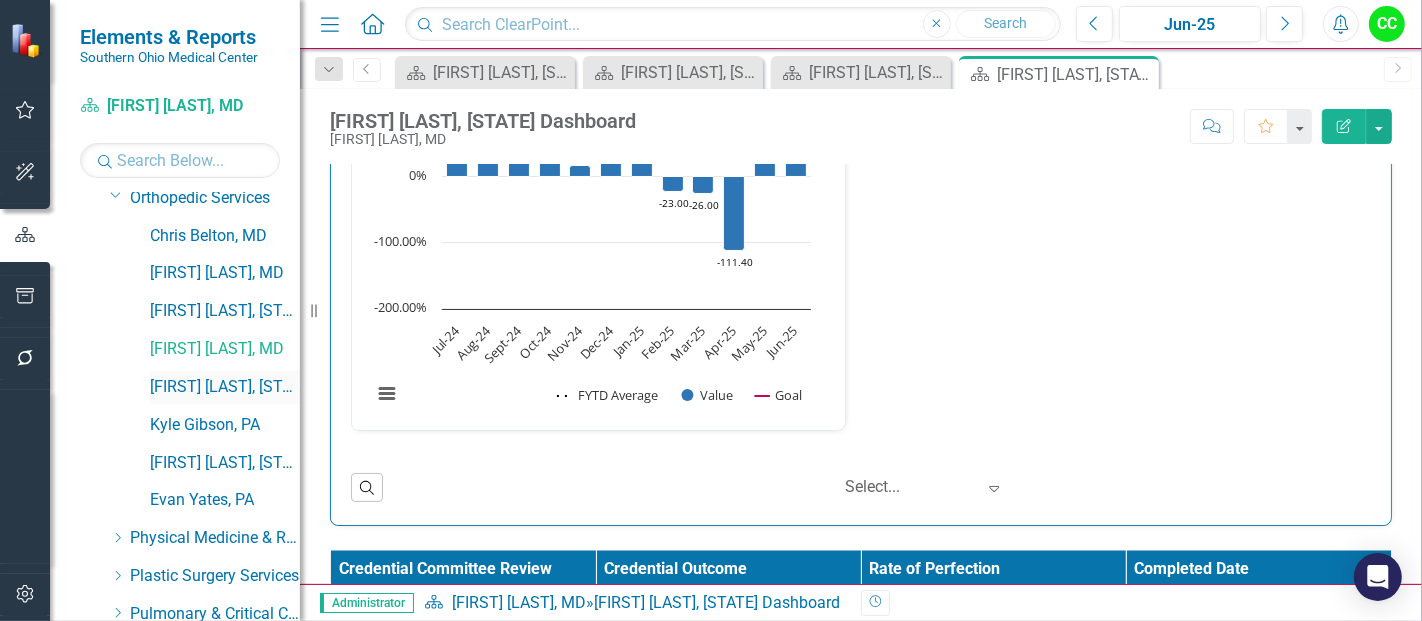 click on "[FIRST] [LAST], PA" at bounding box center [225, 387] 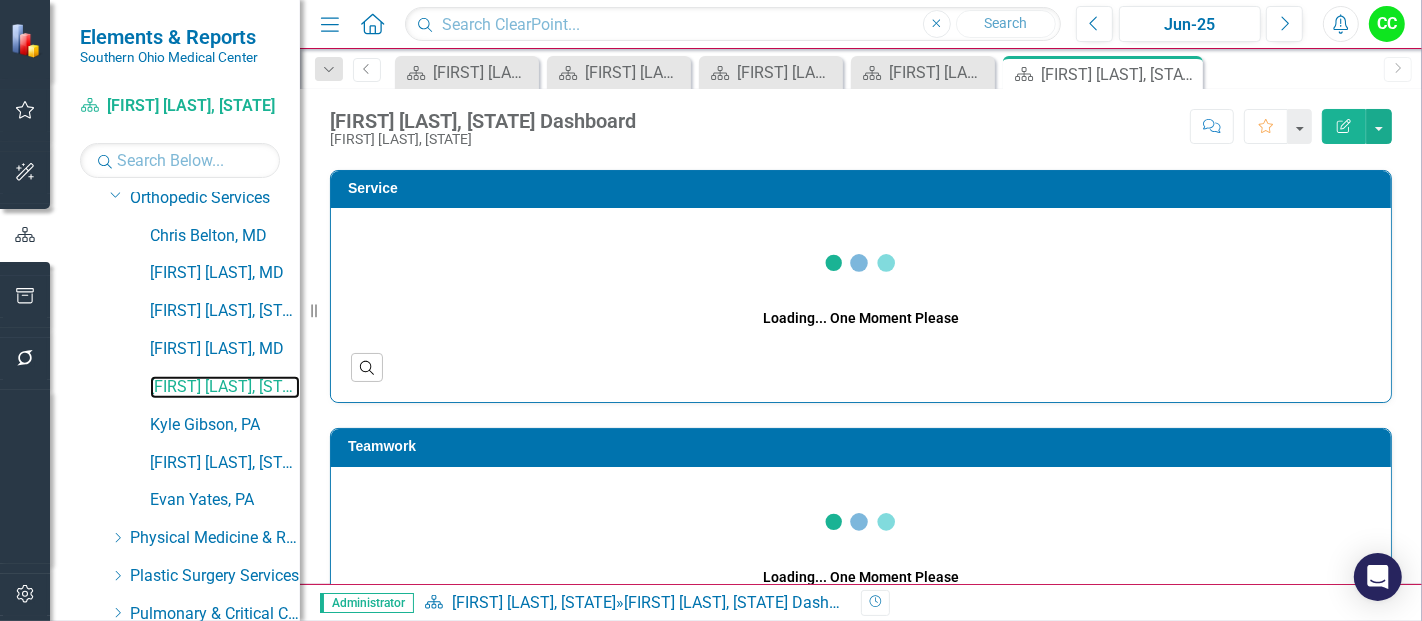 scroll, scrollTop: 0, scrollLeft: 0, axis: both 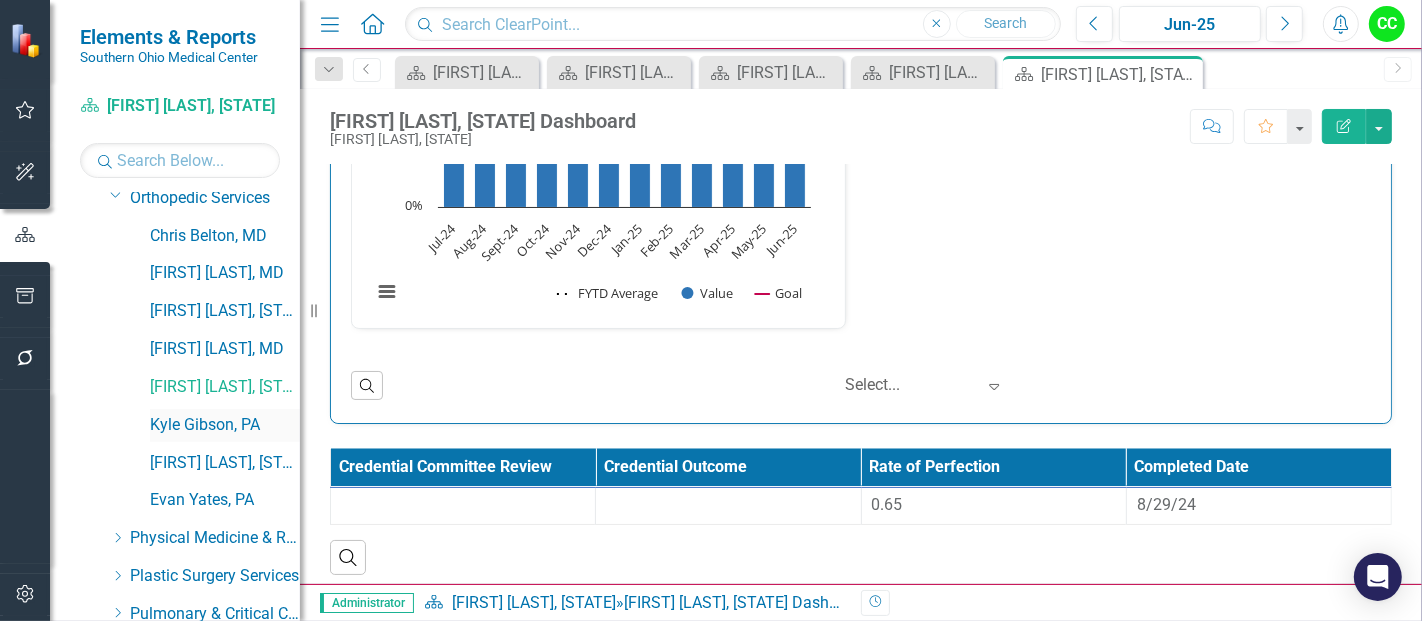 click on "Kyle Gibson, PA" at bounding box center (225, 425) 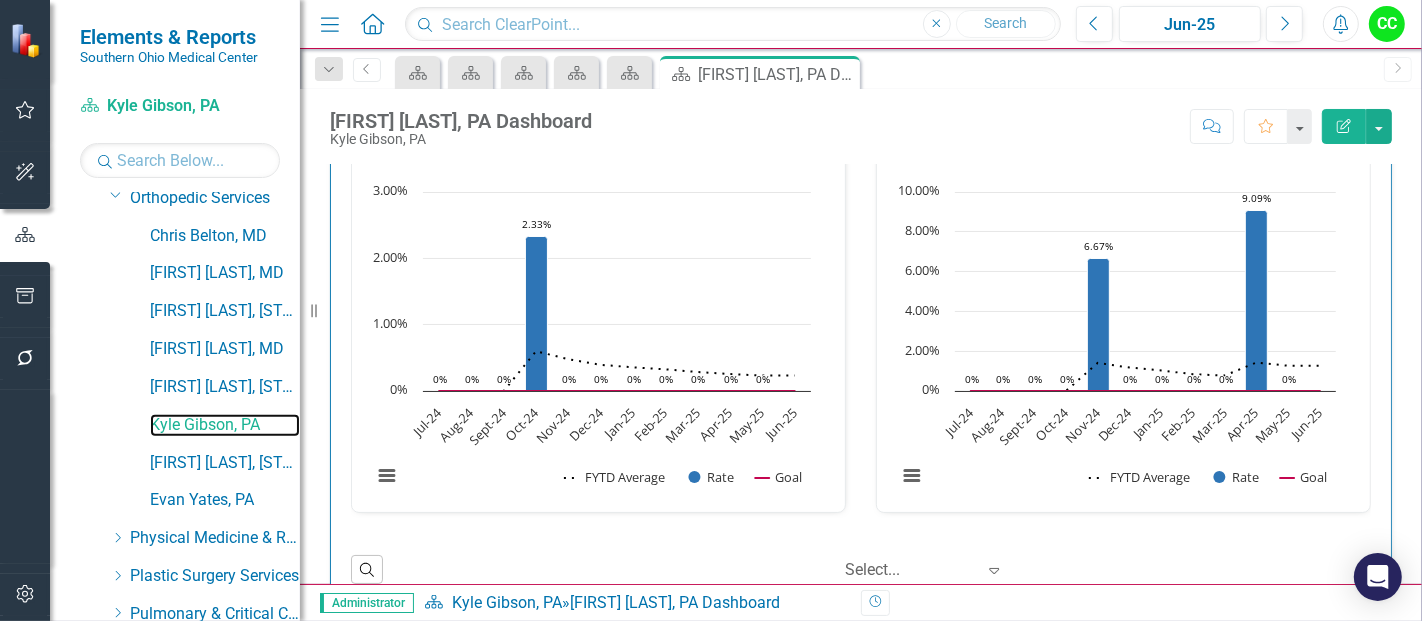 scroll, scrollTop: 62, scrollLeft: 0, axis: vertical 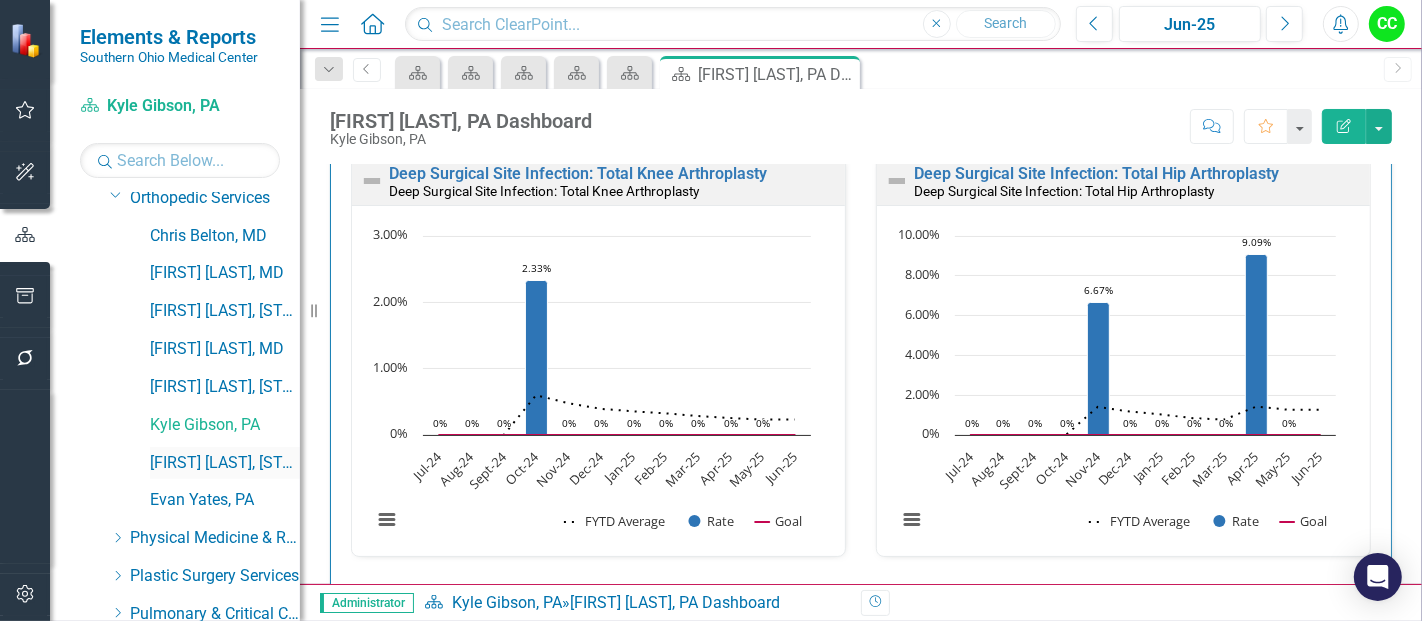 click on "[FIRST] [LAST], PA" at bounding box center (225, 463) 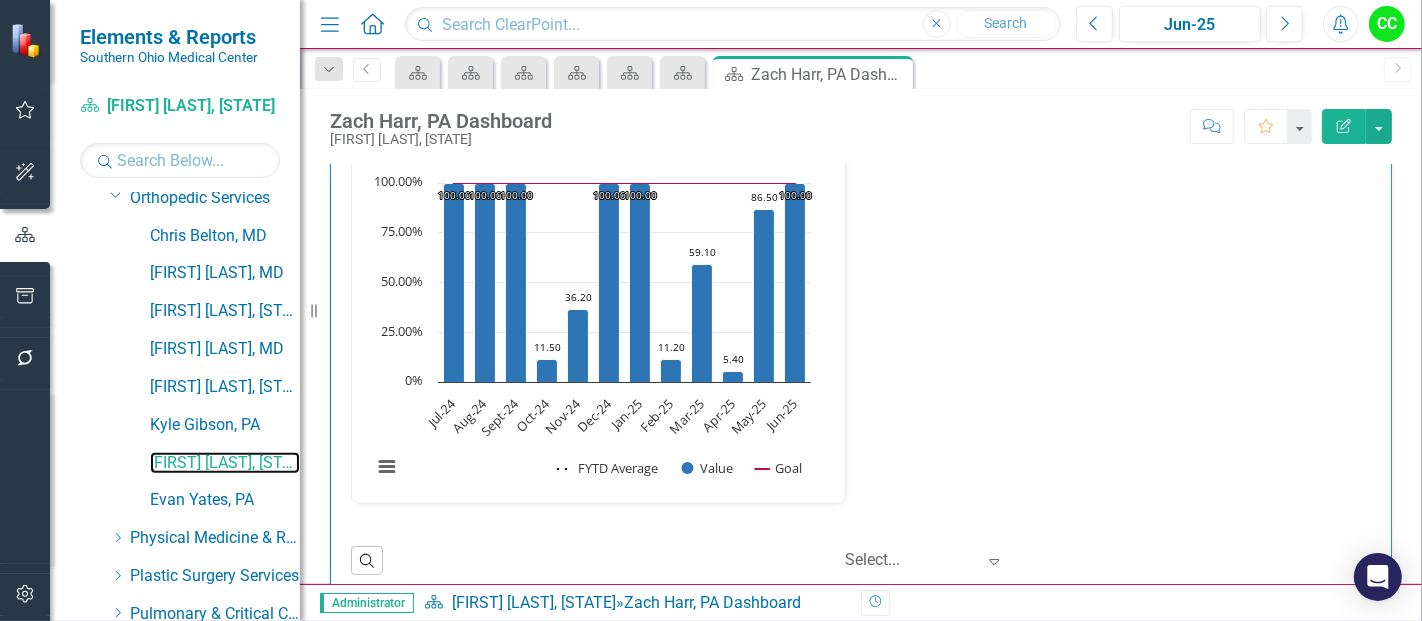 scroll, scrollTop: 2843, scrollLeft: 0, axis: vertical 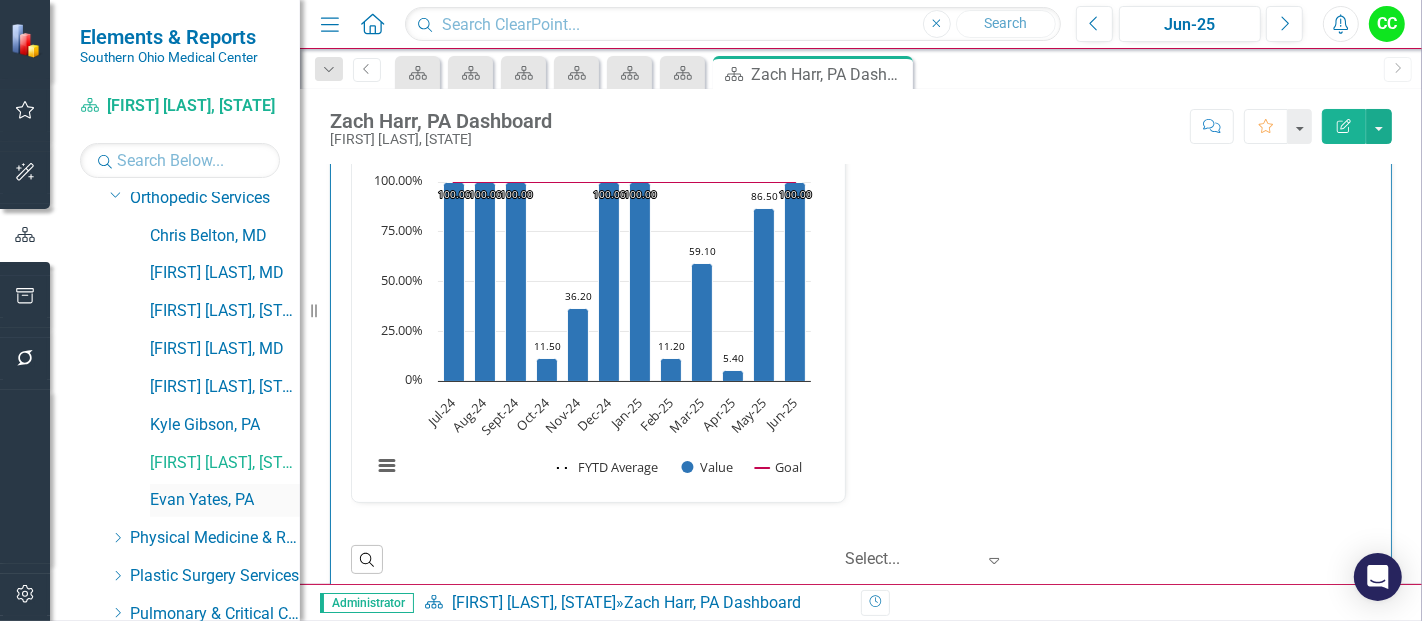 click on "Evan Yates, PA" at bounding box center [225, 500] 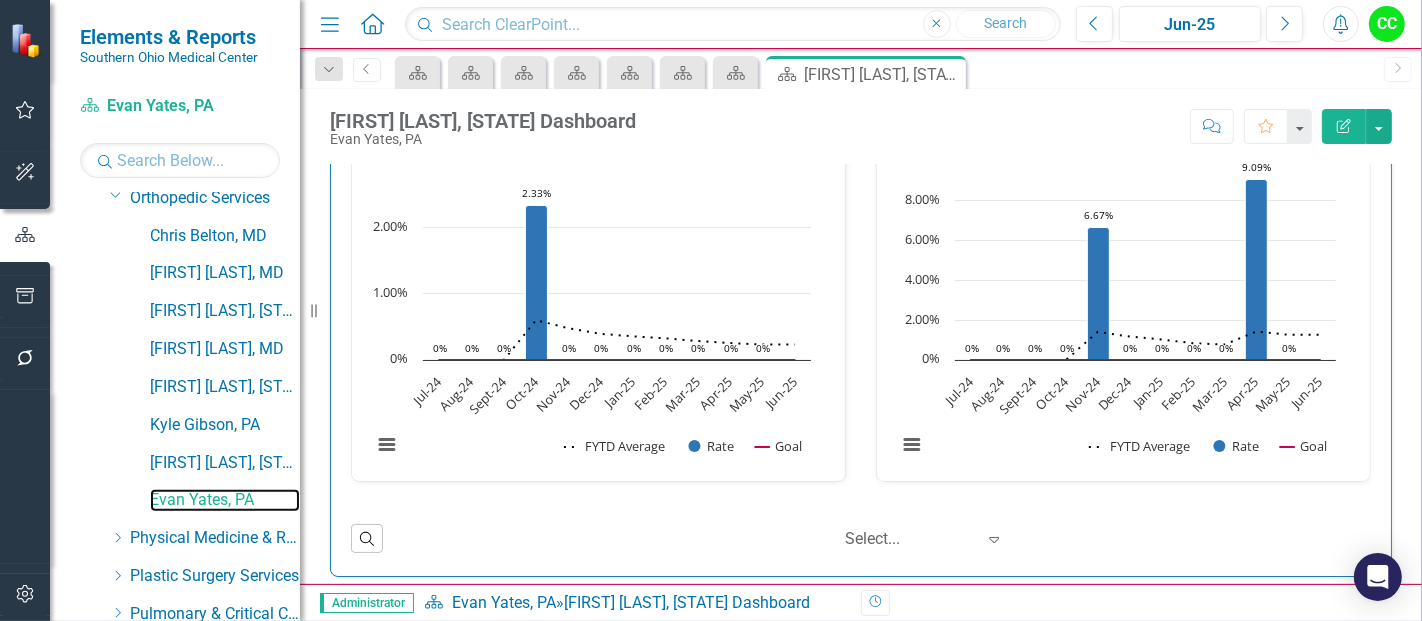 scroll, scrollTop: 0, scrollLeft: 0, axis: both 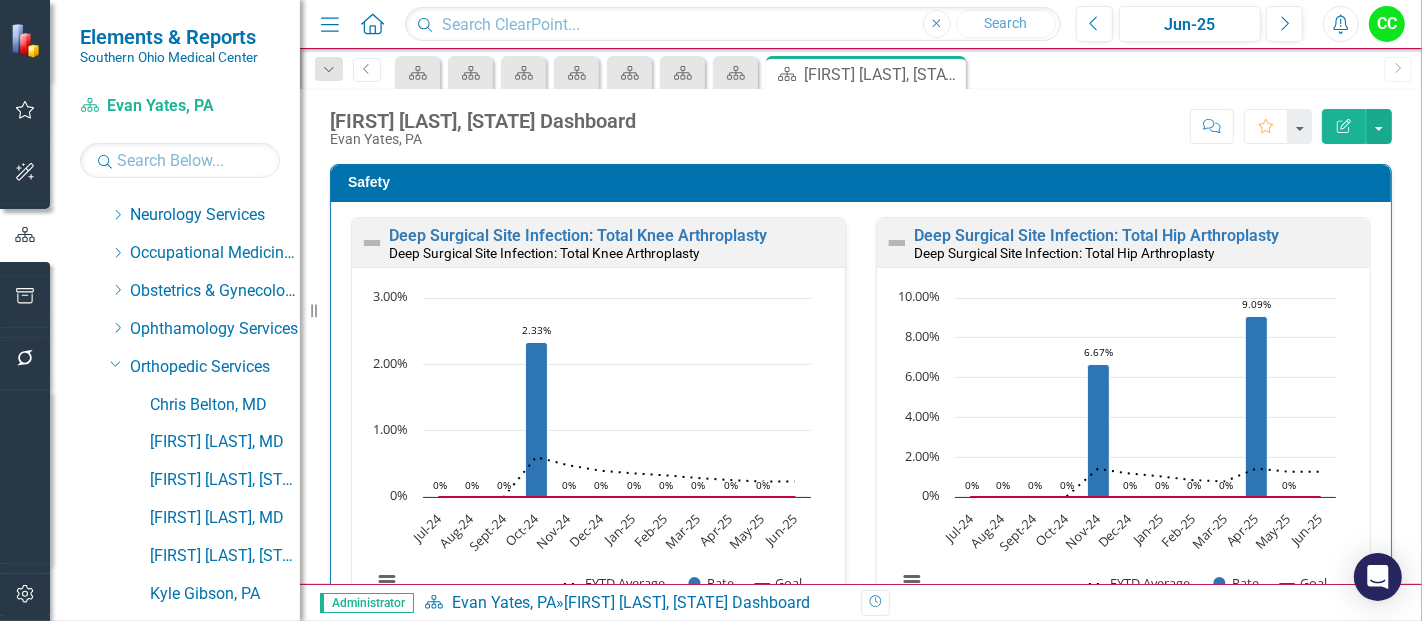 click on "Dropdown Orthopedic Services" at bounding box center [195, 370] 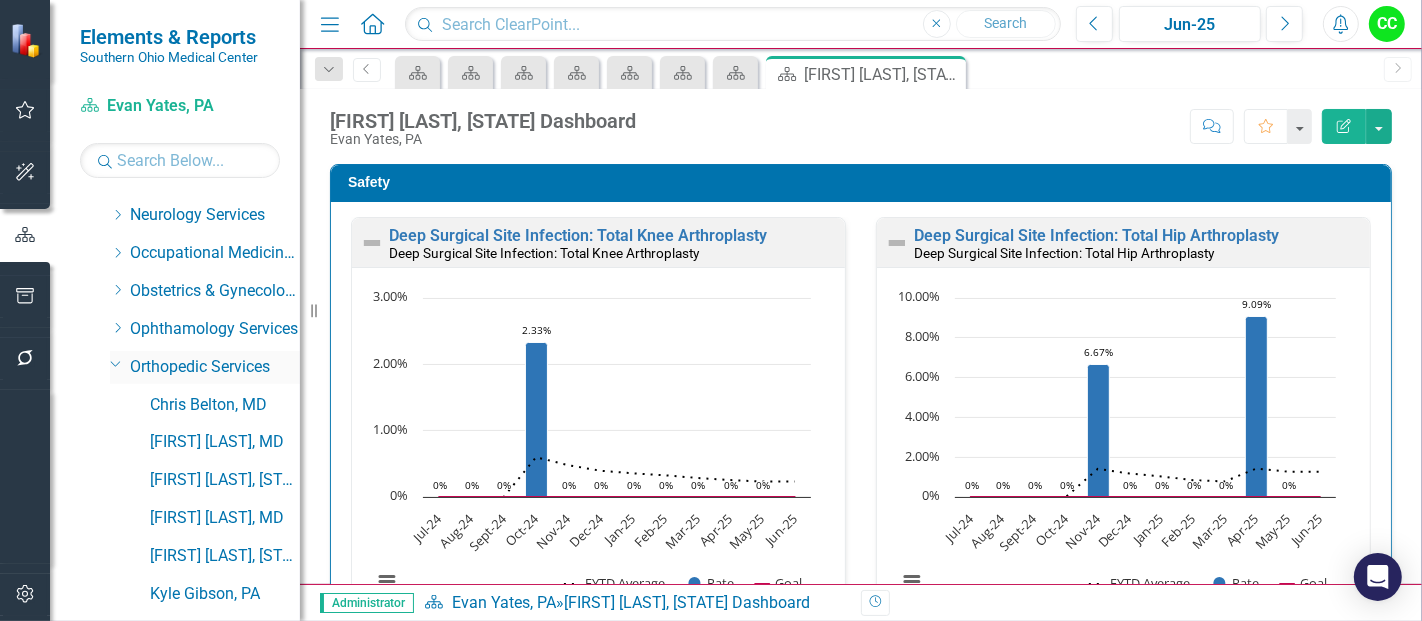 click on "Dropdown" 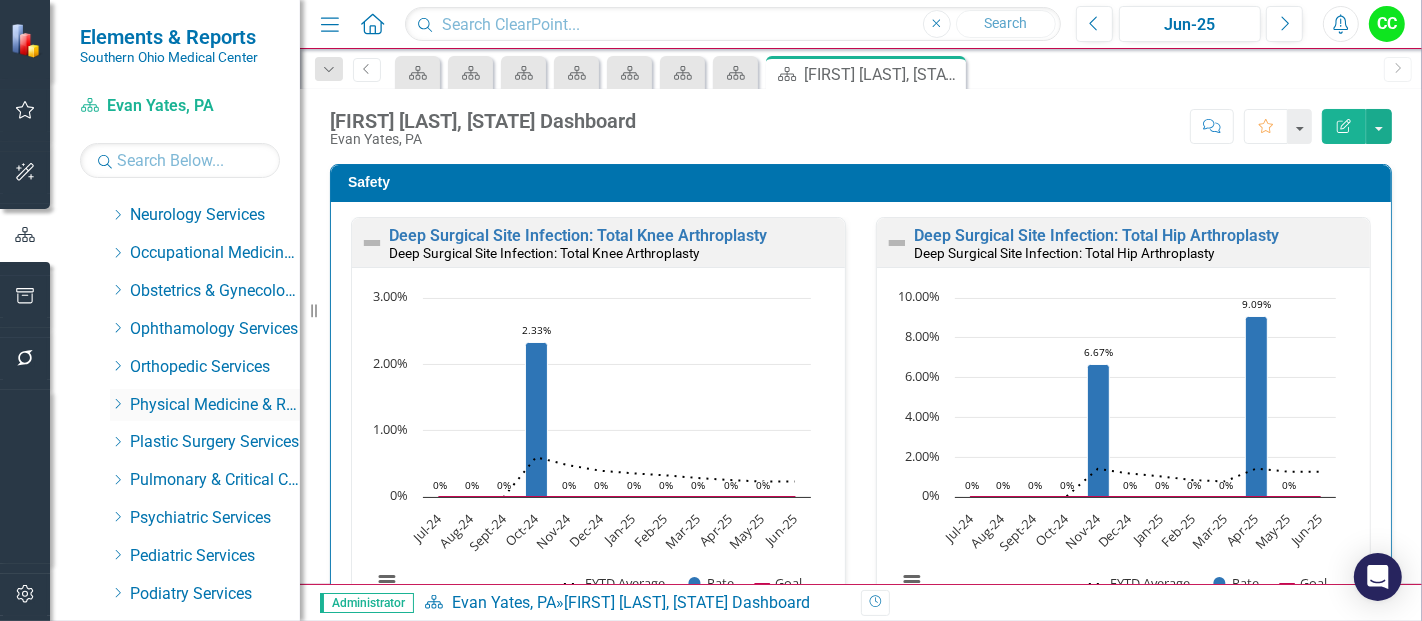 click on "Dropdown" 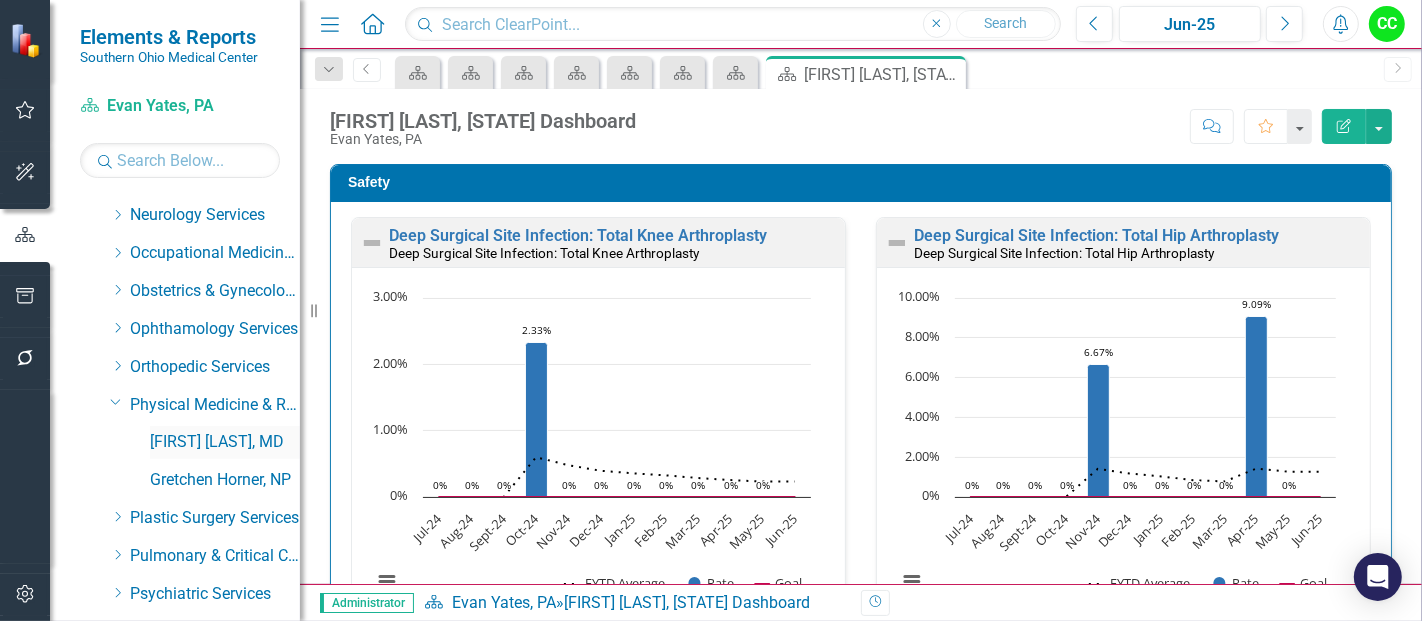 click on "[FIRST] [LAST], [TITLE]" at bounding box center (225, 442) 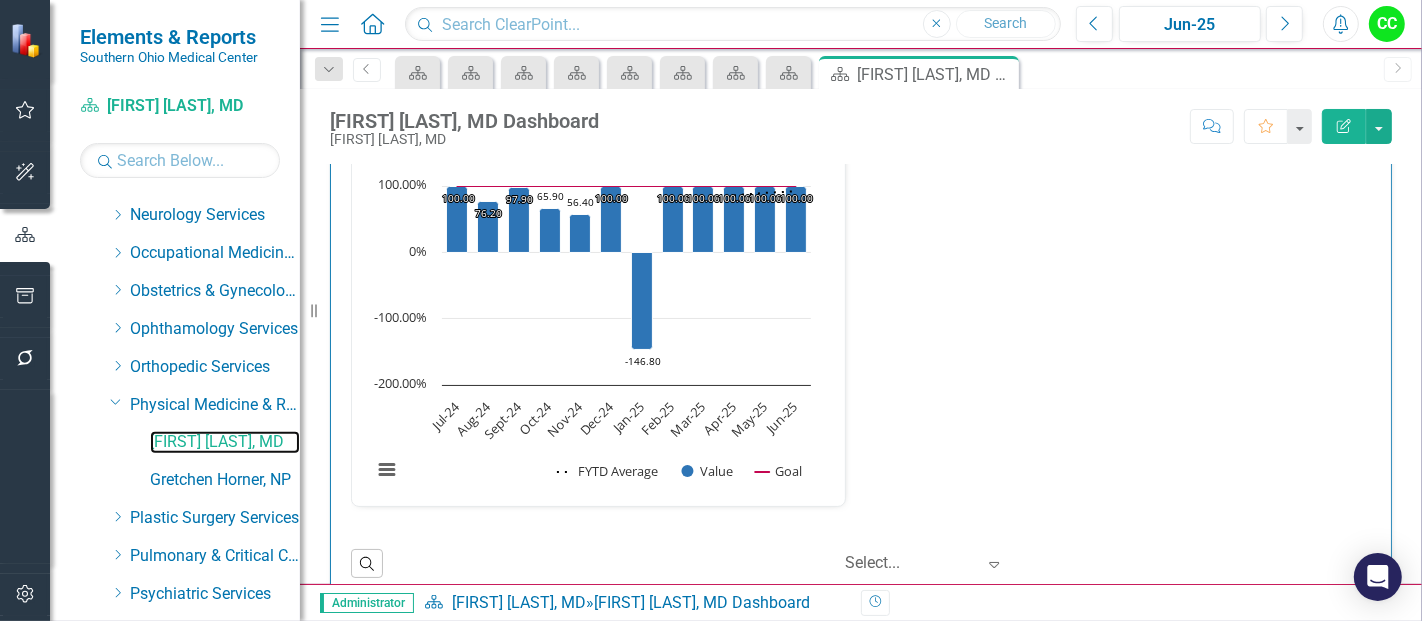 scroll, scrollTop: 3017, scrollLeft: 0, axis: vertical 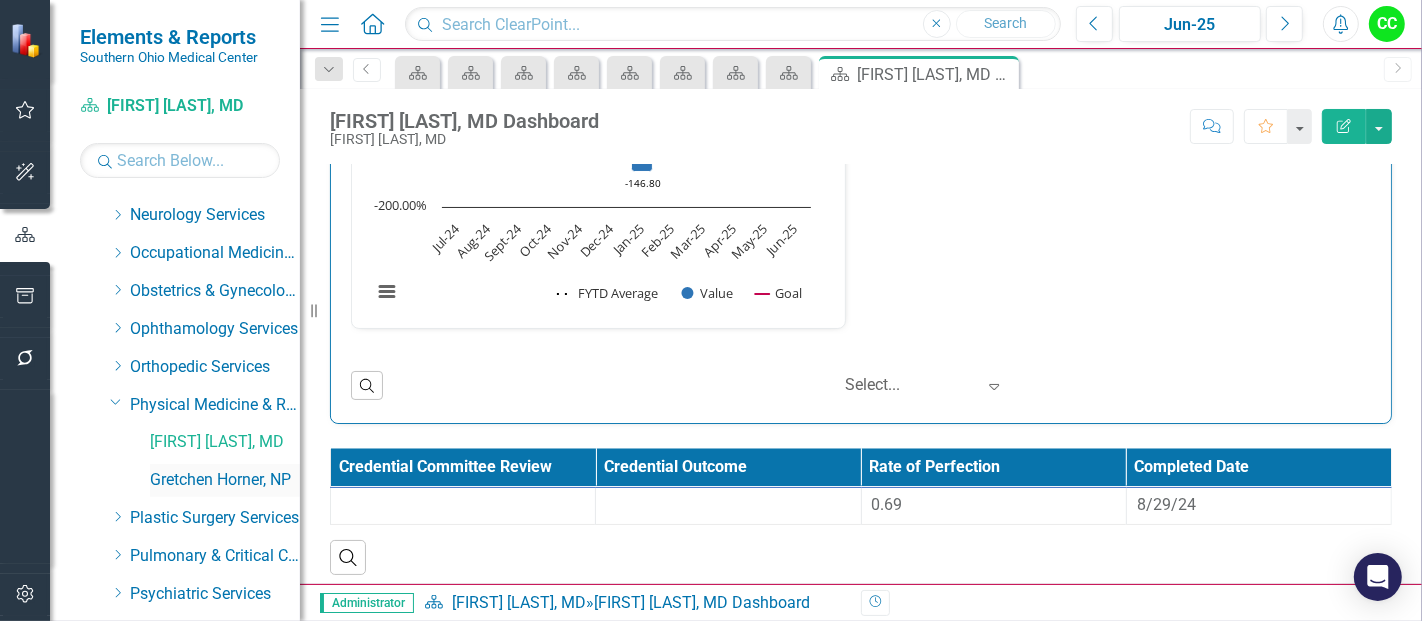 click on "Gretchen Horner, NP" at bounding box center (225, 480) 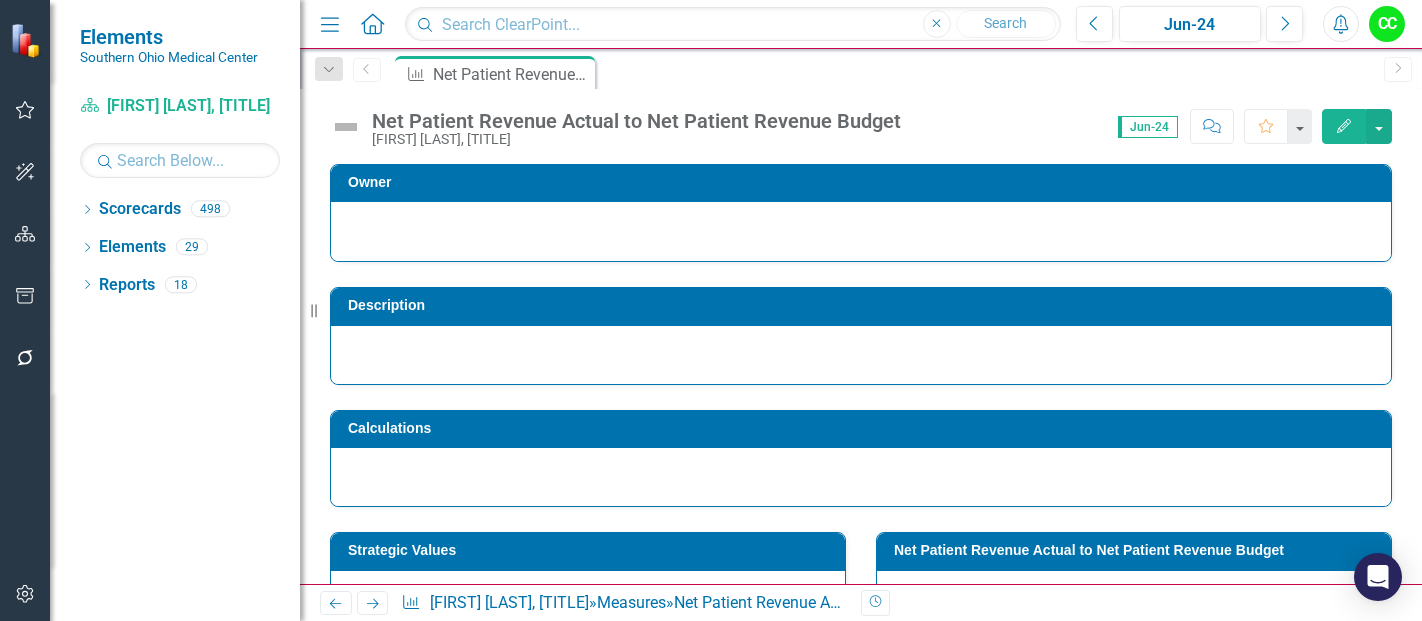 scroll, scrollTop: 0, scrollLeft: 0, axis: both 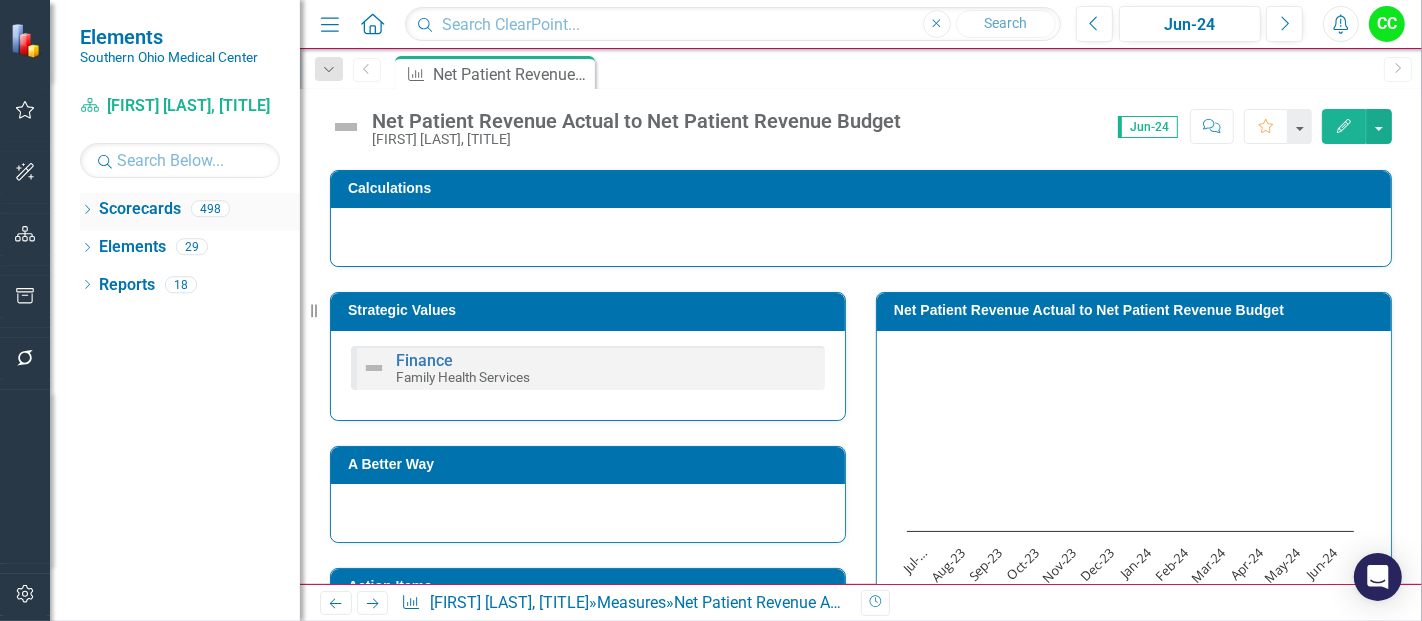 click on "Dropdown" at bounding box center (87, 211) 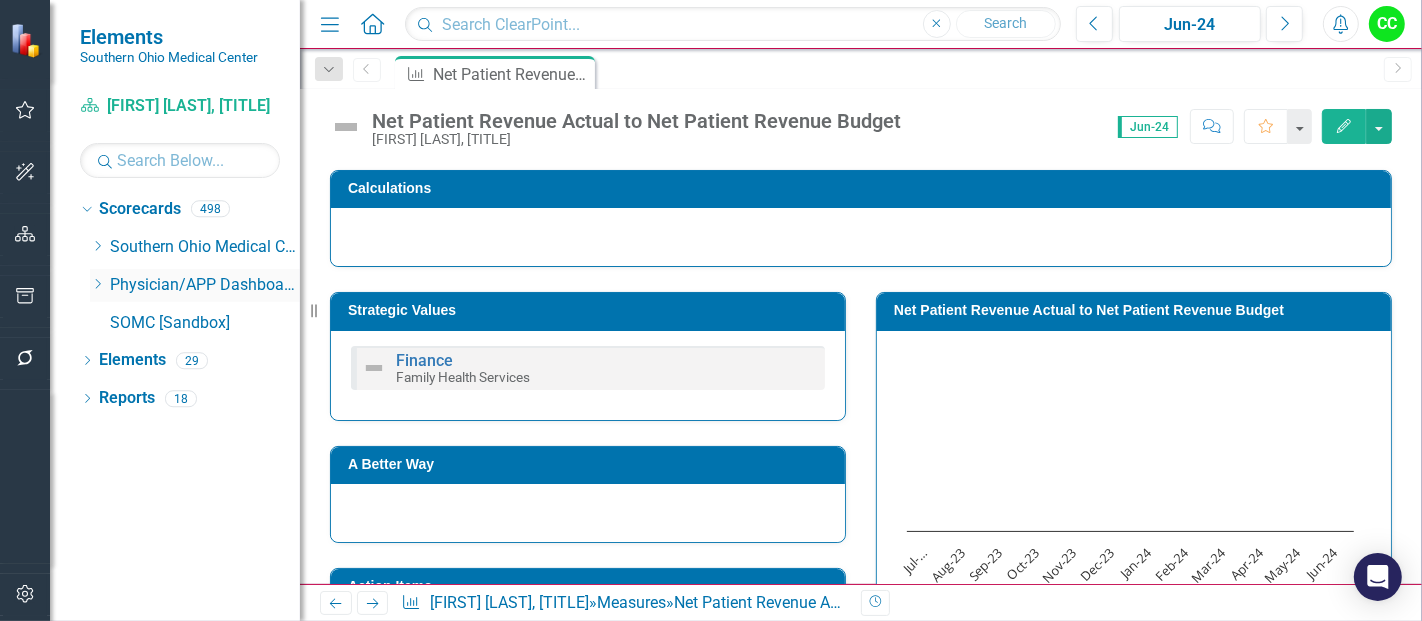 click on "Dropdown" at bounding box center (97, 285) 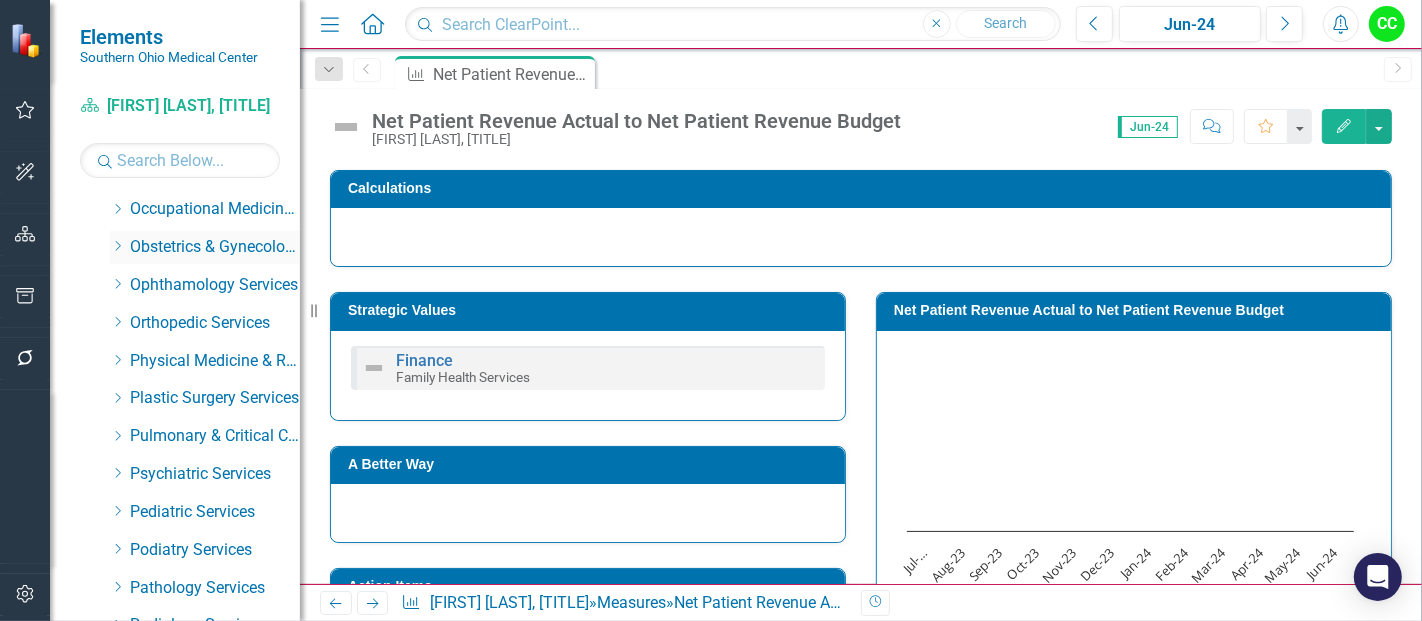 scroll, scrollTop: 688, scrollLeft: 0, axis: vertical 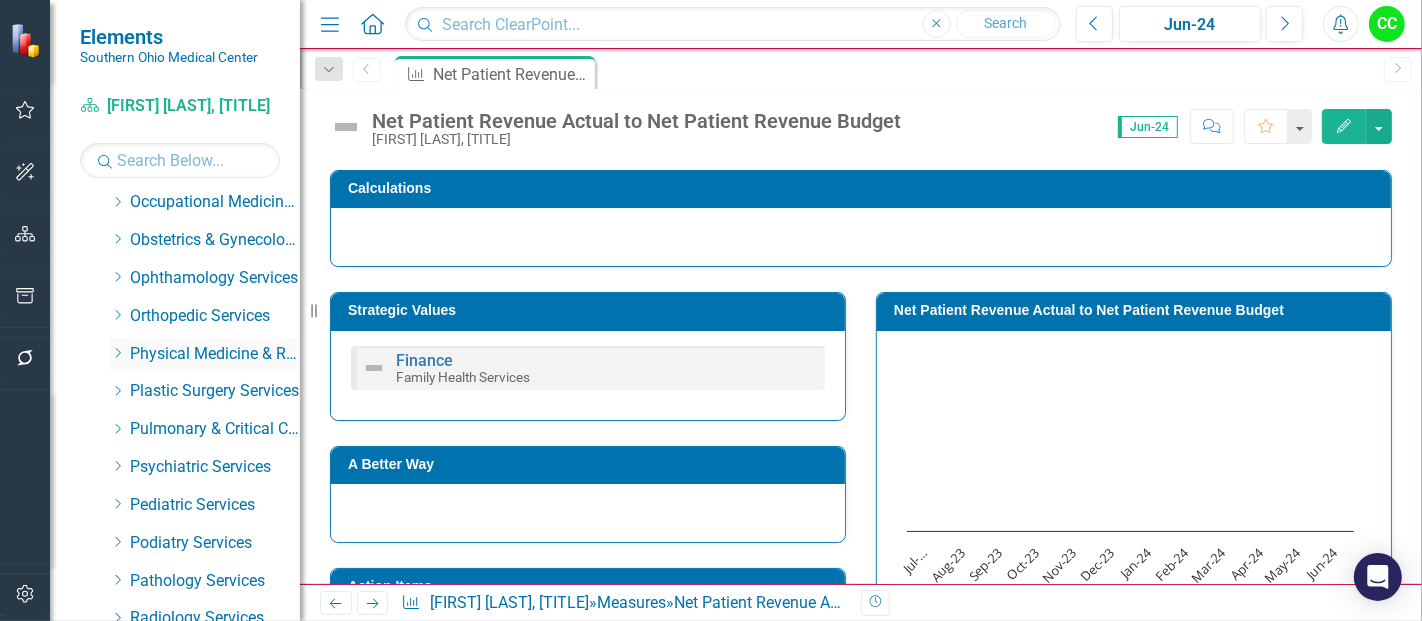 click 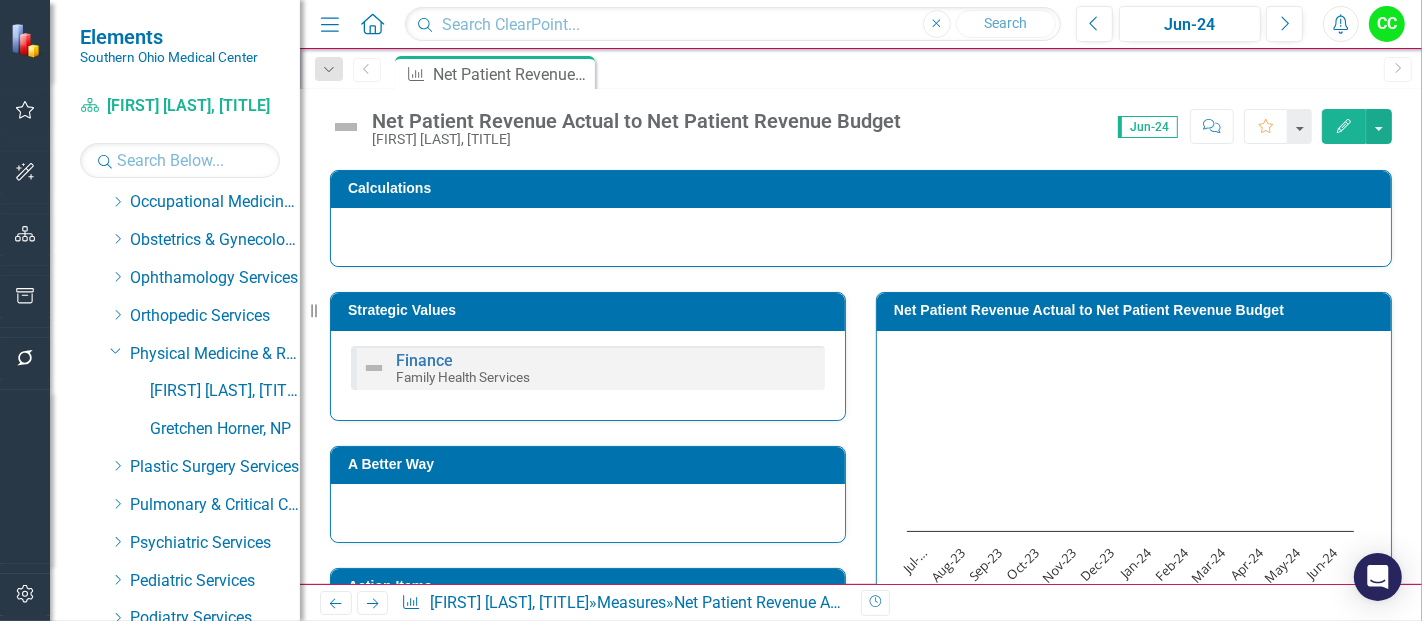 scroll, scrollTop: 764, scrollLeft: 0, axis: vertical 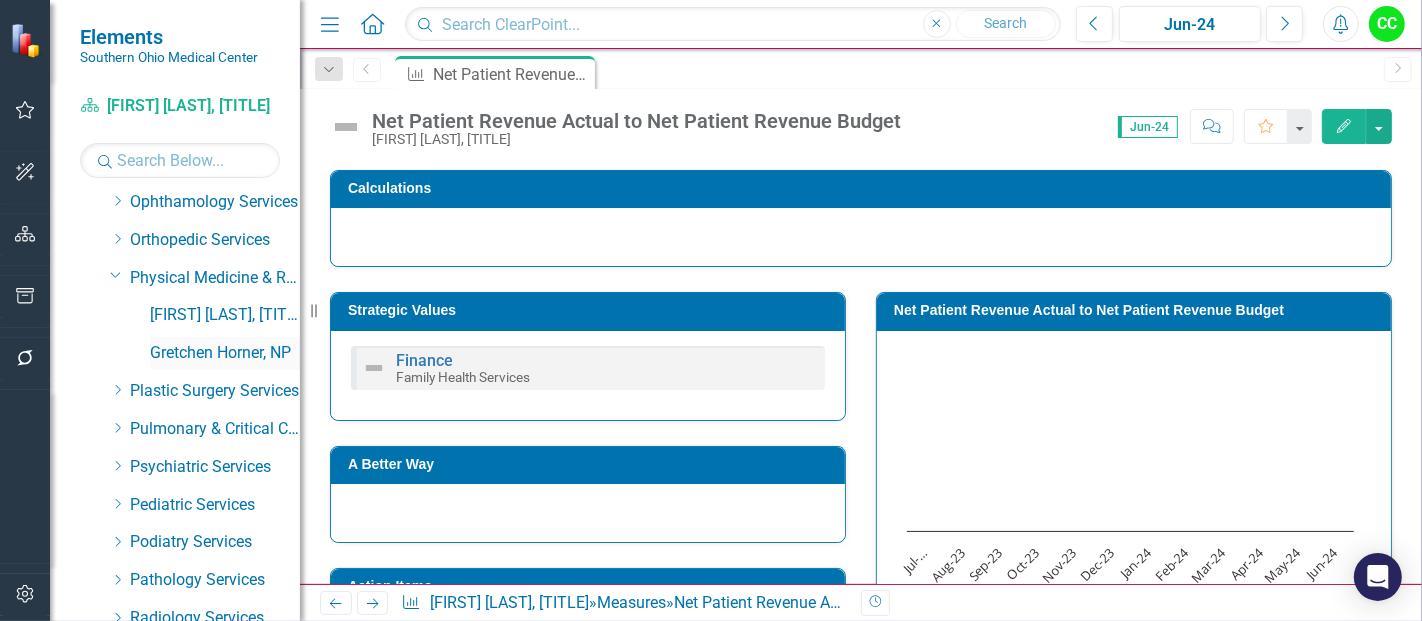 click on "Gretchen Horner, NP" at bounding box center (225, 353) 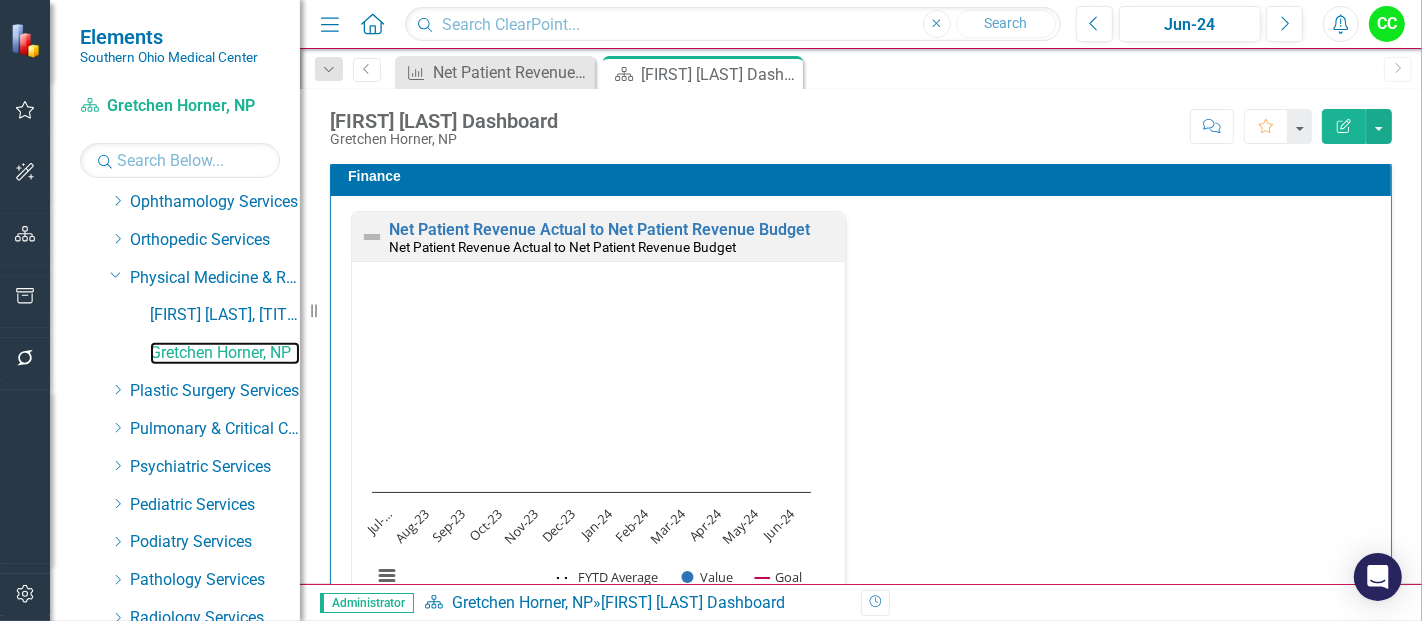 scroll, scrollTop: 2734, scrollLeft: 0, axis: vertical 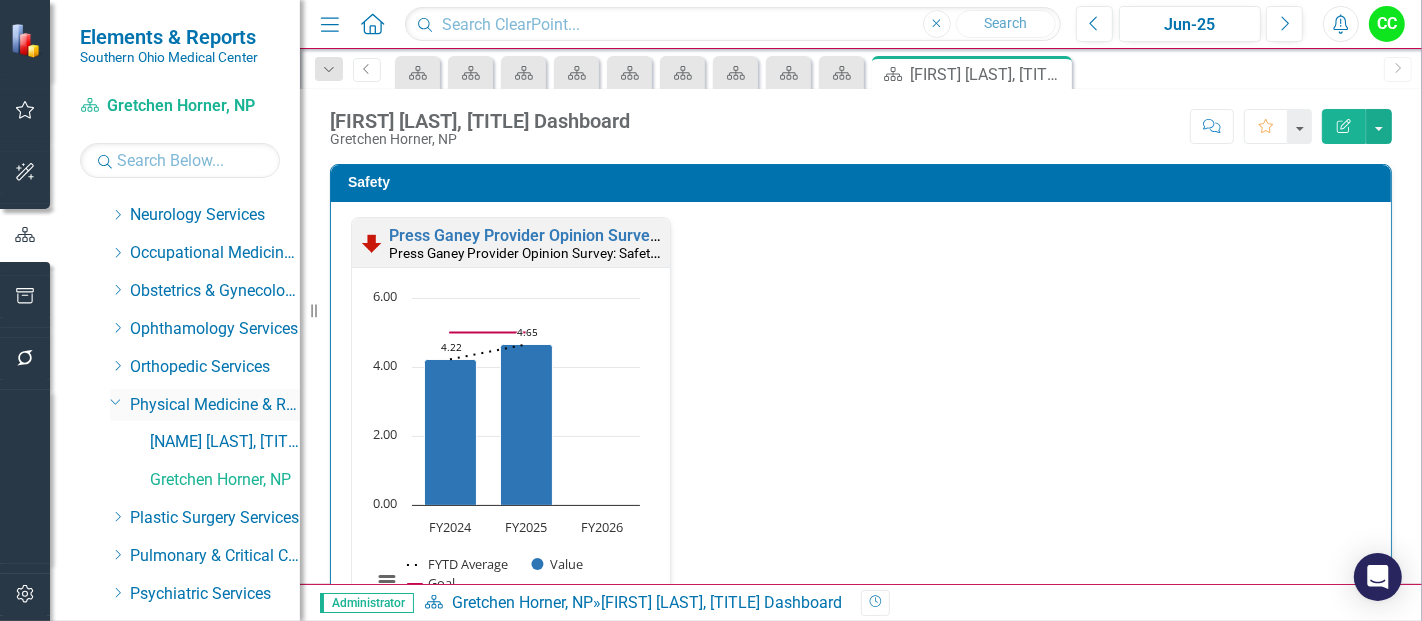click on "Dropdown" at bounding box center [114, 401] 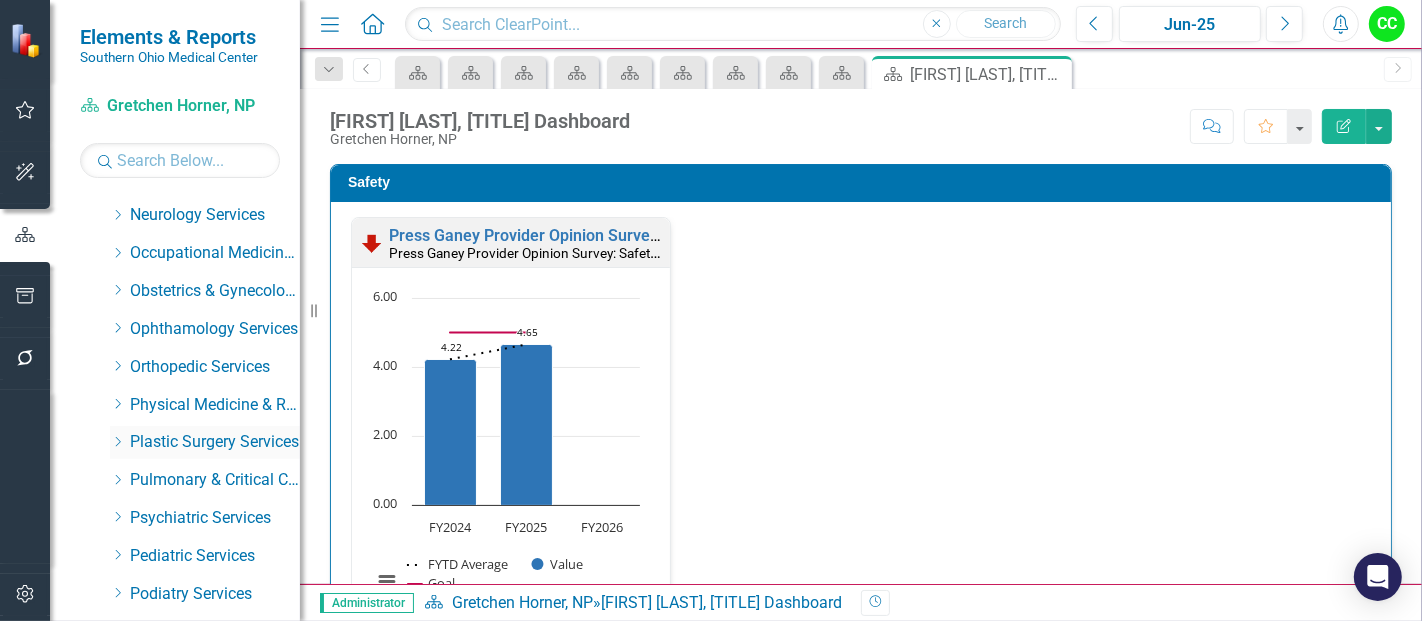 click on "Dropdown" 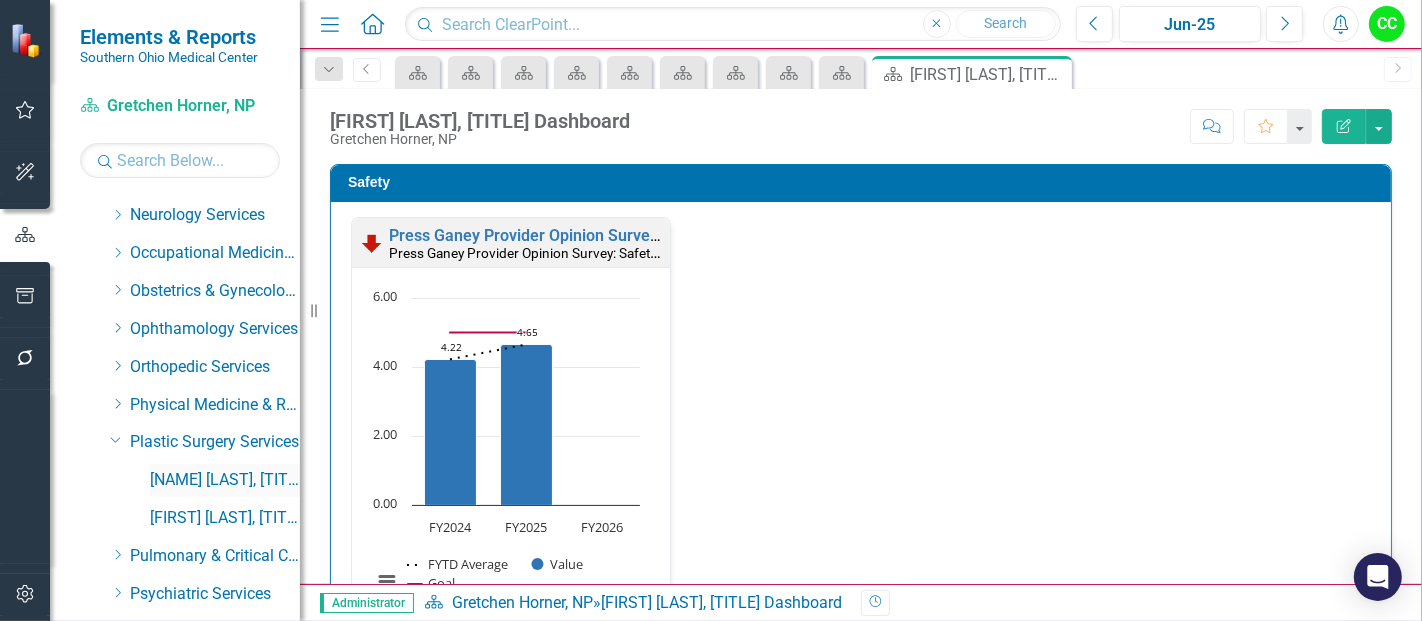click on "[FIRST] [LAST], [PROFESSION]" at bounding box center (225, 480) 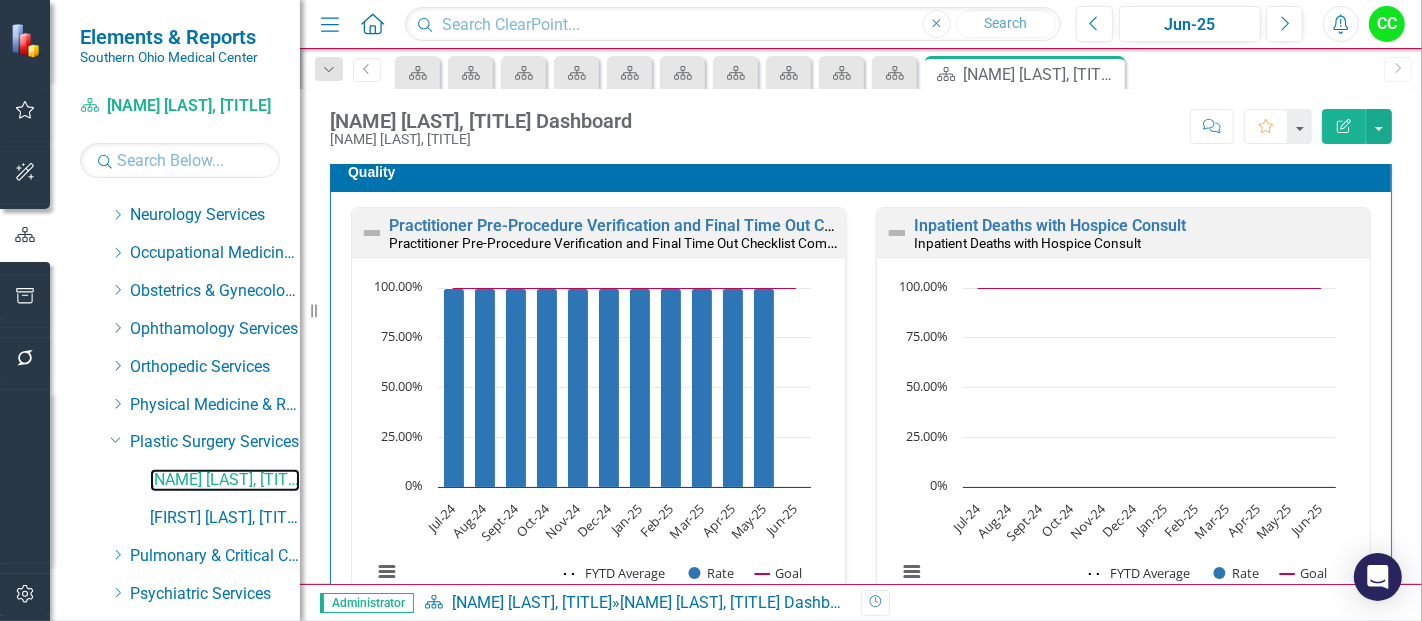 scroll, scrollTop: 584, scrollLeft: 0, axis: vertical 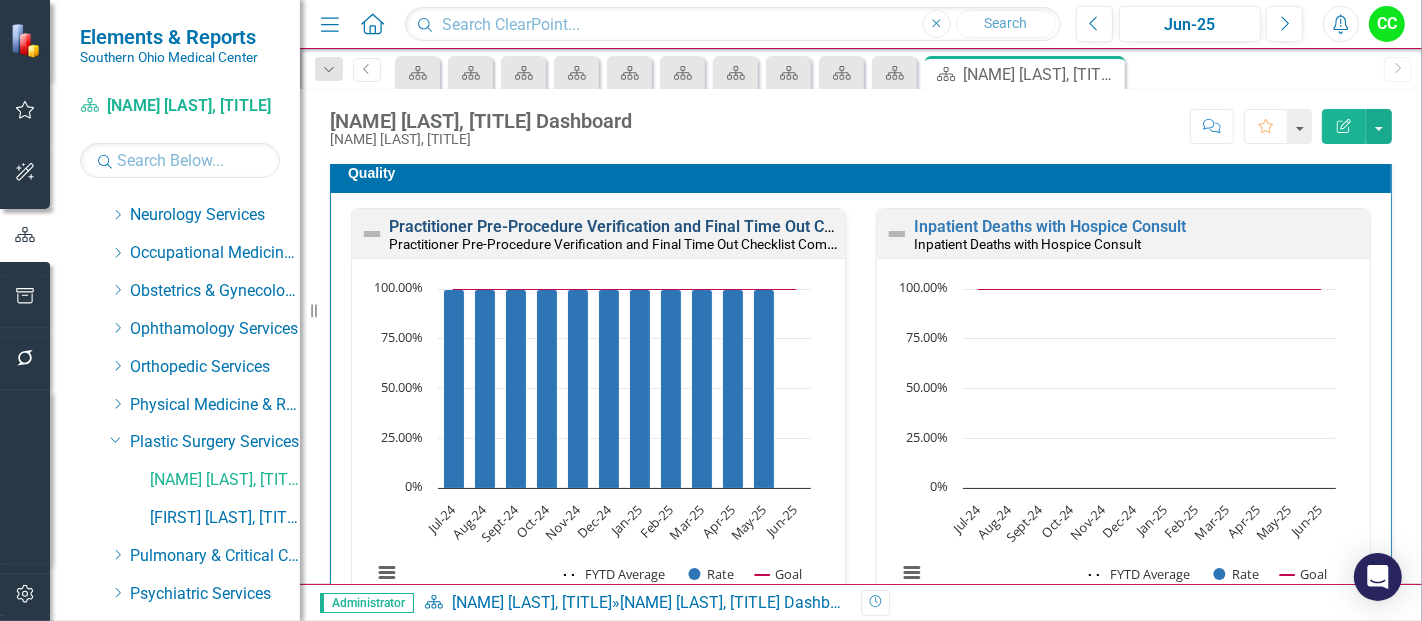 click on "Practitioner Pre-Procedure Verification and Final Time Out Checklist Completed" at bounding box center [675, 226] 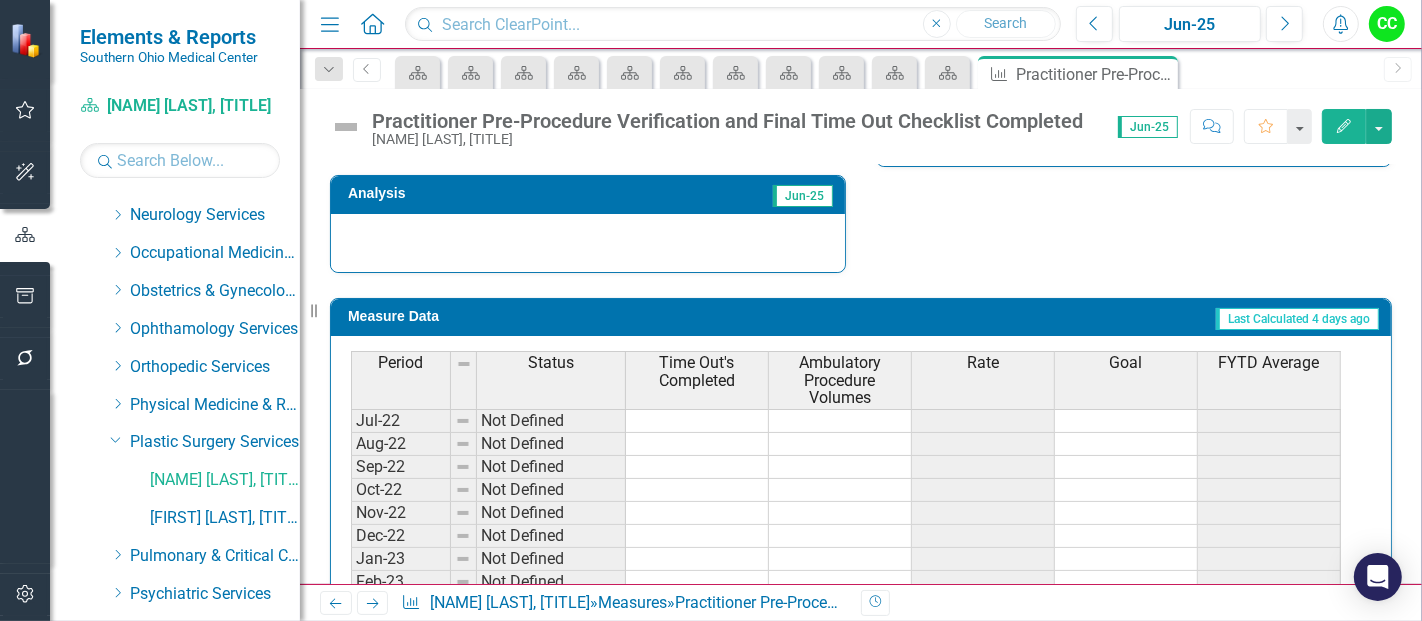 scroll, scrollTop: 854, scrollLeft: 0, axis: vertical 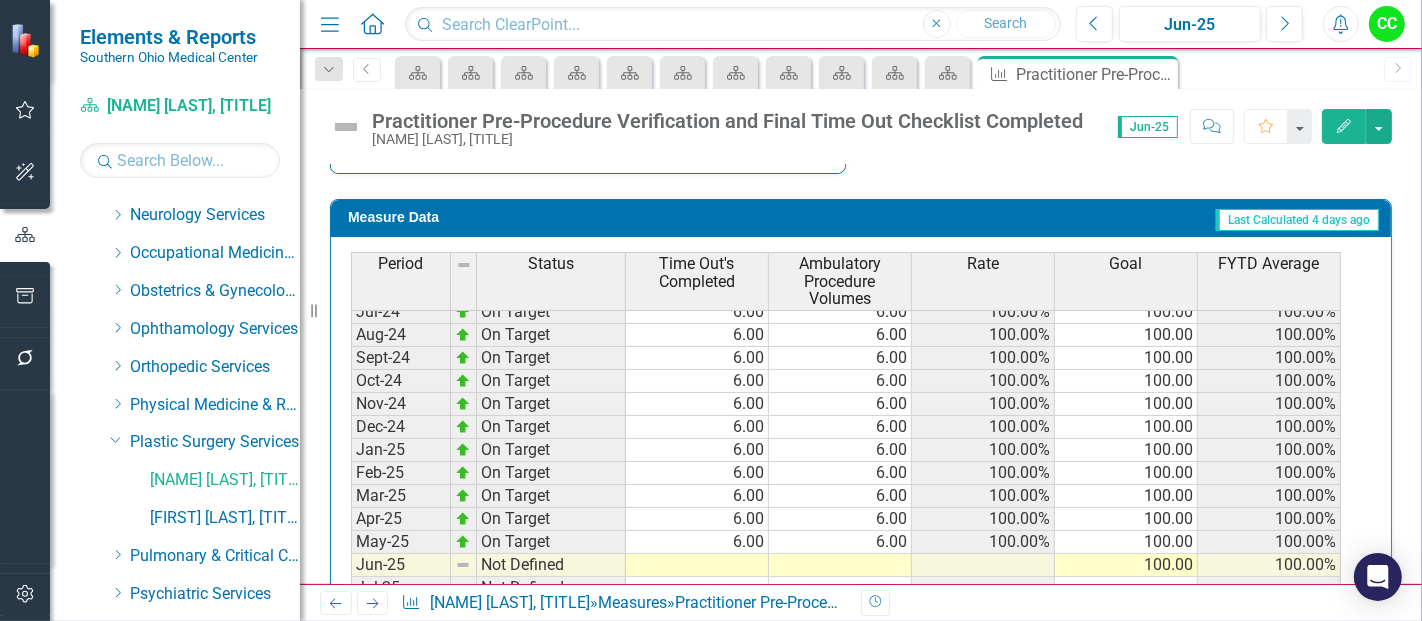 click on "Period Status Time Out's Completed Ambulatory Procedure Volumes Rate Goal FYTD Average Oct-23 On Target 6.00 6.00 100.00% 100.00 100.00% Nov-23 On Target 6.00 6.00 100.00% 100.00 100.00% Dec-23 On Target 6.00 6.00 100.00% 100.00 100.00% Jan-24 On Target 6.00 6.00 100.00% 100.00 100.00% Feb-24 On Target 6.00 6.00 100.00% 100.00 100.00% Mar-24 On Target 6.00 6.00 100.00% 100.00 100.00% Apr-24 On Target 6.00 6.00 100.00% 100.00 100.00% May-24 On Target 6.00 6.00 100.00% 100.00 100.00% Jun-24 On Target 6.00 6.00 100.00% 100.00 100.00% Jul-24 On Target 6.00 6.00 100.00% 100.00 100.00% Aug-24 On Target 6.00 6.00 100.00% 100.00 100.00% Sept-24 On Target 6.00 6.00 100.00% 100.00 100.00% Oct-24 On Target 6.00 6.00 100.00% 100.00 100.00% Nov-24 On Target 6.00 6.00 100.00% 100.00 100.00% Dec-24 On Target 6.00 6.00 100.00% 100.00 100.00% Jan-25 On Target 6.00 6.00 100.00% 100.00 100.00% Feb-25 On Target 6.00 6.00 100.00% 100.00 100.00% Mar-25 On Target 6.00 6.00 100.00% 100.00 100.00% Apr-25 On Target 6.00 6.00 100.00%" at bounding box center [351, 443] 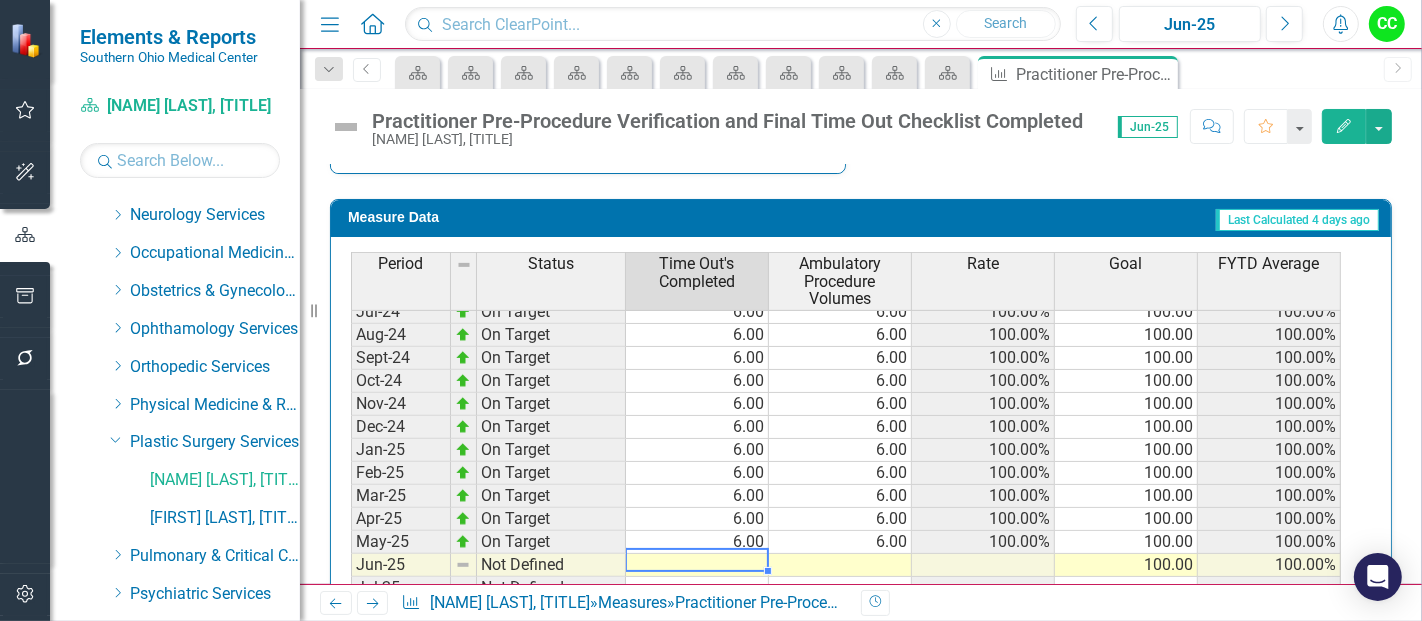 click at bounding box center (697, 565) 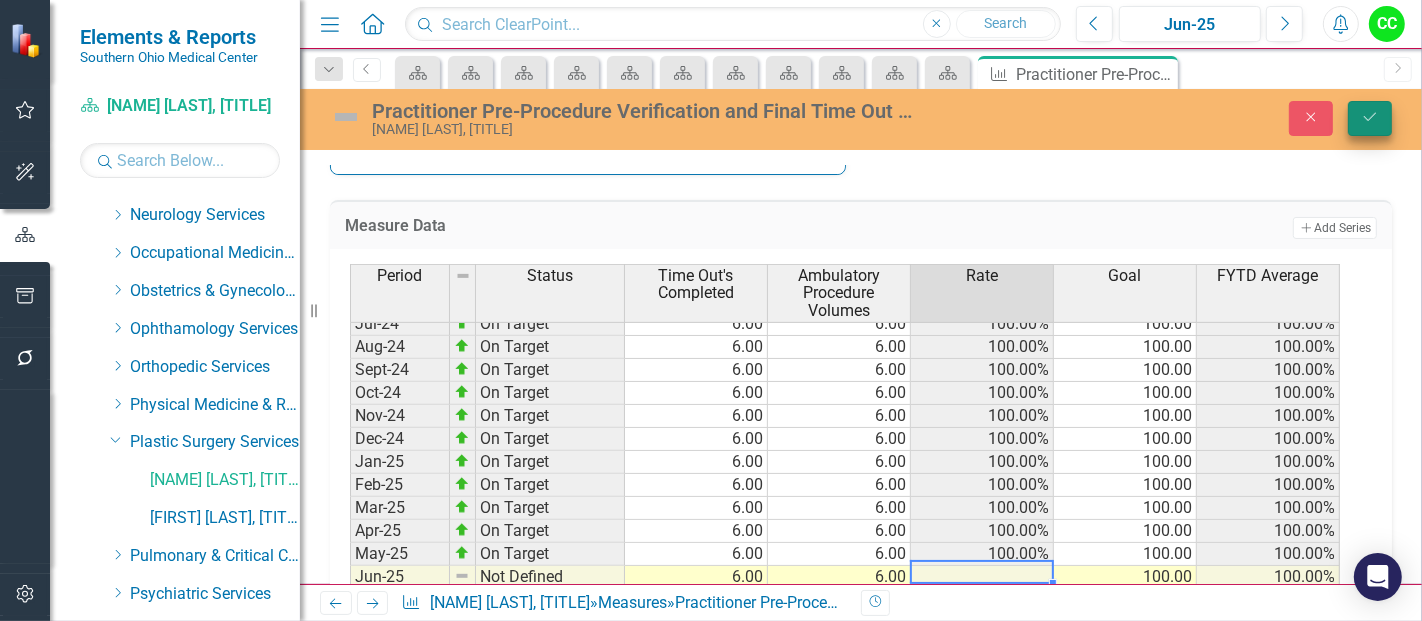 type on "6" 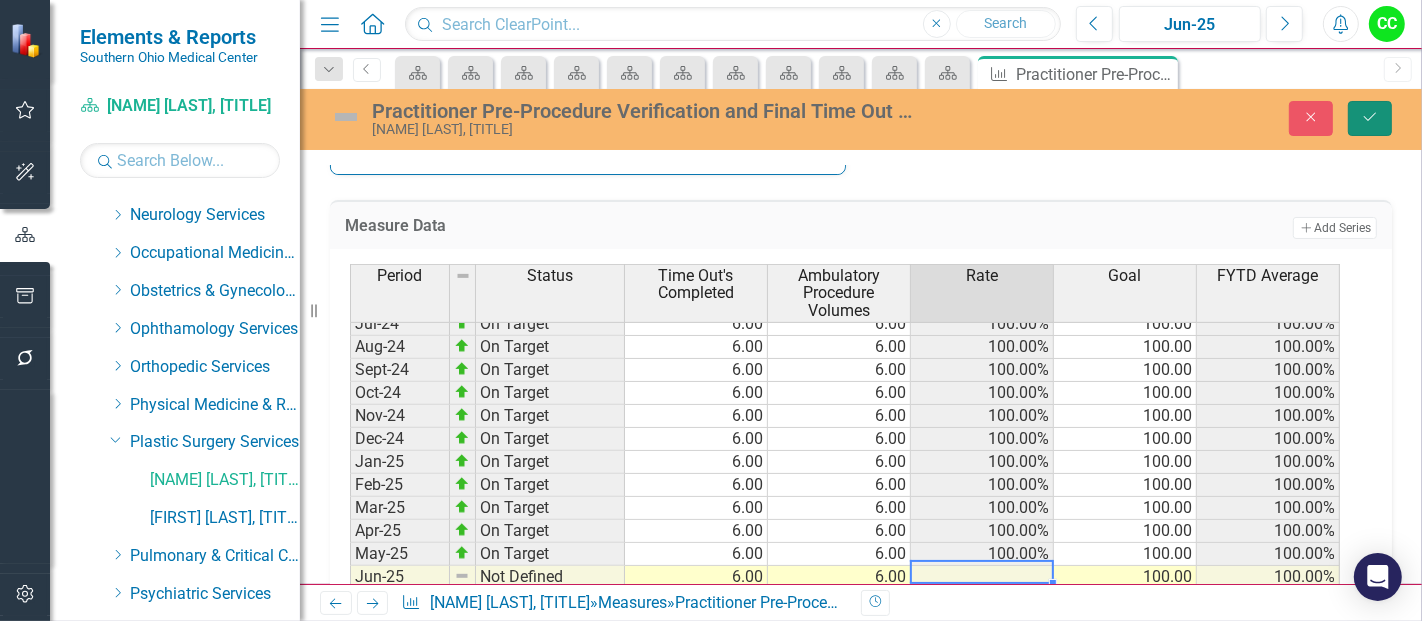 click on "Save" at bounding box center (1370, 118) 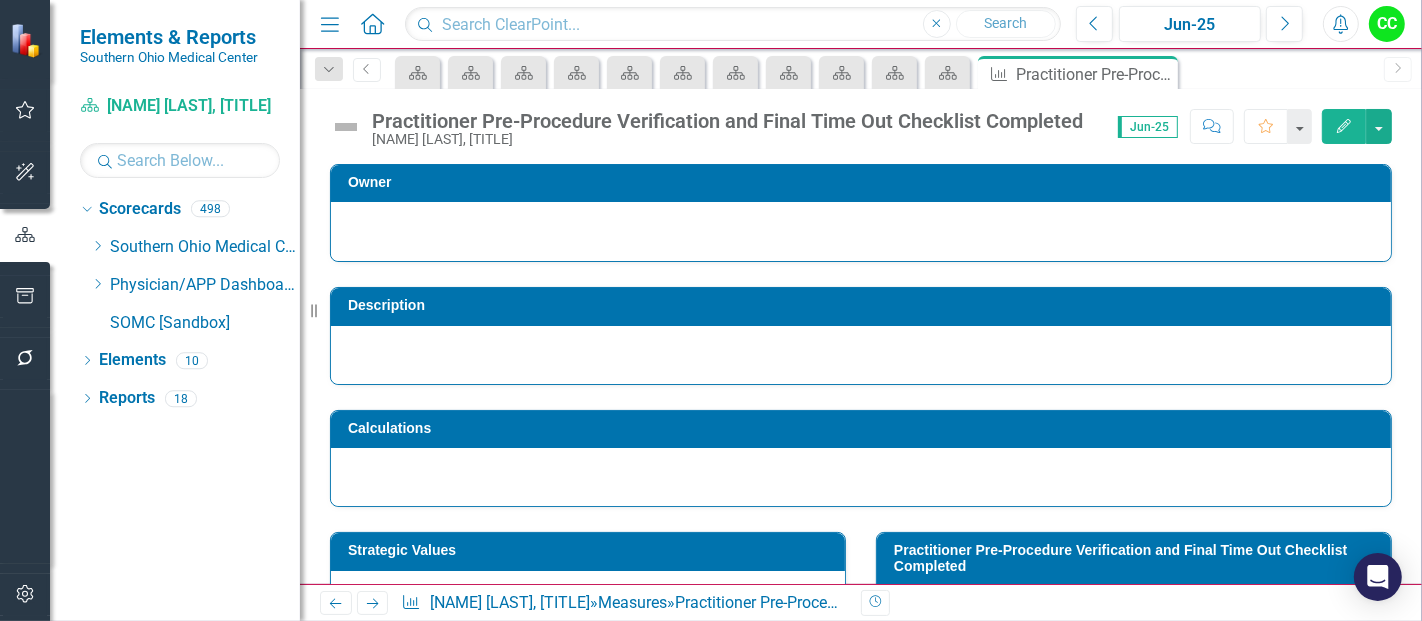 scroll, scrollTop: 0, scrollLeft: 0, axis: both 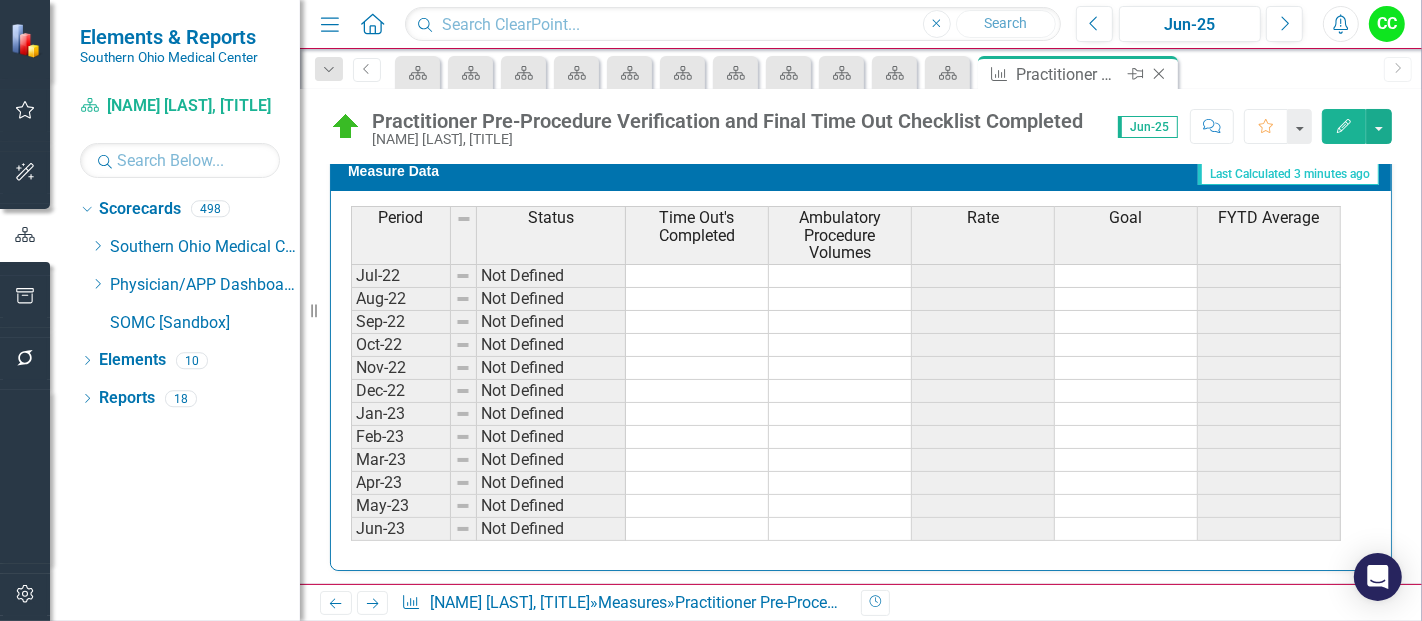 click on "Close" 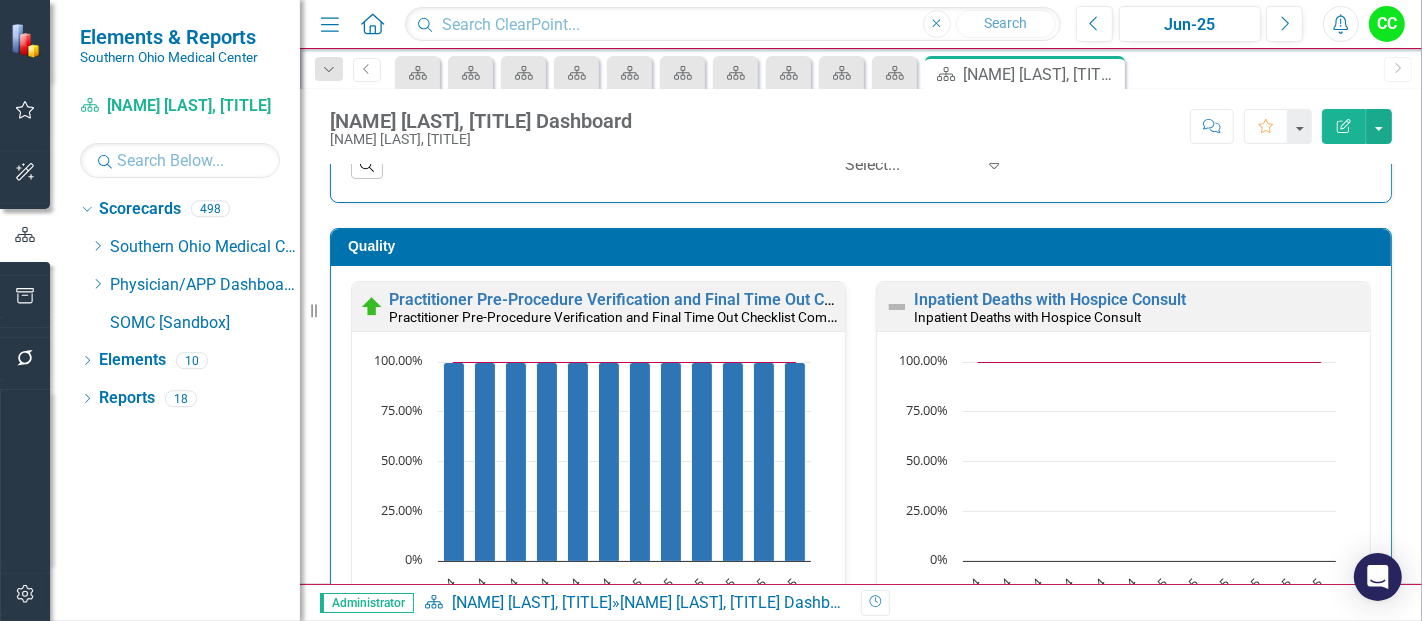 scroll, scrollTop: 507, scrollLeft: 0, axis: vertical 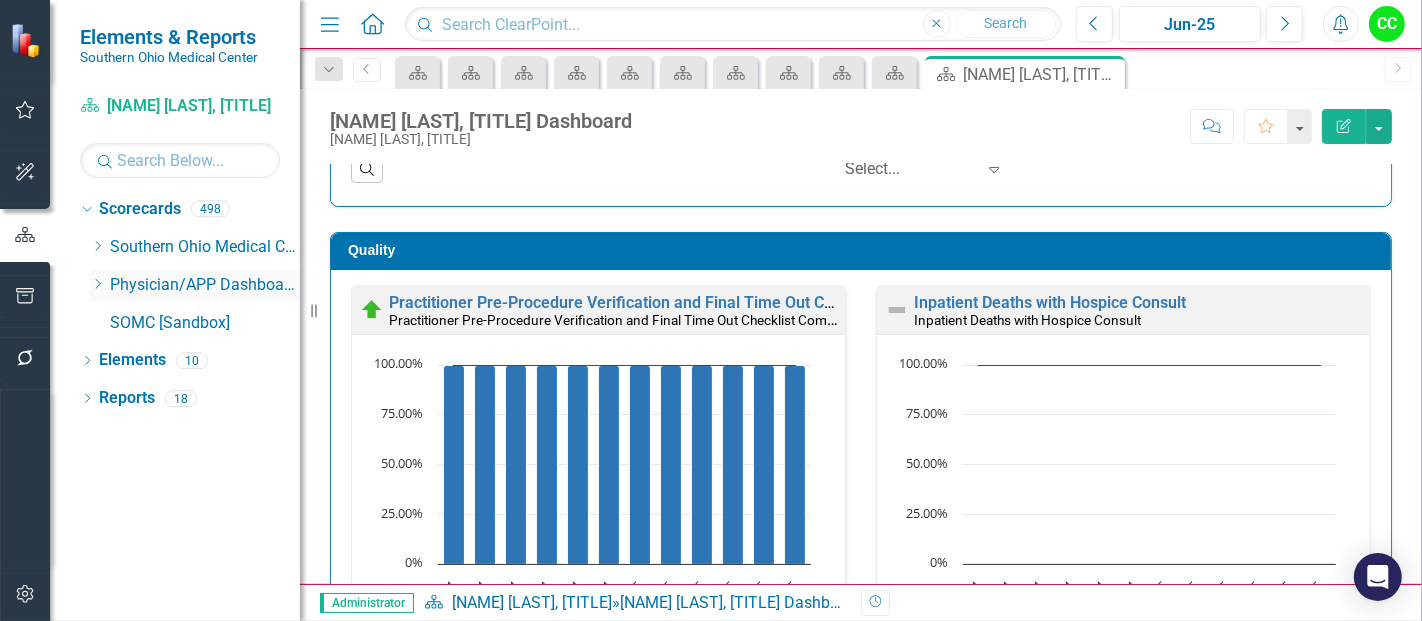 click on "Dropdown" 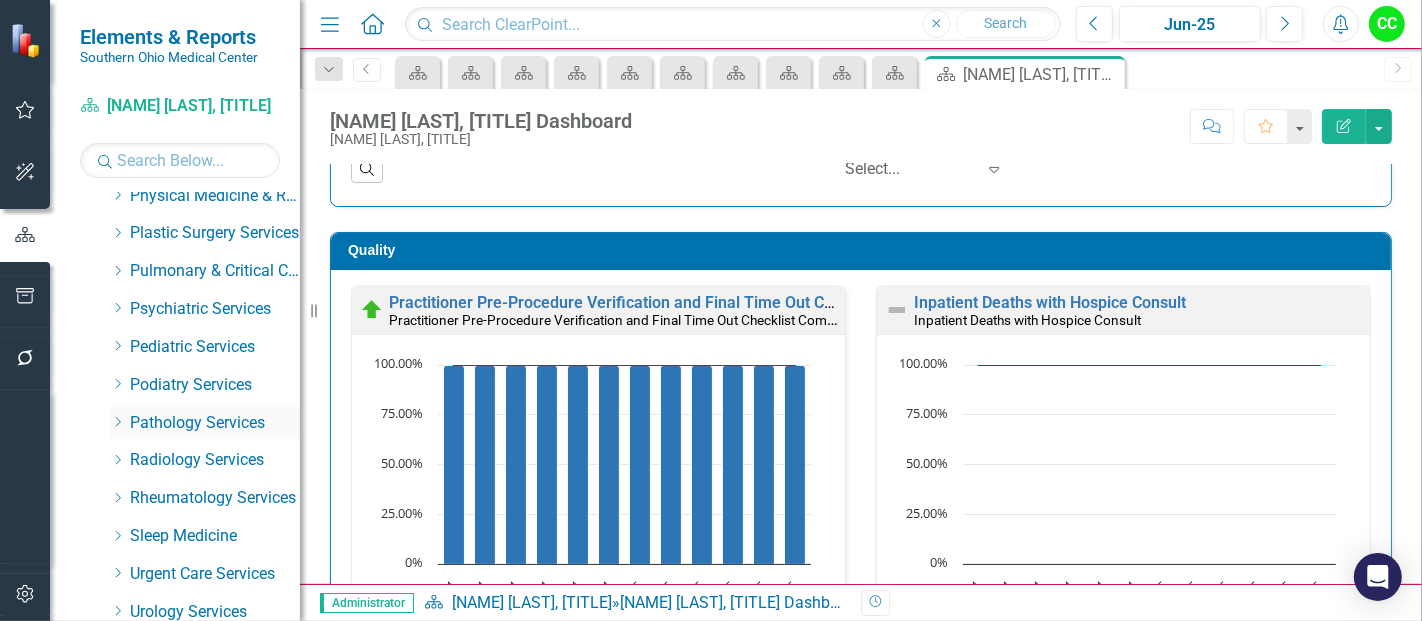 scroll, scrollTop: 814, scrollLeft: 0, axis: vertical 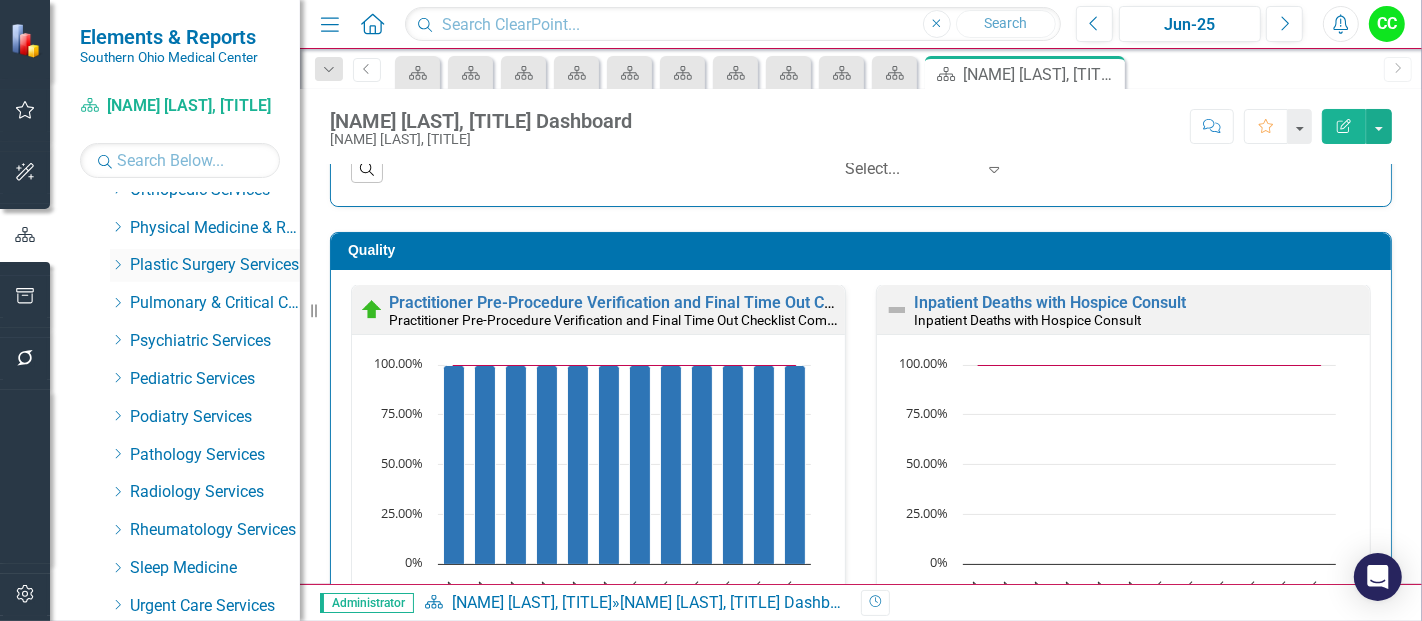 click 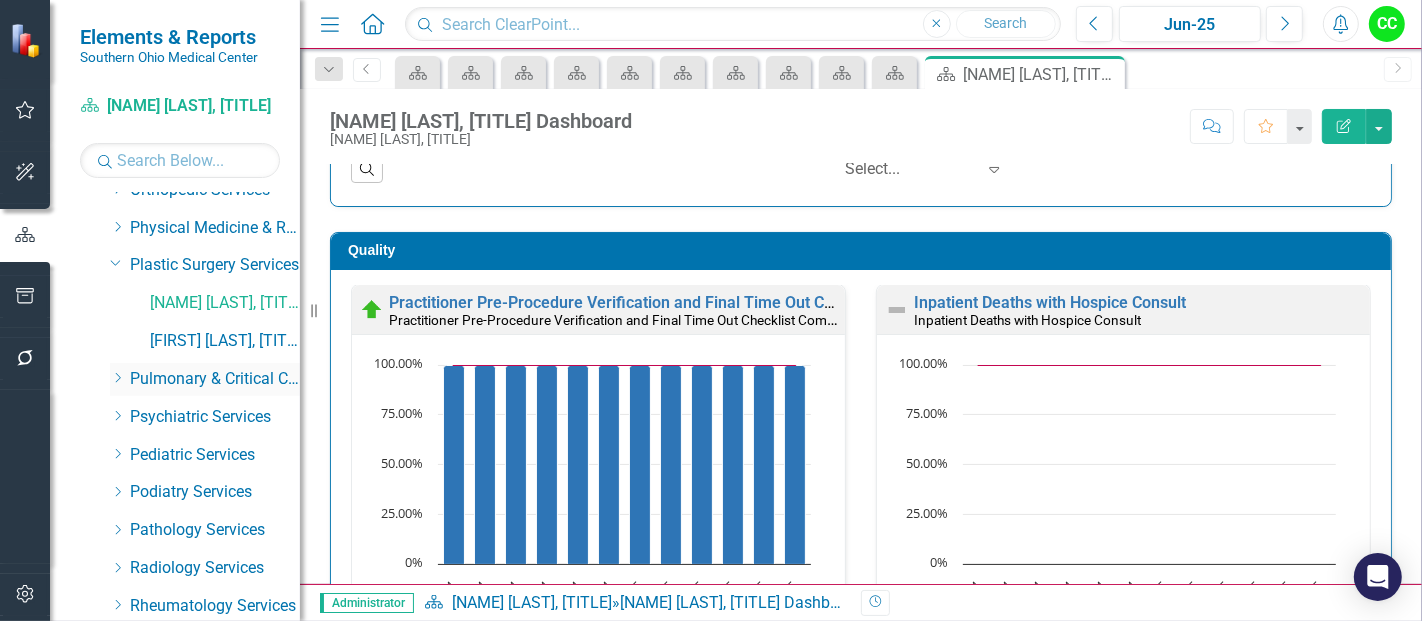 scroll, scrollTop: 837, scrollLeft: 0, axis: vertical 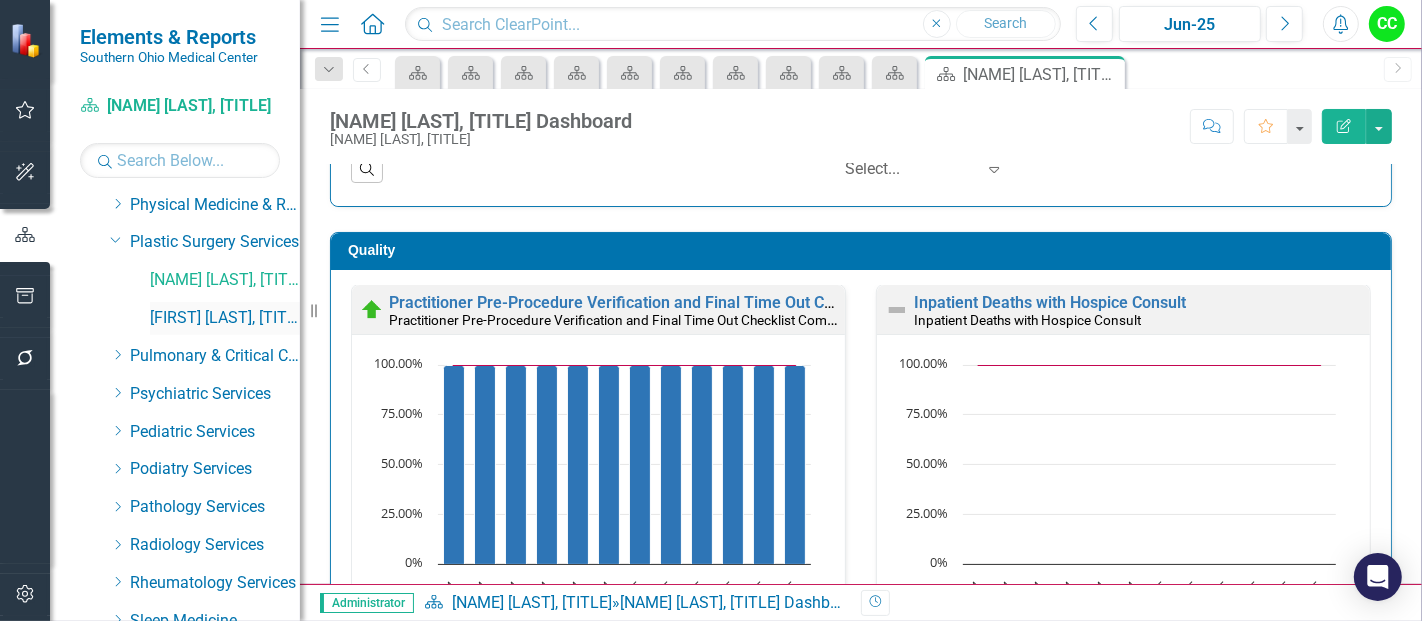click on "[FIRST] [LAST], [PROFESSION]" at bounding box center [225, 318] 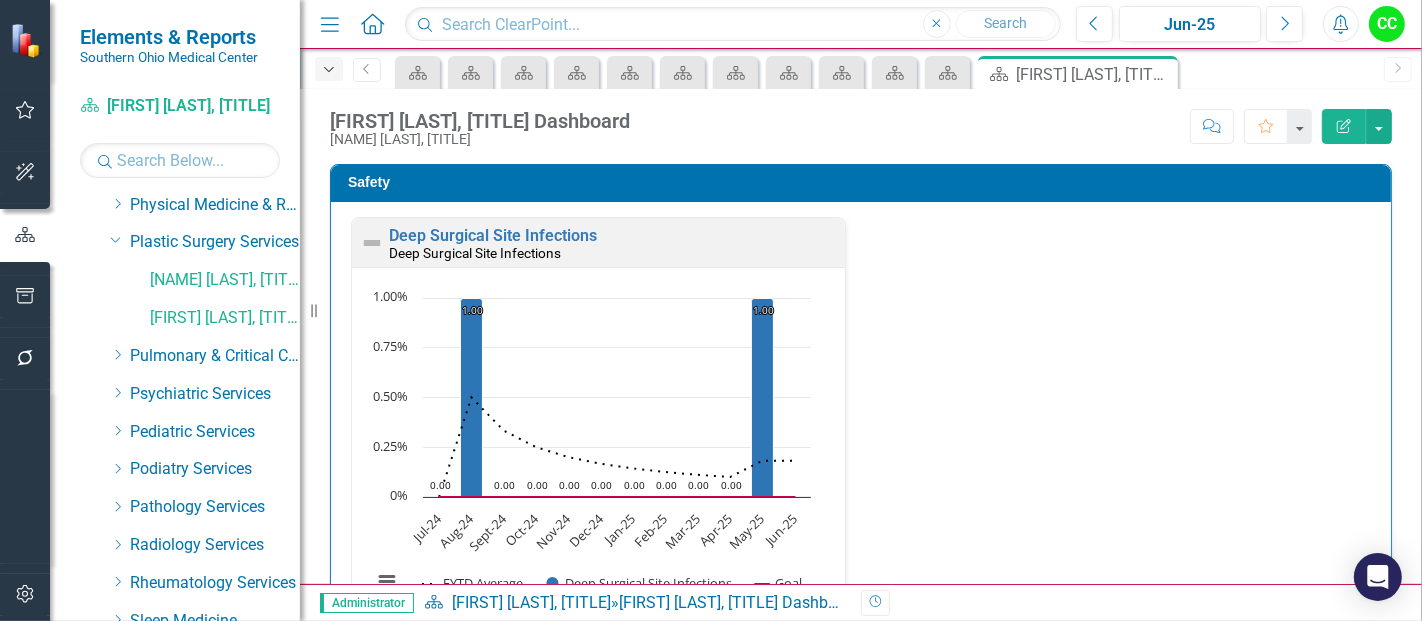 click on "Dropdown" 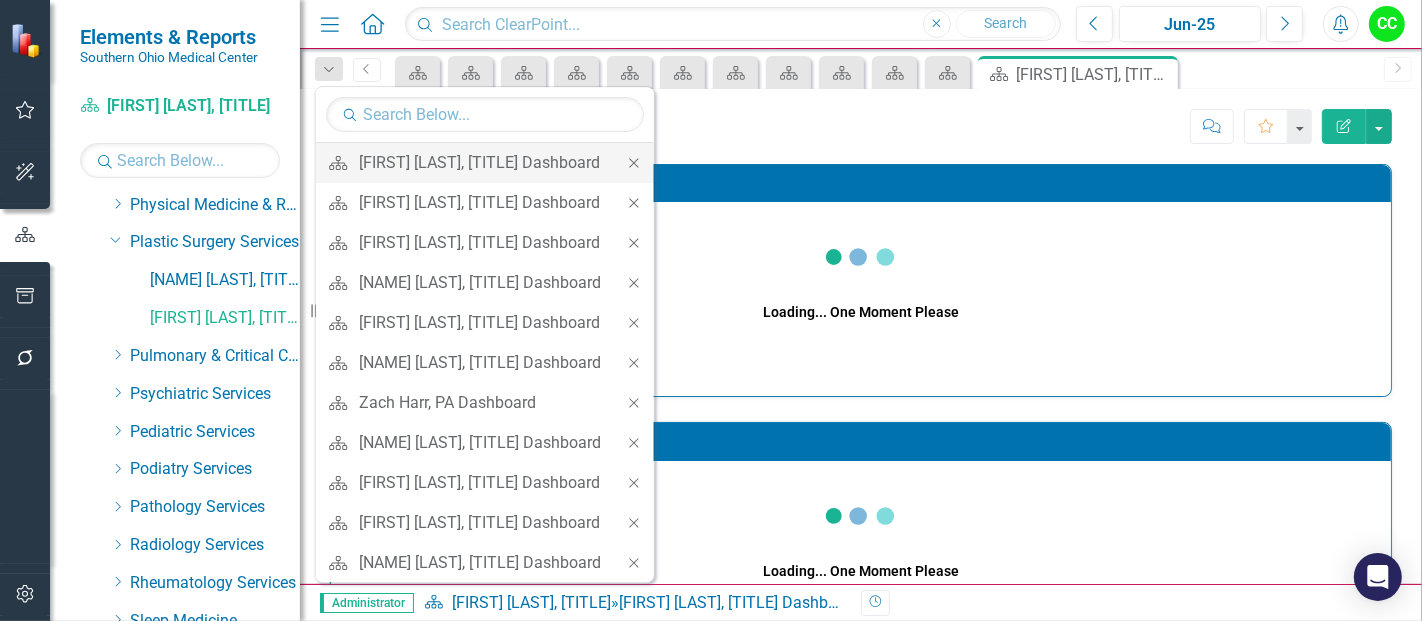 click 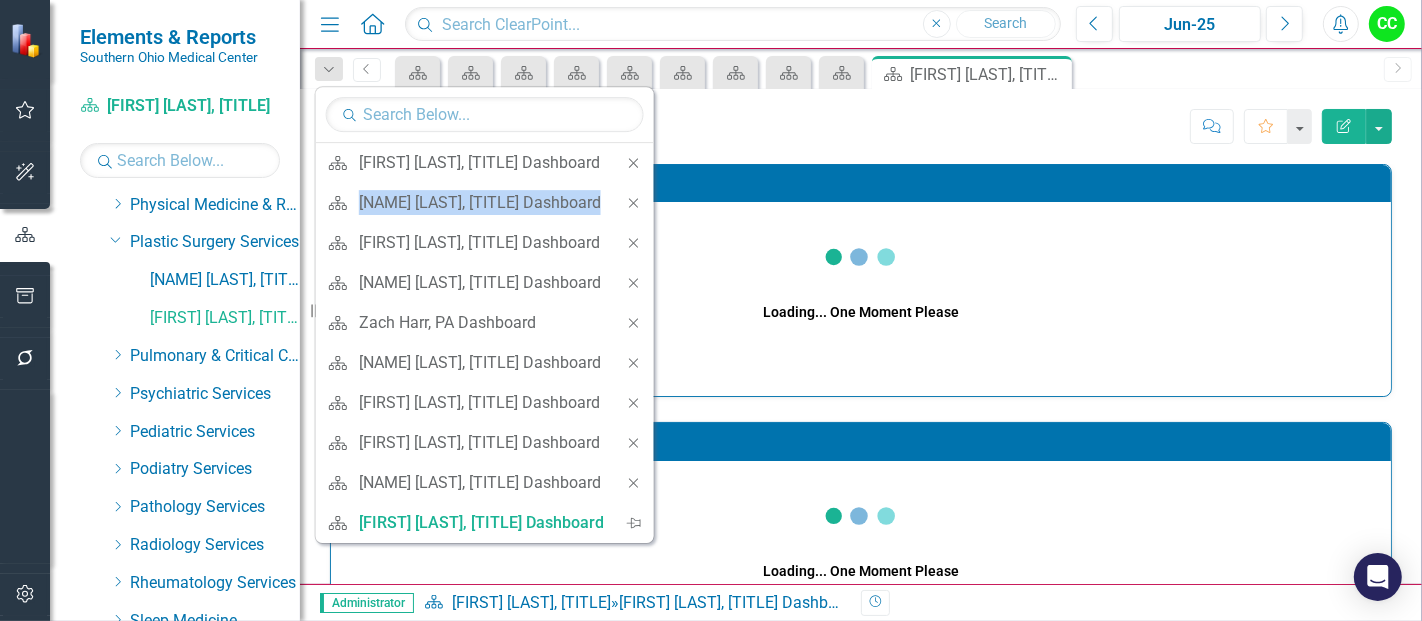 click 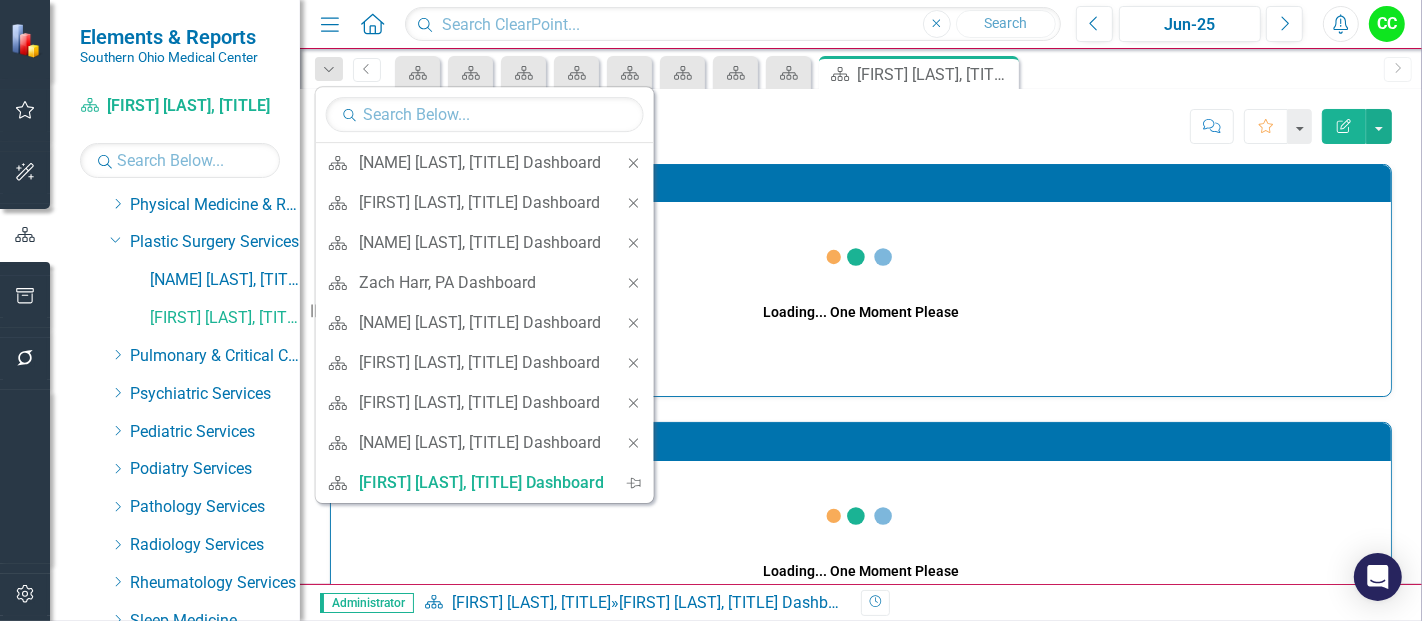 click 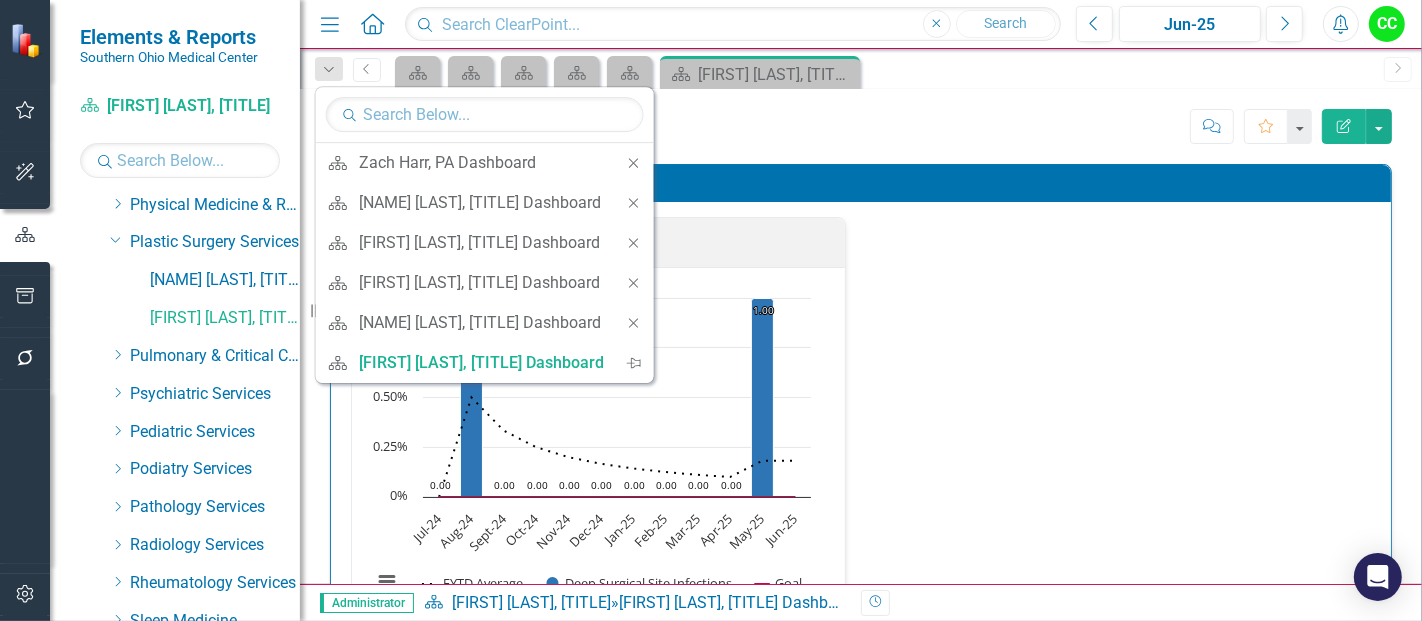 click 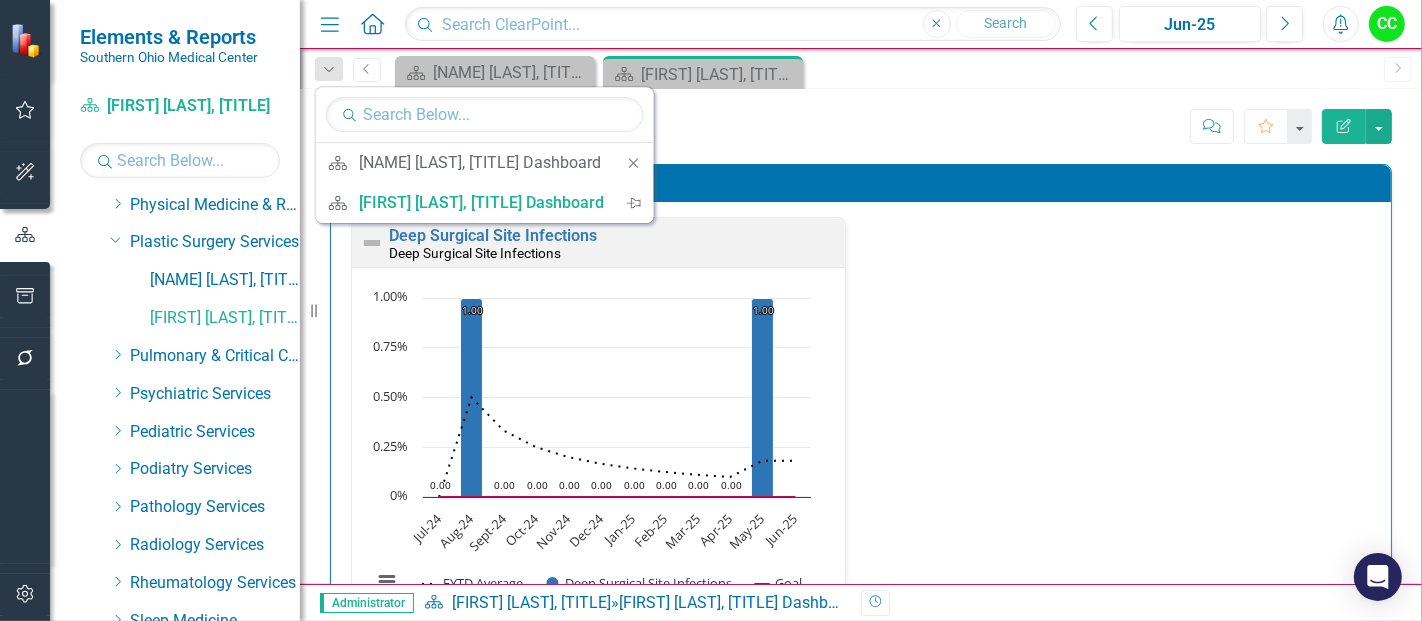 click 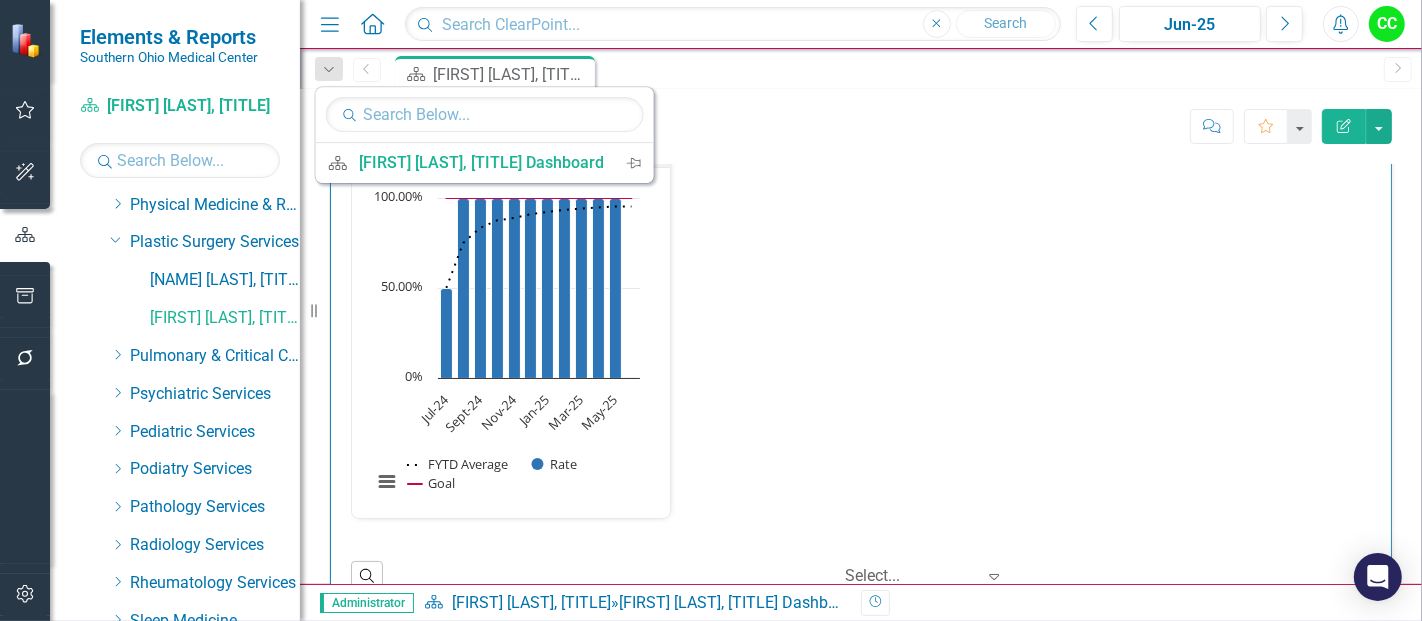 scroll, scrollTop: 597, scrollLeft: 0, axis: vertical 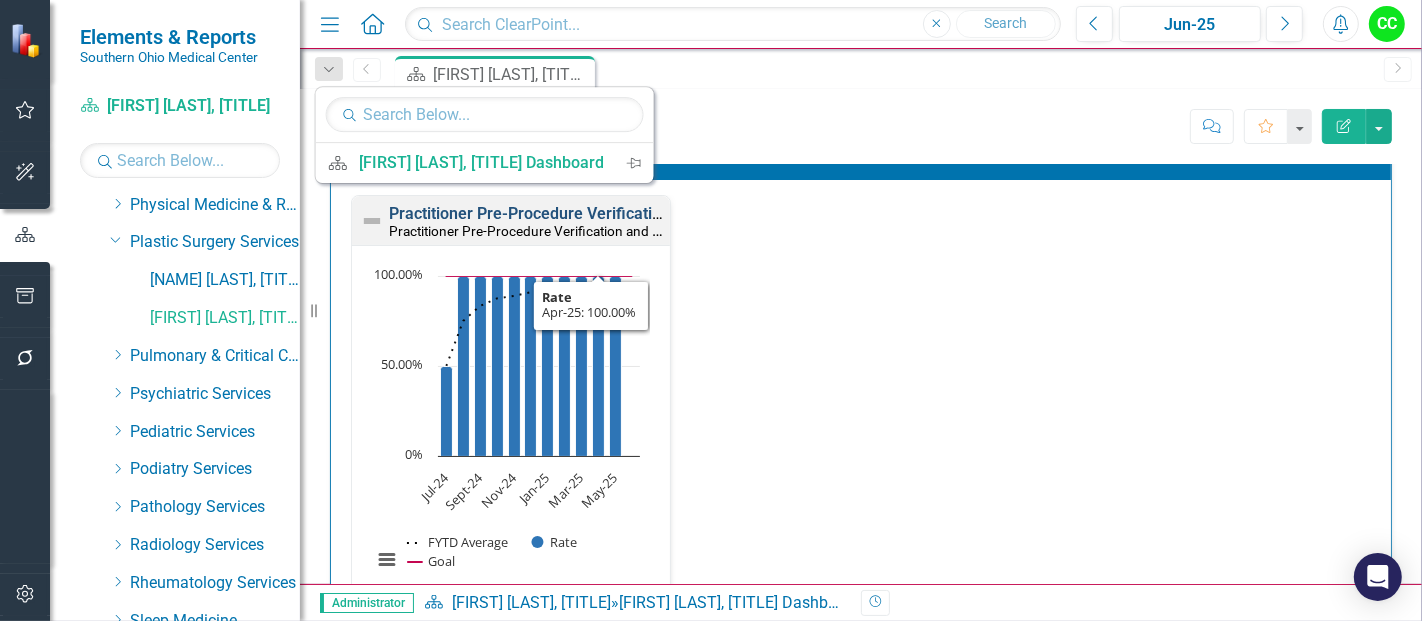 click on "Practitioner Pre-Procedure Verification and Final Time Out Checklist Completed" at bounding box center [675, 213] 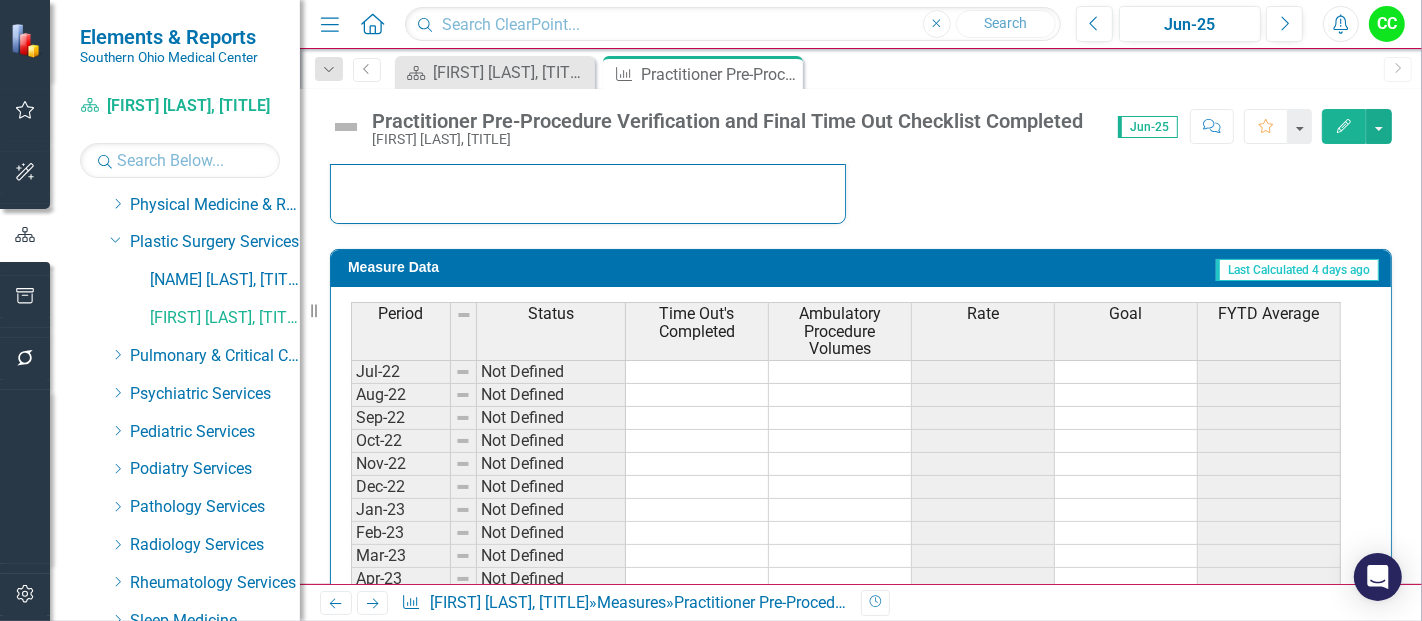 scroll, scrollTop: 900, scrollLeft: 0, axis: vertical 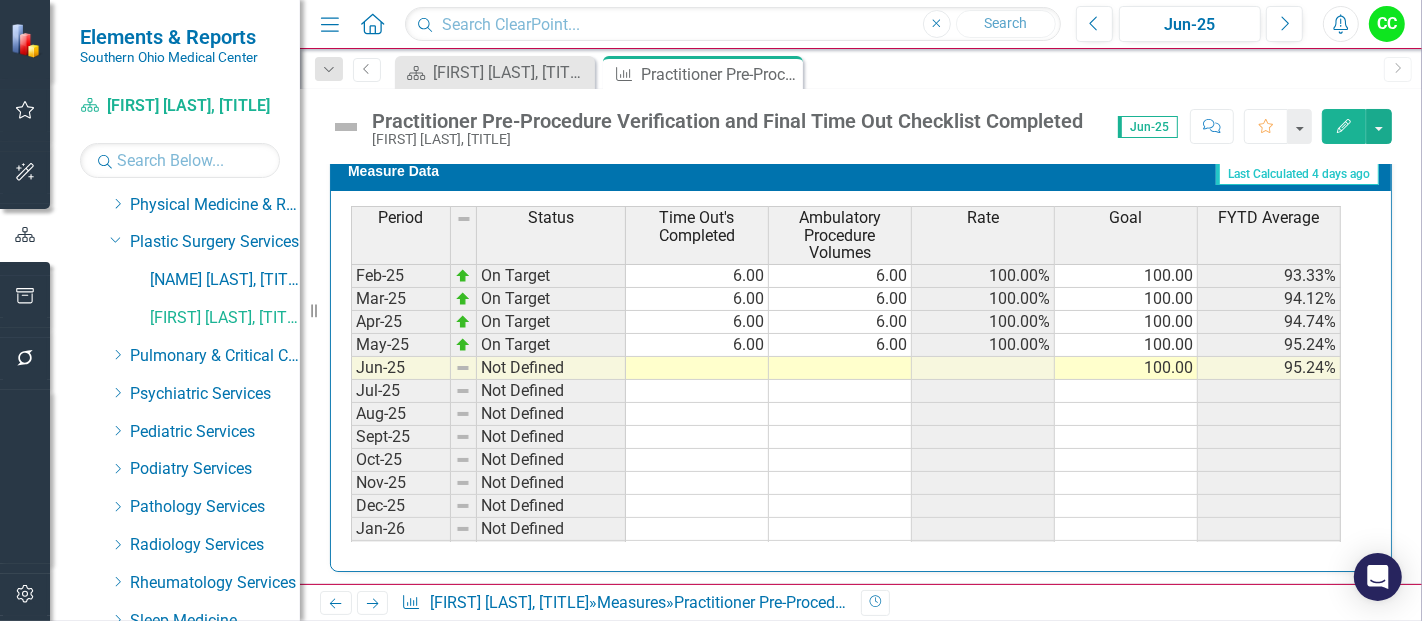 click on "Oct-23 On Target 2.00 2.00 100.00% 100.00 92.31% Nov-23 On Target 2.00 2.00 100.00% 100.00 93.33% Dec-23 On Target 6.00 6.00 100.00% 100.00 95.24% Jan-24 Below Plan 1.00 3.00 33.33% 100.00 87.50% Feb-24 On Target 2.00 2.00 100.00% 100.00 88.46% Mar-24 Not Defined 100.00 88.46% Apr-24 On Target 4.00 4.00 100.00% 100.00 90.00% May-24 On Target 2.00 2.00 100.00% 100.00 90.63% Jun-24 Below Plan 1.00 2.00 50.00% 100.00 88.24% Jul-24 Below Plan 3.00 6.00 50.00% 100.00 50.00% Aug-24 On Target 6.00 6.00 100.00% 100.00 75.00% Sept-24 On Target 6.00 6.00 100.00% 100.00 83.33% Oct-24 On Target 6.00 6.00 100.00% 100.00 87.50% Nov-24 On Target 3.00 3.00 100.00% 100.00 88.89% Dec-24 On Target 6.00 6.00 100.00% 100.00 90.91% Jan-25 On Target 6.00 6.00 100.00% 100.00 92.31% Feb-25 On Target 6.00 6.00 100.00% 100.00 93.33% Mar-25 On Target 6.00 6.00 100.00% 100.00 94.12% Apr-25 On Target 6.00 6.00 100.00% 100.00 94.74% May-25 On Target 6.00 6.00 100.00% 100.00 95.24% Jun-25 Not Defined 100.00 95.24% Jul-25 Not Defined Aug-25" at bounding box center (846, 253) 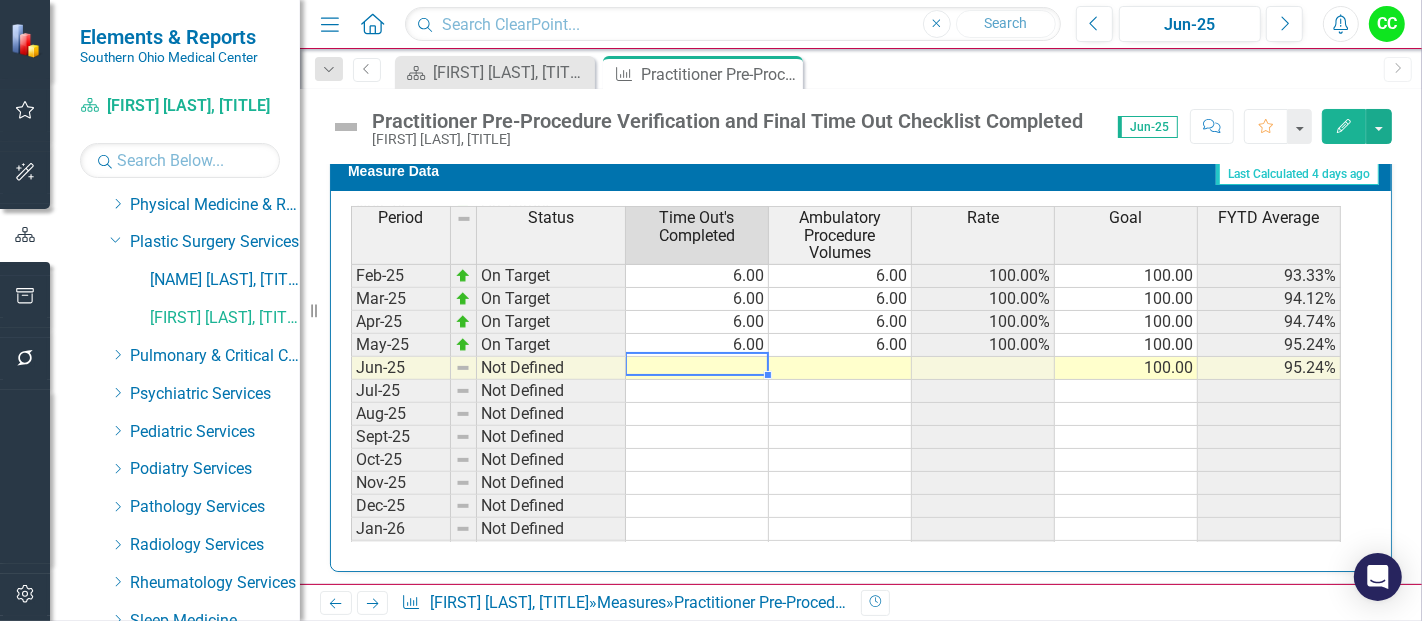 type on "6" 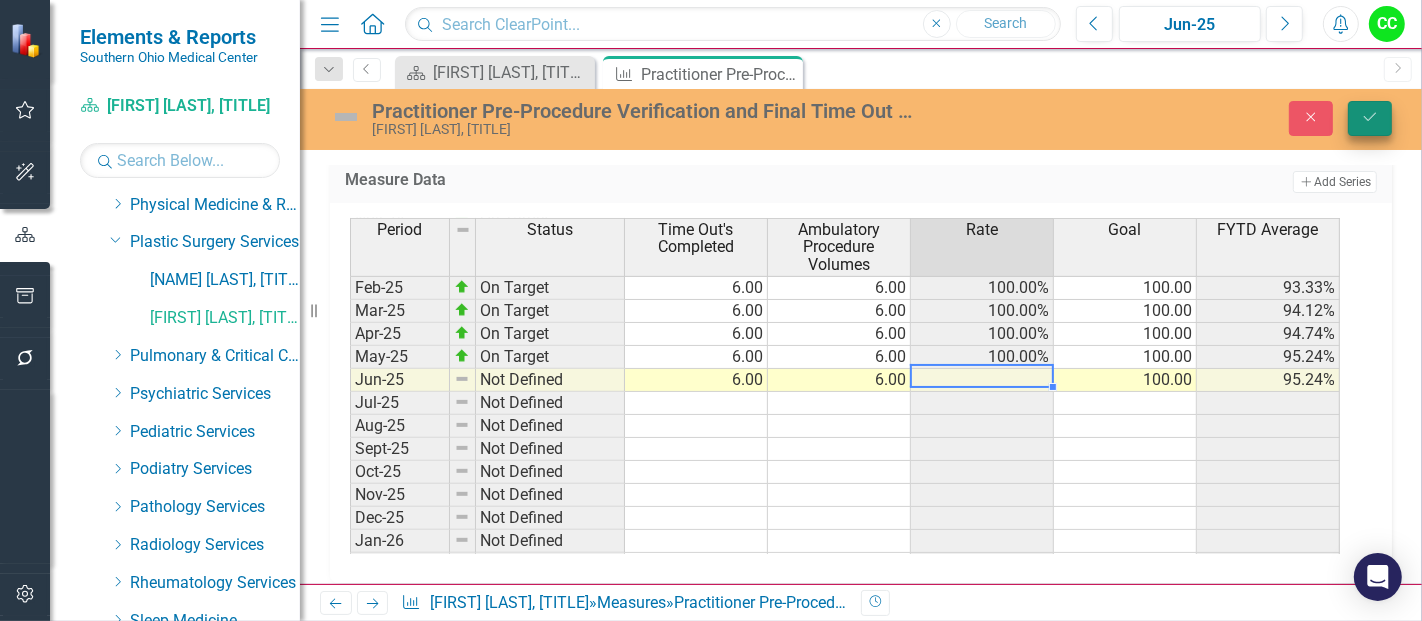 type on "6" 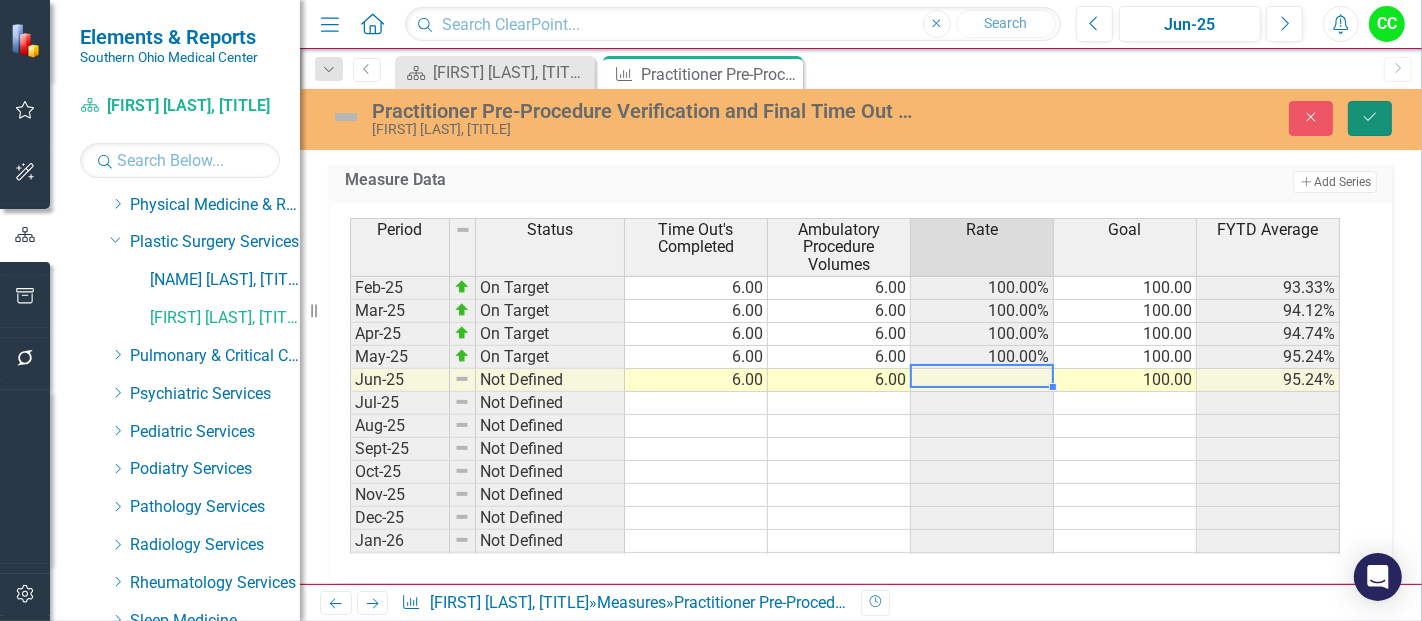 click on "Save" 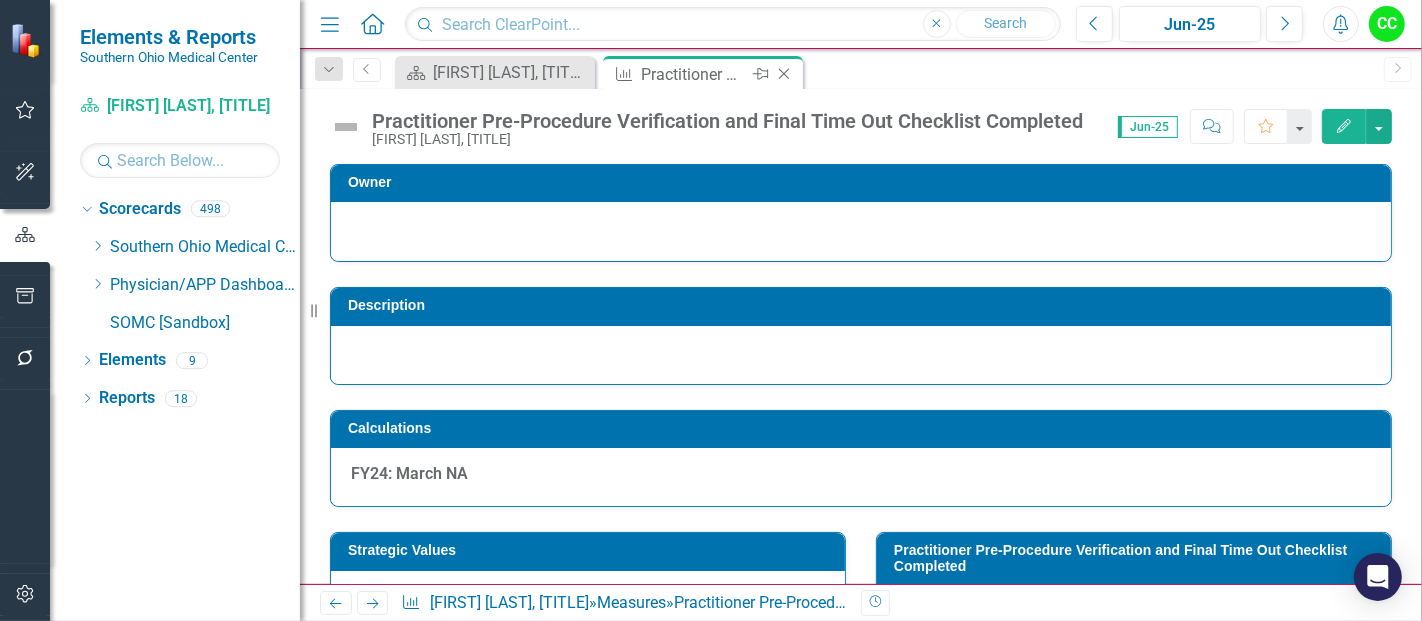 click on "Close" 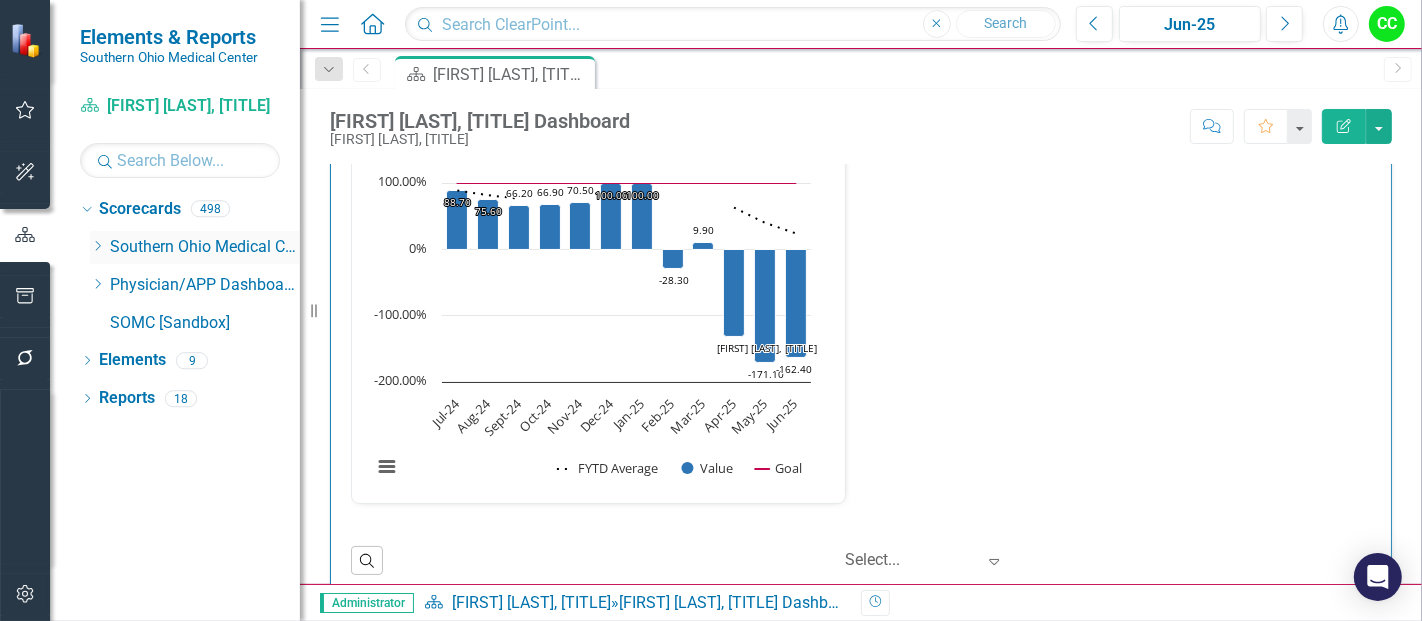 scroll, scrollTop: 1564, scrollLeft: 0, axis: vertical 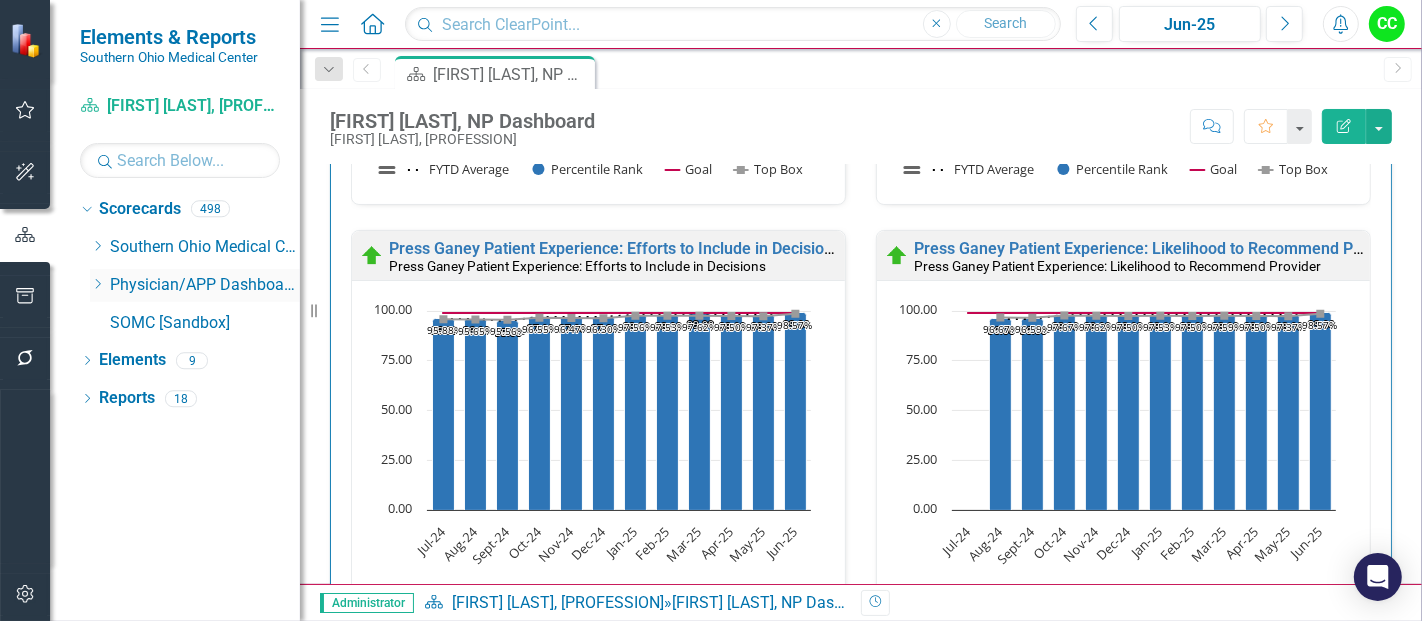 click on "Dropdown" 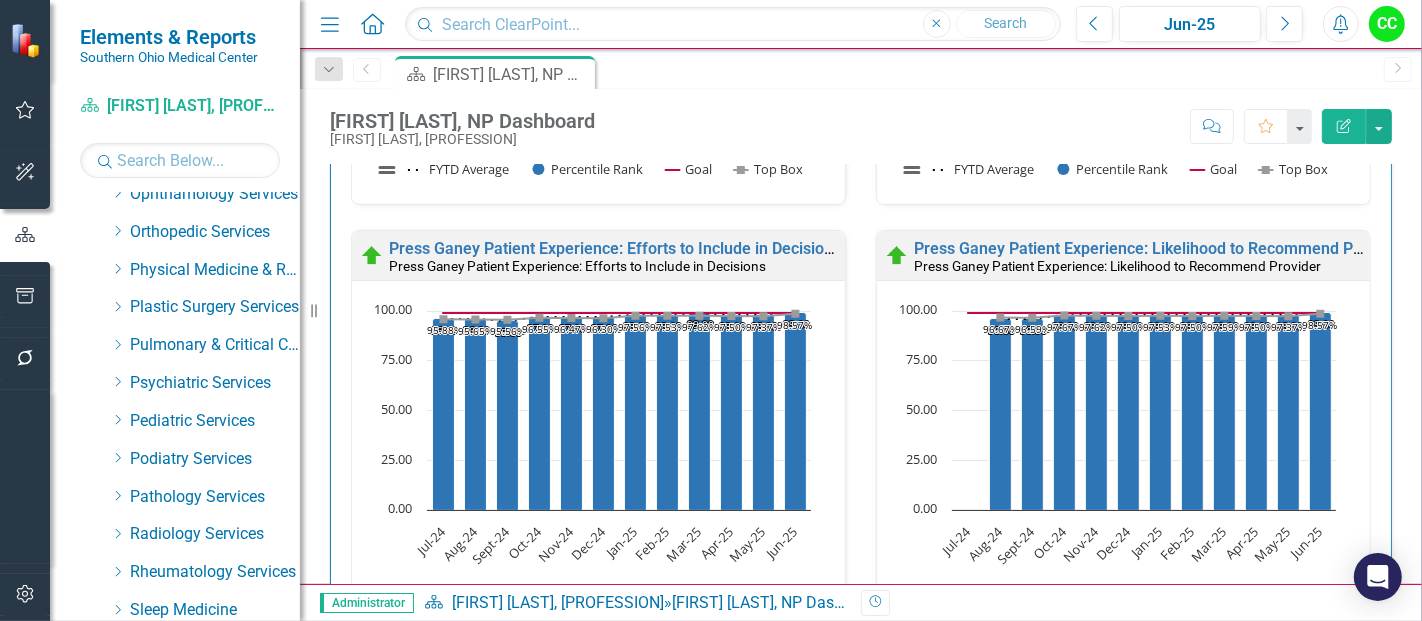 scroll, scrollTop: 773, scrollLeft: 0, axis: vertical 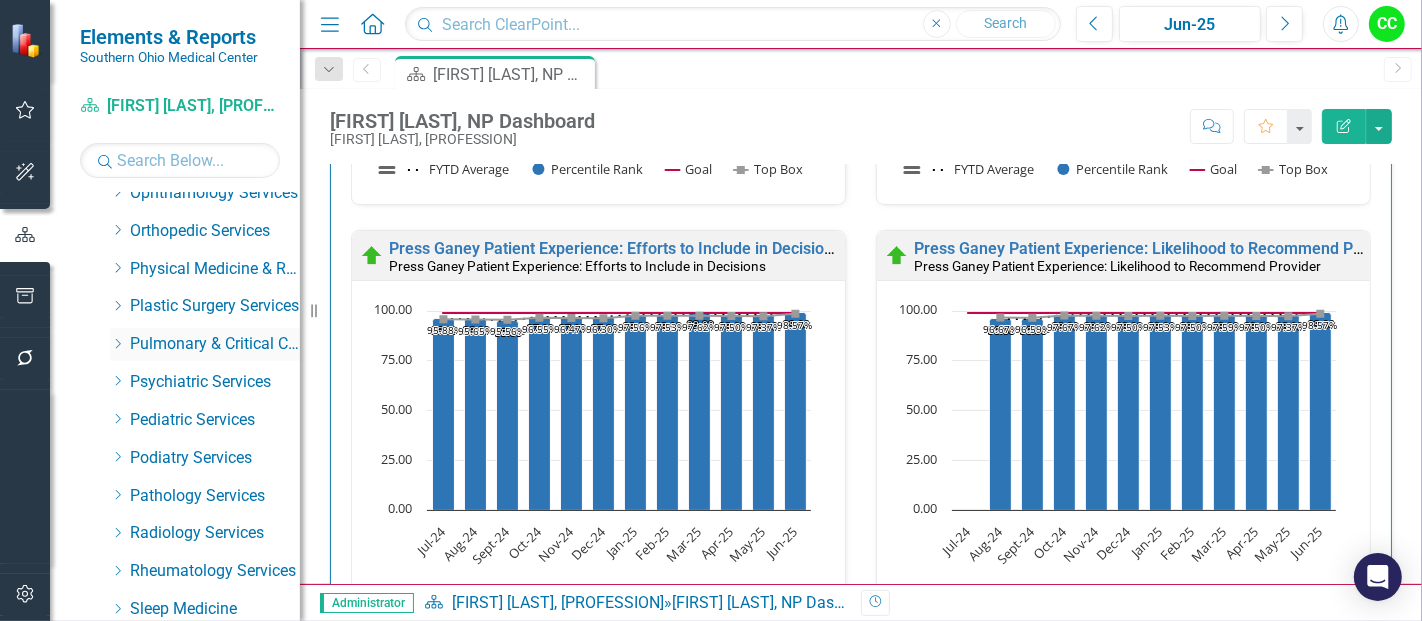 click on "Dropdown" 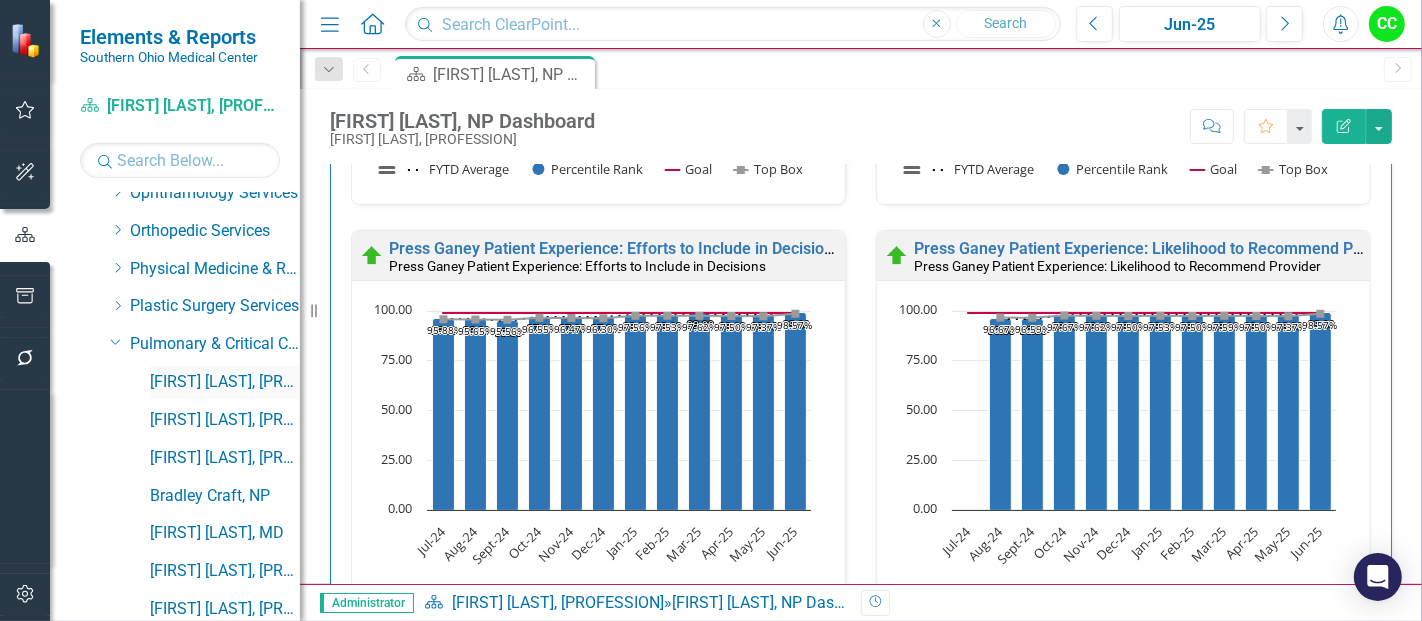 click on "[FIRST] [LAST], [PROFESSION]" at bounding box center (225, 382) 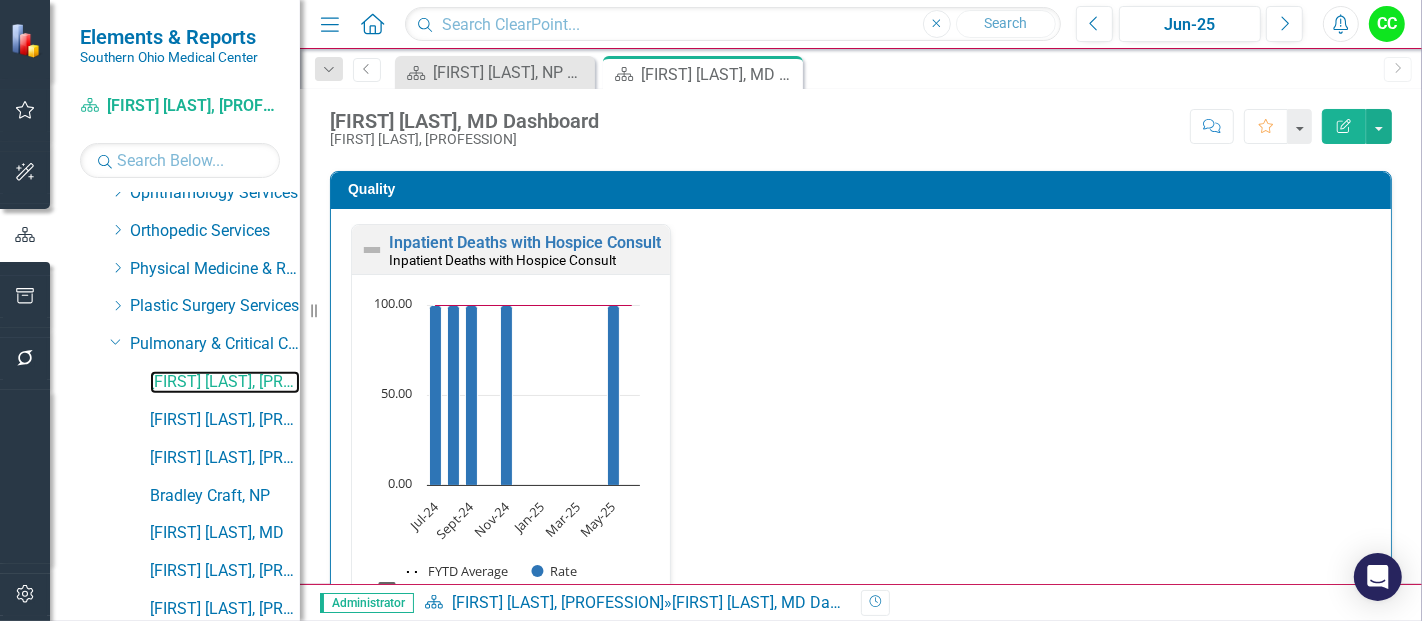 scroll, scrollTop: 613, scrollLeft: 0, axis: vertical 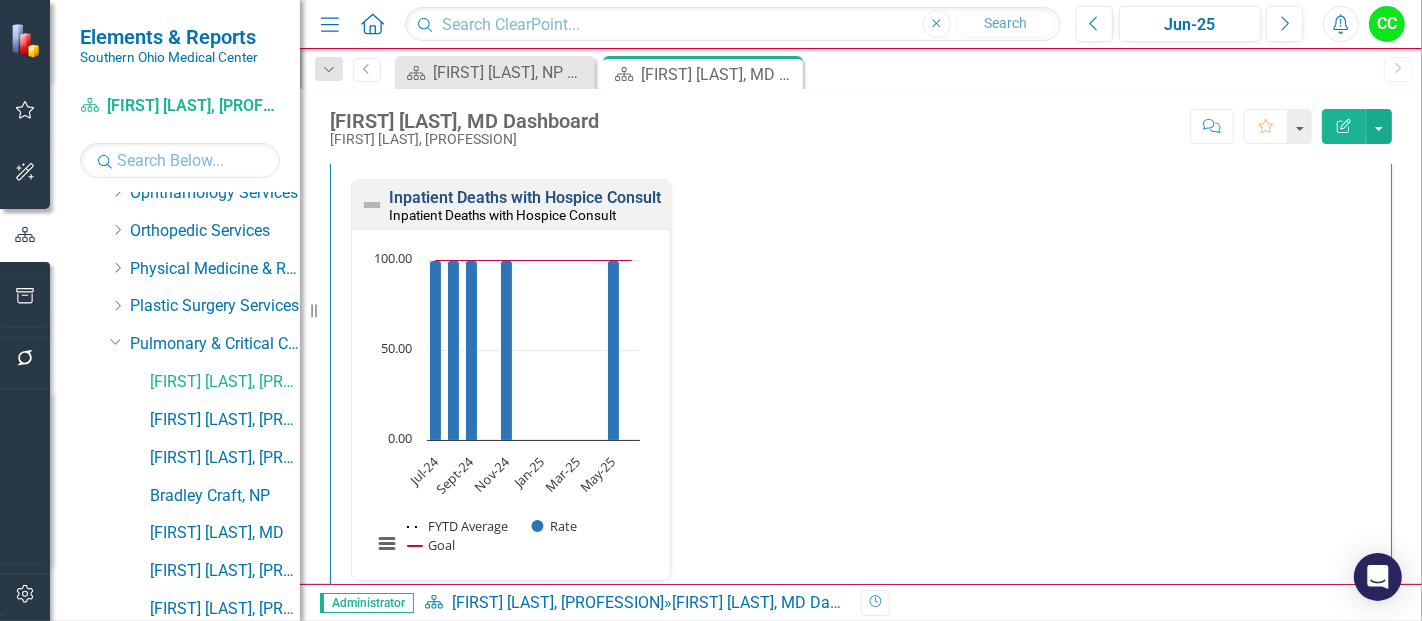 click on "Inpatient Deaths with Hospice Consult" at bounding box center (525, 197) 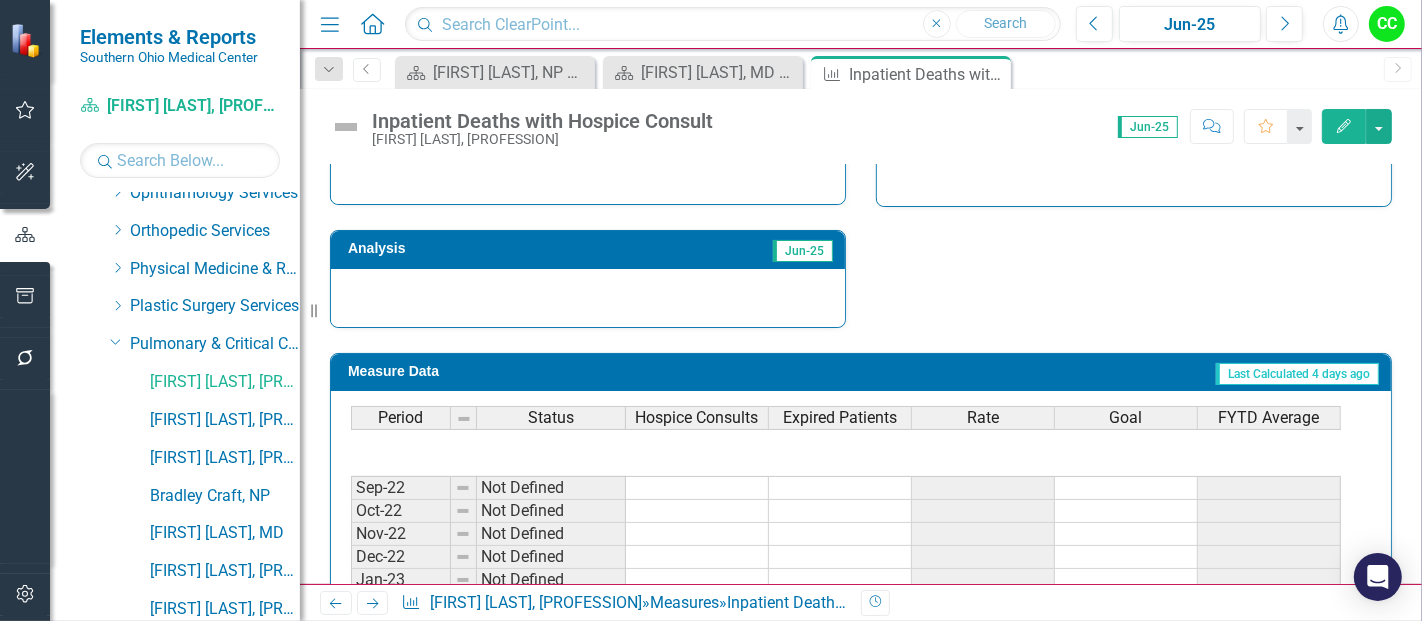 scroll, scrollTop: 708, scrollLeft: 0, axis: vertical 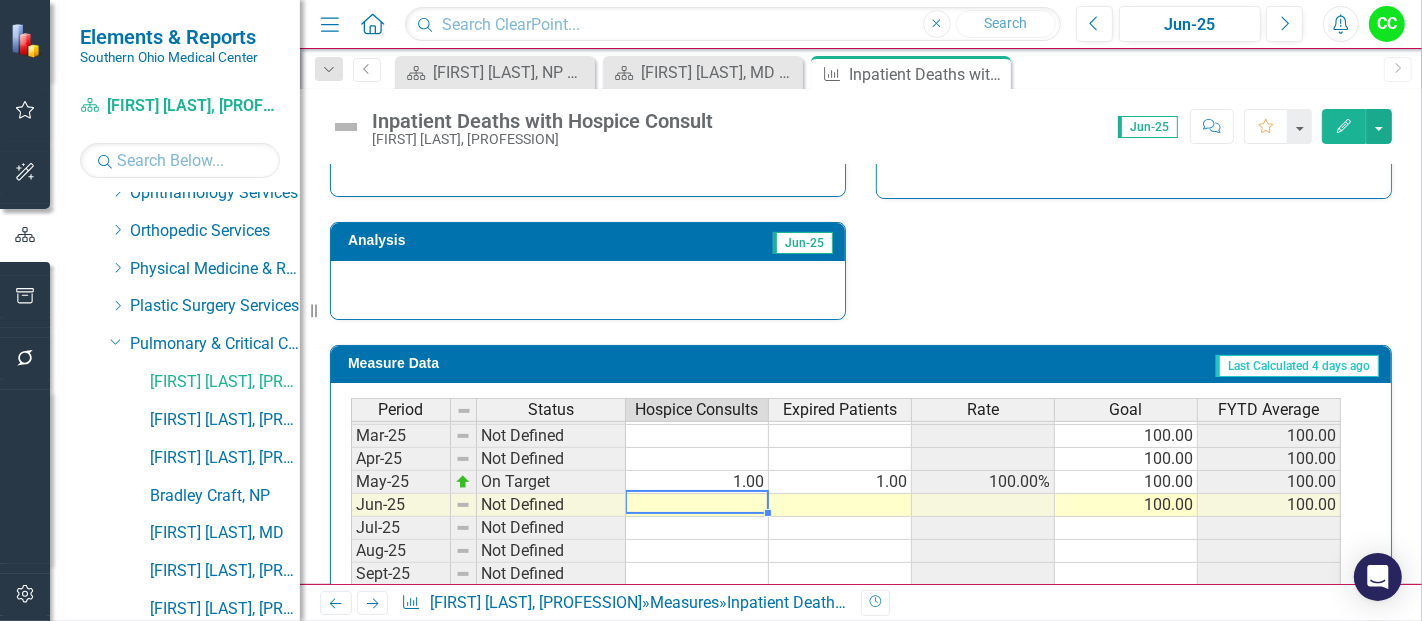 click on "Mar-24 On Target 3.00 3.00 100.00% 100.00 92.86 Apr-24 Not Defined 100.00 92.86 May-24 On Target 2.00 2.00 100.00% 100.00 93.75 Jun-24 Not Defined 100.00 93.75 Jul-24 On Target 1.00 1.00 100.00% 100.00 100.00 Aug-24 On Target 2.00 2.00 100.00% 100.00 100.00 Sept-24 On Target 2.00 2.00 100.00% 100.00 100.00 Oct-24 Not Defined 100.00 100.00 Nov-24 On Target 2.00 2.00 100.00% 100.00 100.00 Dec-24 Not Defined 100.00 100.00 Jan-25 Not Defined 100.00 100.00 Feb-25 Not Defined 100.00 100.00 Mar-25 Not Defined 100.00 100.00 Apr-25 Not Defined 100.00 100.00 May-25 On Target 1.00 1.00 100.00% 100.00 100.00 Jun-25 Not Defined 100.00 100.00 Jul-25 Not Defined Aug-25 Not Defined Sept-25 Not Defined Oct-25 Not Defined Nov-25 Not Defined Dec-25 Not Defined Jan-26 Not Defined Feb-26 Not Defined Mar-26 Not Defined Apr-26 Not Defined May-26 Not Defined Jun-26 Not Defined" at bounding box center [846, 470] 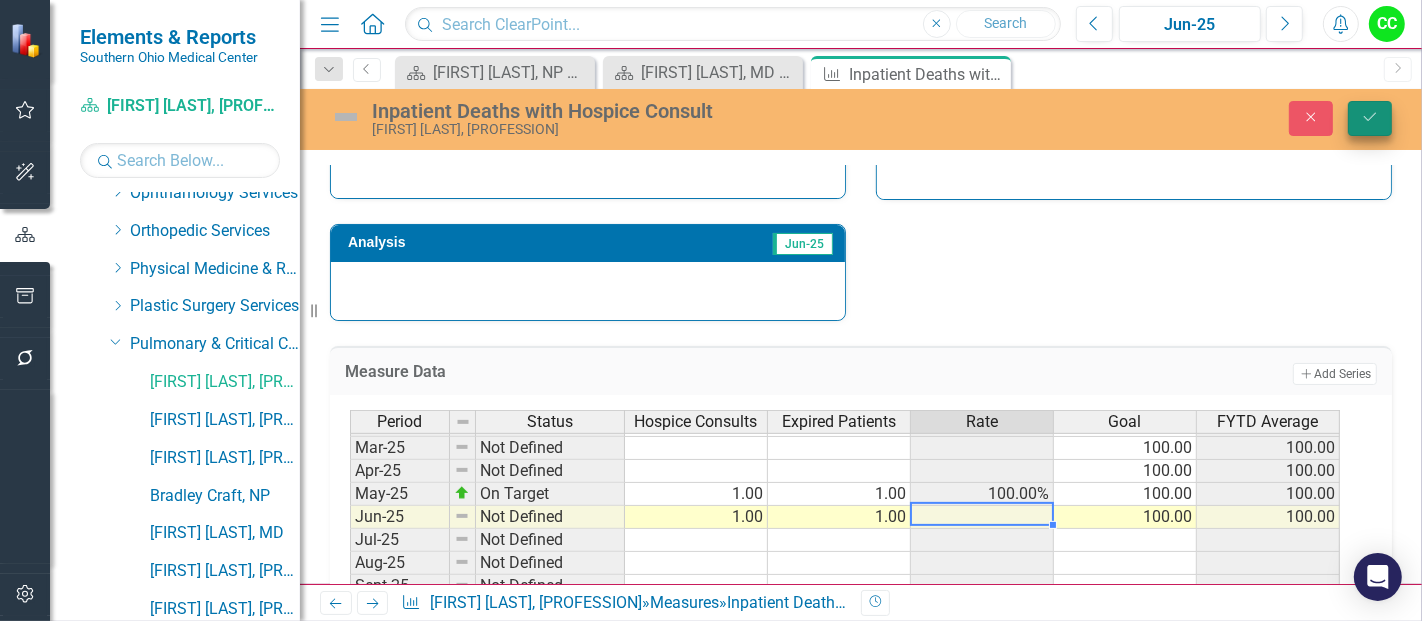 type on "1" 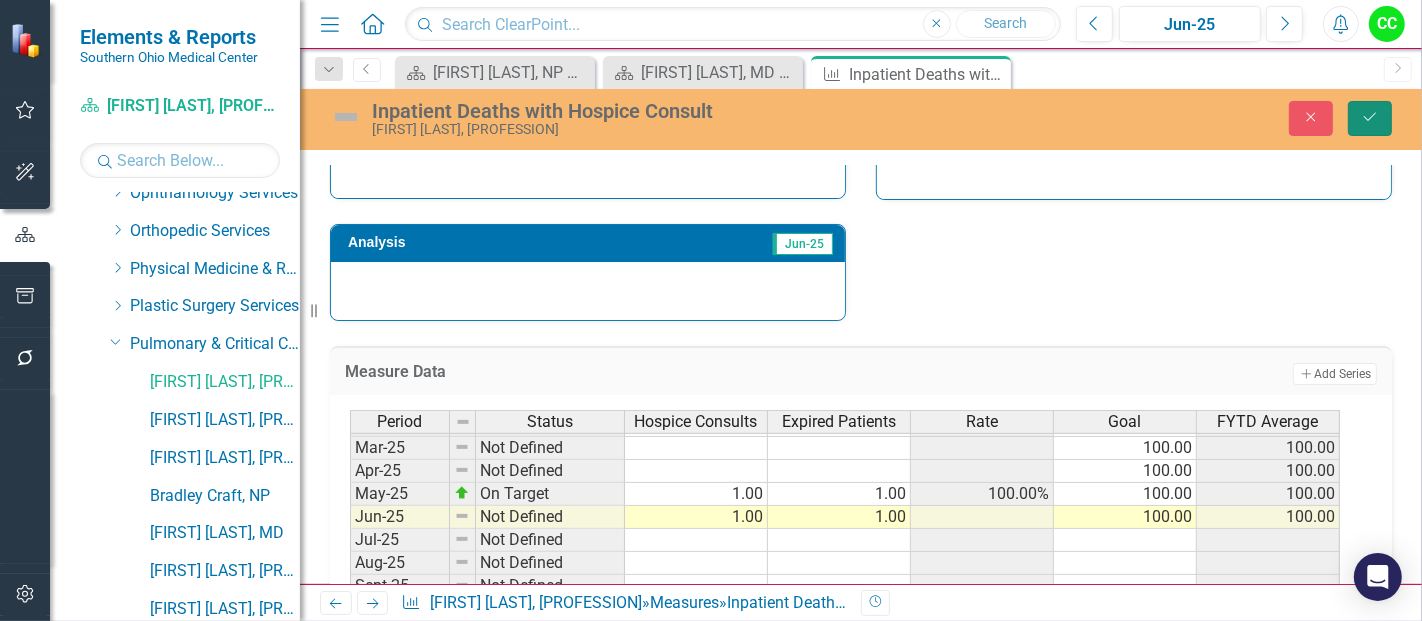 click on "Save" at bounding box center [1370, 118] 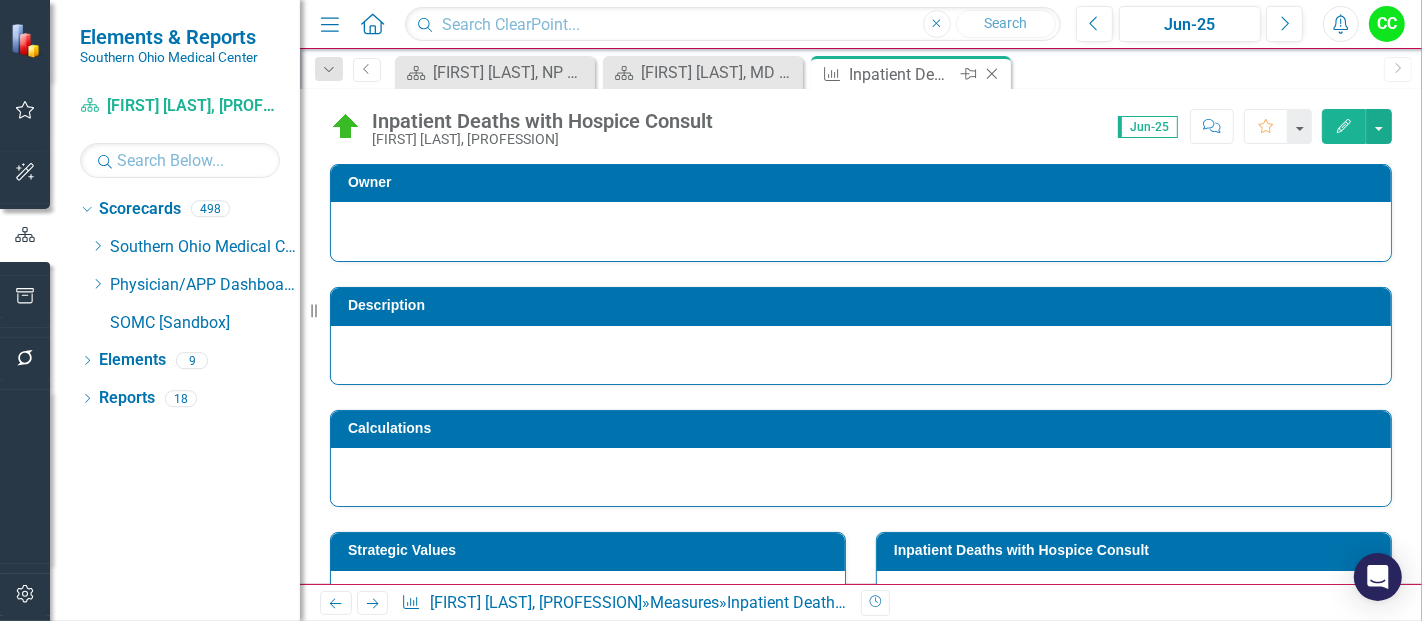 scroll, scrollTop: 0, scrollLeft: 0, axis: both 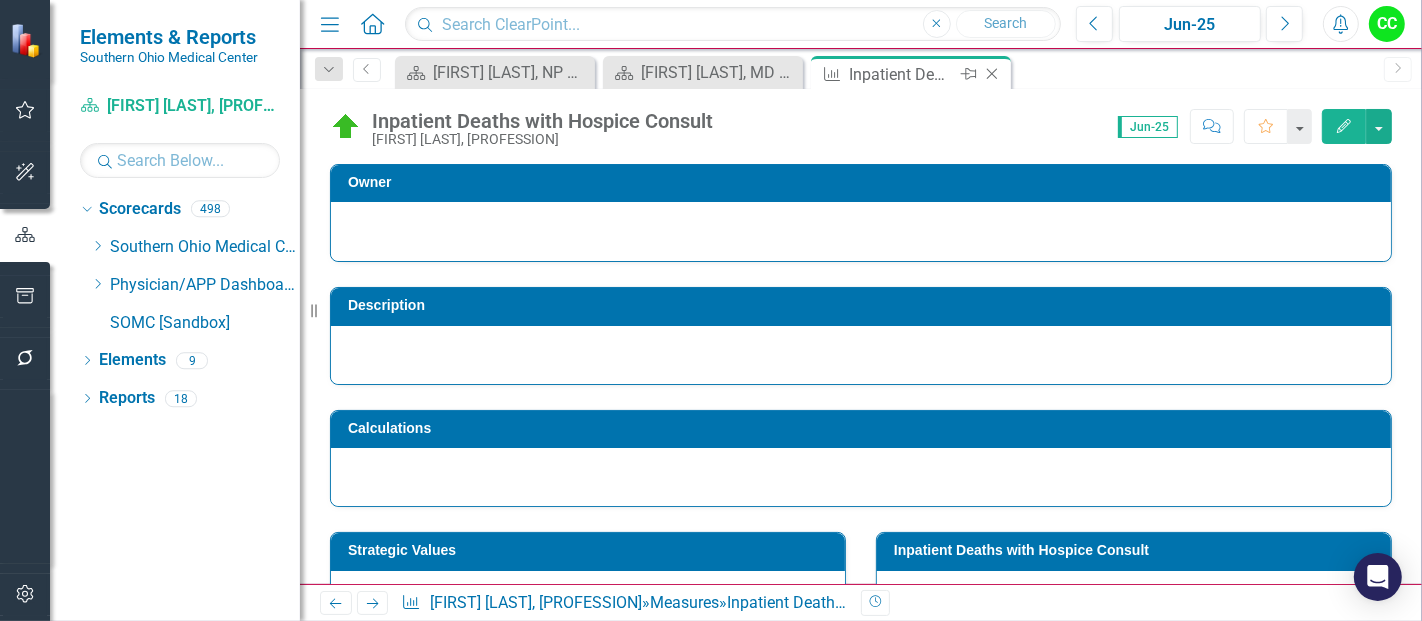 click on "Close" 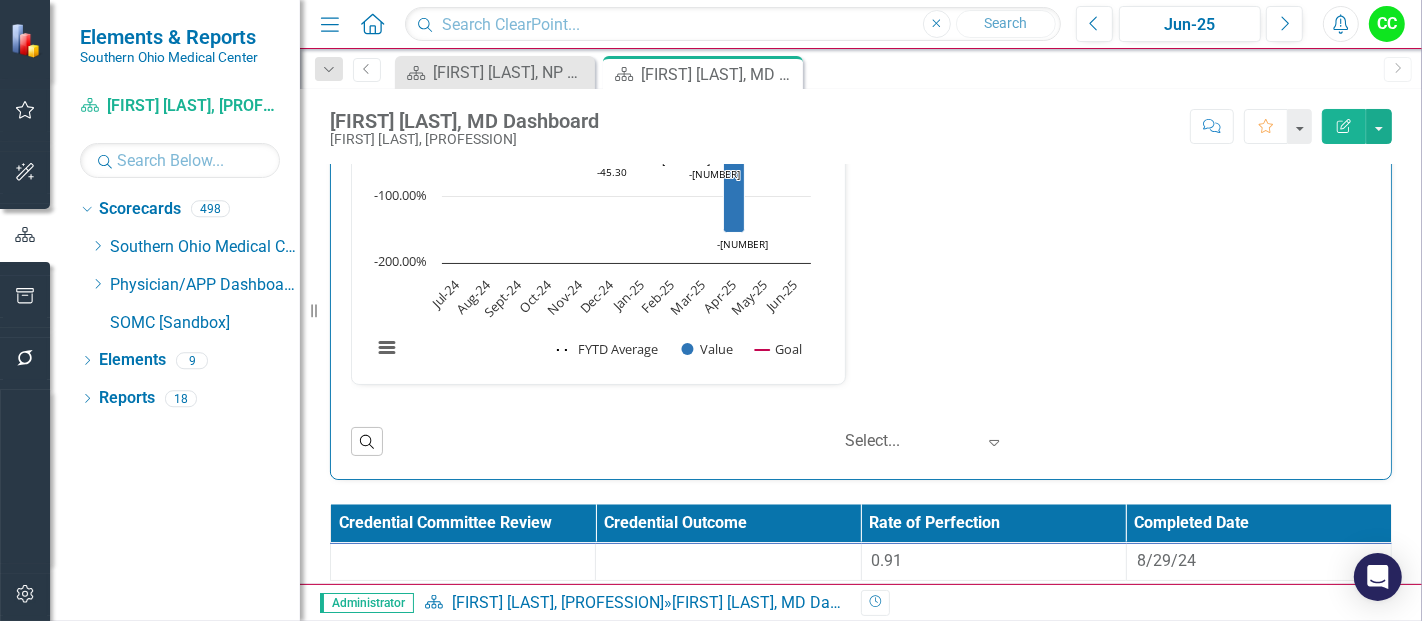 scroll, scrollTop: 2962, scrollLeft: 0, axis: vertical 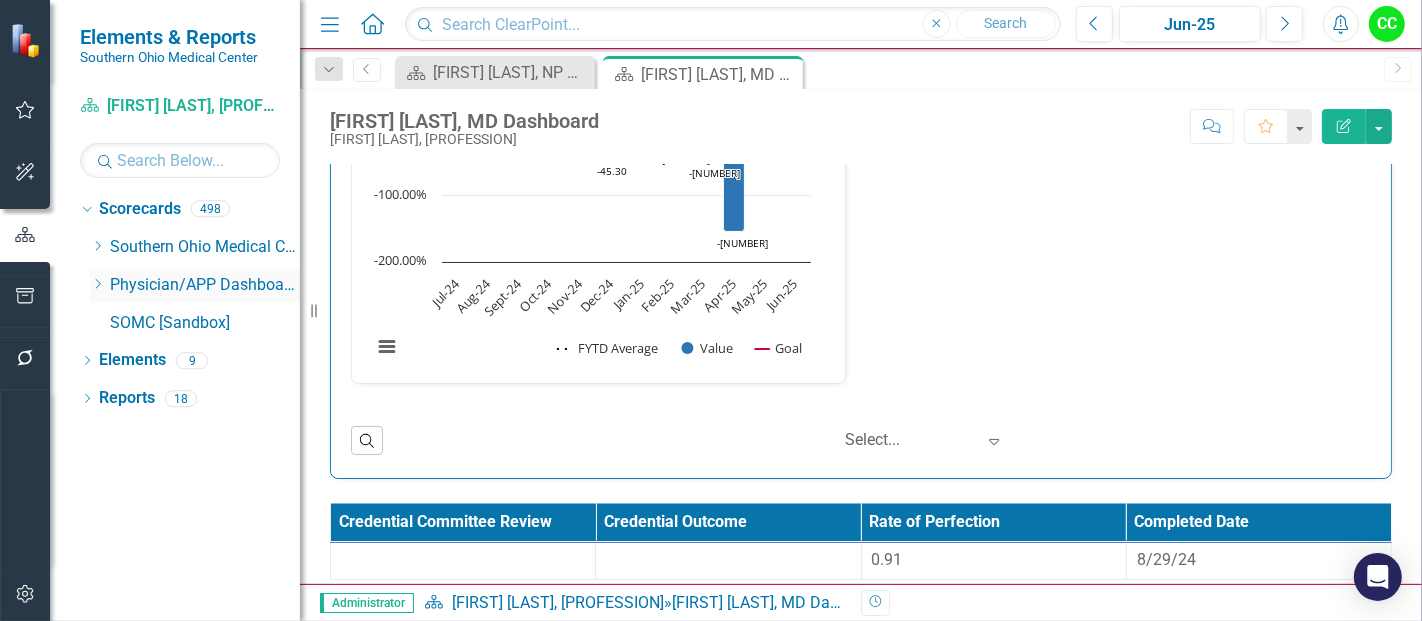 click on "Dropdown" 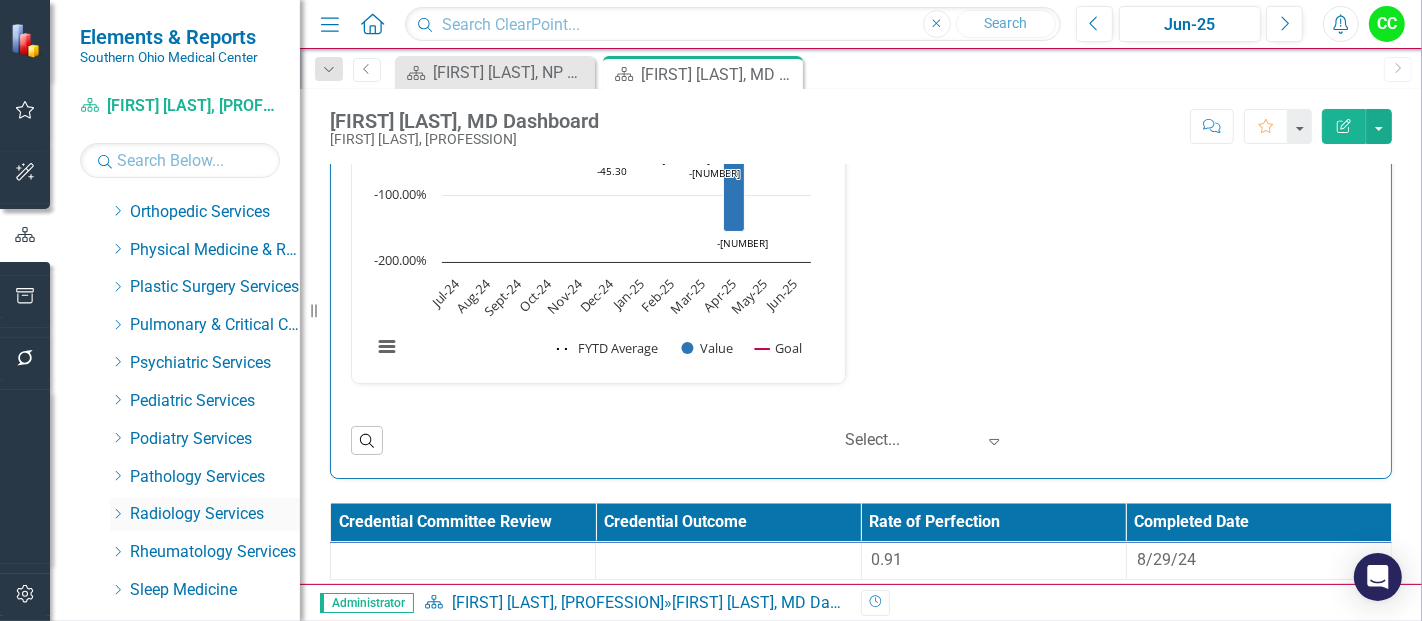 scroll, scrollTop: 721, scrollLeft: 0, axis: vertical 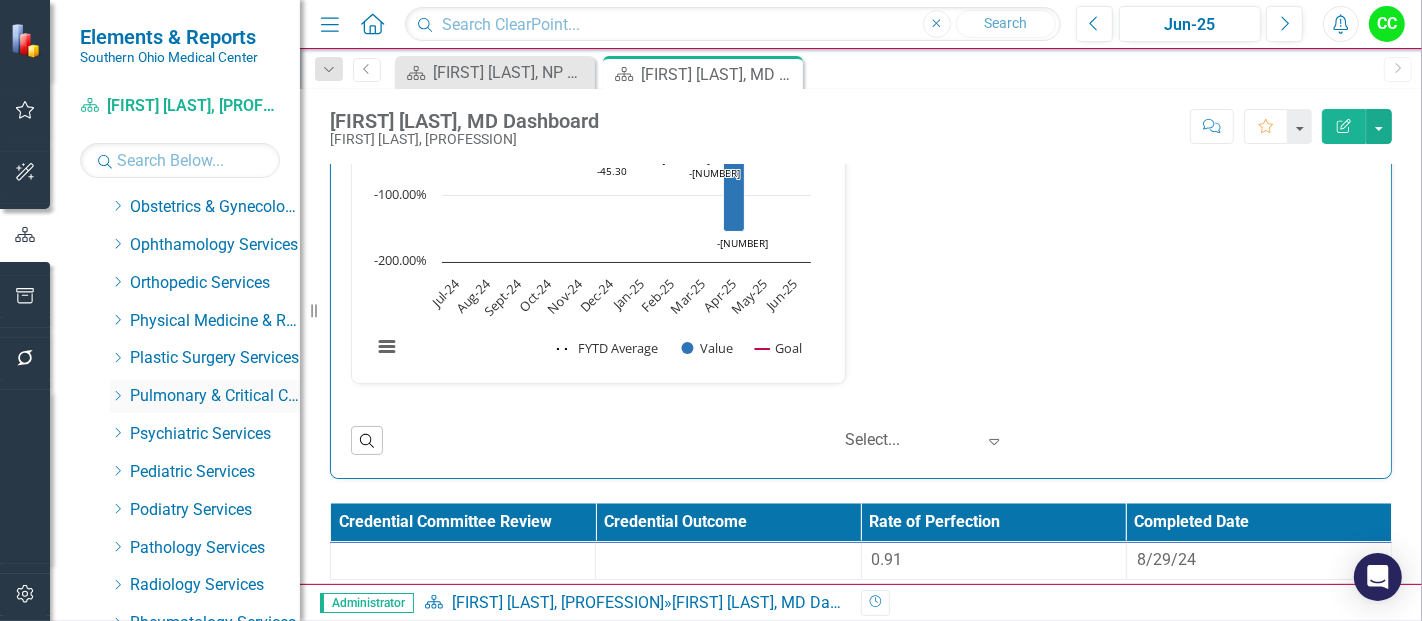 click on "Dropdown" 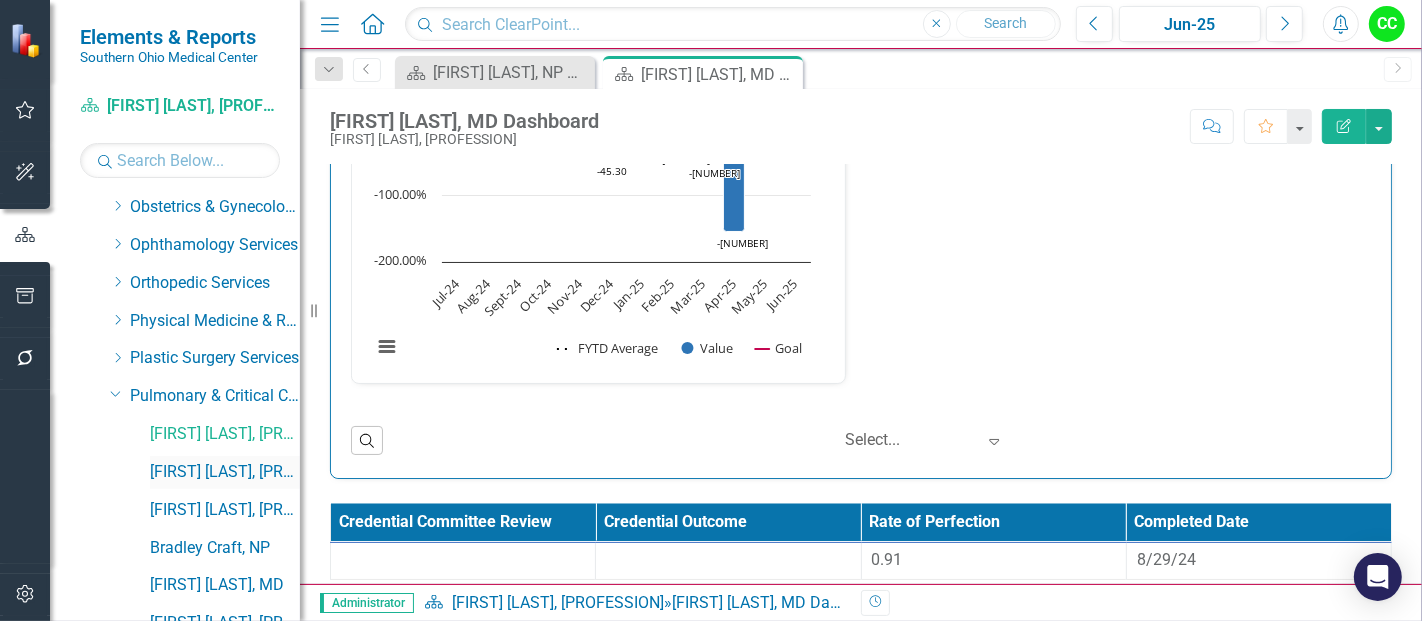 click on "[FIRST] [LAST], [PROFESSION]" at bounding box center (225, 472) 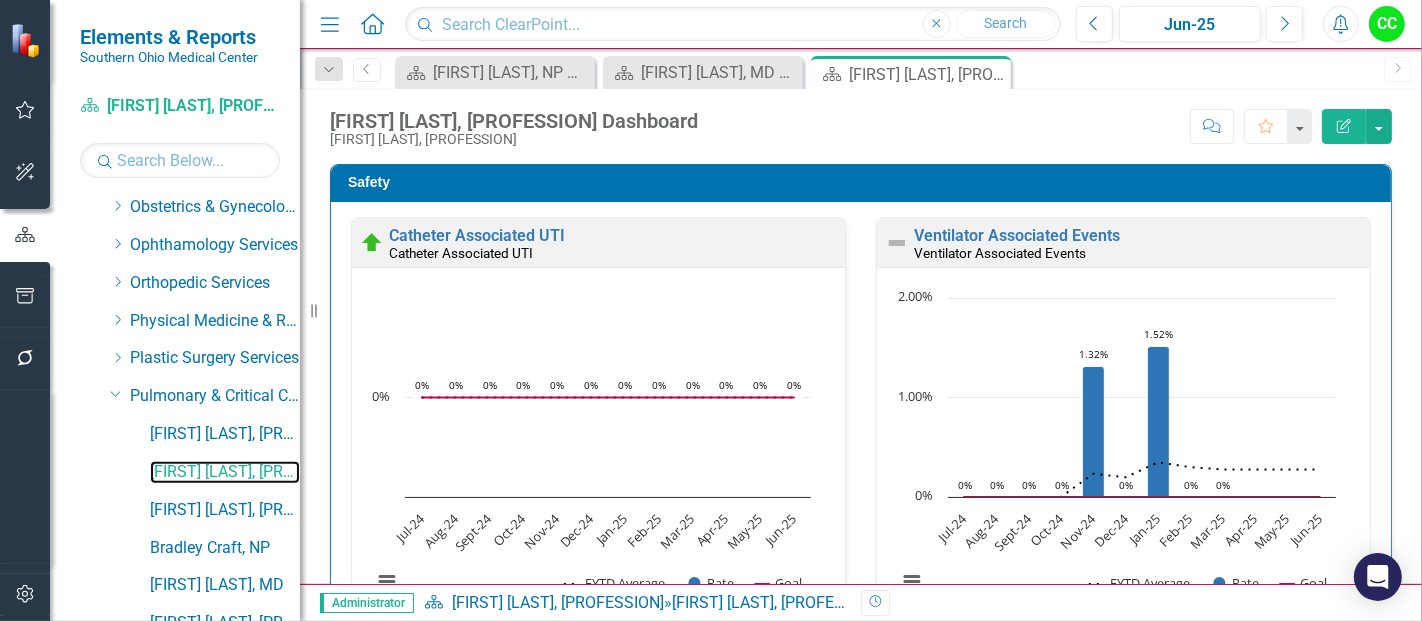 scroll, scrollTop: 23, scrollLeft: 0, axis: vertical 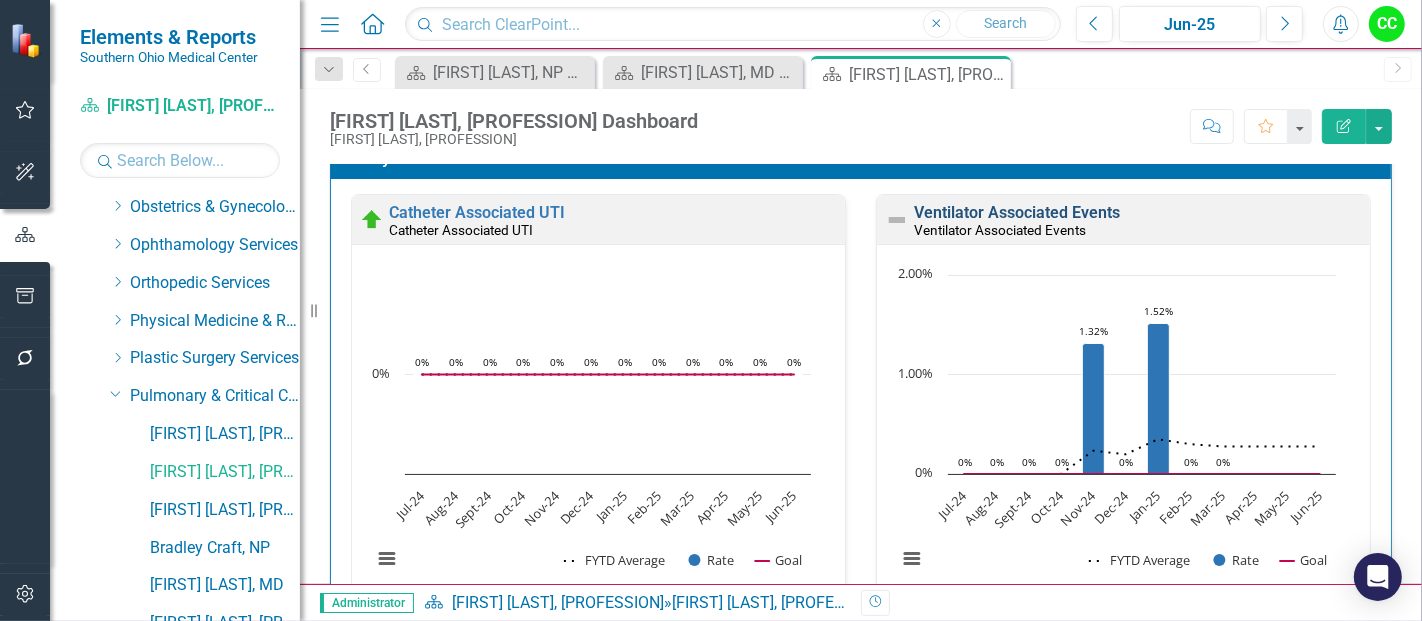 click on "Ventilator Associated Events" at bounding box center (1017, 212) 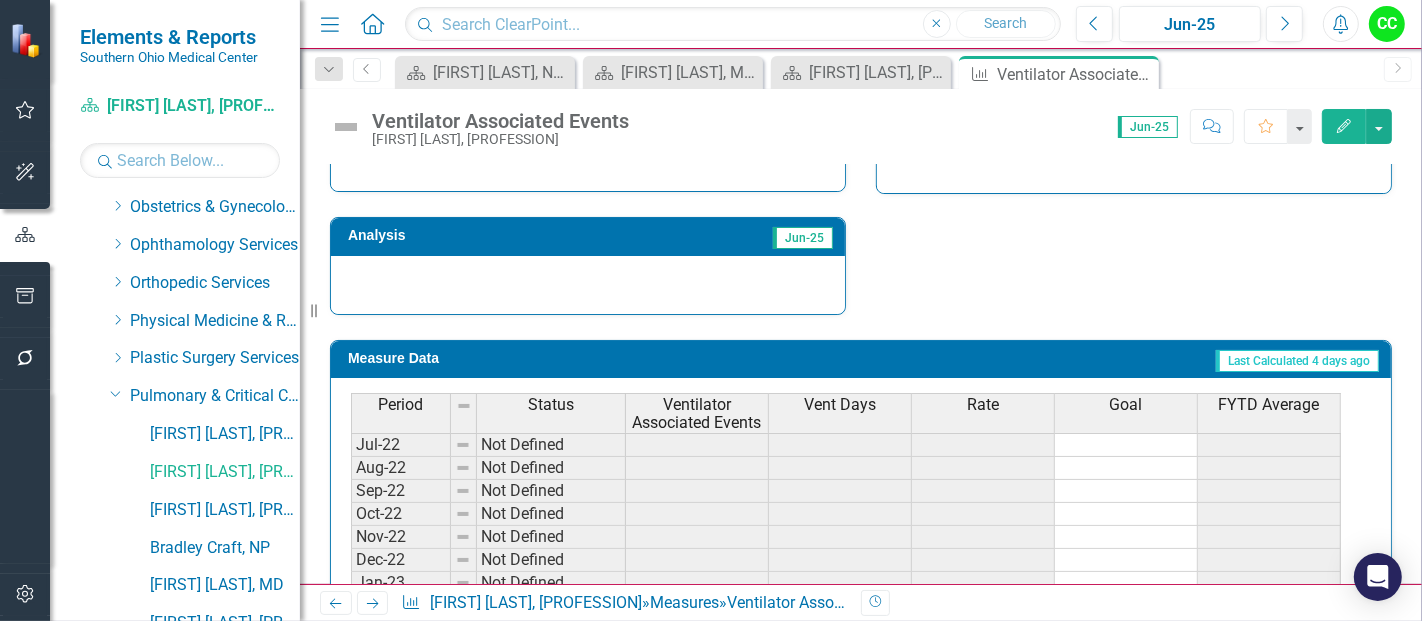 scroll, scrollTop: 882, scrollLeft: 0, axis: vertical 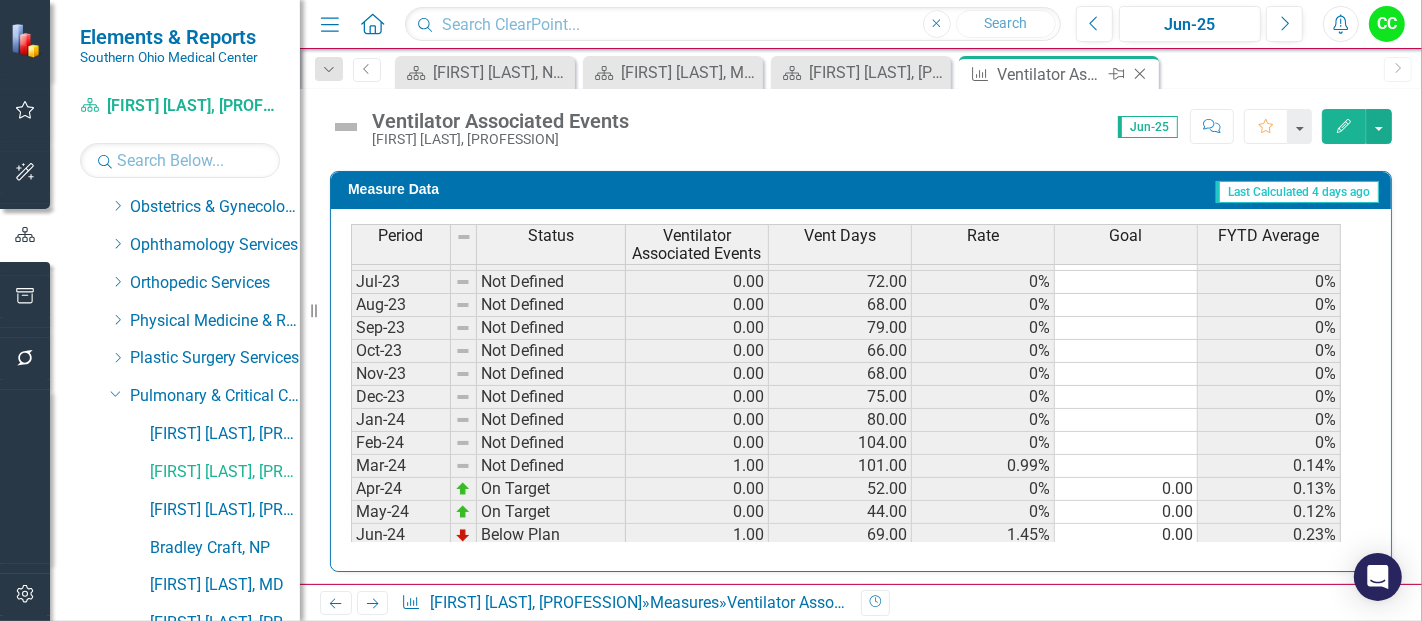 click on "Close" 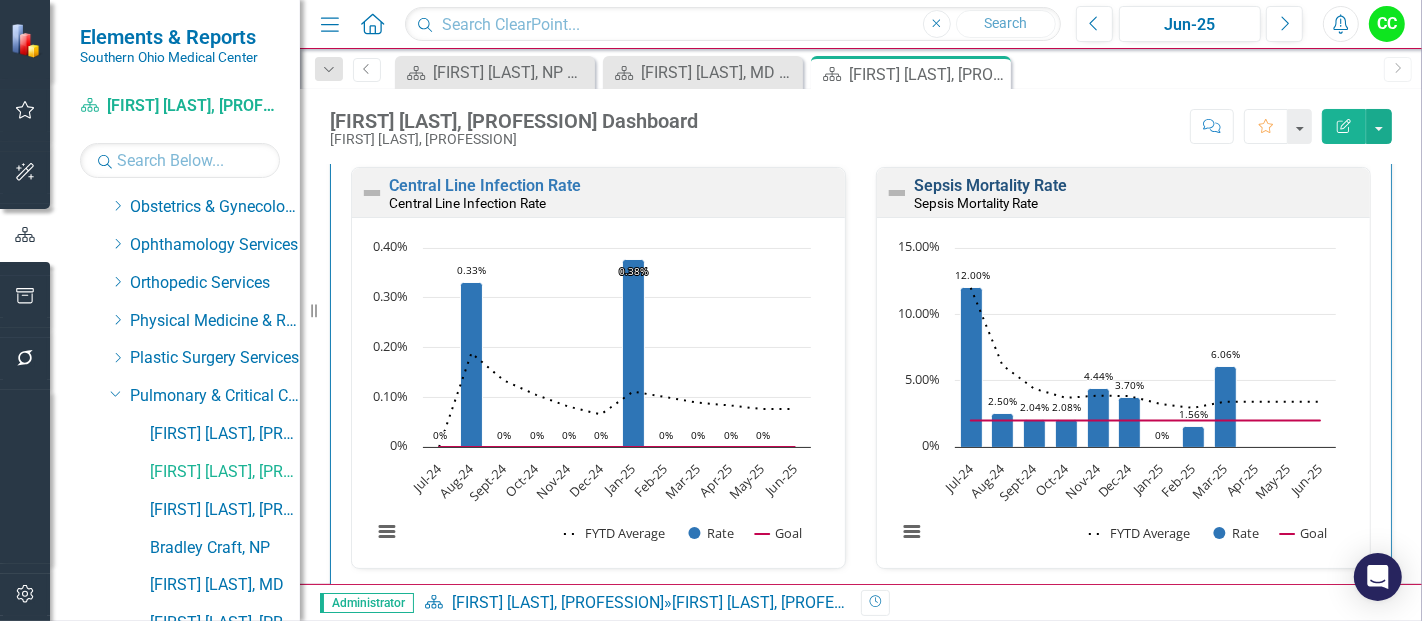 click on "Sepsis Mortality Rate" at bounding box center (990, 185) 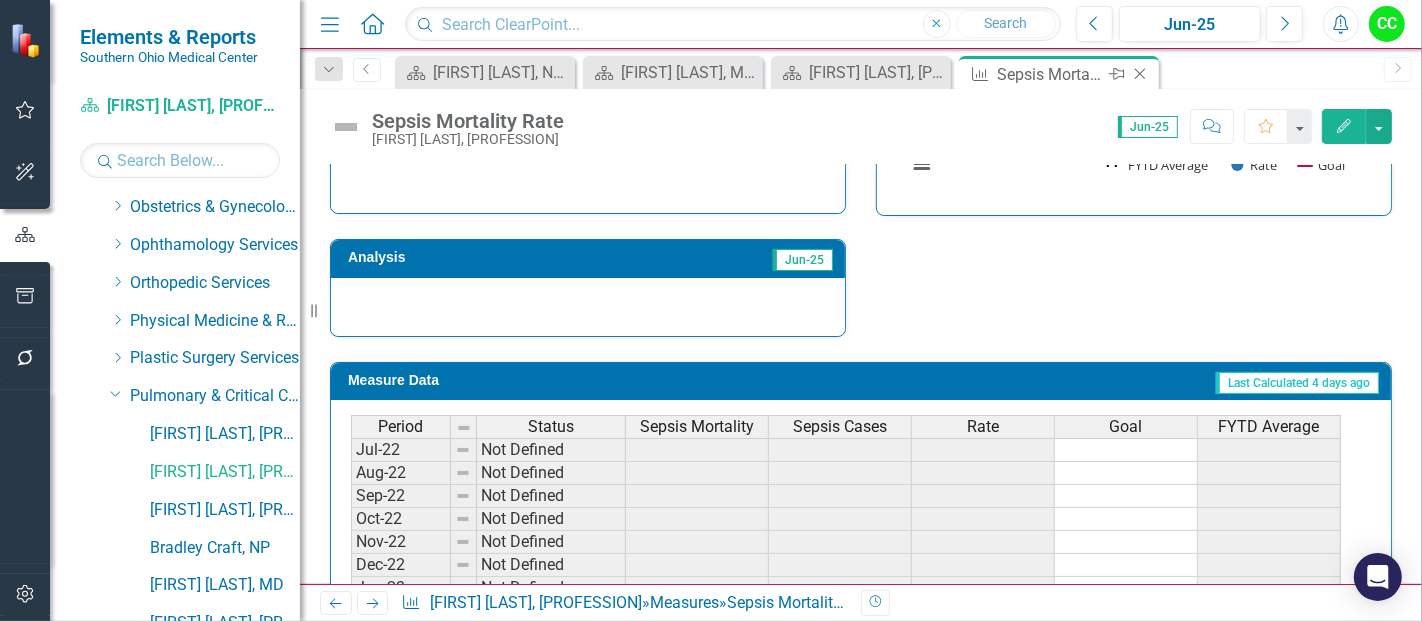 click on "Close" 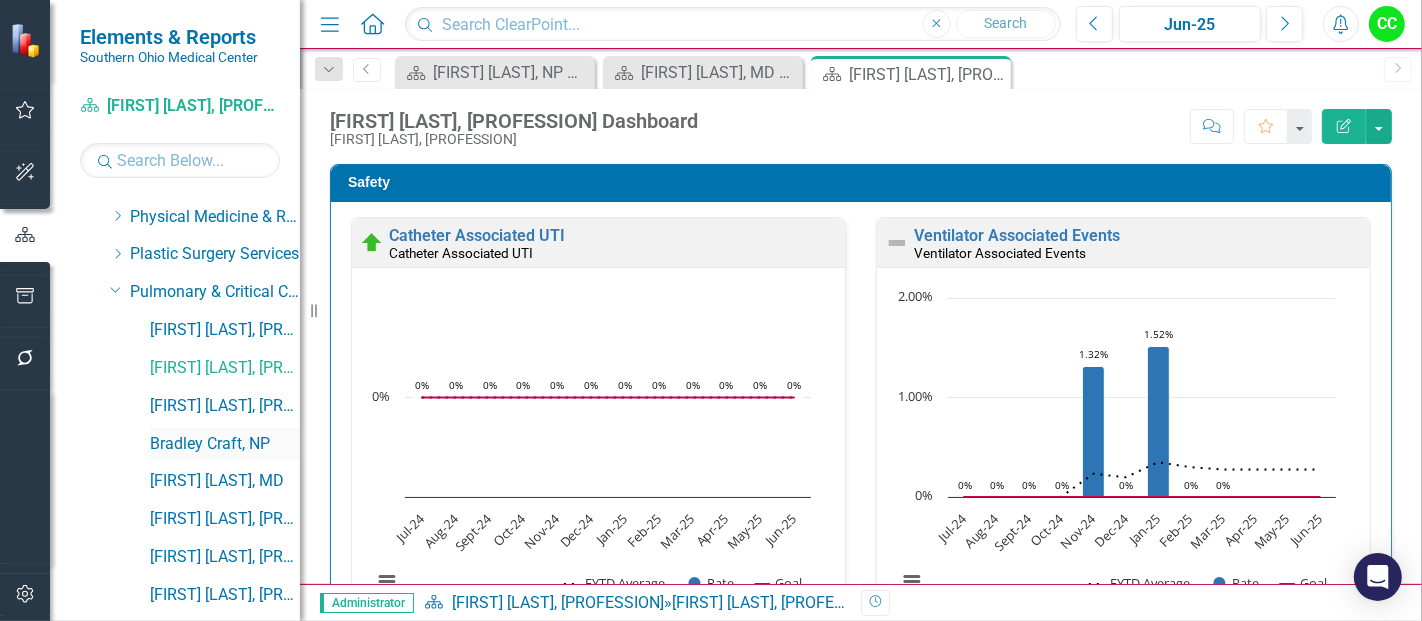 click on "Bradley Craft, NP" at bounding box center (225, 444) 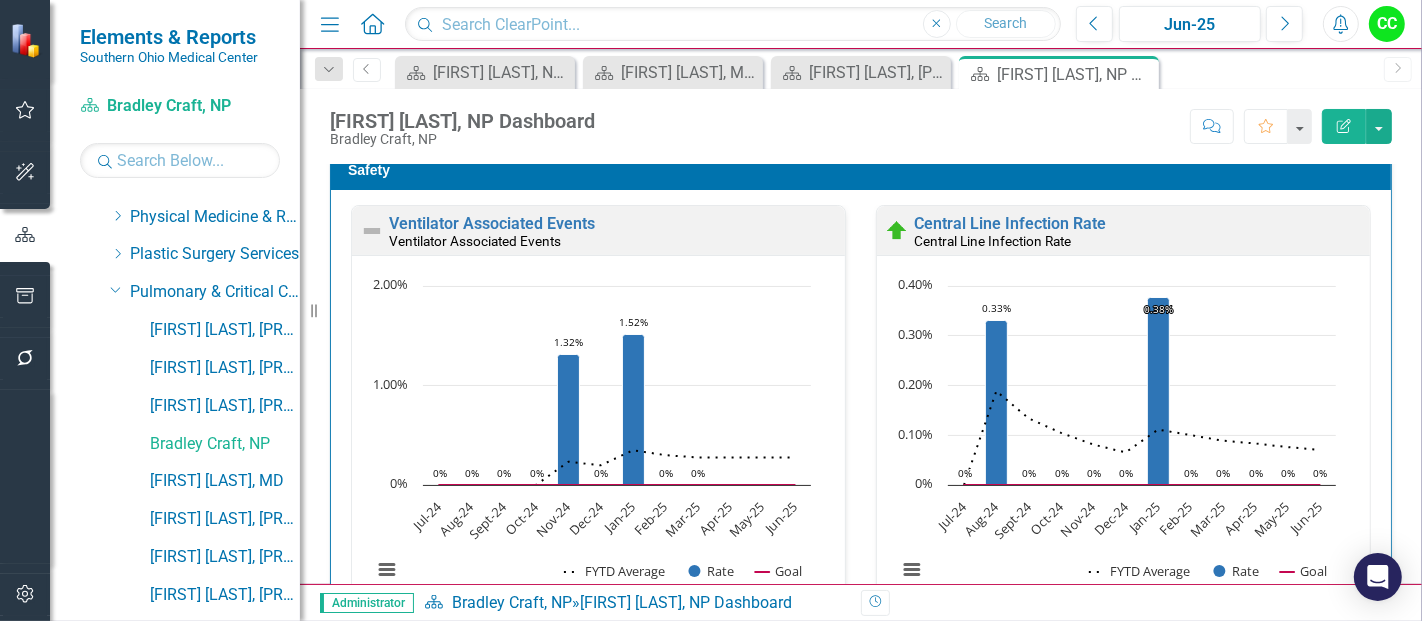 scroll, scrollTop: 13, scrollLeft: 0, axis: vertical 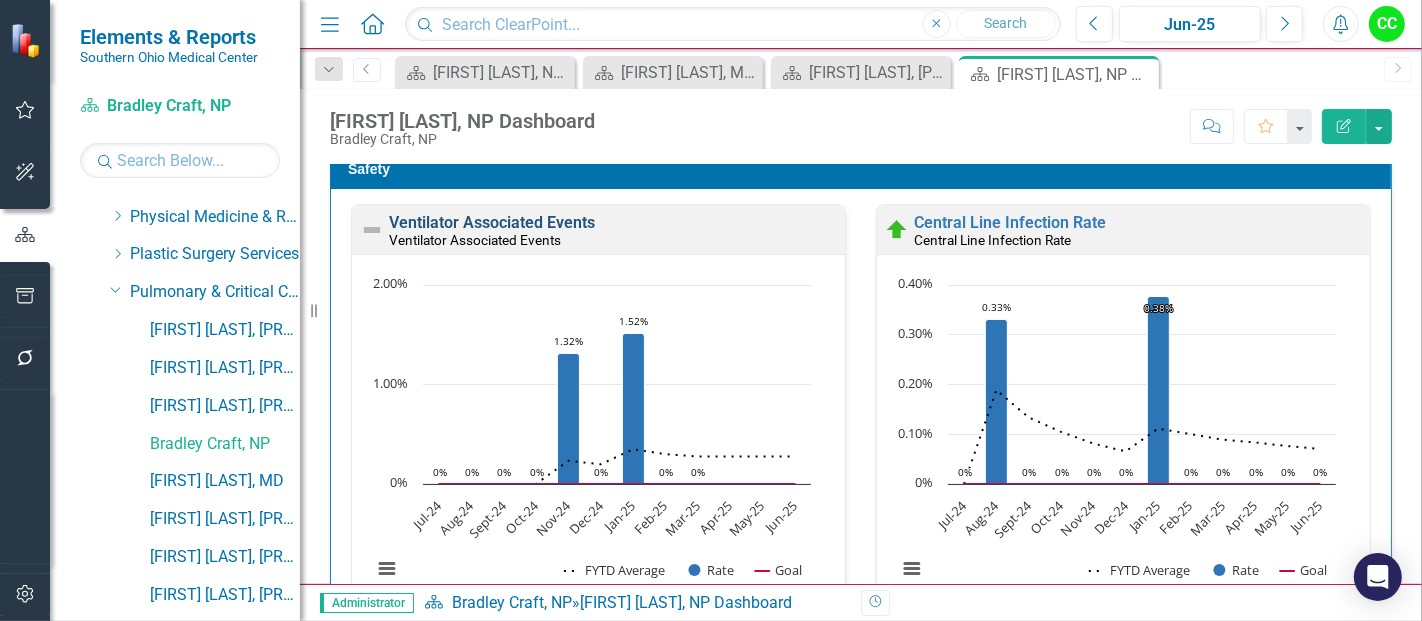 click on "Ventilator Associated Events" at bounding box center [492, 222] 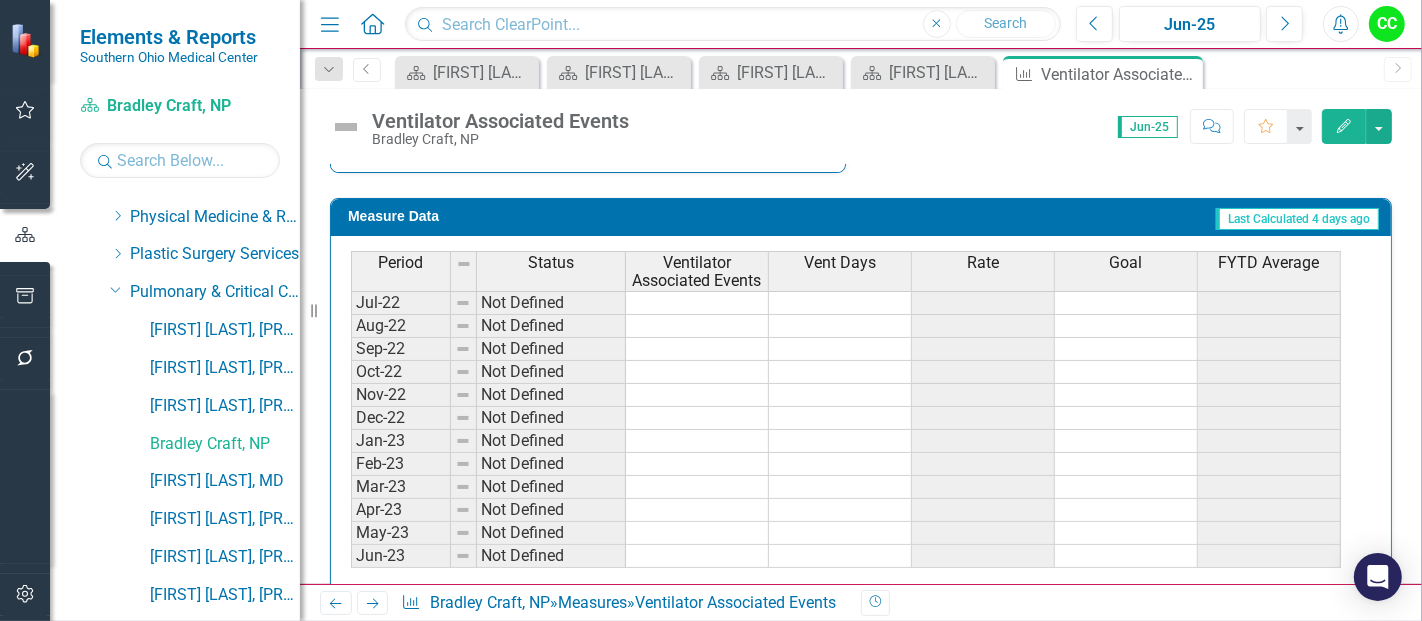 scroll, scrollTop: 882, scrollLeft: 0, axis: vertical 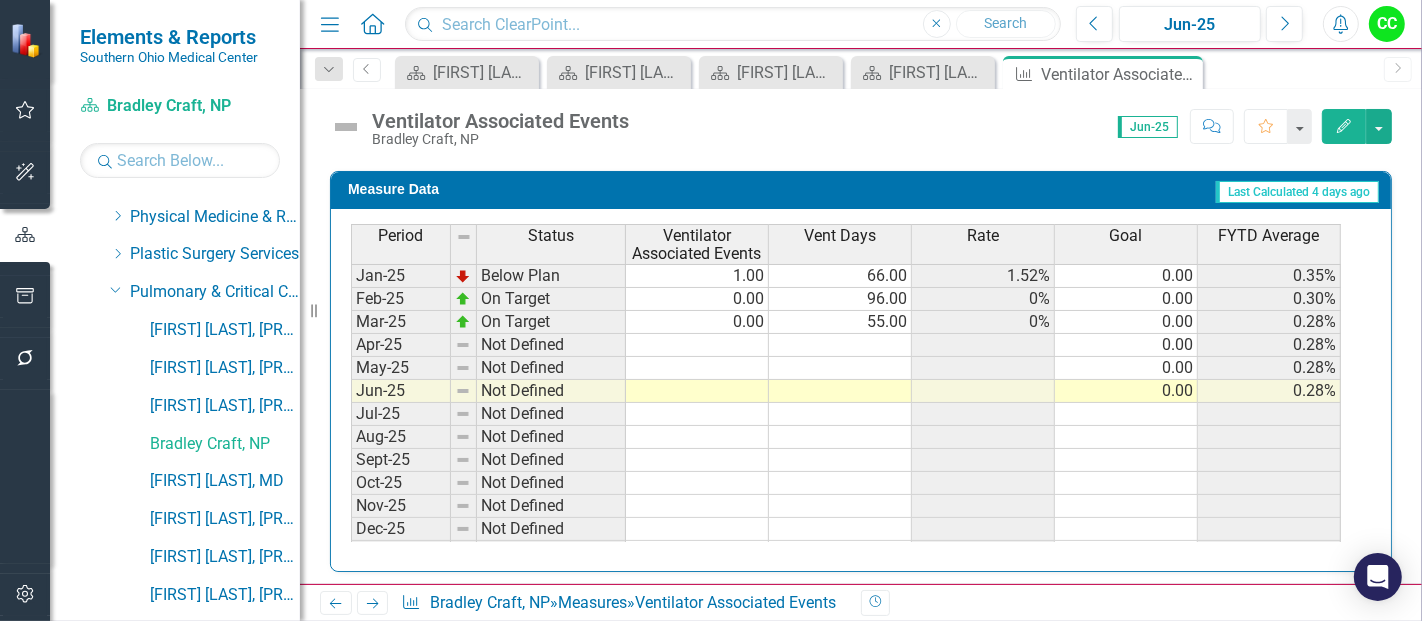 click on "Aug-23 On Target 0.00 68.00 0% 0.00 0% Sep-23 On Target 0.00 79.00 0% 0.00 0% Oct-23 On Target 0.00 66.00 0% 0.00 0% Nov-23 On Target 0.00 68.00 0% 0.00 0% Dec-23 On Target 0.00 75.00 0% 0.00 0% Jan-24 On Target 0.00 80.00 0% 0.00 0% Feb-24 On Target 0.00 104.00 0% 0.00 0% Mar-24 Below Plan 1.00 101.00 0.99% 0.00 0.14% Apr-24 On Target 0.00 52.00 0% 0.00 0.13% May-24 On Target 0.00 44.00 0% 0.00 0.12% Jun-24 Below Plan 1.00 69.00 1.45% 0.00 0.23% Jul-24 On Target 0.00 103.00 0% 0.00 0% Aug-24 On Target 0.00 137.00 0% 0.00 0% Sept-24 On Target 0.00 53.00 0% 0.00 0% Oct-24 On Target 0.00 60.00 0% 0.00 0% Nov-24 Below Plan 1.00 76.00 1.32% 0.00 0.23% Dec-24 On Target 0.00 78.00 0% 0.00 0.20% Jan-25 Below Plan 1.00 66.00 1.52% 0.00 0.35% Feb-25 On Target 0.00 96.00 0% 0.00 0.30% Mar-25 On Target 0.00 55.00 0% 0.00 0.28% Apr-25 Not Defined 0.00 0.28% May-25 Not Defined 0.00 0.28% Jun-25 Not Defined 0.00 0.28% Jul-25 Not Defined Aug-25 Not Defined Sept-25 Not Defined Oct-25 Not Defined Nov-25 Not Defined Dec-25" at bounding box center (846, 230) 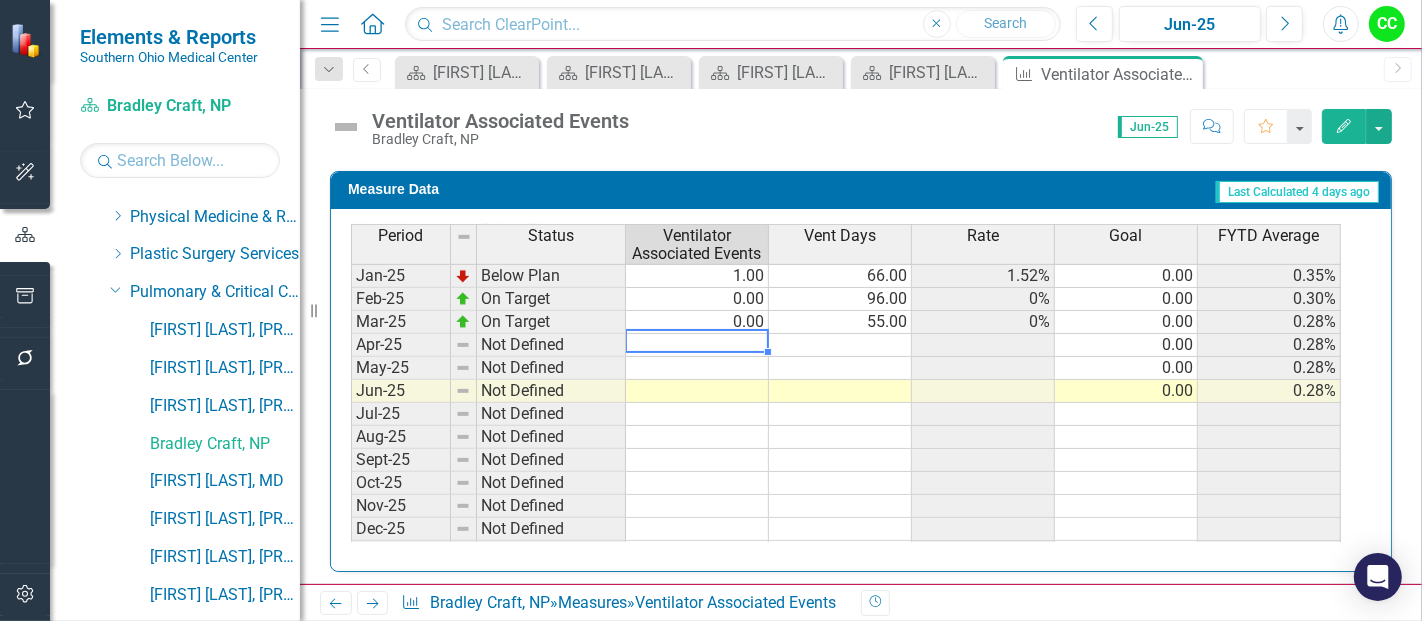 type on "0" 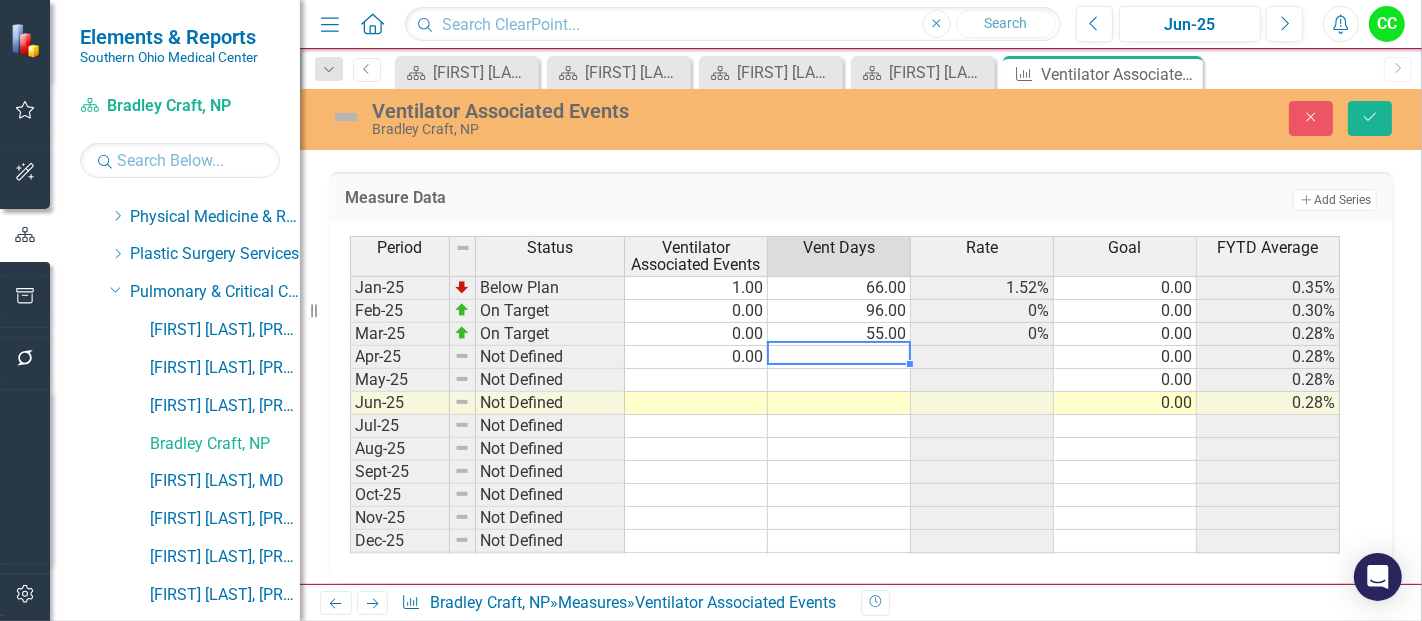 type on "32" 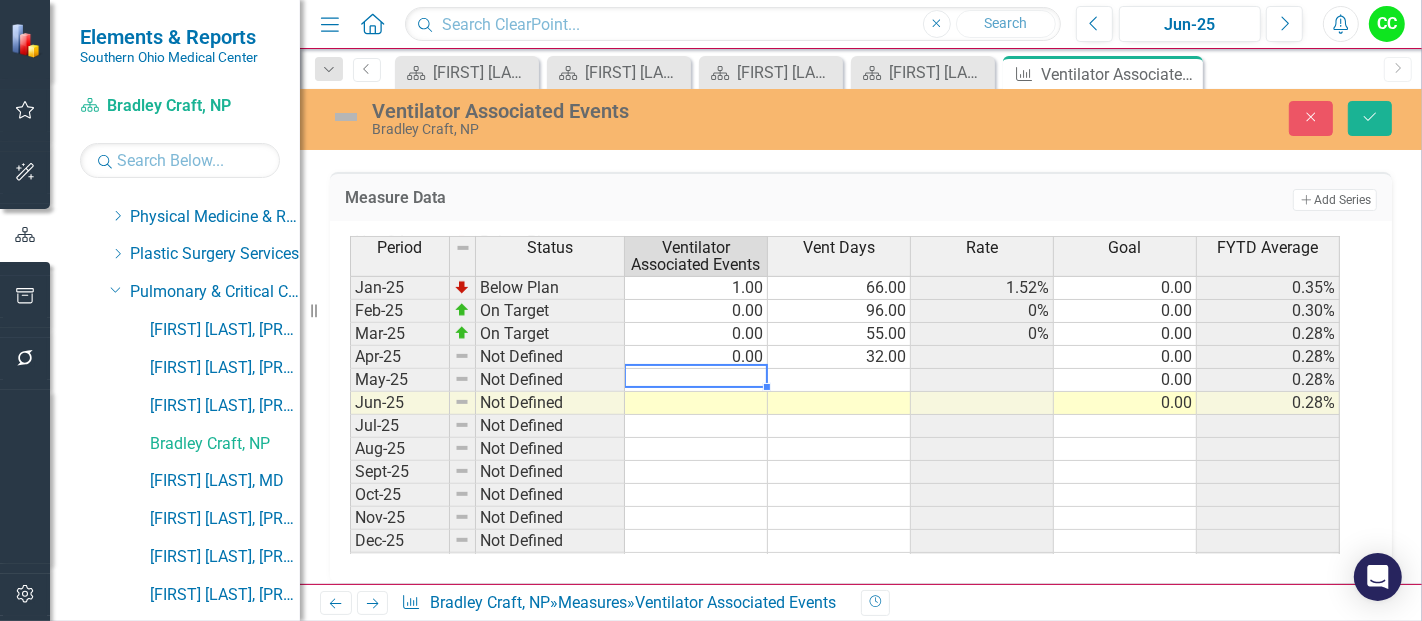 type on "0" 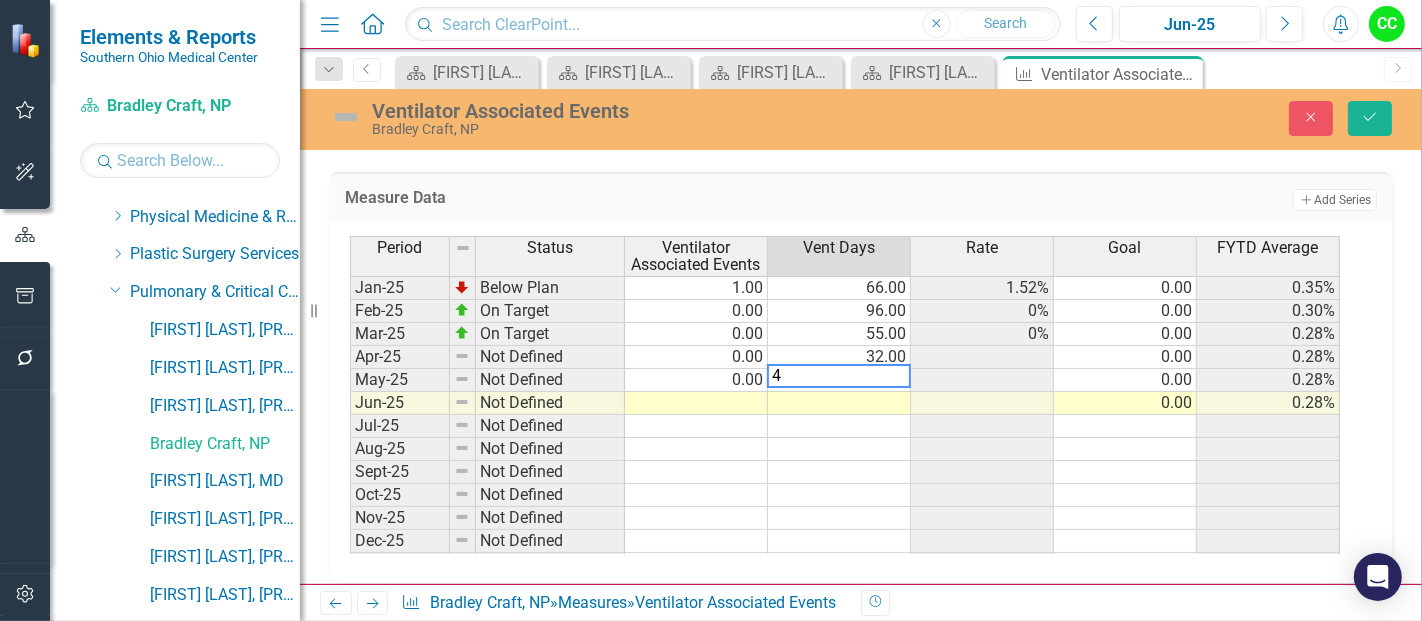 type on "46" 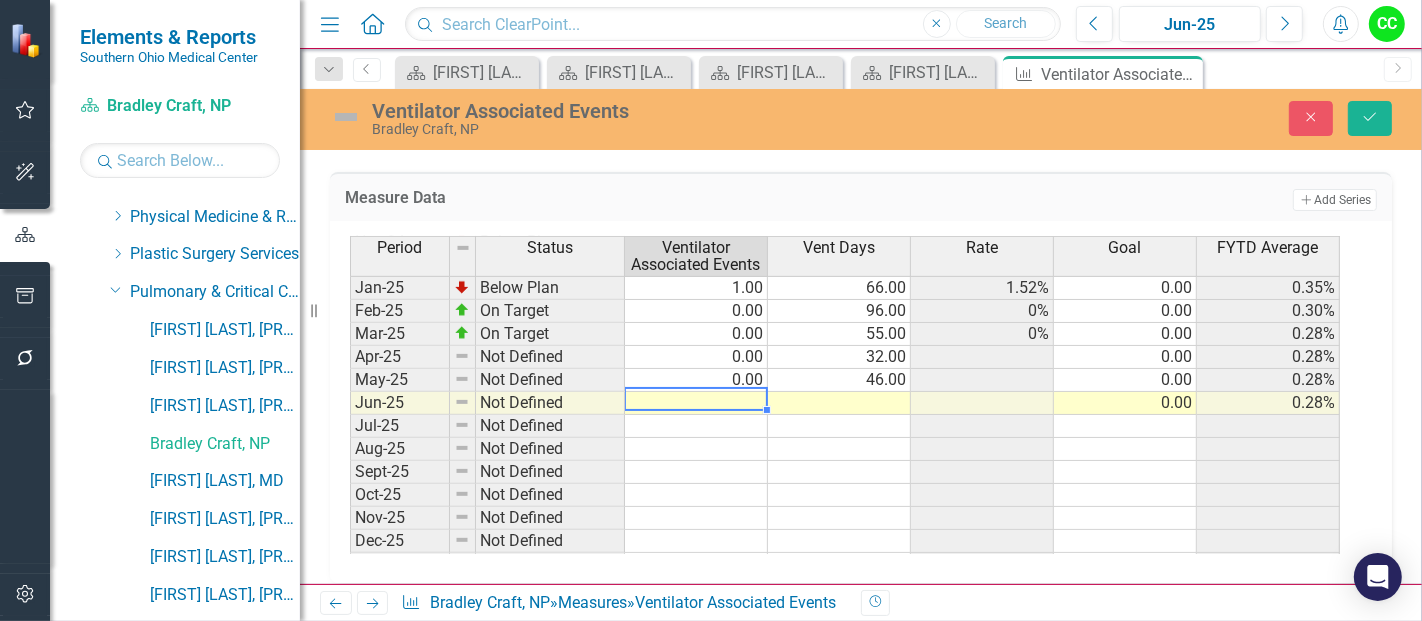 type on "0" 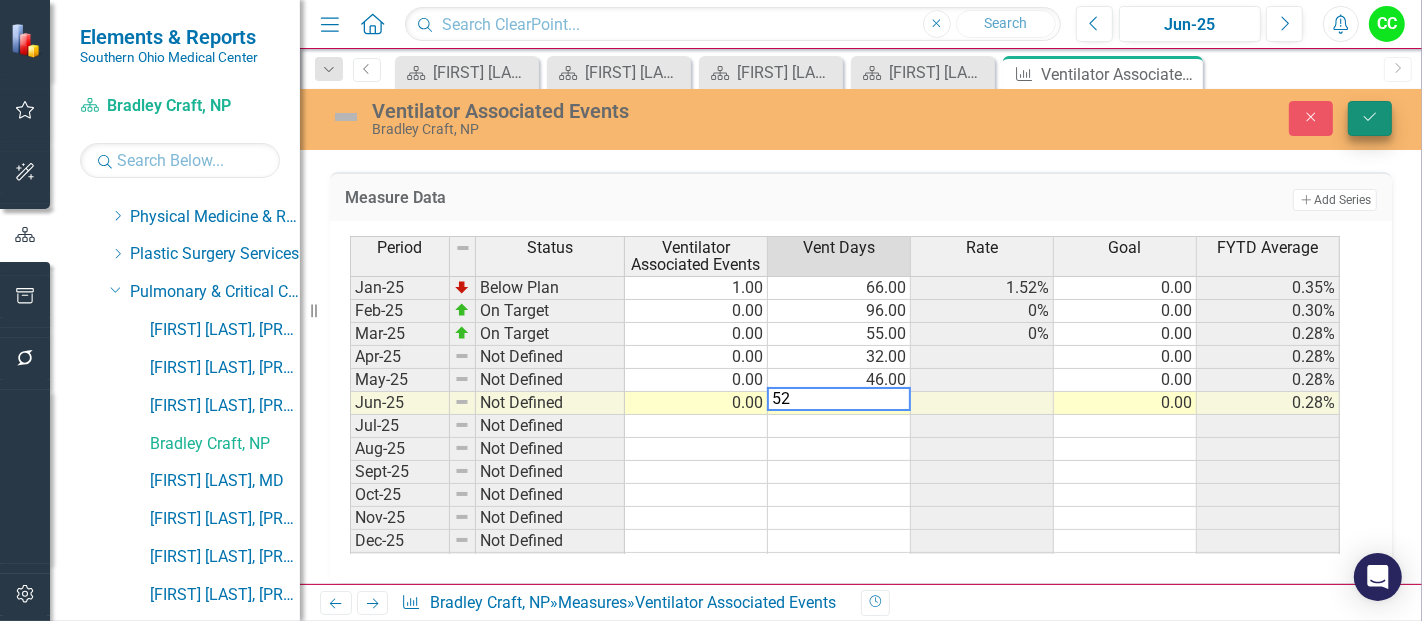 type on "52" 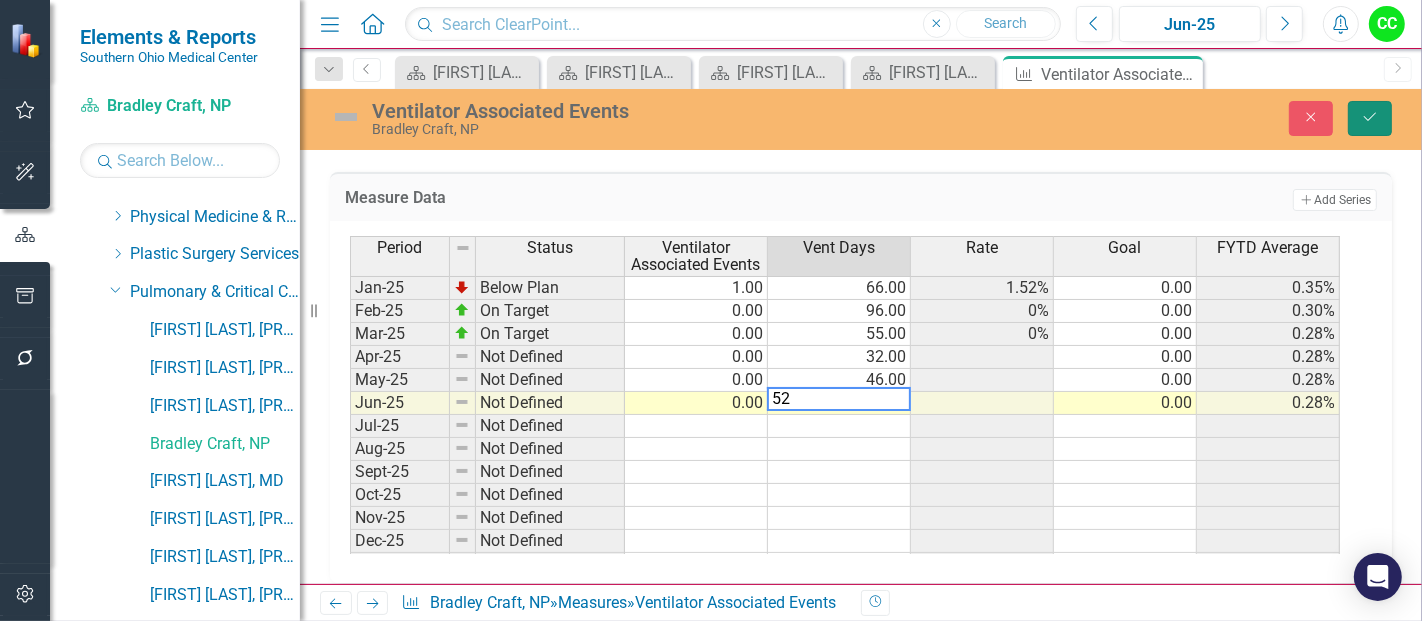 click on "Save" 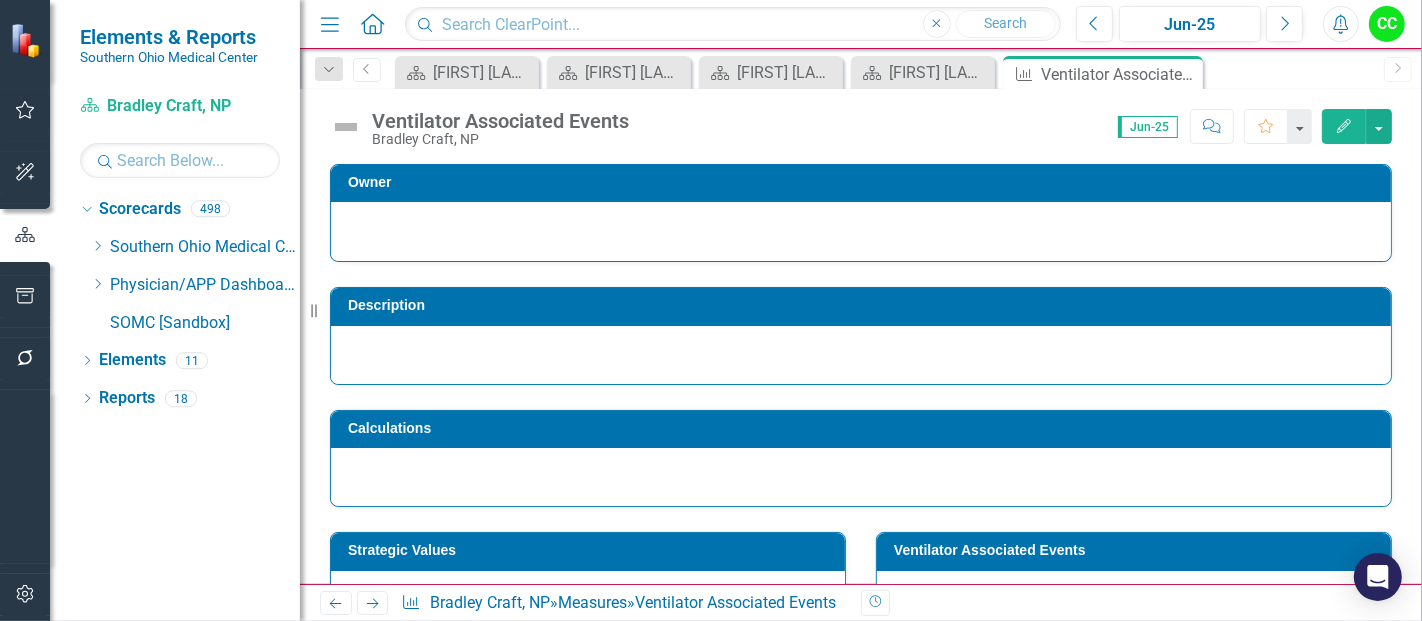 scroll, scrollTop: 514, scrollLeft: 0, axis: vertical 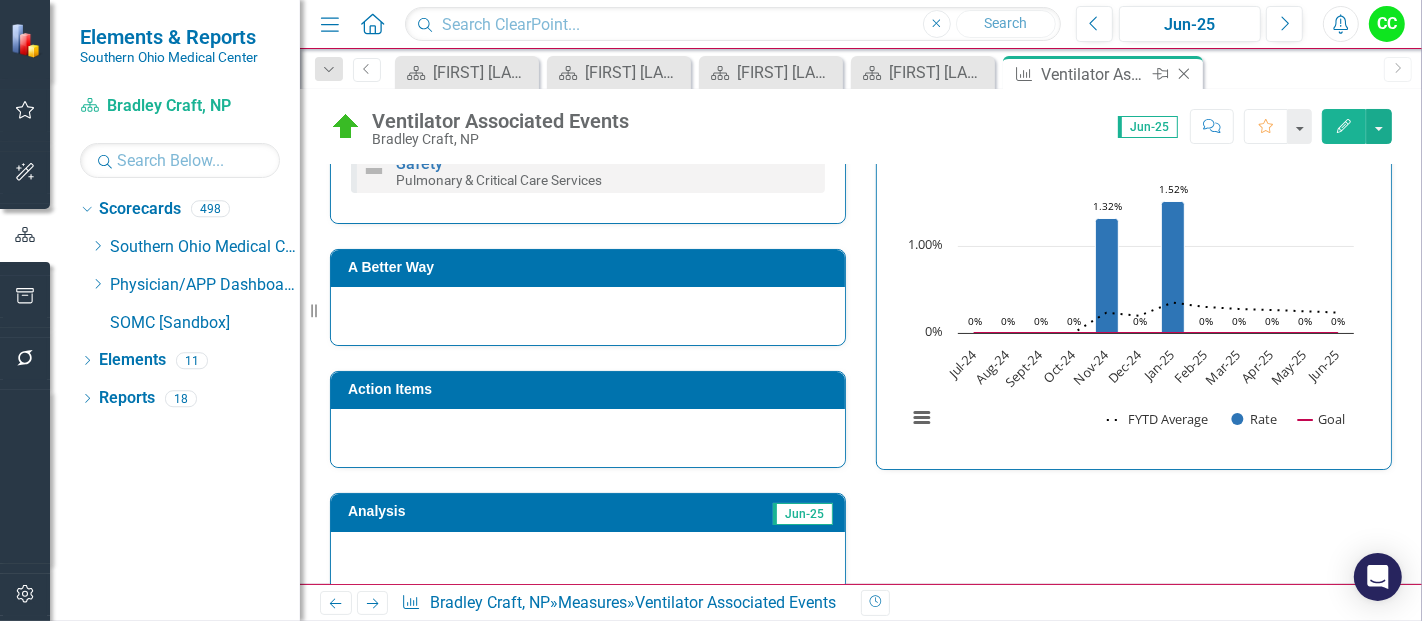 click 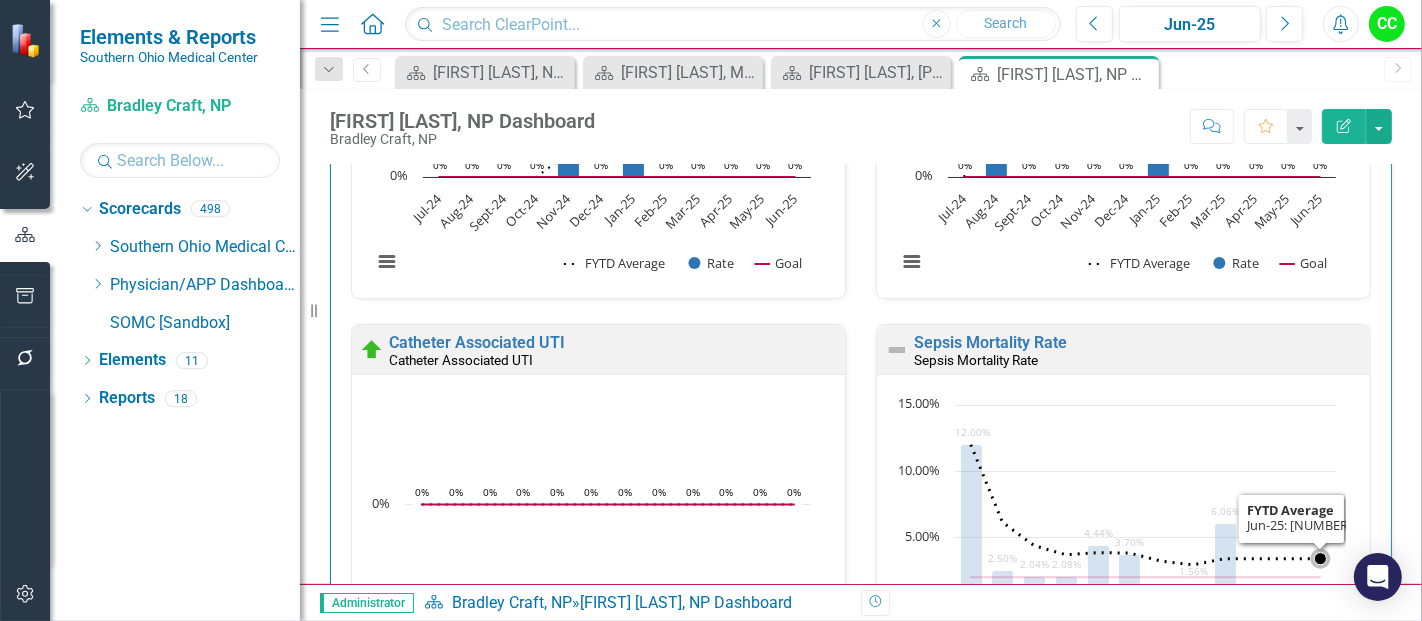 scroll, scrollTop: 319, scrollLeft: 0, axis: vertical 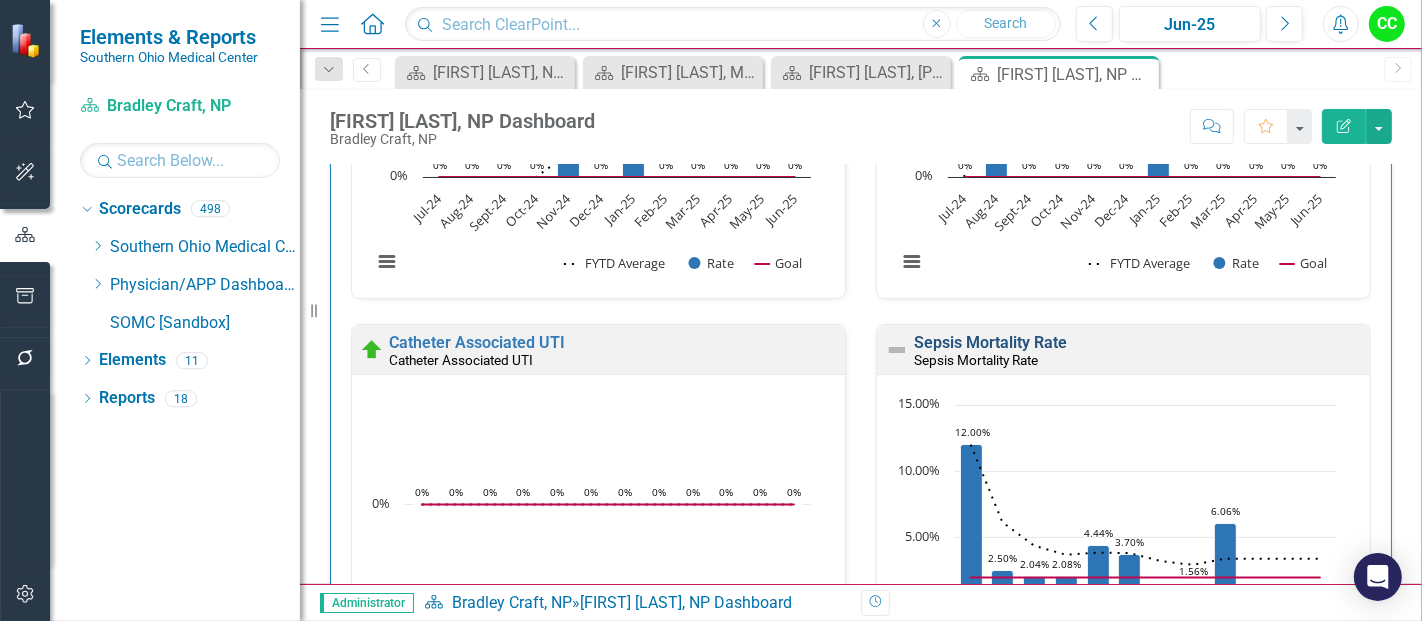 click on "Sepsis Mortality Rate" at bounding box center (990, 342) 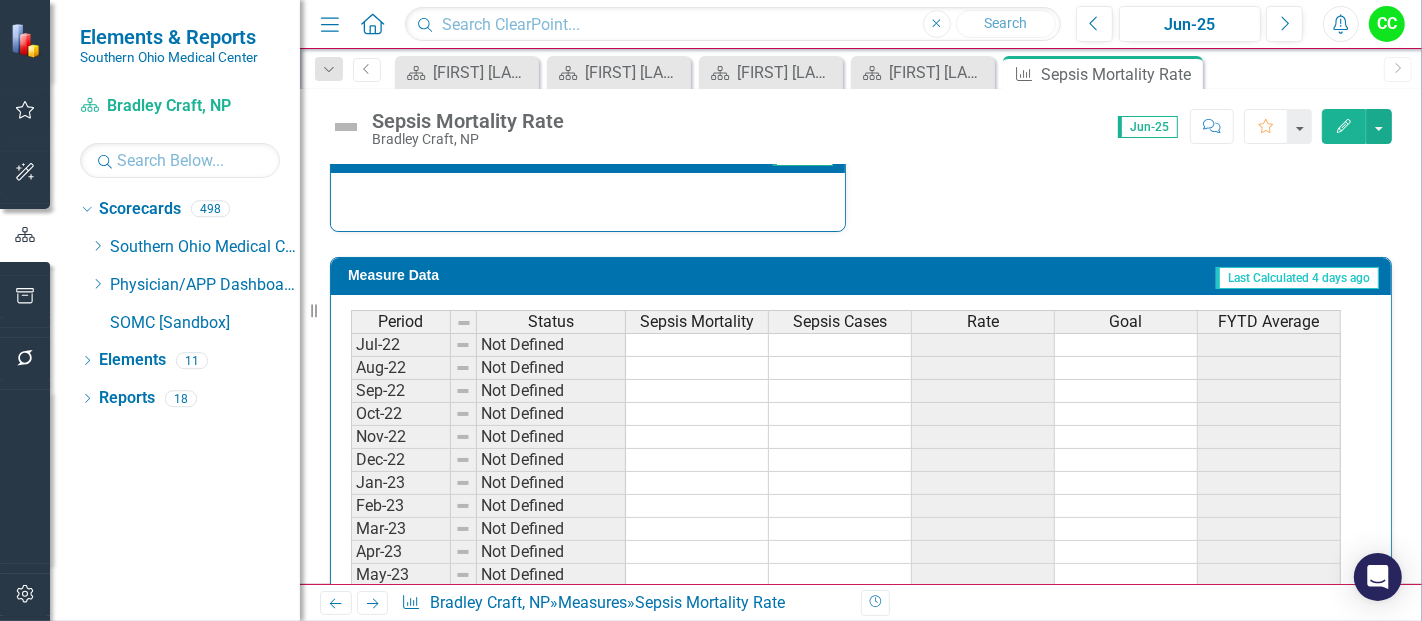scroll, scrollTop: 805, scrollLeft: 0, axis: vertical 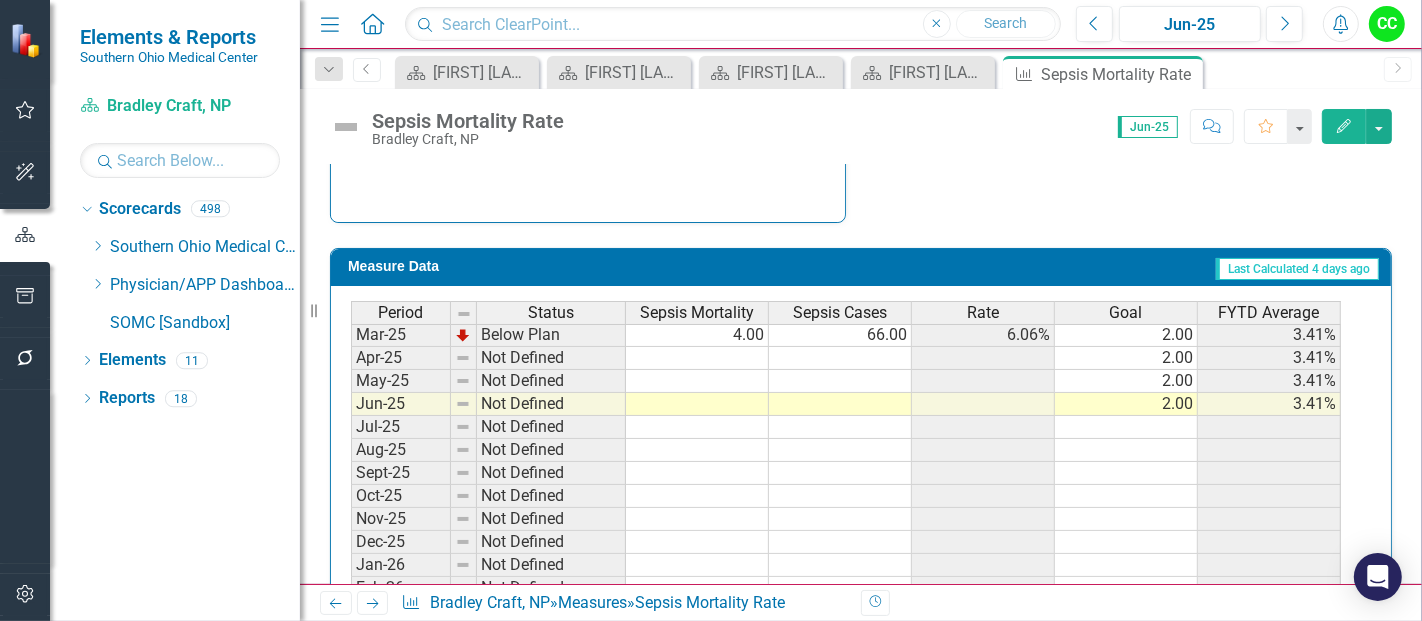 click on "Sep-23 Below Plan 1.00 28.00 3.57% 2.00 6.45% Oct-23 Below Plan 2.00 34.00 5.88% 2.00 6.30% Nov-23 Below Plan 1.00 43.00 2.33% 2.00 5.29% Dec-23 Below Plan 1.00 35.00 2.86% 2.00 4.88% Jan-24 Below Plan 3.00 38.00 7.89% 2.00 5.35% Feb-24 Below Plan 6.00 42.00 14.29% 2.00 6.67% Mar-24 Below Plan 2.00 38.00 5.26% 2.00 6.50% Apr-24 Below Plan 2.00 44.00 4.55% 2.00 6.27% May-24 Below Plan 1.00 42.00 2.38% 2.00 5.87% Jun-24 Below Plan 1.00 45.00 2.22% 2.00 5.51% Jul-24 Below Plan 3.00 25.00 12.00% 2.00 12.00% Aug-24 Below Plan 1.00 40.00 2.50% 2.00 6.15% Sept-24 Below Plan 1.00 49.00 2.04% 2.00 4.39% Oct-24 Below Plan 1.00 48.00 2.08% 2.00 3.70% Nov-24 Below Plan 2.00 45.00 4.44% 2.00 3.86% Dec-24 Below Plan 2.00 54.00 3.70% 2.00 3.83% Jan-25 On Target 0.00 49.00 0% 2.00 3.23% Feb-25 On Target 1.00 64.00 1.56% 2.00 2.94% Mar-25 Below Plan 4.00 66.00 6.06% 2.00 3.41% Apr-25 Not Defined 2.00 3.41% May-25 Not Defined 2.00 3.41% Jun-25 Not Defined 2.00 3.41% Jul-25 Not Defined Aug-25 Not Defined Sept-25 Not Defined" at bounding box center (846, 266) 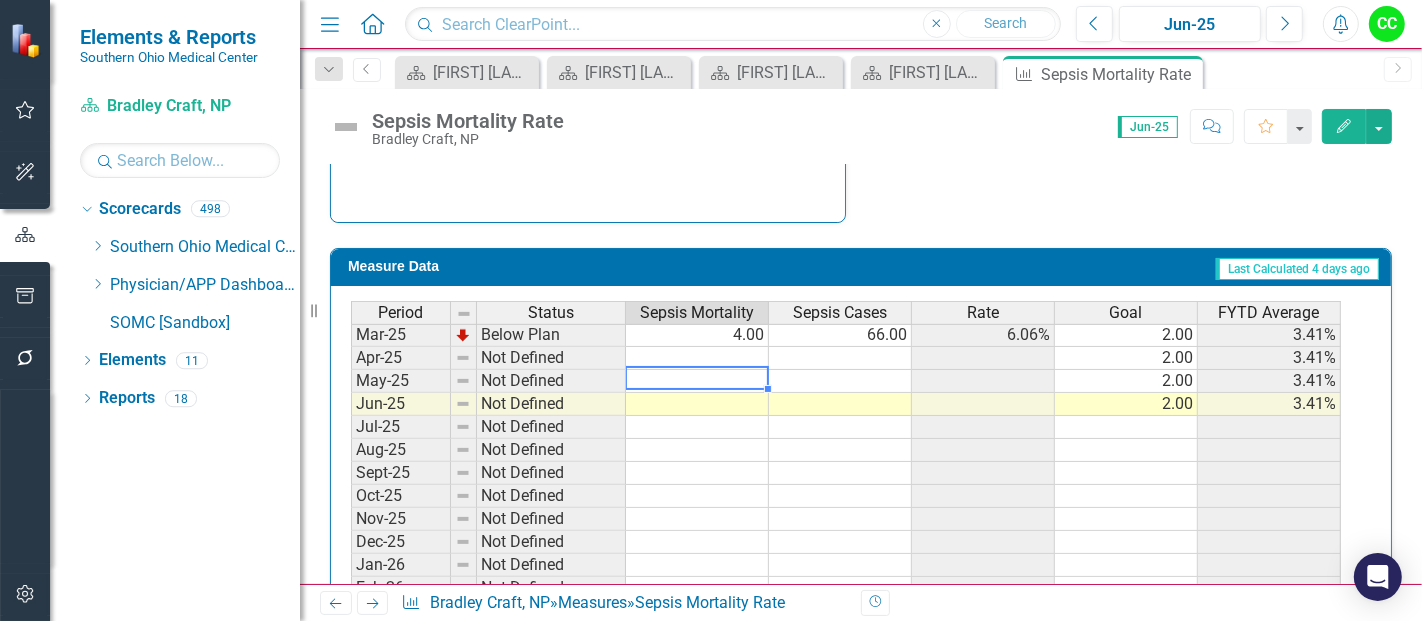 type on "2" 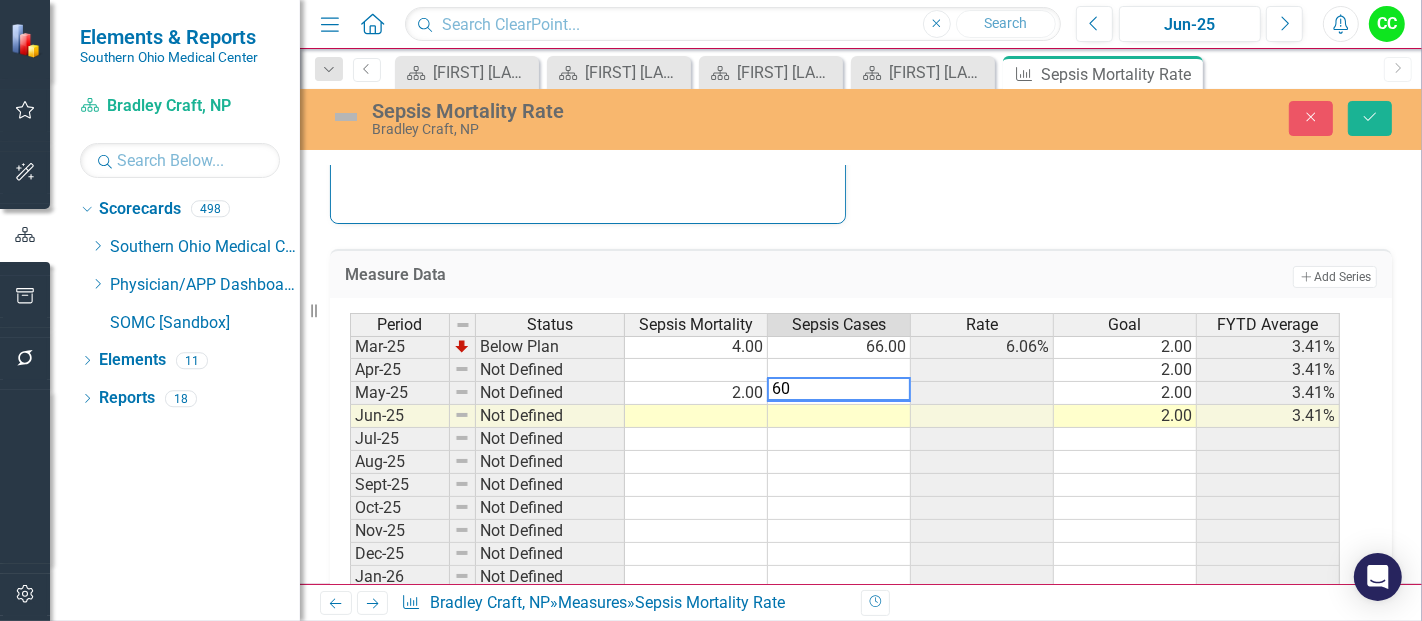 type on "60" 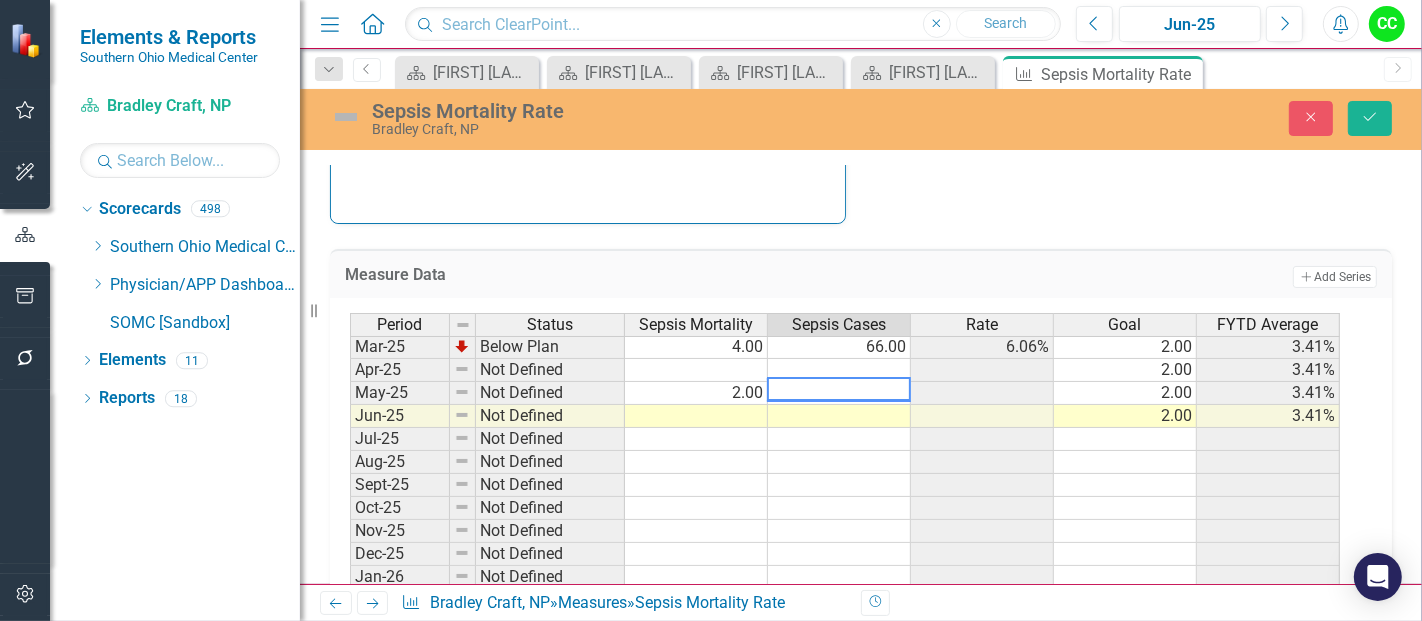 click at bounding box center [696, 370] 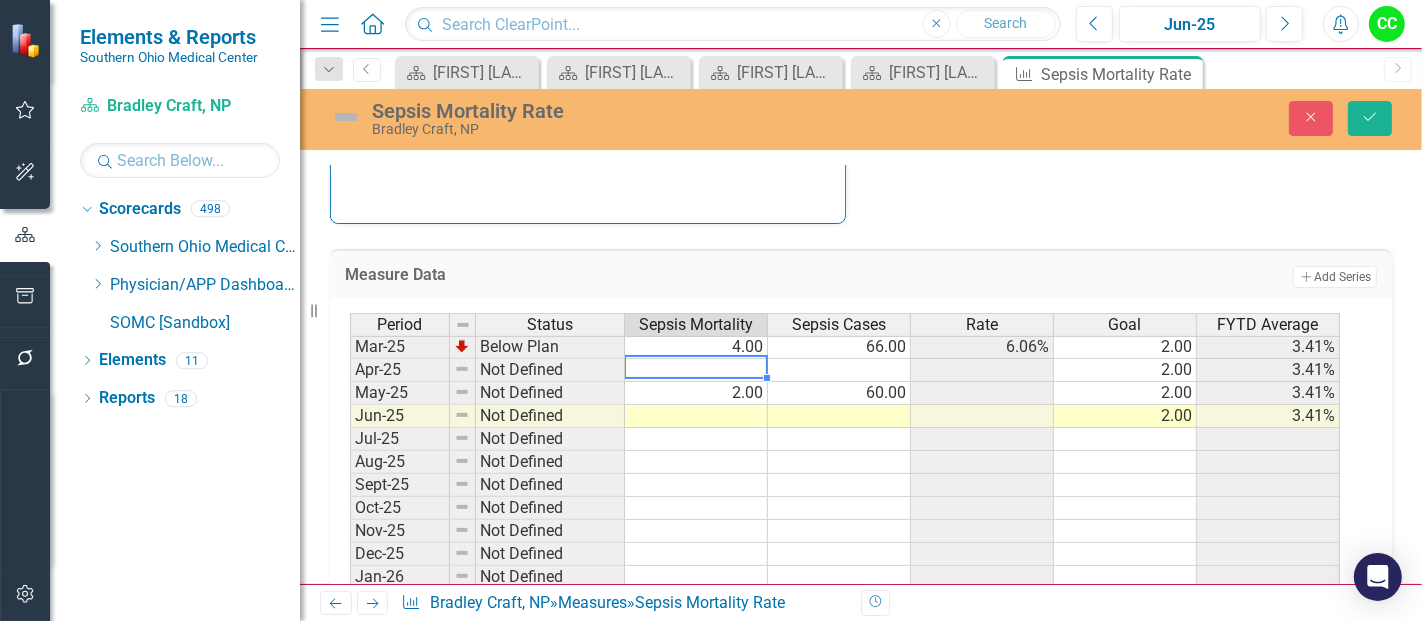 type on "2" 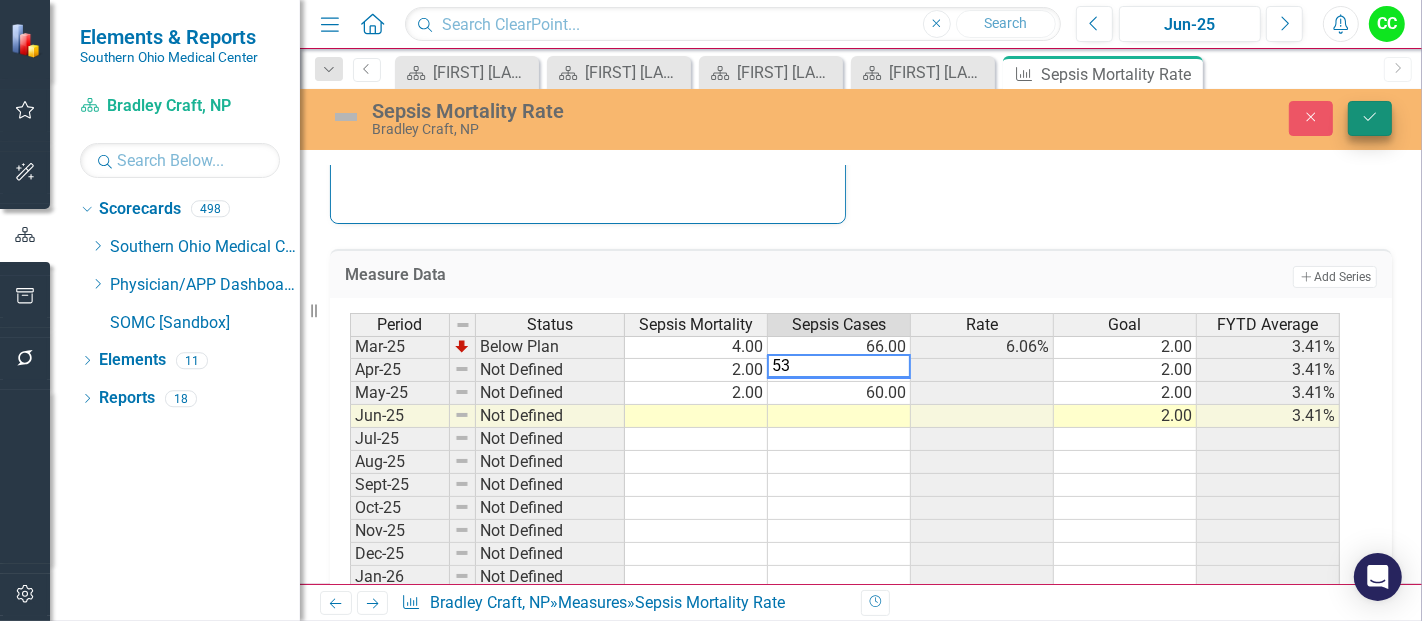 type on "53" 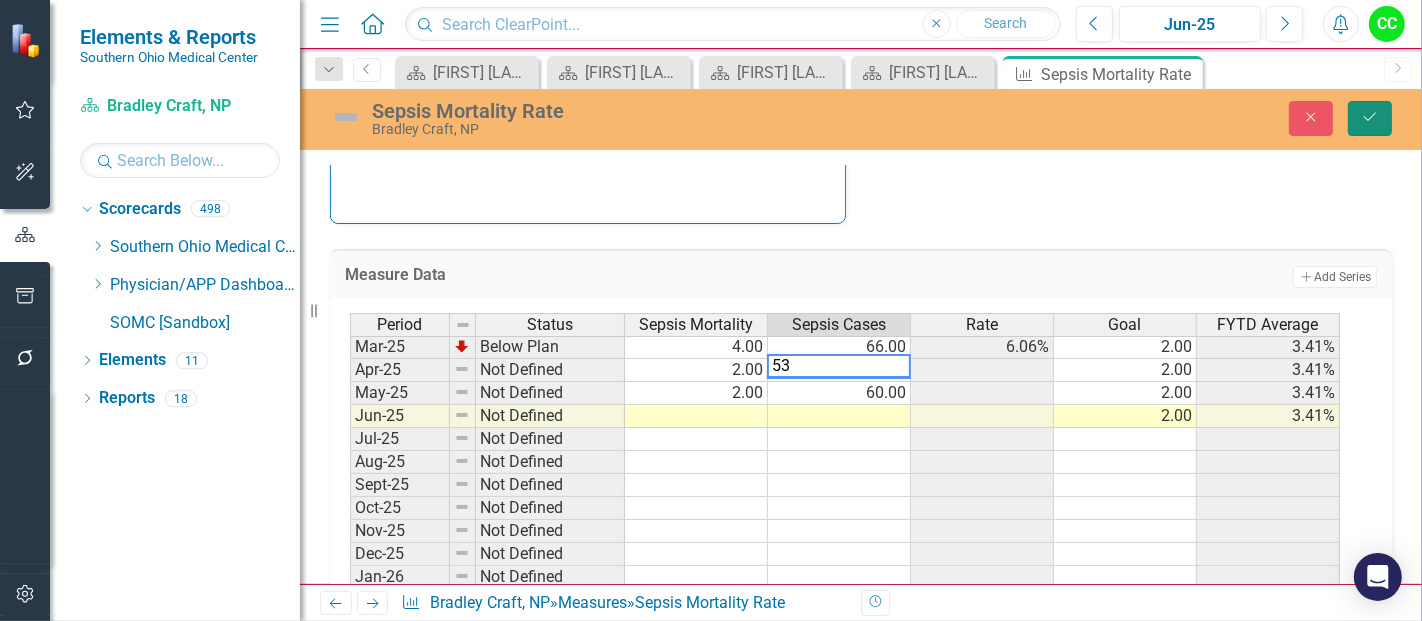 click on "Save" at bounding box center [1370, 118] 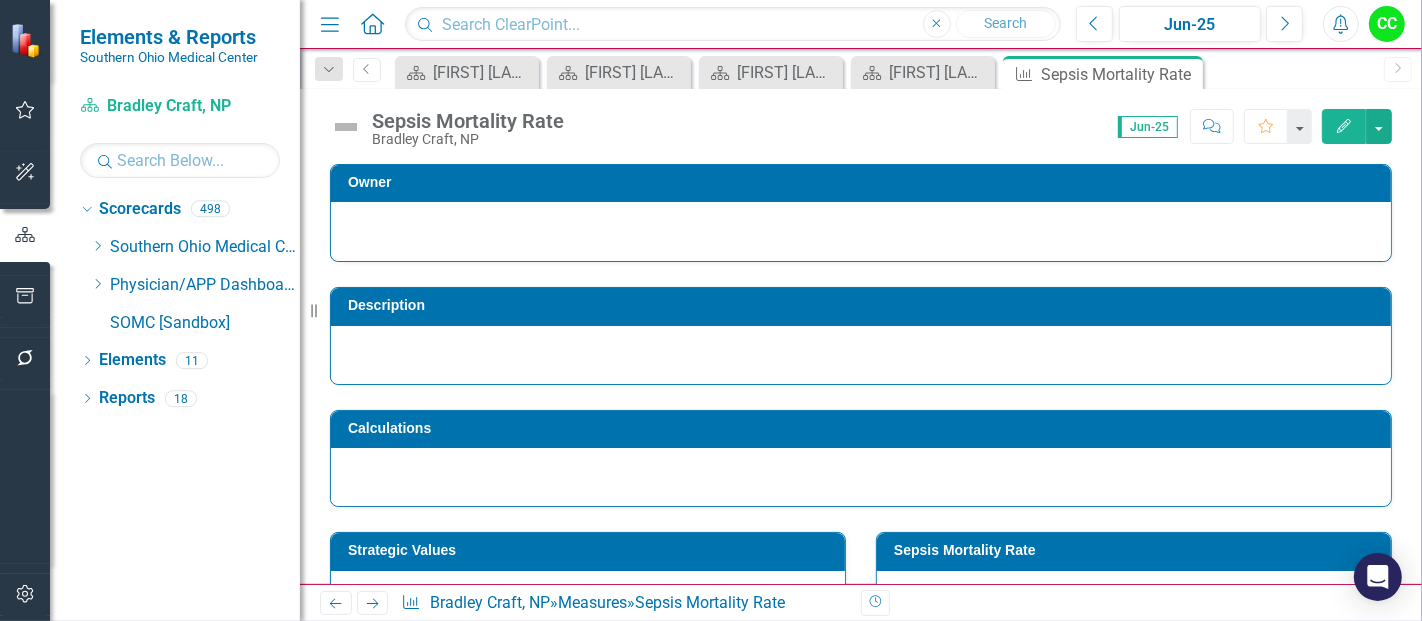 scroll, scrollTop: 312, scrollLeft: 0, axis: vertical 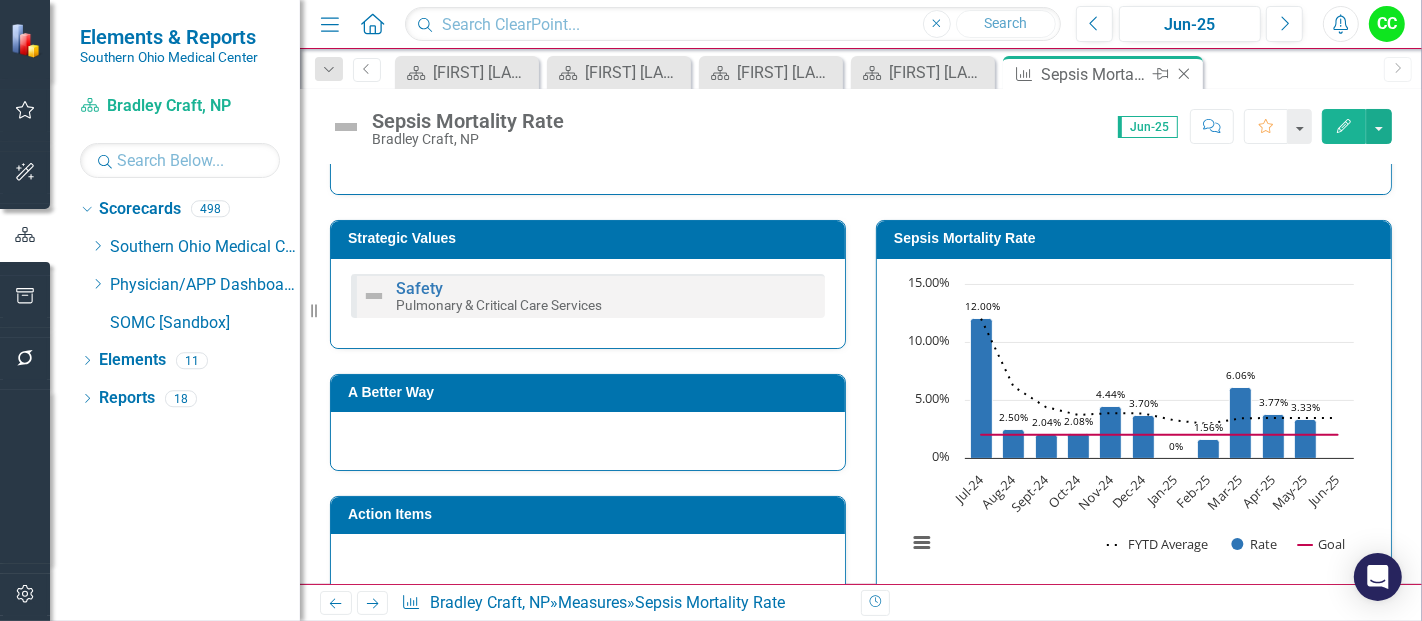 click on "Close" 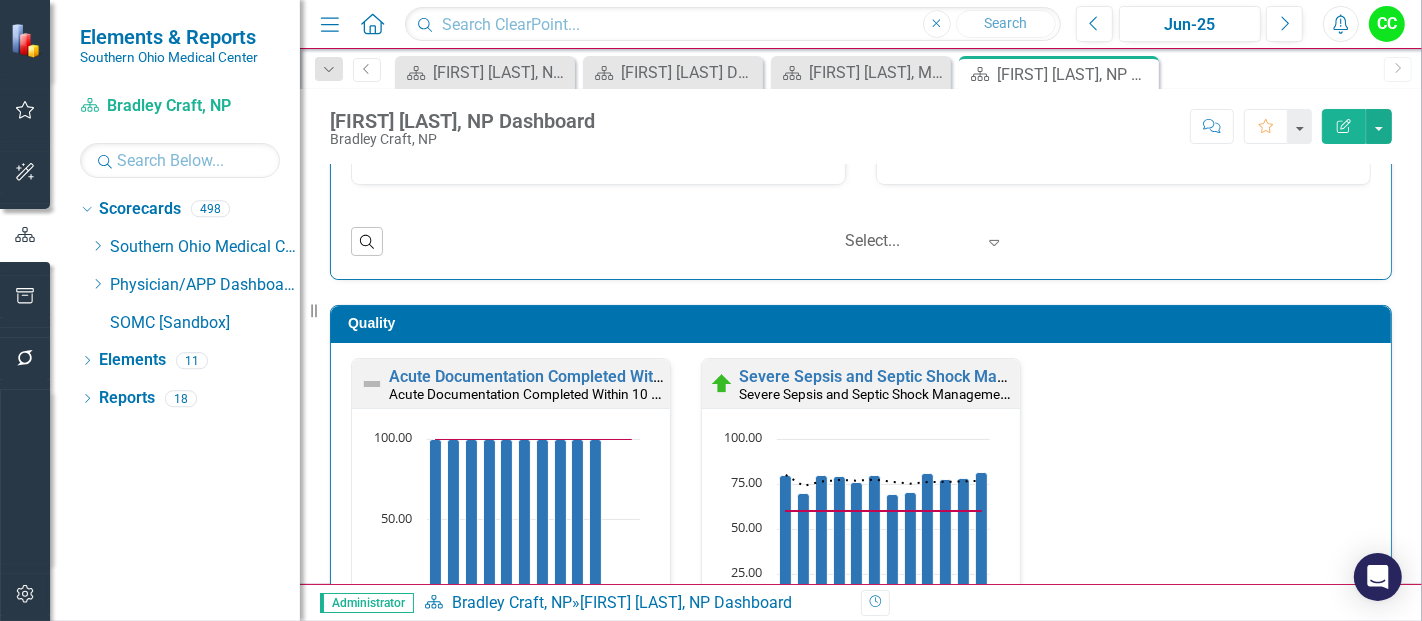 scroll, scrollTop: 862, scrollLeft: 0, axis: vertical 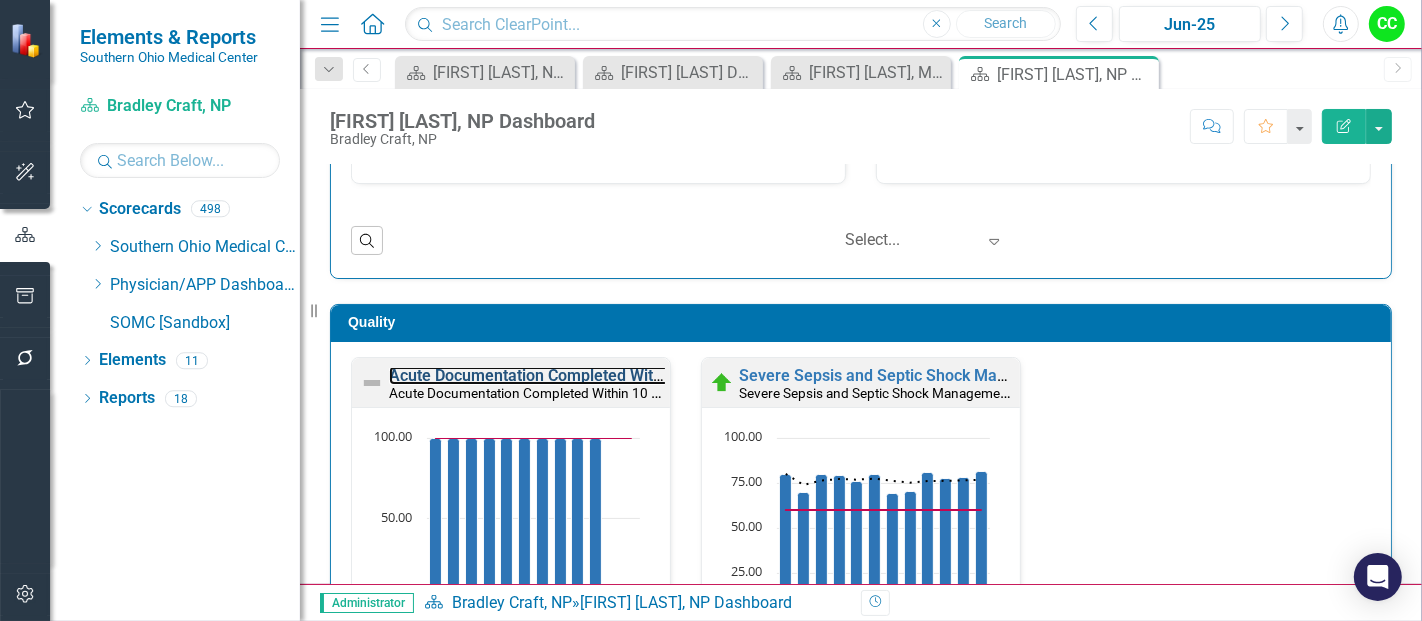 click on "Acute Documentation Completed Within 10 Days" at bounding box center [562, 375] 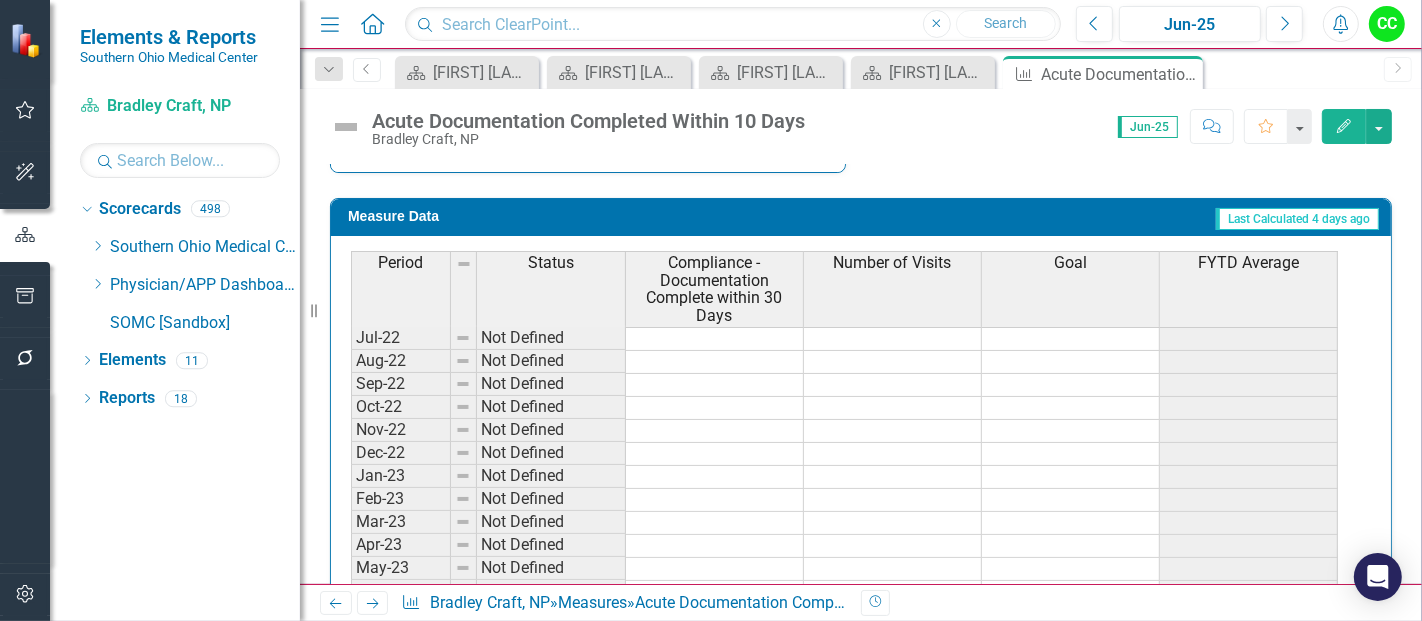 scroll, scrollTop: 917, scrollLeft: 0, axis: vertical 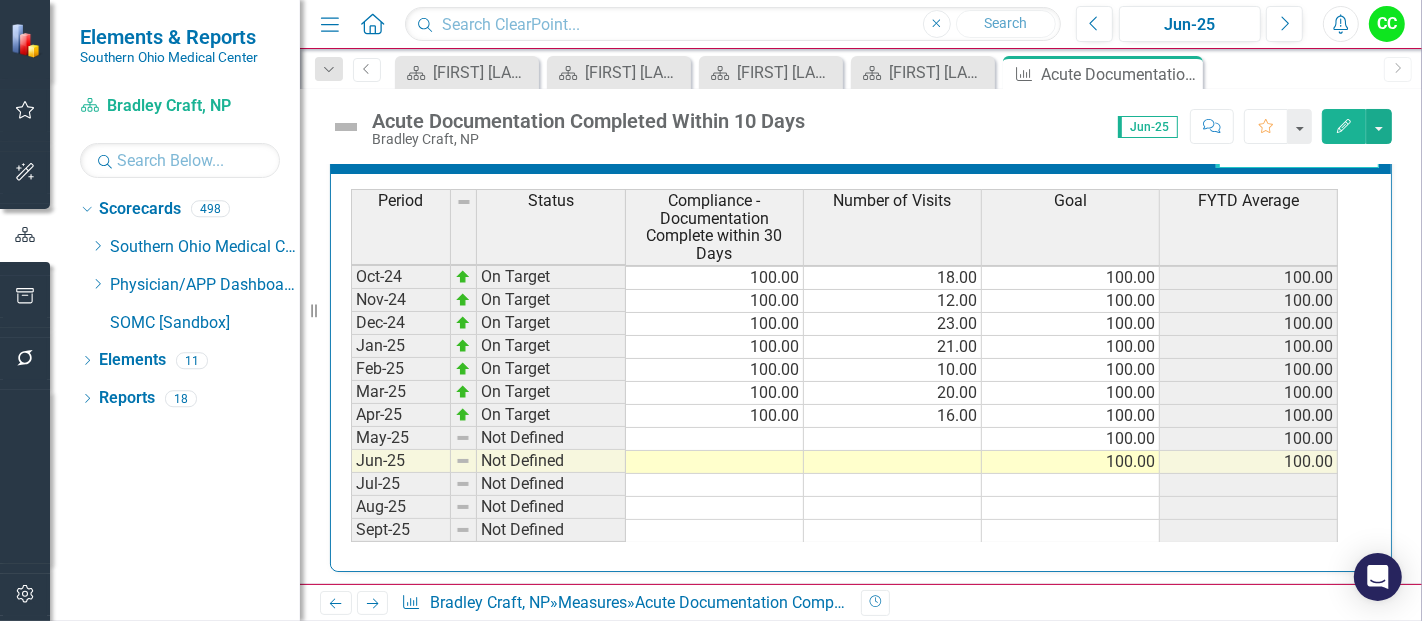 click on "Jun-23 Not Defined Jul-23 On Target 100.00 41.00 100.00 100.00 Aug-23 On Target 100.00 40.00 100.00 100.00 Sep-23 On Target 100.00 30.00 100.00 100.00 Oct-23 On Target 100.00 34.00 100.00 100.00 Nov-23 Not Defined 100.00 100.00 Dec-23 On Target 100.00 7.00 100.00 100.00 Jan-24 On Target 100.00 3.00 100.00 100.00 Feb-24 Not Defined 100.00 100.00 Mar-24 On Target 100.00 29.00 100.00 100.00 Apr-24 On Target 100.00 16.00 100.00 100.00 May-24 On Target 100.00 22.00 100.00 100.00 Jun-24 On Target 100.00 13.00 100.00 100.00 Jul-24 On Target 100.00 36.00 100.00 100.00 Aug-24 On Target 100.00 14.00 100.00 100.00 Sept-24 On Target 100.00 12.00 100.00 100.00 Oct-24 On Target 100.00 18.00 100.00 100.00 Nov-24 On Target 100.00 12.00 100.00 100.00 Dec-24 On Target 100.00 23.00 100.00 100.00 Jan-25 On Target 100.00 21.00 100.00 100.00 Feb-25 On Target 100.00 10.00 100.00 100.00 Mar-25 On Target 100.00 20.00 100.00 100.00 Apr-25 On Target 100.00 16.00 100.00 100.00 May-25 Not Defined 100.00 100.00 Jun-25 Not Defined 100.00" at bounding box center [844, 232] 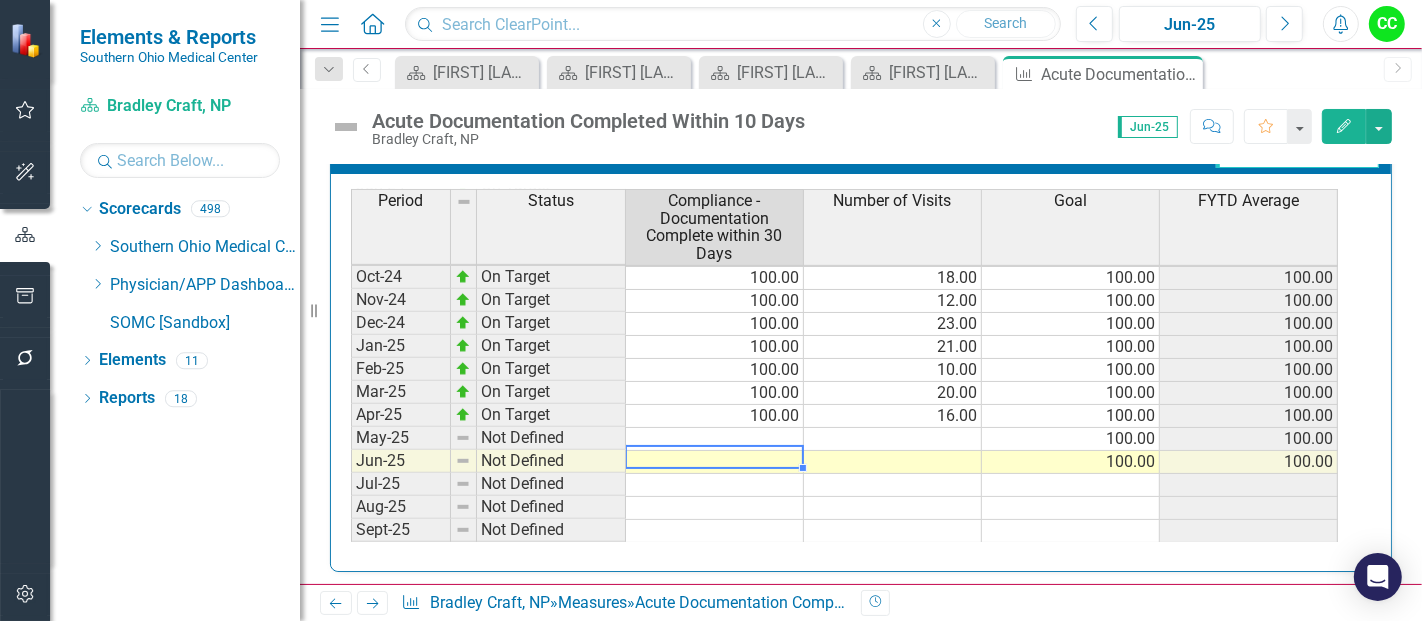 type on "100" 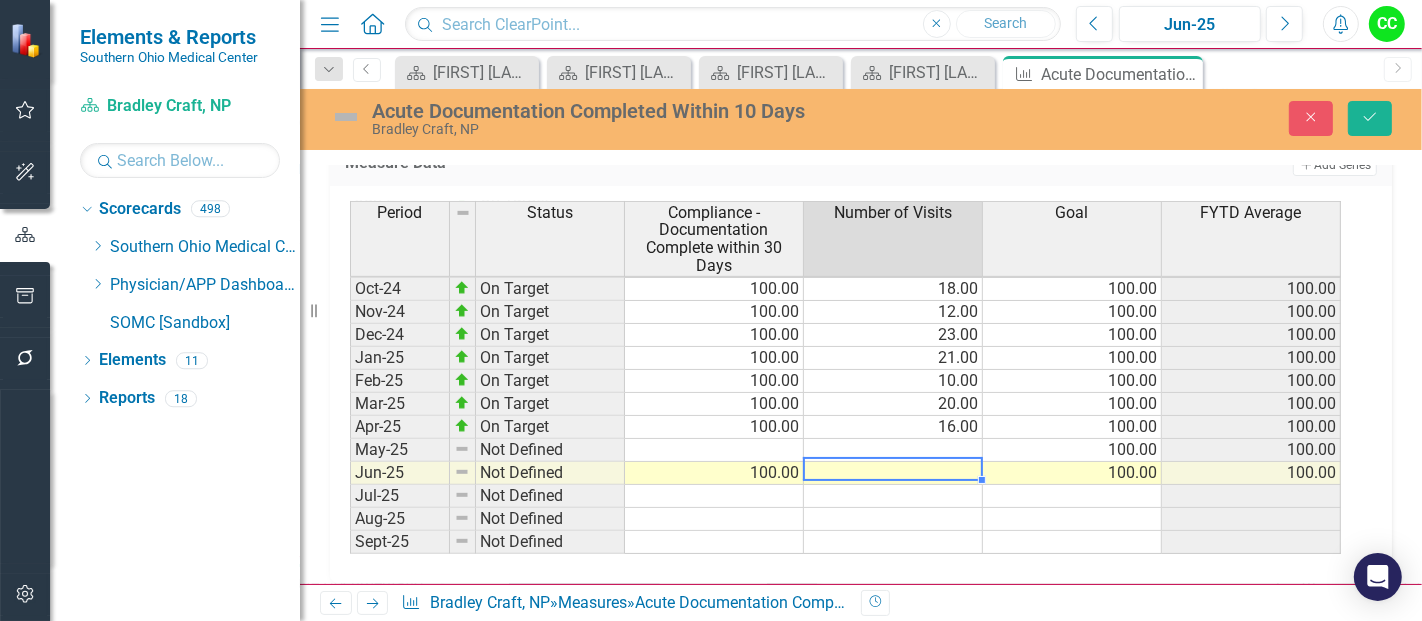 type on "87" 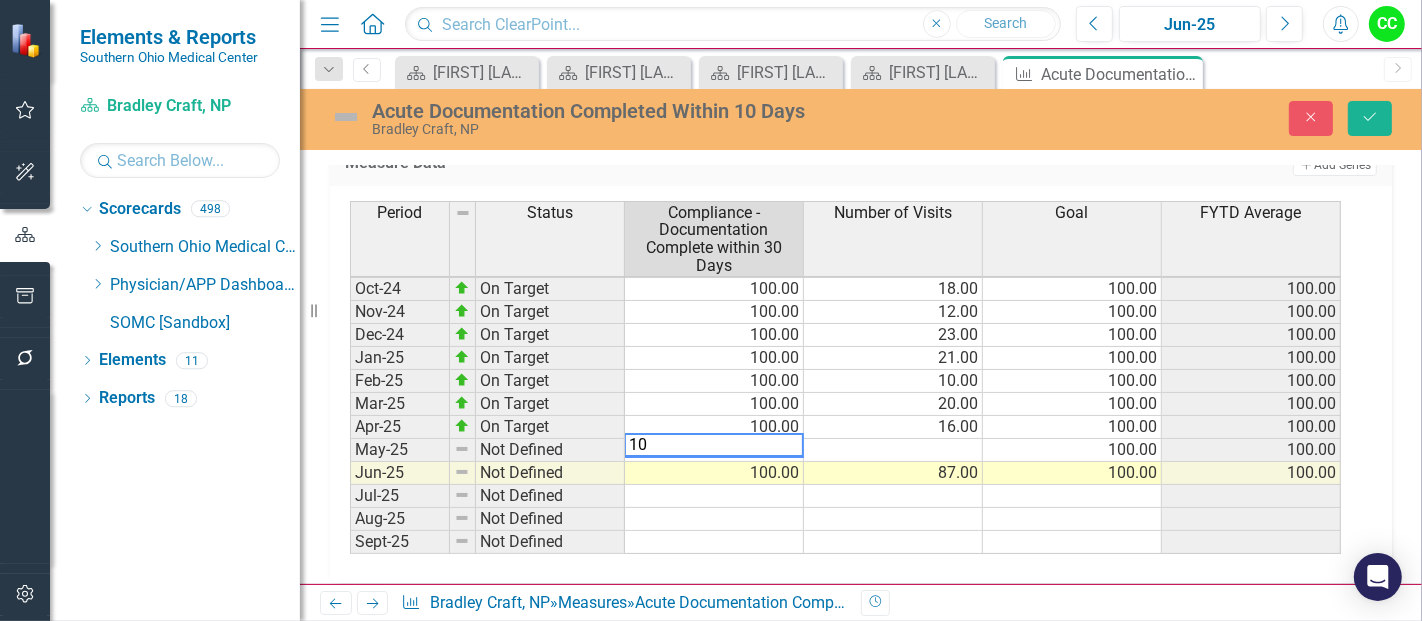 type on "100" 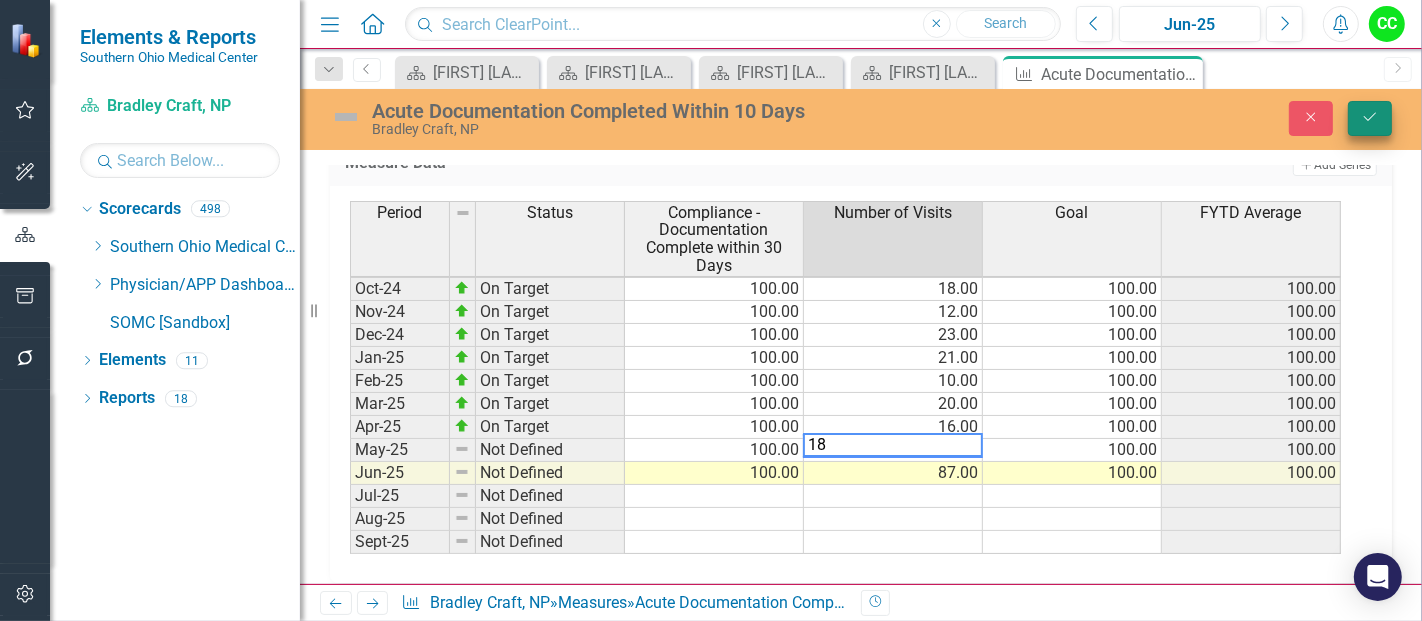 type on "18" 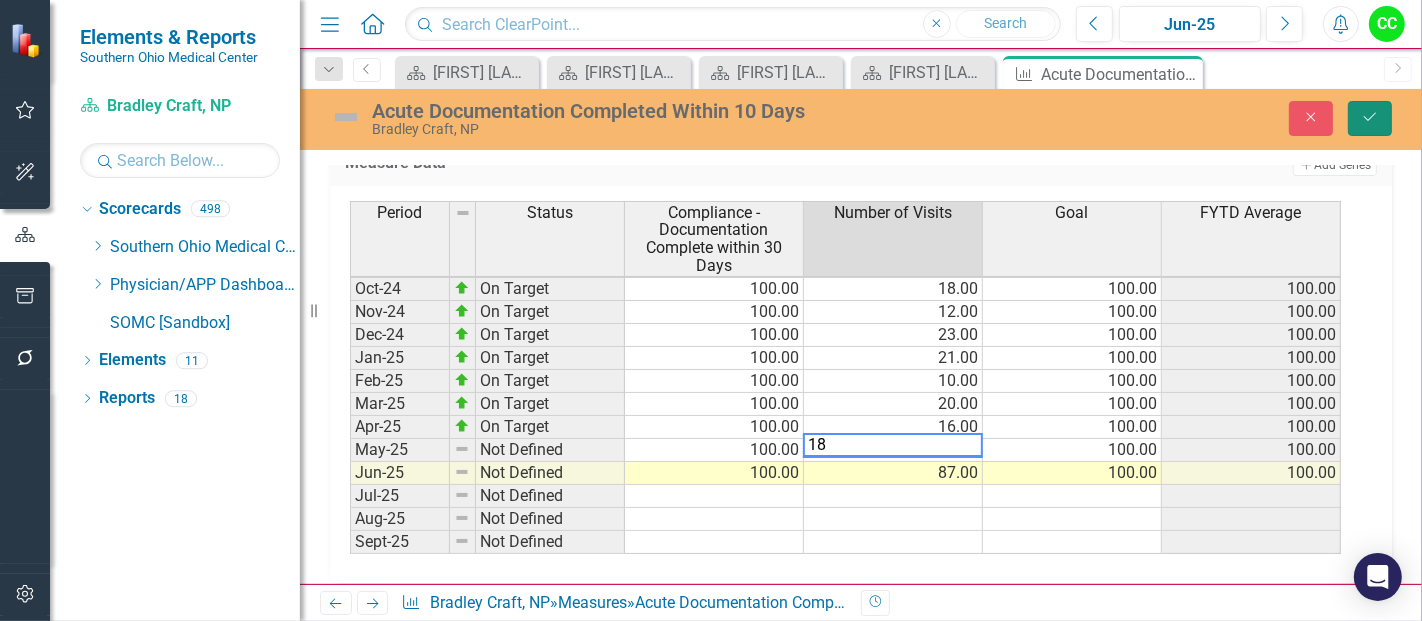 click on "Save" at bounding box center [1370, 118] 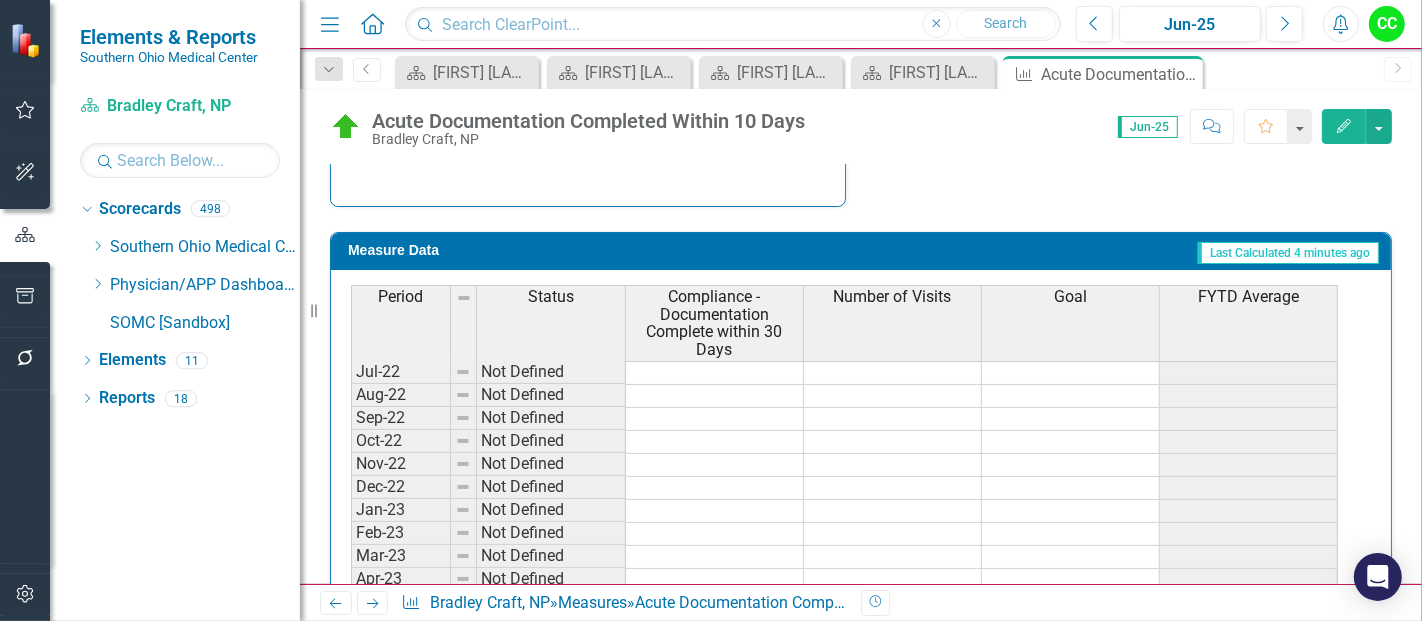 scroll, scrollTop: 917, scrollLeft: 0, axis: vertical 